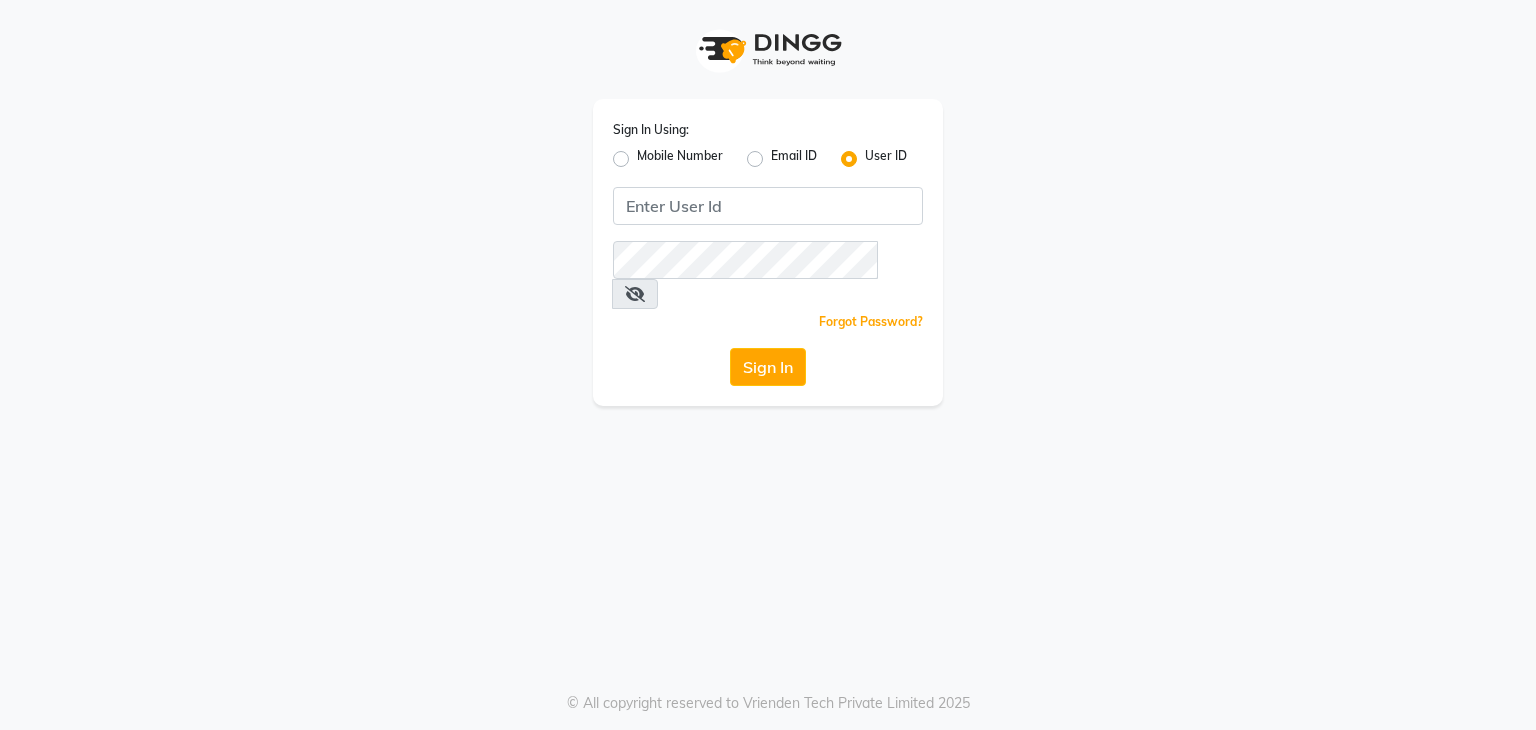 scroll, scrollTop: 0, scrollLeft: 0, axis: both 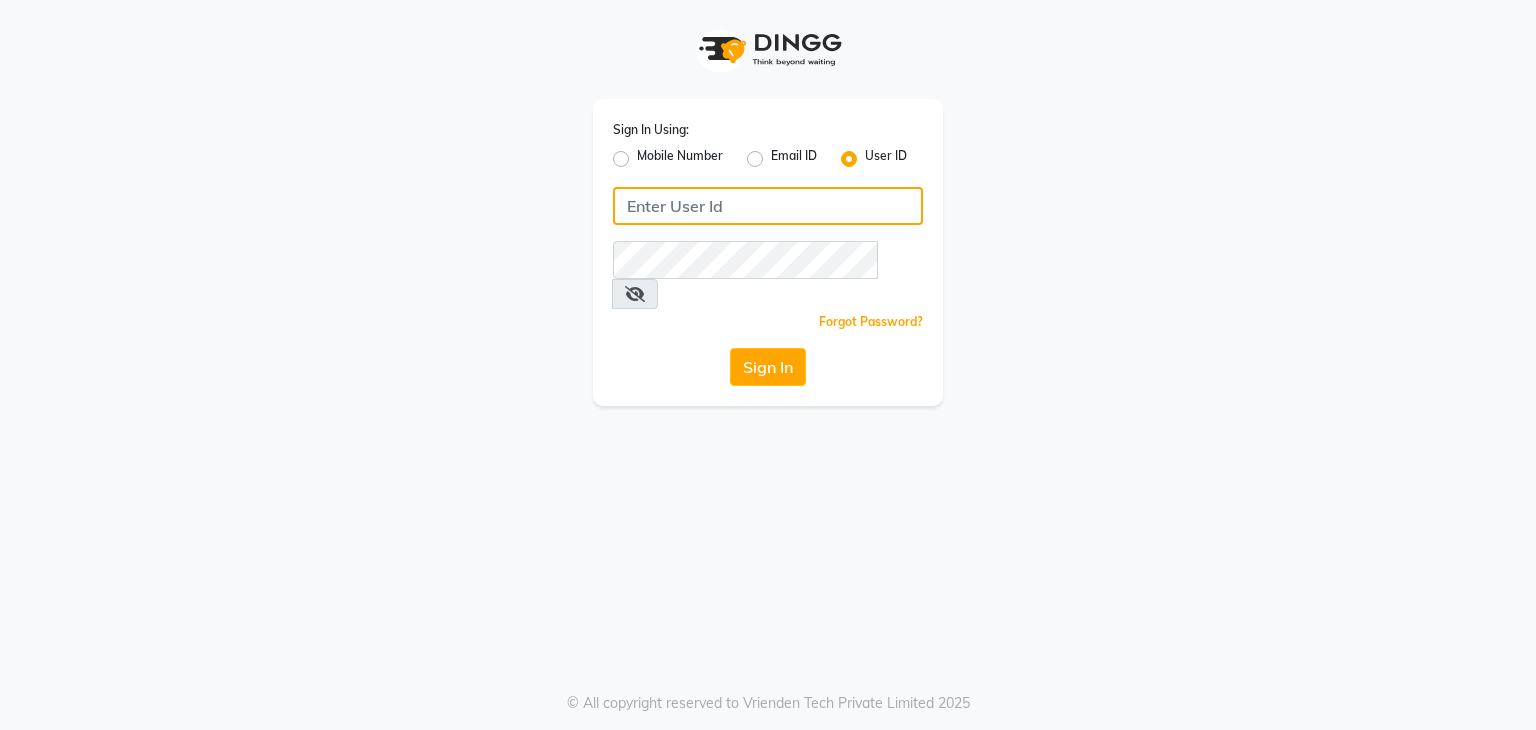 click 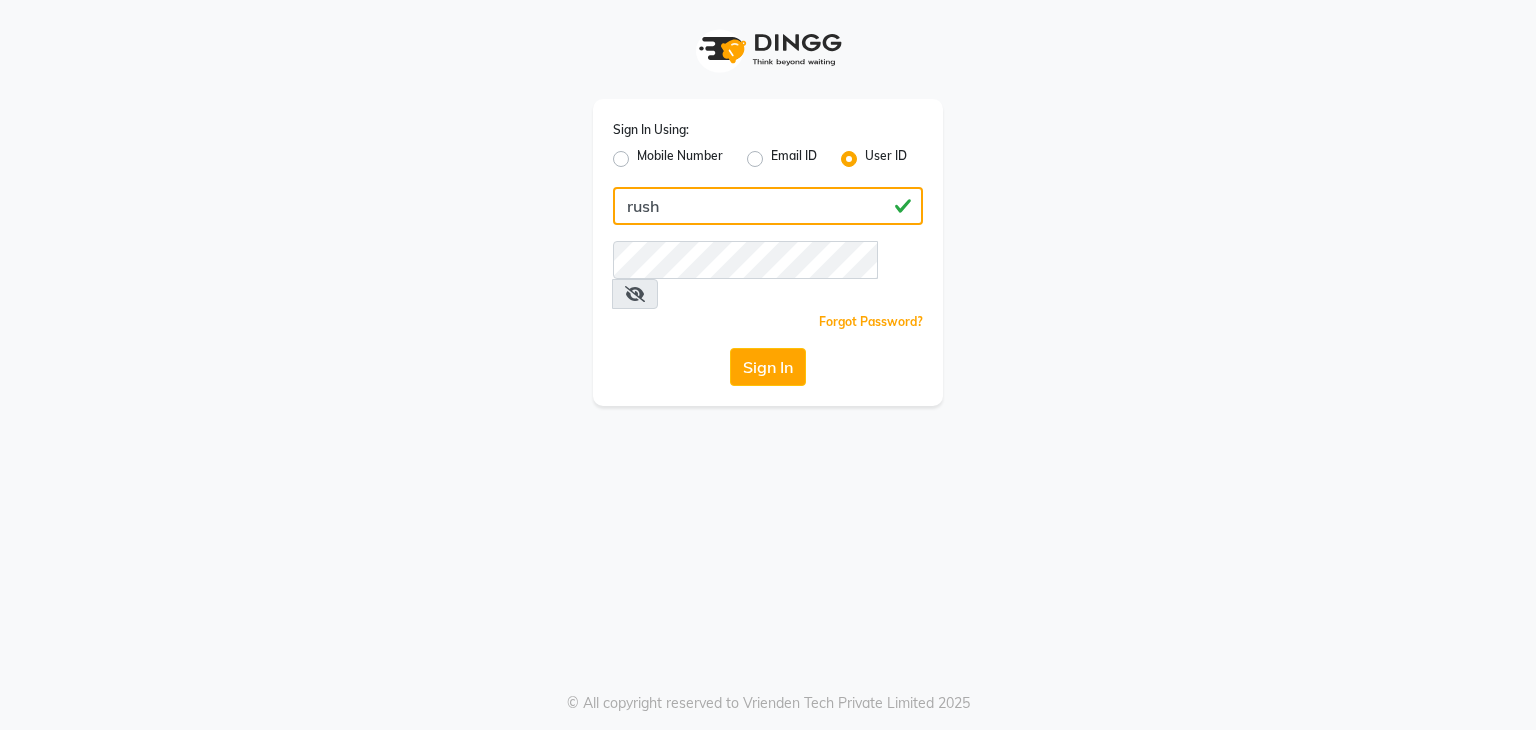type on "rush" 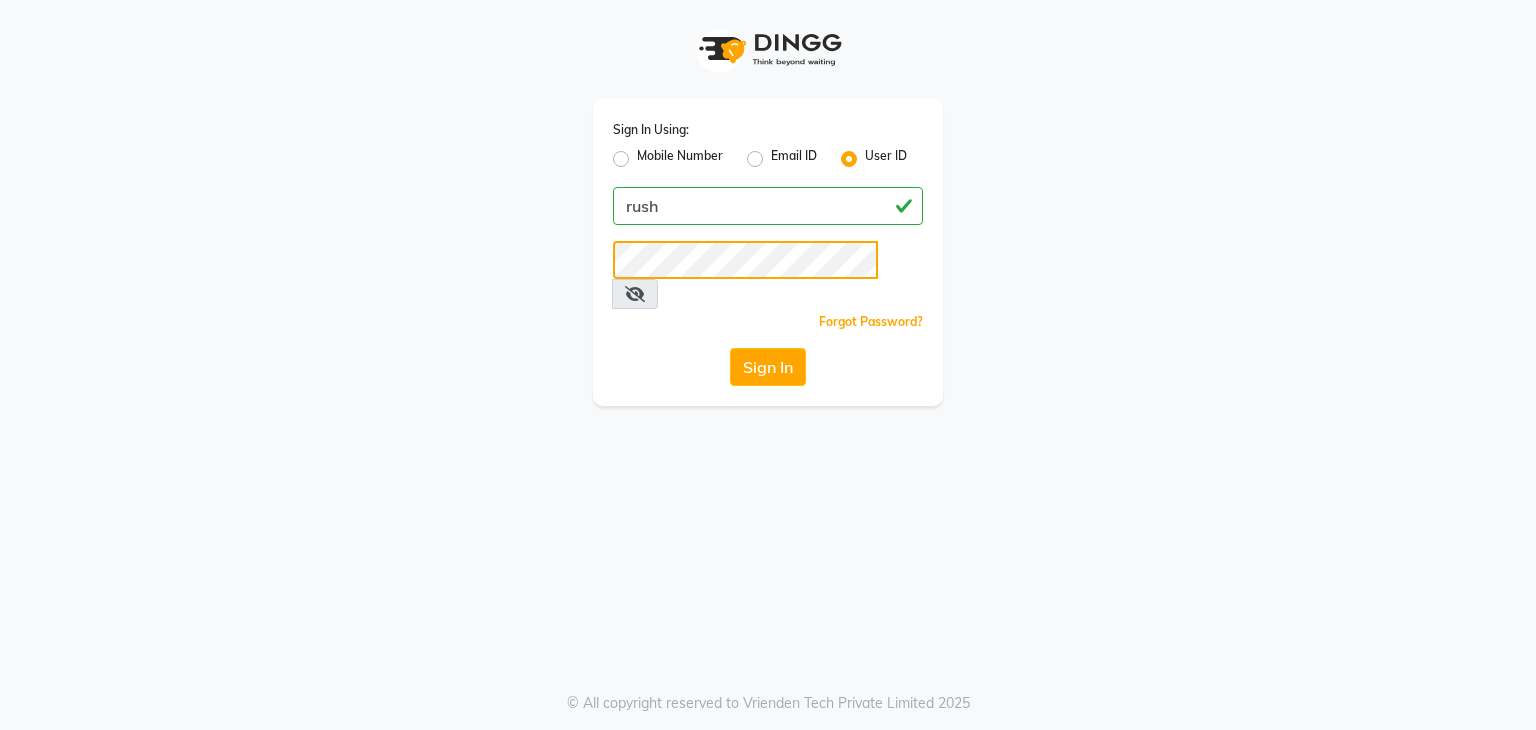 click on "Sign In" 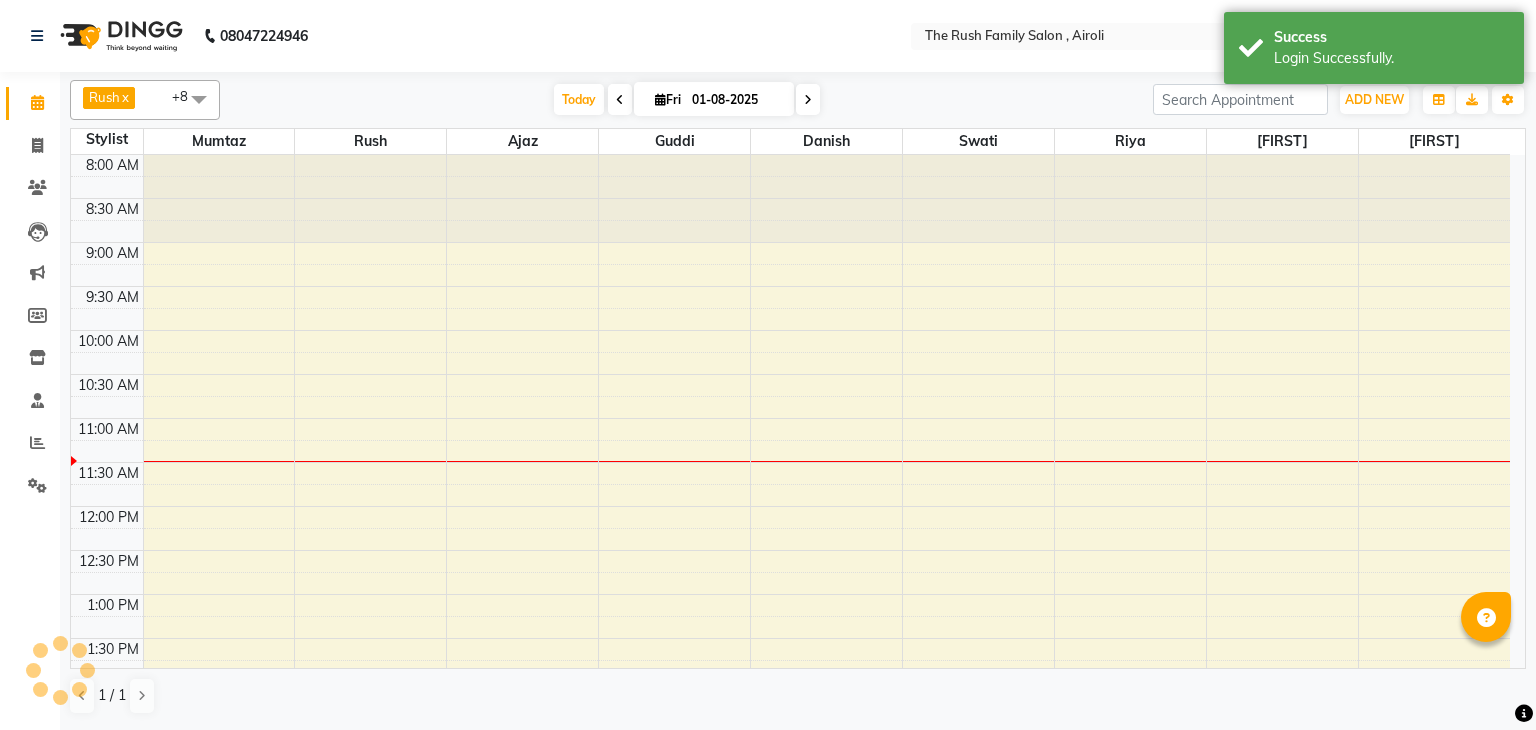 scroll, scrollTop: 0, scrollLeft: 0, axis: both 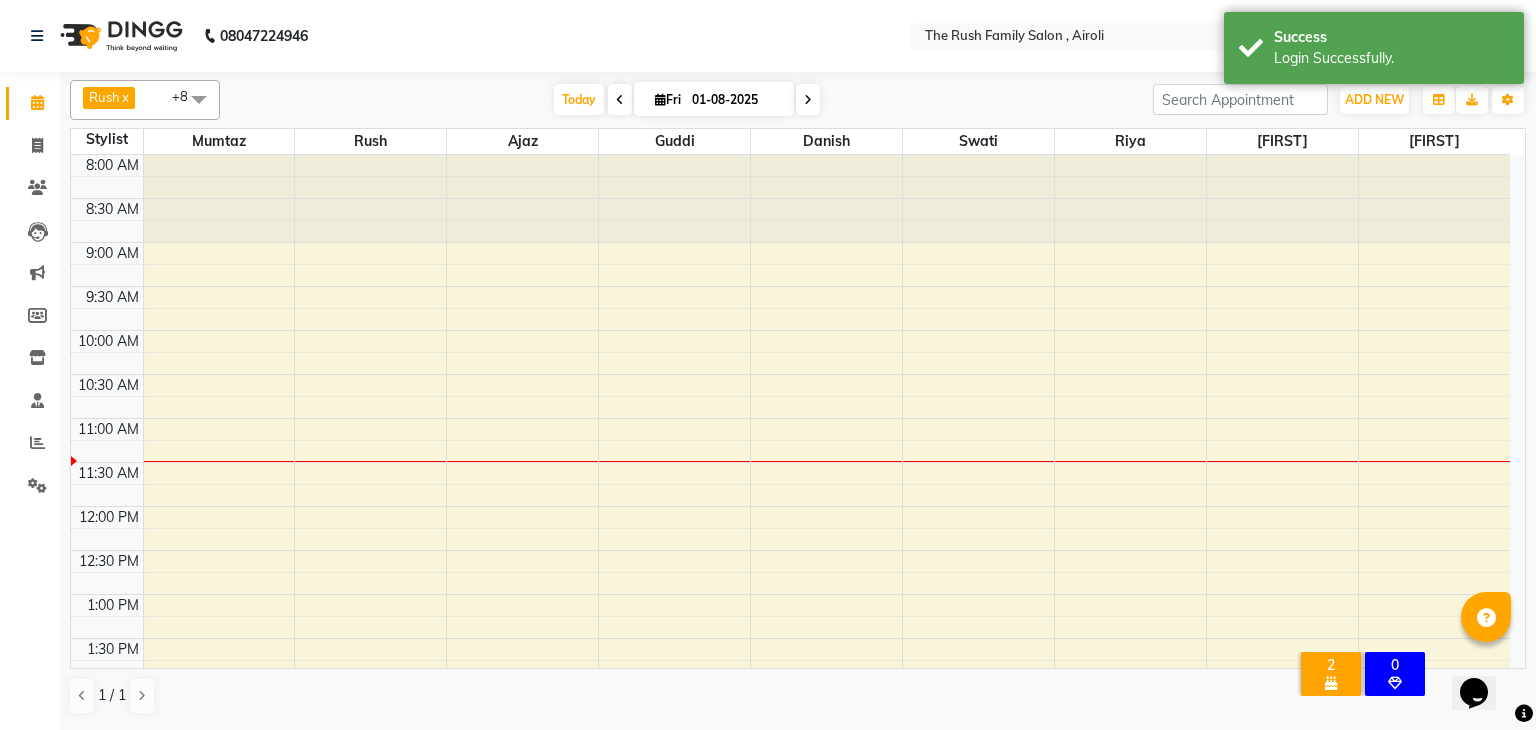 click on "8:00 AM 8:30 AM 9:00 AM 9:30 AM 10:00 AM 10:30 AM 11:00 AM 11:30 AM 12:00 PM 12:30 PM 1:00 PM 1:30 PM 2:00 PM 2:30 PM 3:00 PM 3:30 PM 4:00 PM 4:30 PM 5:00 PM 5:30 PM 6:00 PM 6:30 PM 7:00 PM 7:30 PM 8:00 PM 8:30 PM 9:00 PM 9:30 PM 10:00 PM 10:30 PM" at bounding box center (790, 814) 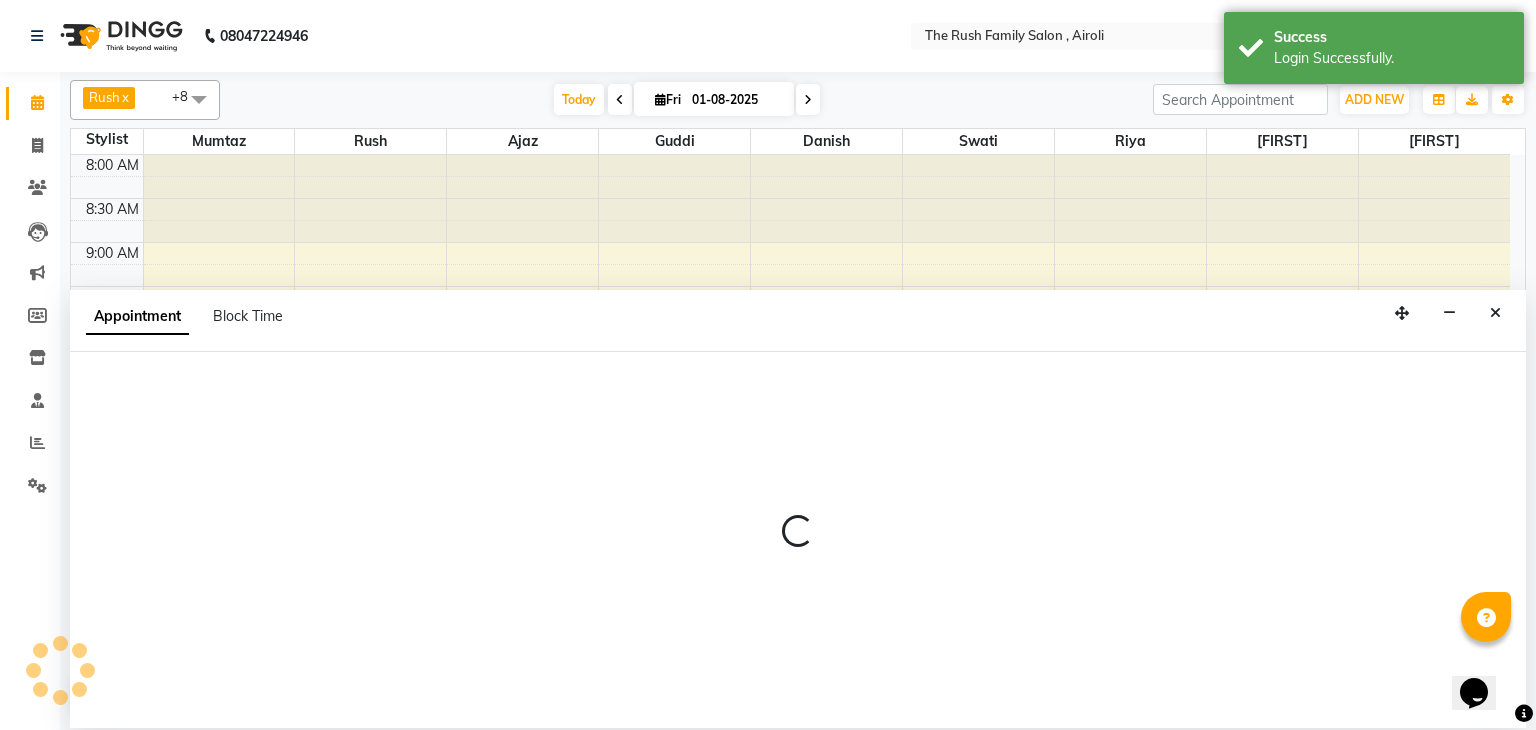 select on "60158" 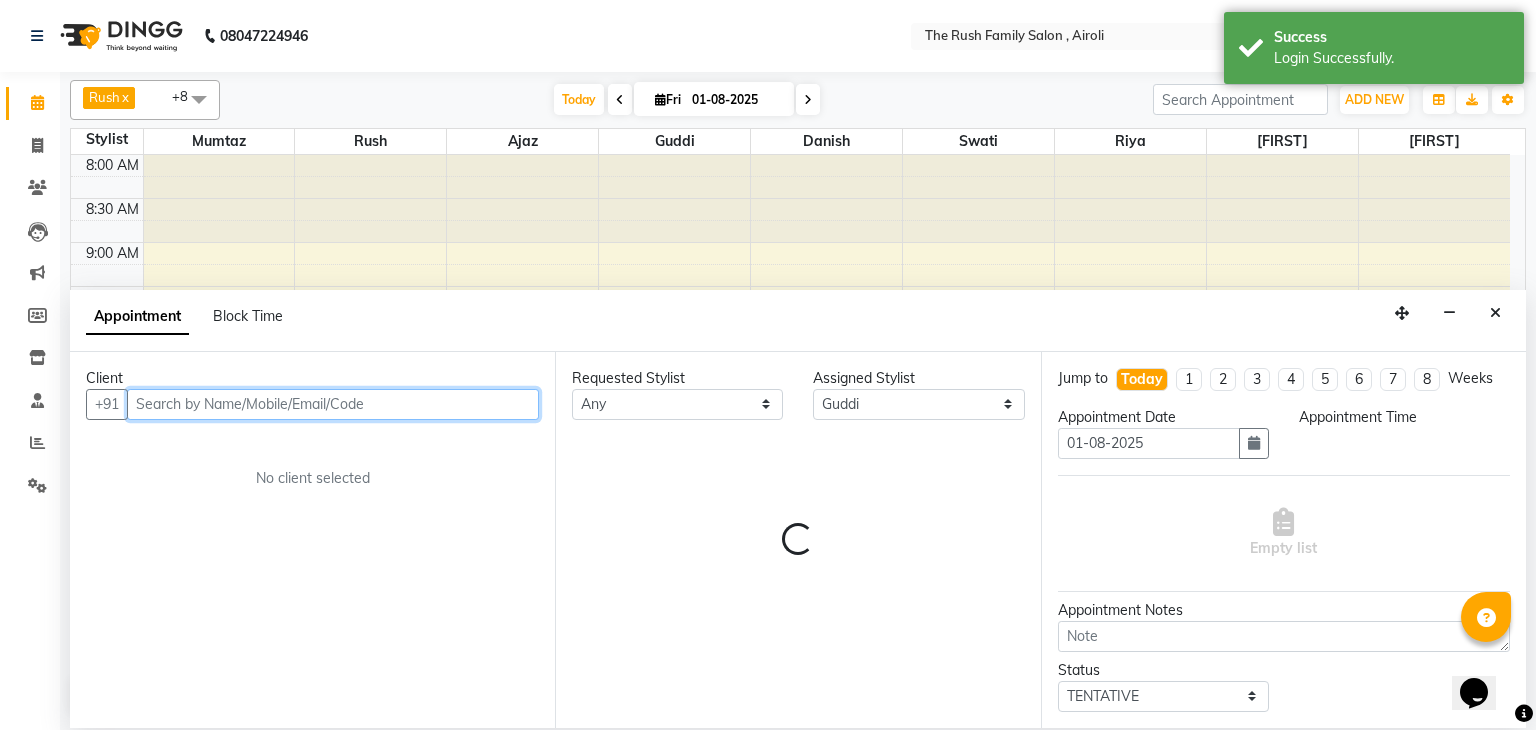 select on "630" 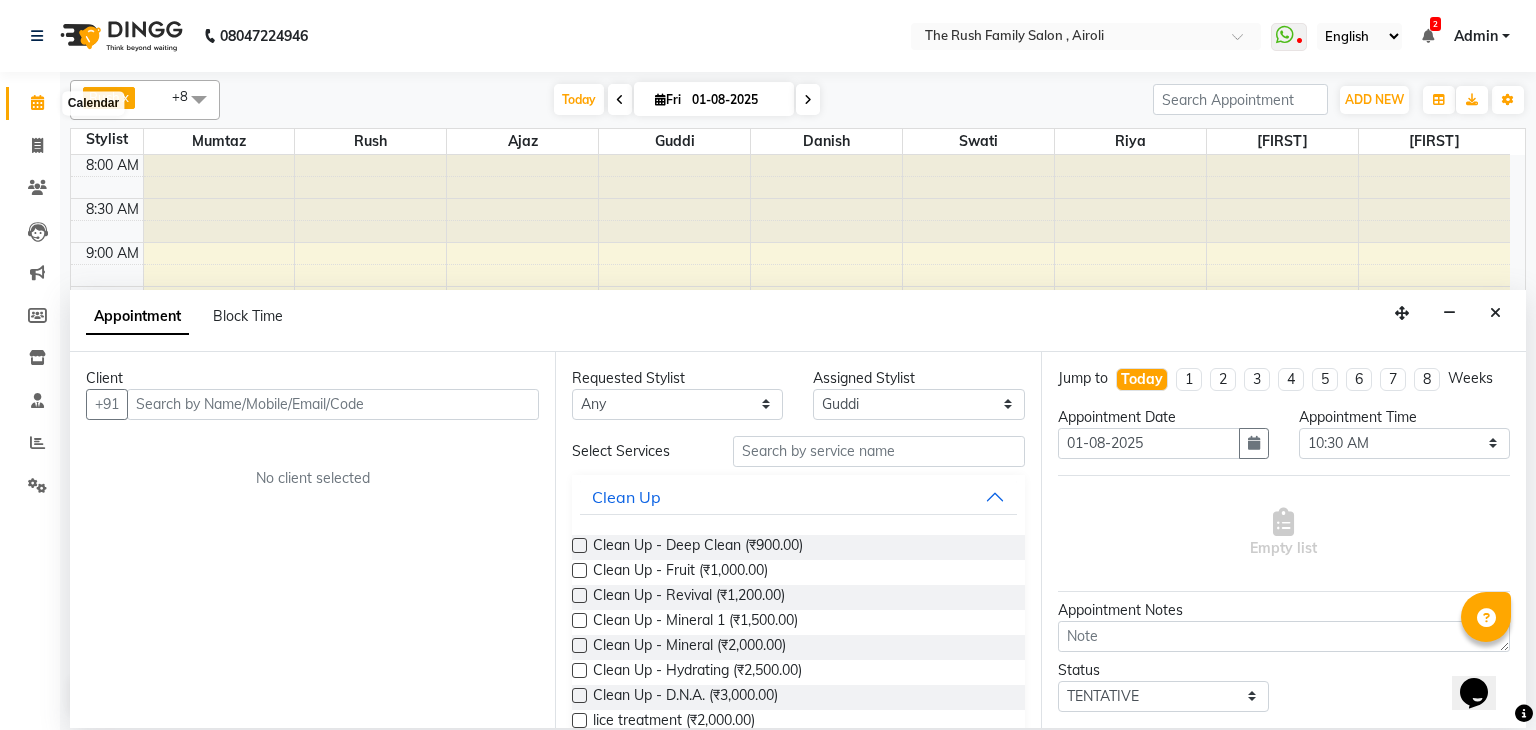 click 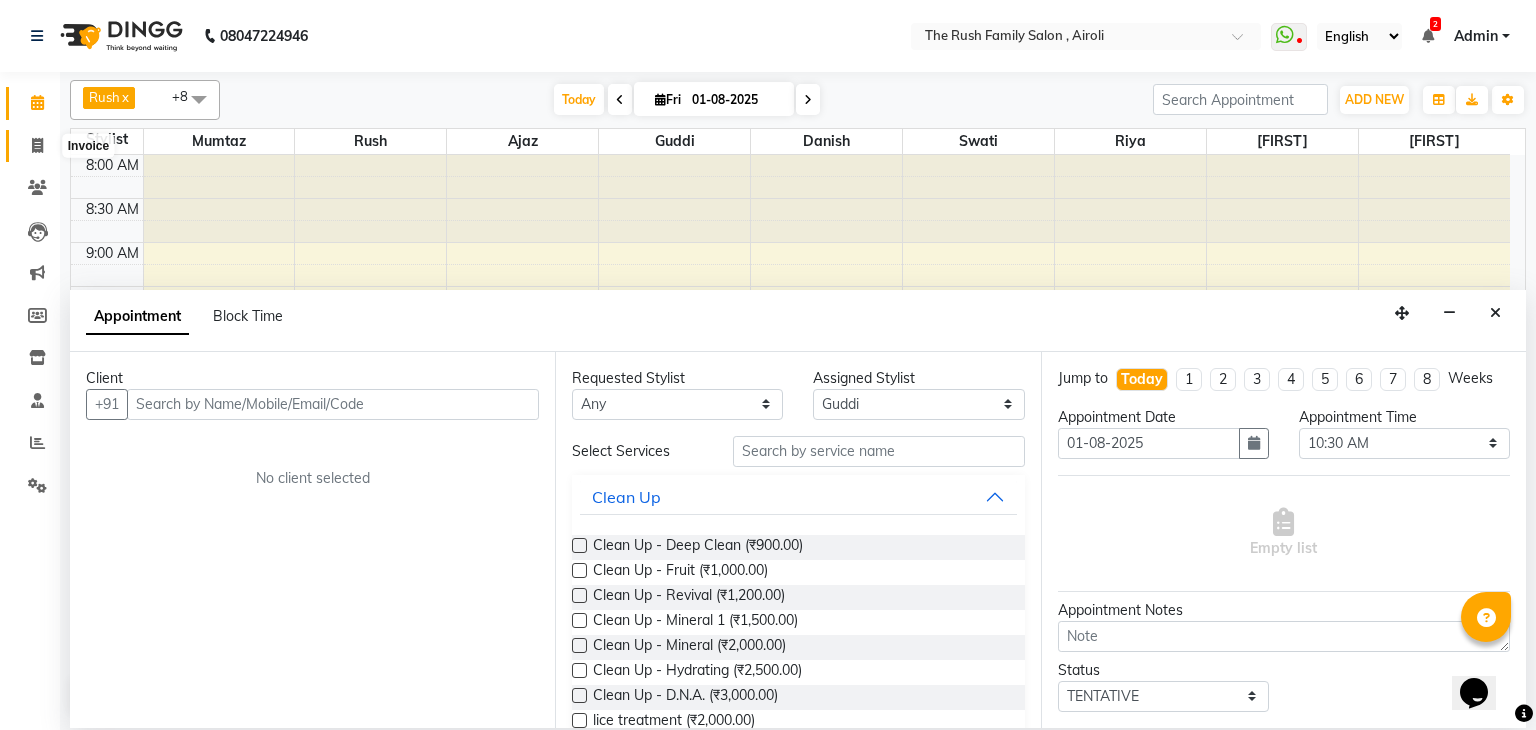 click 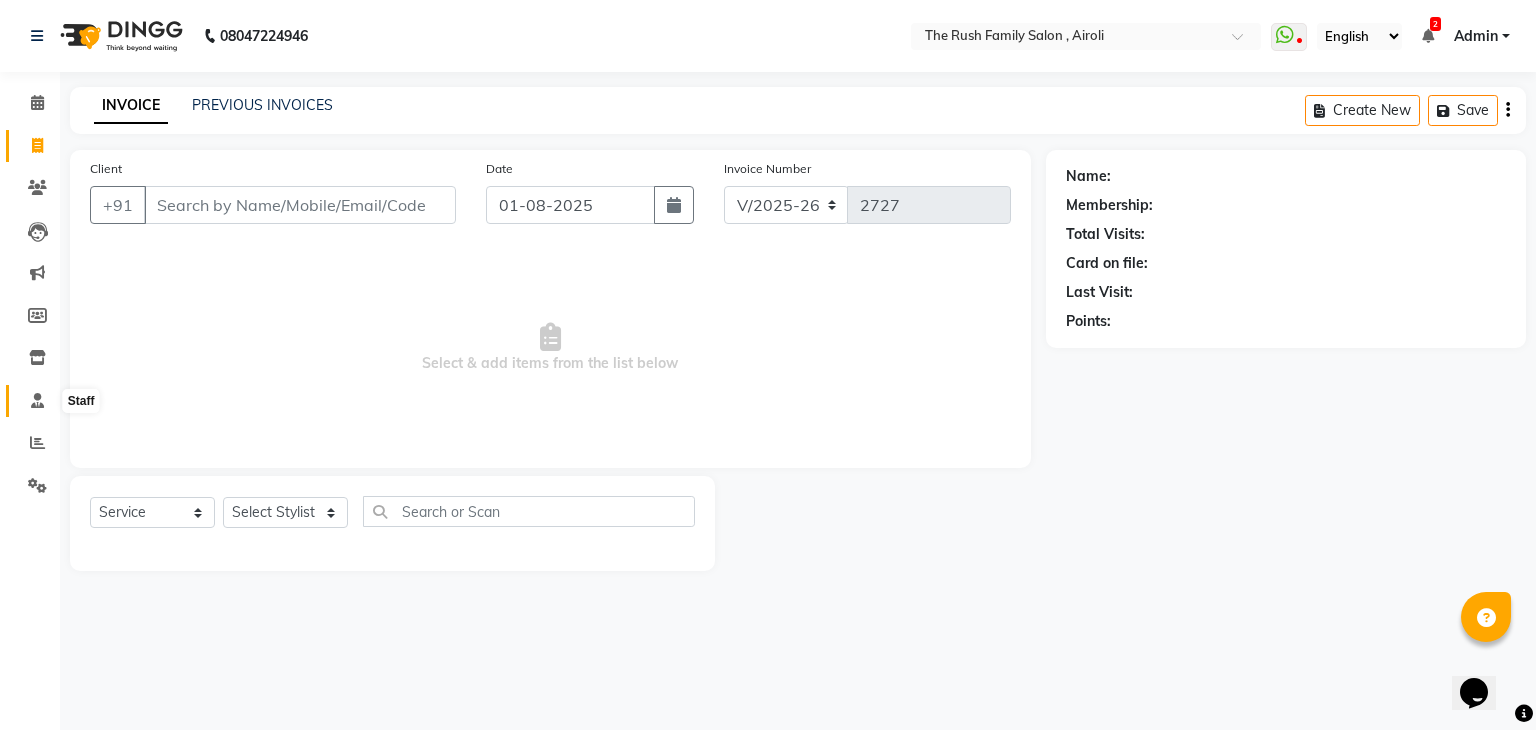 click 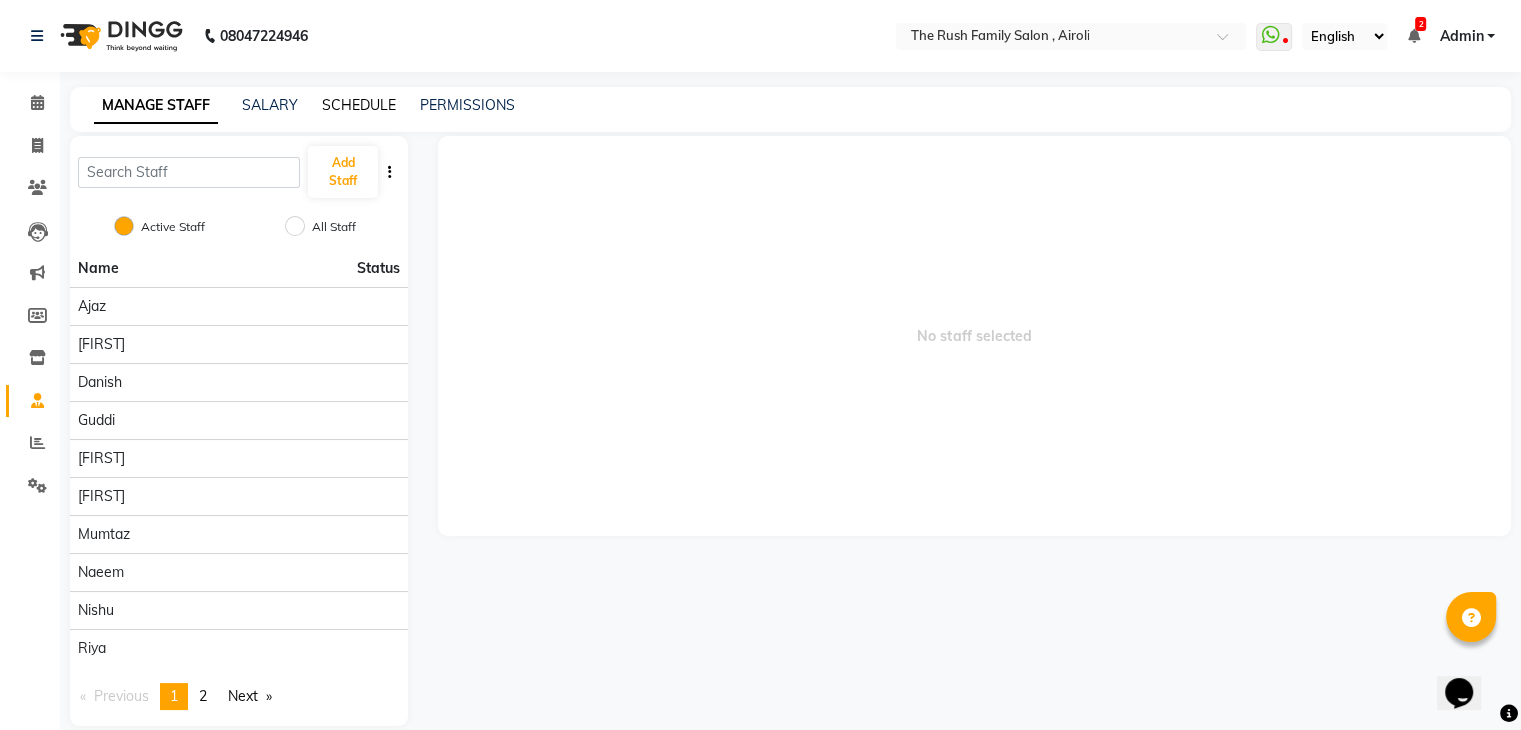 click on "SCHEDULE" 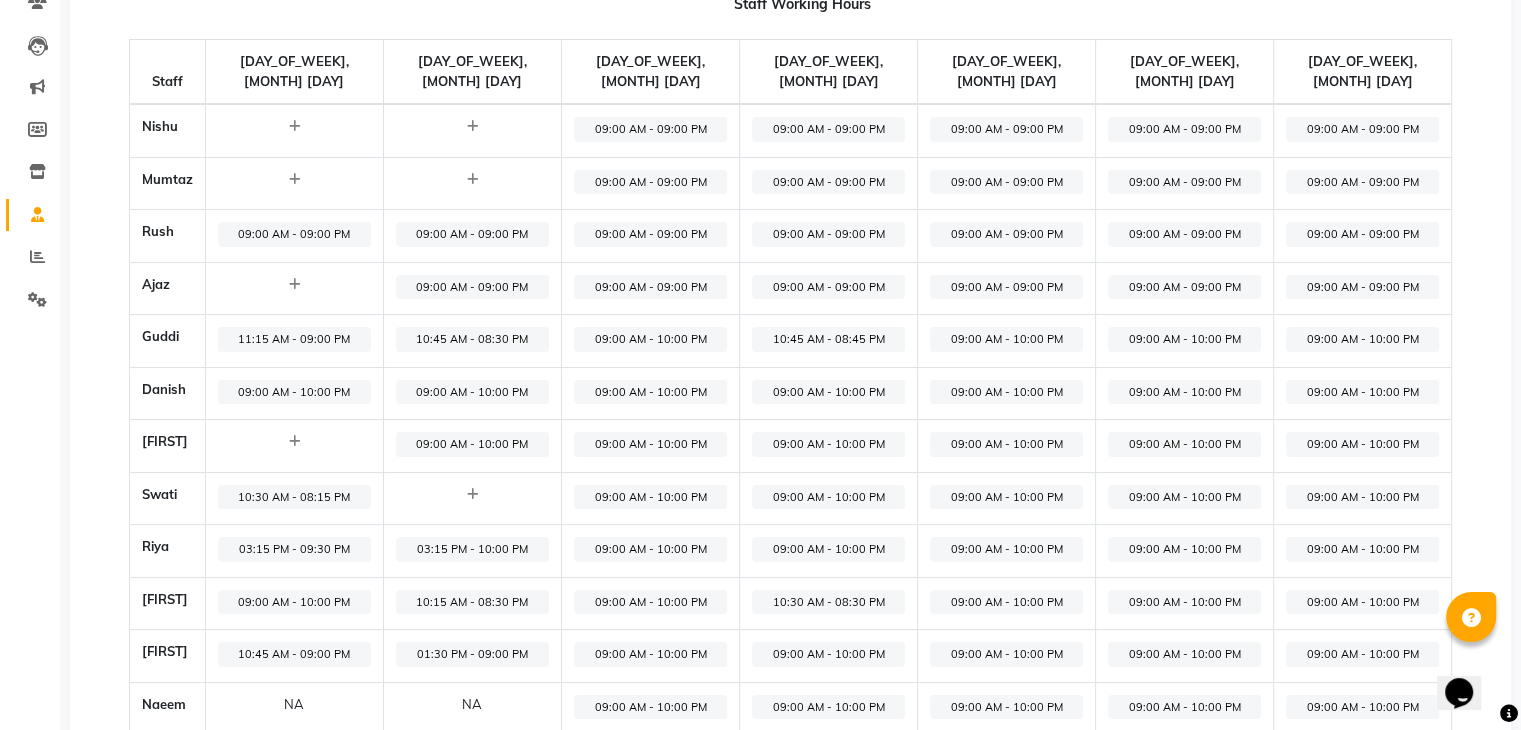 scroll, scrollTop: 239, scrollLeft: 0, axis: vertical 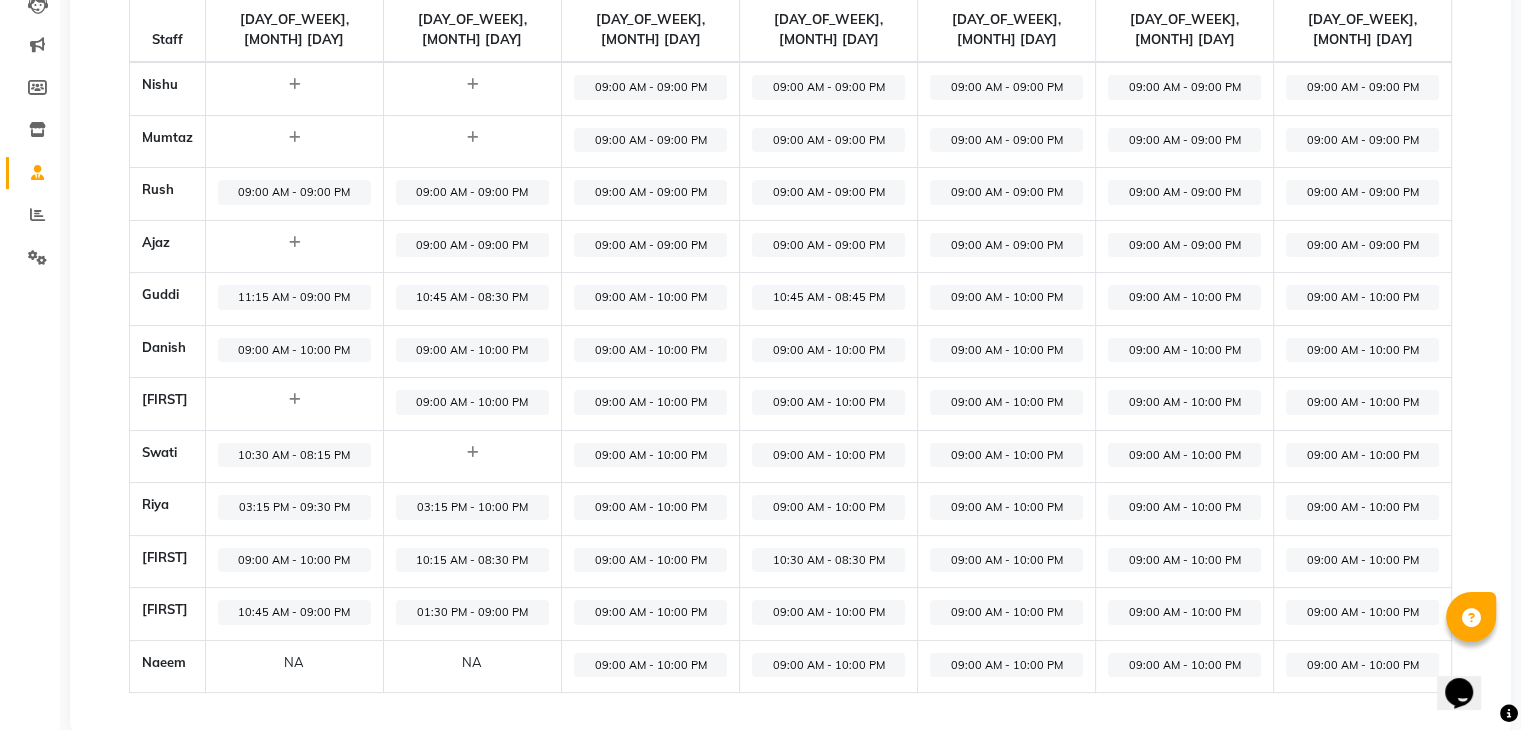 click on "09:00 AM - 10:00 PM" 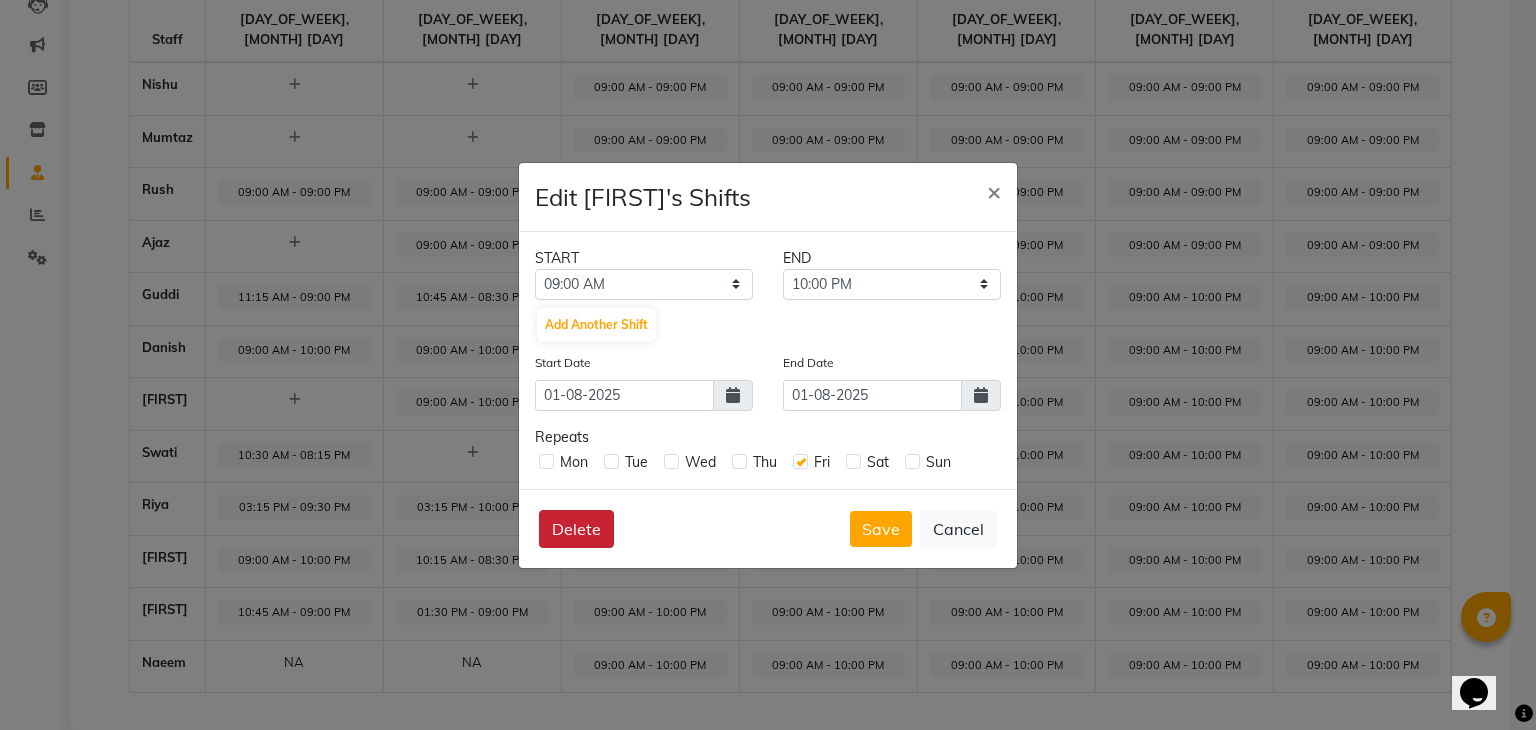 click on "Delete" 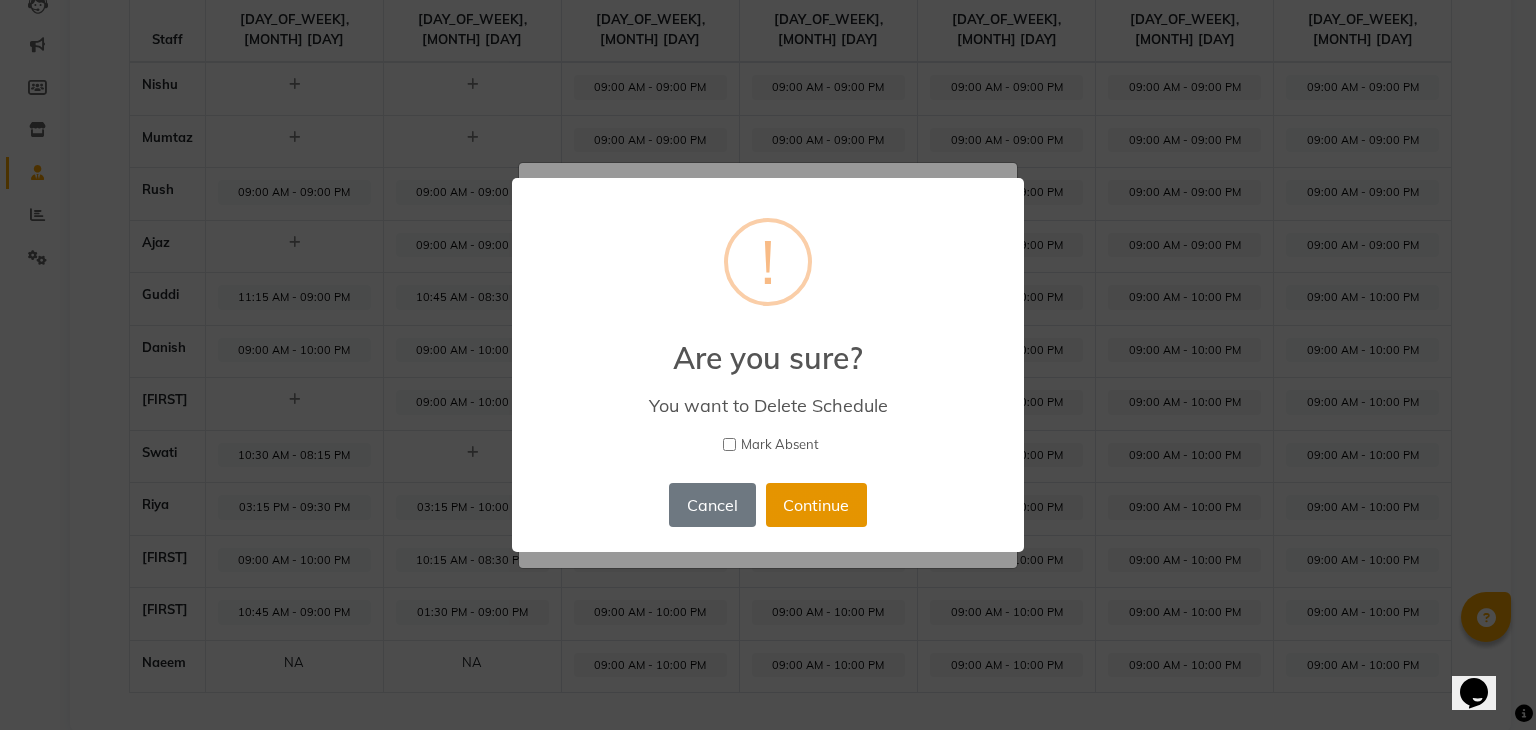 click on "Continue" at bounding box center [816, 505] 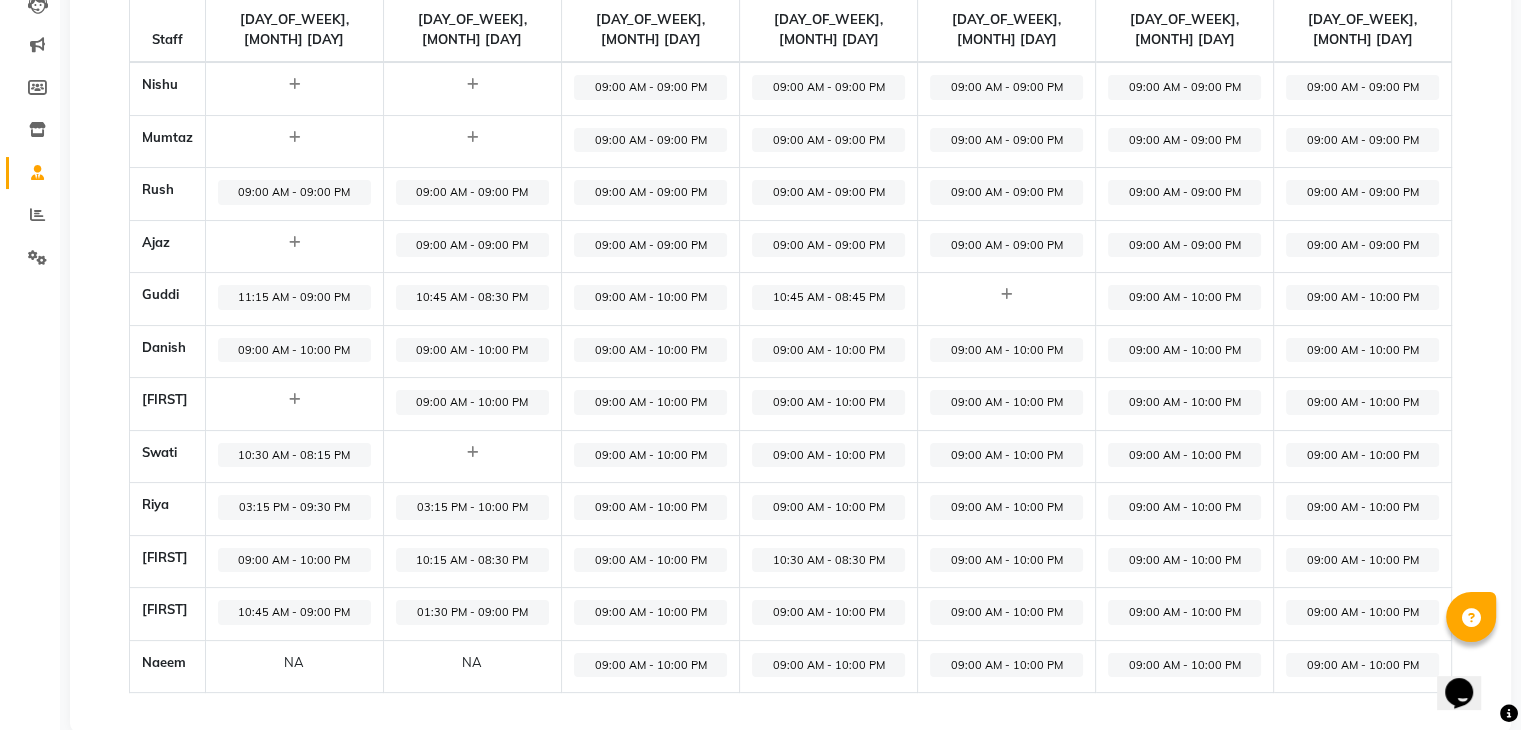 click on "09:00 AM - 10:00 PM" 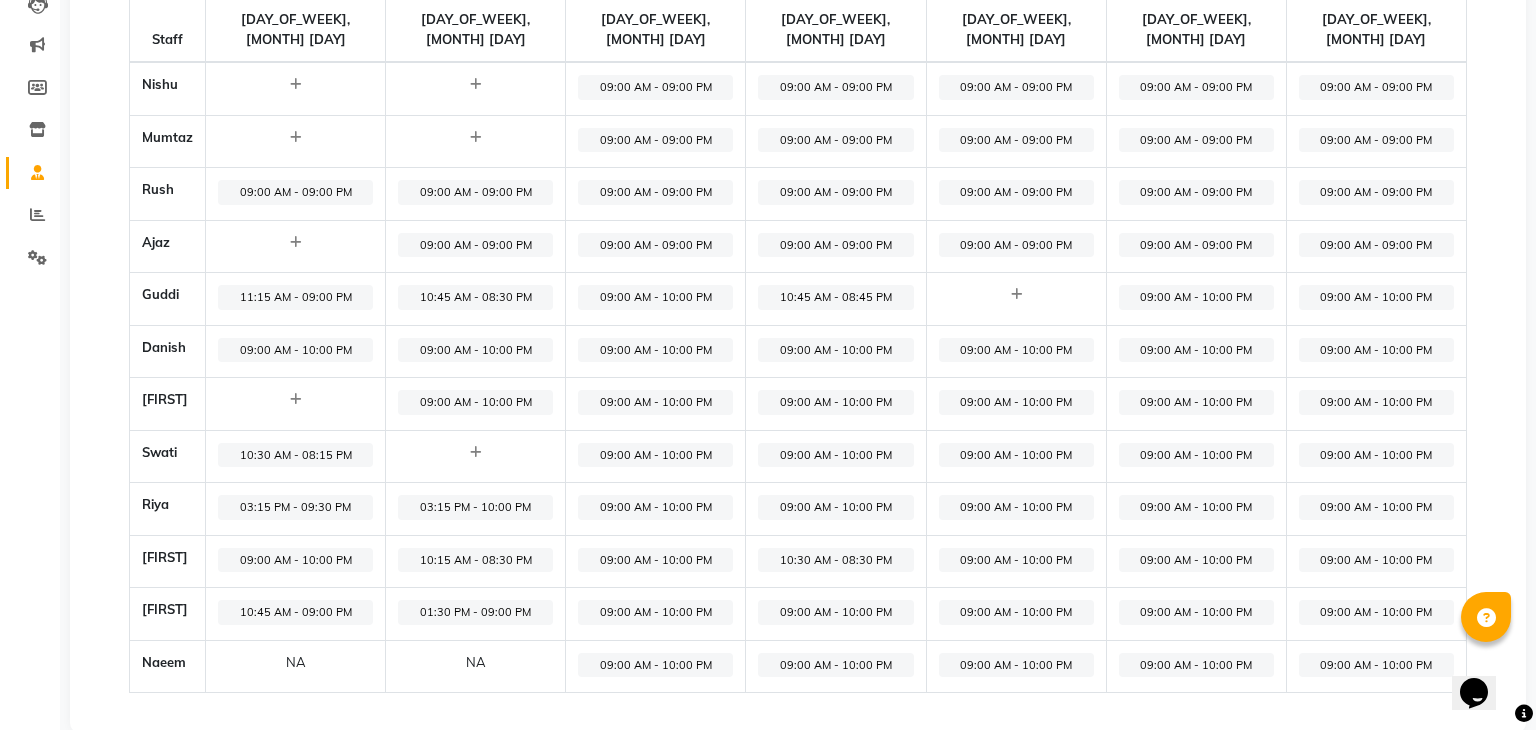 select on "09:00 AM" 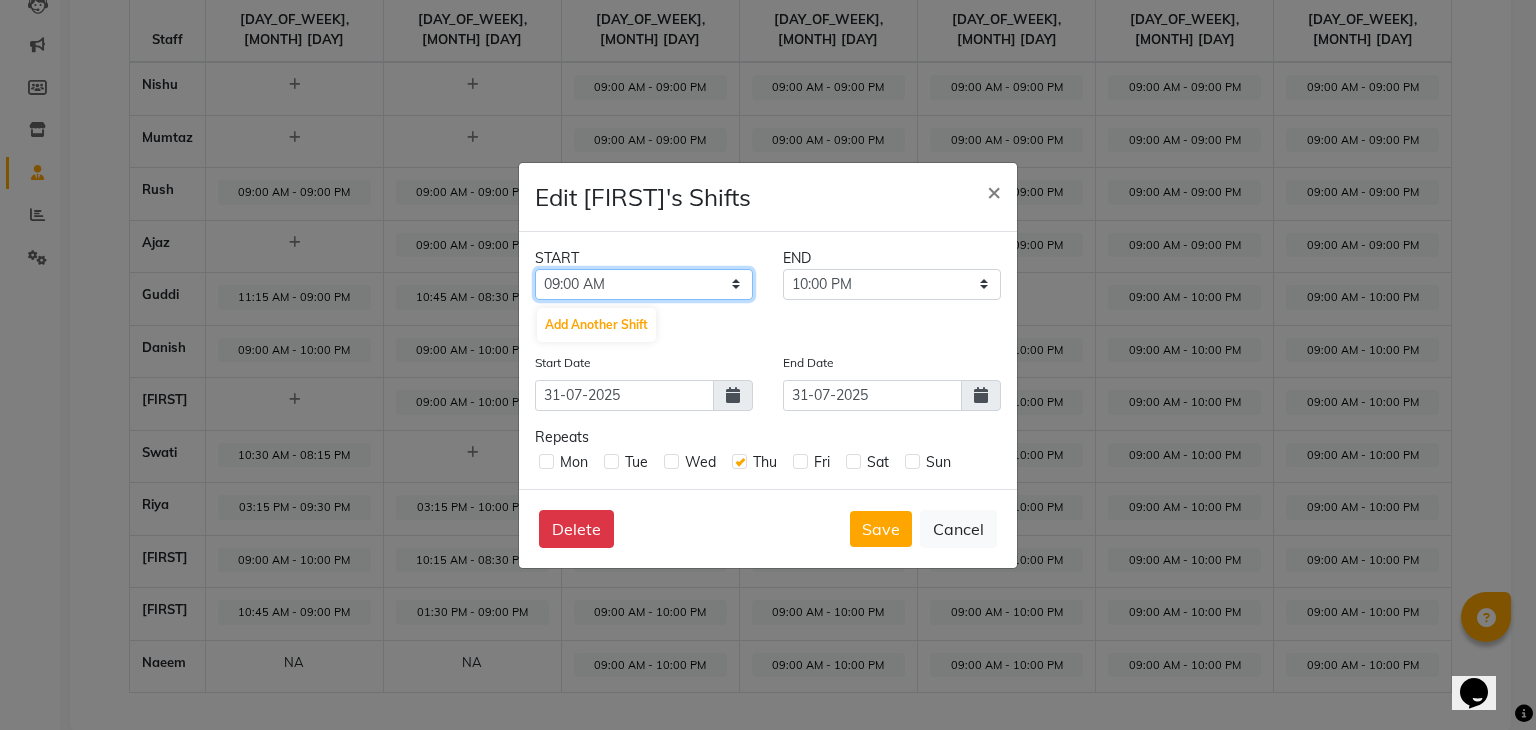 click on "12:00 AM 12:15 AM 12:30 AM 12:45 AM 01:00 AM 01:15 AM 01:30 AM 01:45 AM 02:00 AM 02:15 AM 02:30 AM 02:45 AM 03:00 AM 03:15 AM 03:30 AM 03:45 AM 04:00 AM 04:15 AM 04:30 AM 04:45 AM 05:00 AM 05:15 AM 05:30 AM 05:45 AM 06:00 AM 06:15 AM 06:30 AM 06:45 AM 07:00 AM 07:15 AM 07:30 AM 07:45 AM 08:00 AM 08:15 AM 08:30 AM 08:45 AM 09:00 AM 09:15 AM 09:30 AM 09:45 AM 10:00 AM 10:15 AM 10:30 AM 10:45 AM 11:00 AM 11:15 AM 11:30 AM 11:45 AM 12:00 PM 12:15 PM 12:30 PM 12:45 PM 01:00 PM 01:15 PM 01:30 PM 01:45 PM 02:00 PM 02:15 PM 02:30 PM 02:45 PM 03:00 PM 03:15 PM 03:30 PM 03:45 PM 04:00 PM 04:15 PM 04:30 PM 04:45 PM 05:00 PM 05:15 PM 05:30 PM 05:45 PM 06:00 PM 06:15 PM 06:30 PM 06:45 PM 07:00 PM 07:15 PM 07:30 PM 07:45 PM 08:00 PM 08:15 PM 08:30 PM 08:45 PM 09:00 PM 09:15 PM 09:30 PM 09:45 PM 10:00 PM 10:15 PM 10:30 PM 10:45 PM 11:00 PM 11:15 PM 11:30 PM 11:45 PM" 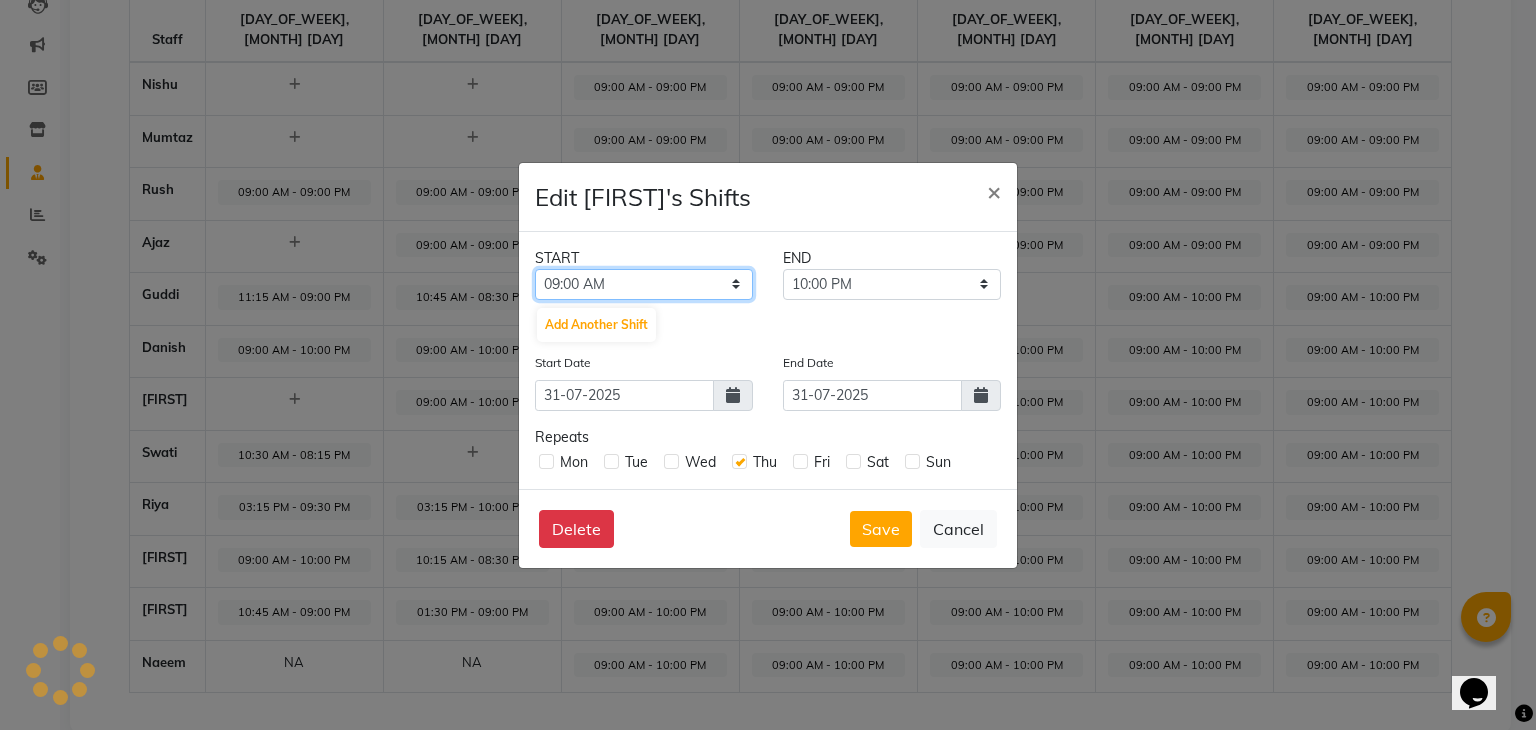 select on "11:00 AM" 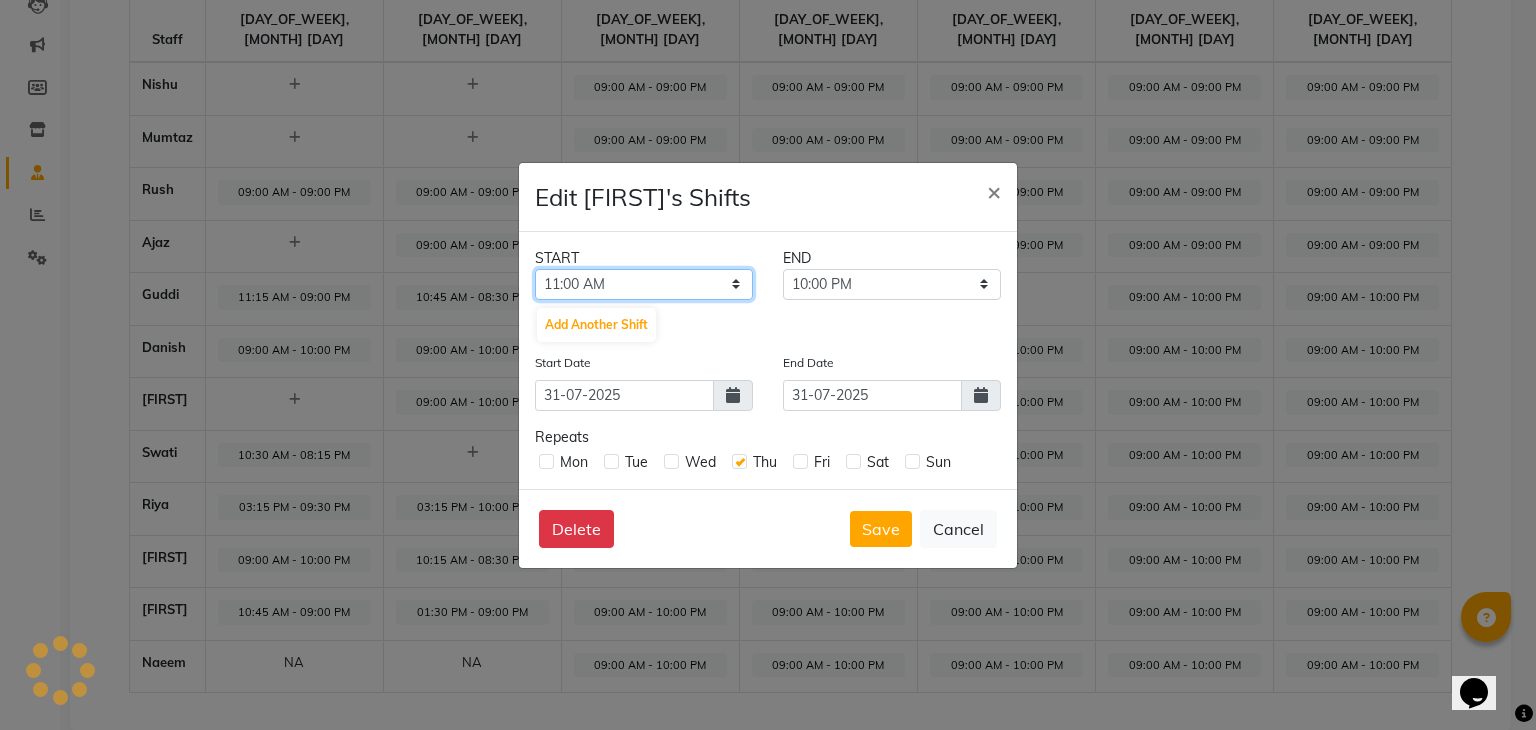 click on "12:00 AM 12:15 AM 12:30 AM 12:45 AM 01:00 AM 01:15 AM 01:30 AM 01:45 AM 02:00 AM 02:15 AM 02:30 AM 02:45 AM 03:00 AM 03:15 AM 03:30 AM 03:45 AM 04:00 AM 04:15 AM 04:30 AM 04:45 AM 05:00 AM 05:15 AM 05:30 AM 05:45 AM 06:00 AM 06:15 AM 06:30 AM 06:45 AM 07:00 AM 07:15 AM 07:30 AM 07:45 AM 08:00 AM 08:15 AM 08:30 AM 08:45 AM 09:00 AM 09:15 AM 09:30 AM 09:45 AM 10:00 AM 10:15 AM 10:30 AM 10:45 AM 11:00 AM 11:15 AM 11:30 AM 11:45 AM 12:00 PM 12:15 PM 12:30 PM 12:45 PM 01:00 PM 01:15 PM 01:30 PM 01:45 PM 02:00 PM 02:15 PM 02:30 PM 02:45 PM 03:00 PM 03:15 PM 03:30 PM 03:45 PM 04:00 PM 04:15 PM 04:30 PM 04:45 PM 05:00 PM 05:15 PM 05:30 PM 05:45 PM 06:00 PM 06:15 PM 06:30 PM 06:45 PM 07:00 PM 07:15 PM 07:30 PM 07:45 PM 08:00 PM 08:15 PM 08:30 PM 08:45 PM 09:00 PM 09:15 PM 09:30 PM 09:45 PM 10:00 PM 10:15 PM 10:30 PM 10:45 PM 11:00 PM 11:15 PM 11:30 PM 11:45 PM" 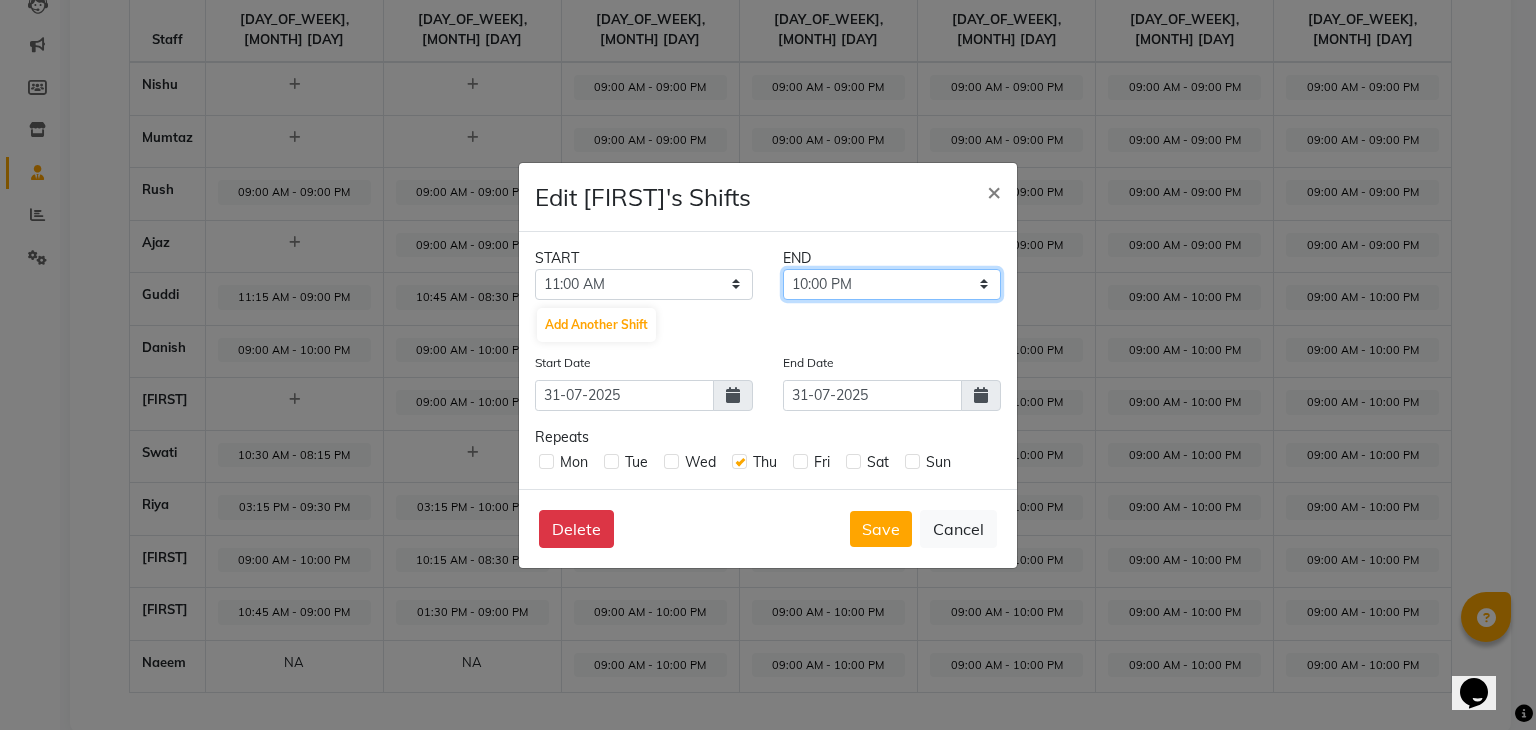 click on "11:15 AM 11:30 AM 11:45 AM 12:00 PM 12:15 PM 12:30 PM 12:45 PM 01:00 PM 01:15 PM 01:30 PM 01:45 PM 02:00 PM 02:15 PM 02:30 PM 02:45 PM 03:00 PM 03:15 PM 03:30 PM 03:45 PM 04:00 PM 04:15 PM 04:30 PM 04:45 PM 05:00 PM 05:15 PM 05:30 PM 05:45 PM 06:00 PM 06:15 PM 06:30 PM 06:45 PM 07:00 PM 07:15 PM 07:30 PM 07:45 PM 08:00 PM 08:15 PM 08:30 PM 08:45 PM 09:00 PM 09:15 PM 09:30 PM 09:45 PM 10:00 PM 10:15 PM 10:30 PM 10:45 PM 11:00 PM 11:15 PM 11:30 PM 11:45 PM" 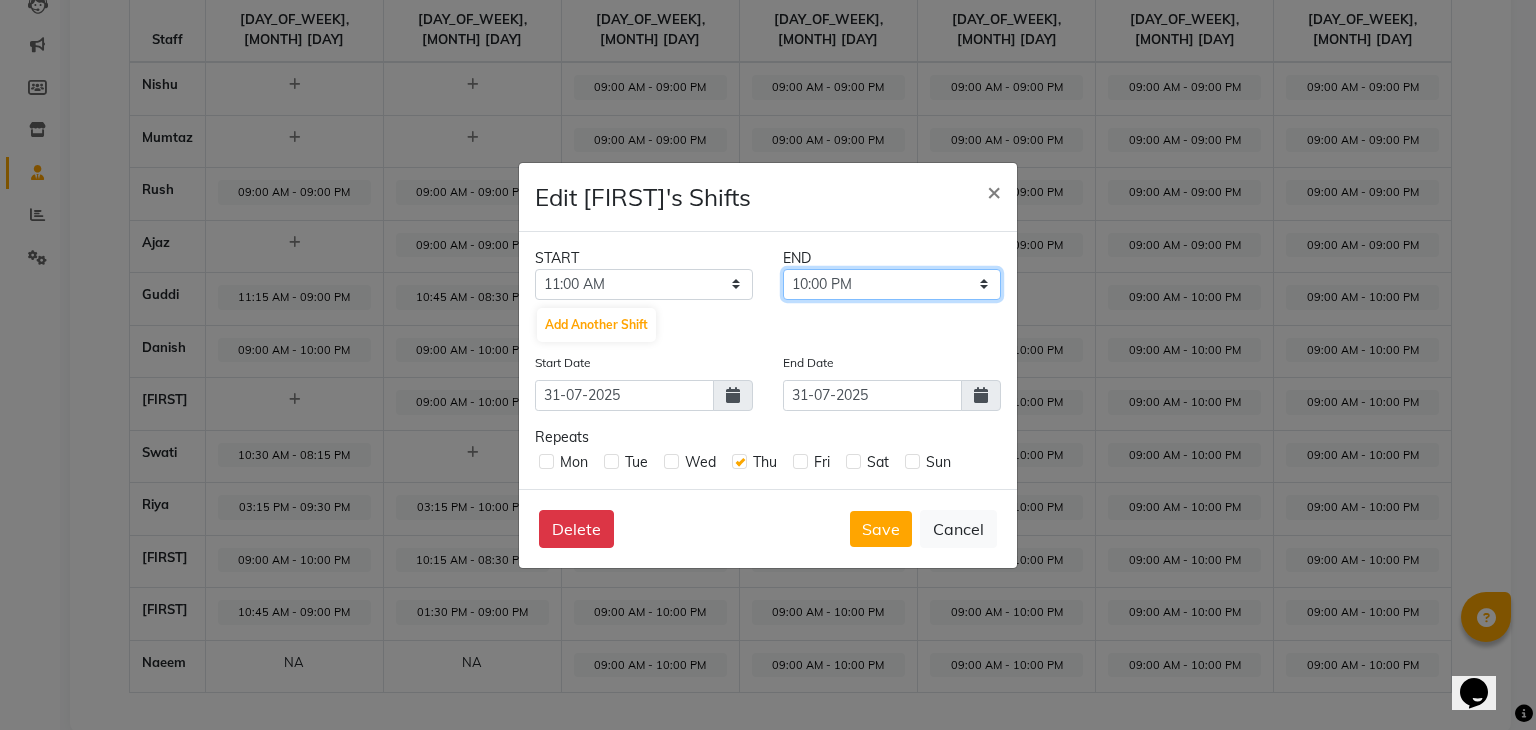 select on "09:00 PM" 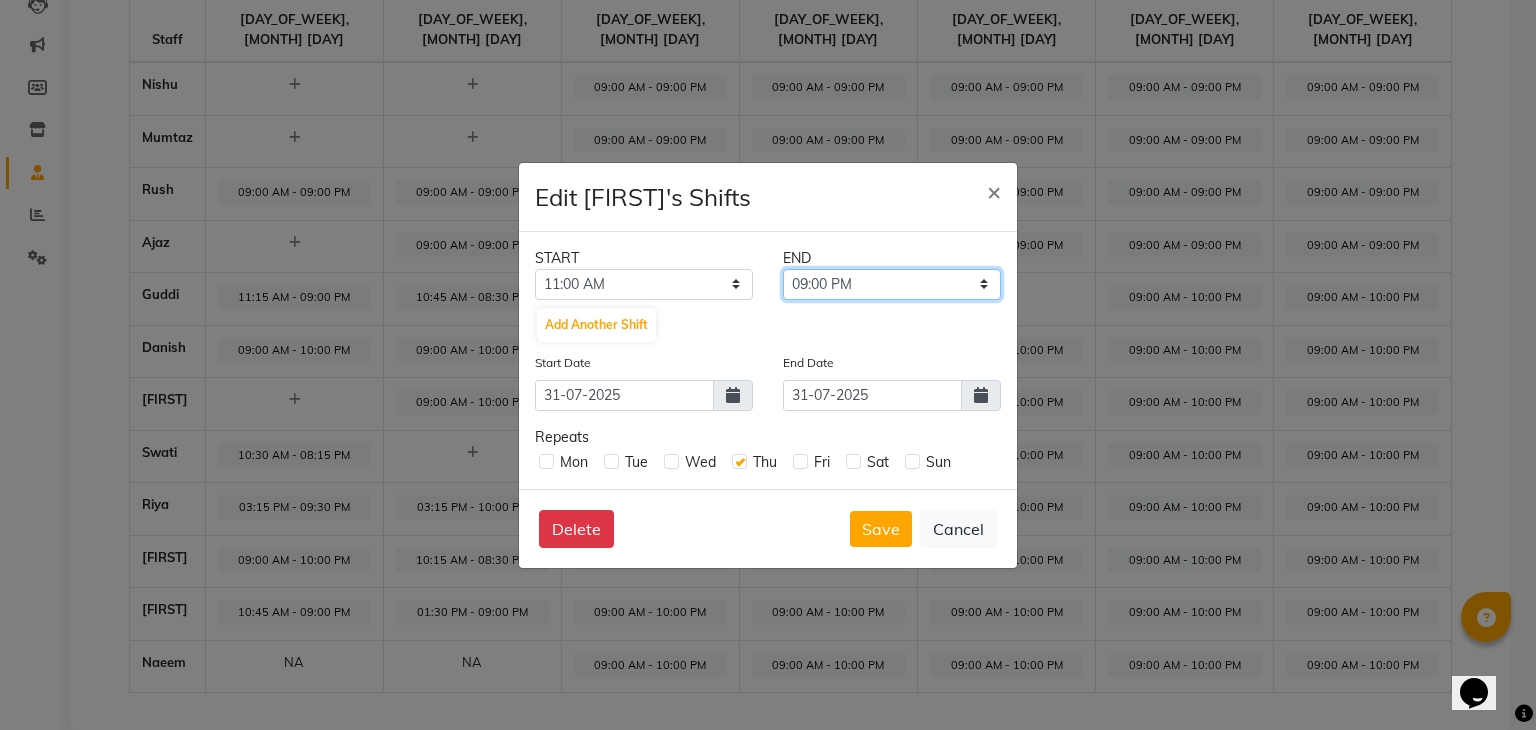 click on "11:15 AM 11:30 AM 11:45 AM 12:00 PM 12:15 PM 12:30 PM 12:45 PM 01:00 PM 01:15 PM 01:30 PM 01:45 PM 02:00 PM 02:15 PM 02:30 PM 02:45 PM 03:00 PM 03:15 PM 03:30 PM 03:45 PM 04:00 PM 04:15 PM 04:30 PM 04:45 PM 05:00 PM 05:15 PM 05:30 PM 05:45 PM 06:00 PM 06:15 PM 06:30 PM 06:45 PM 07:00 PM 07:15 PM 07:30 PM 07:45 PM 08:00 PM 08:15 PM 08:30 PM 08:45 PM 09:00 PM 09:15 PM 09:30 PM 09:45 PM 10:00 PM 10:15 PM 10:30 PM 10:45 PM 11:00 PM 11:15 PM 11:30 PM 11:45 PM" 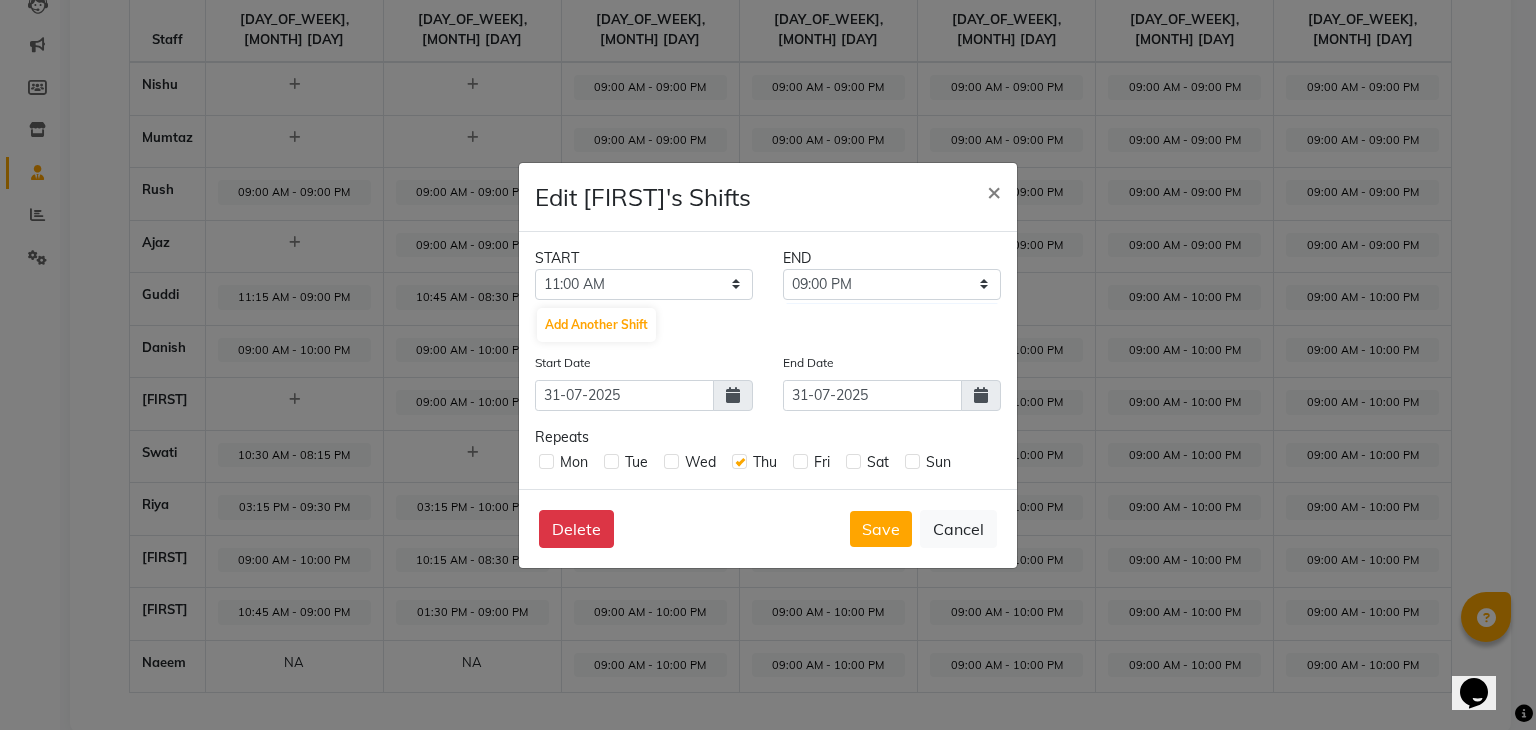 click 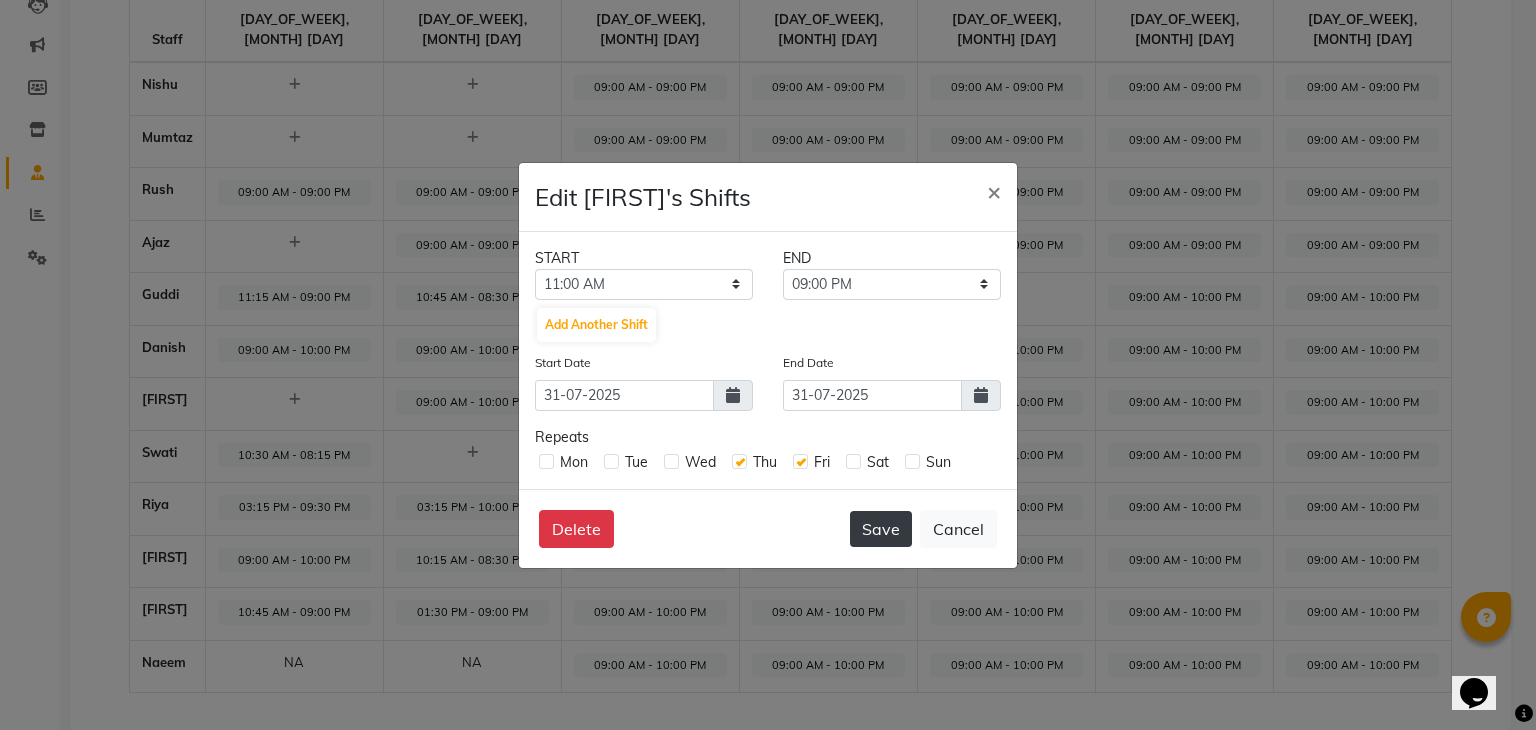 click on "Save" 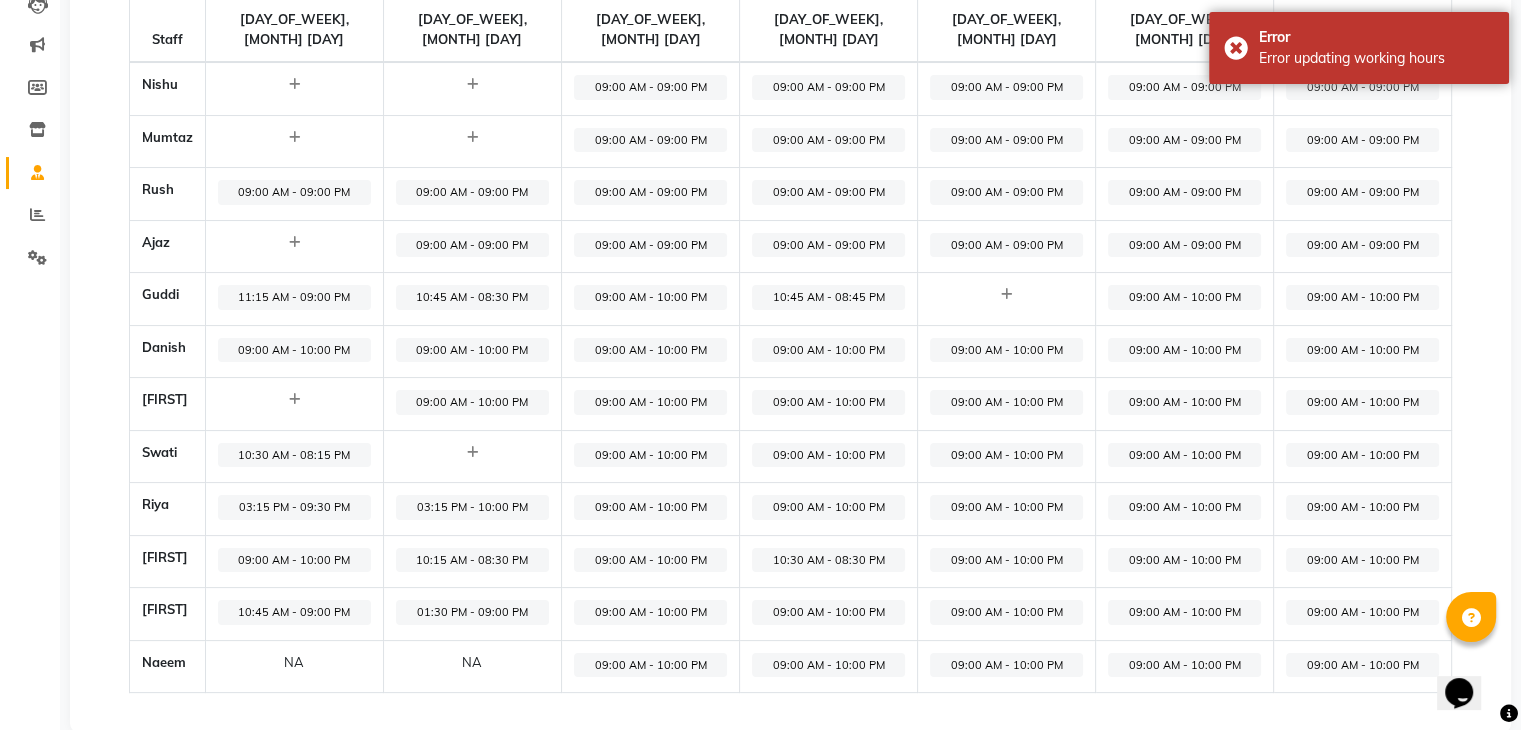 click on "09:00 AM - 10:00 PM" 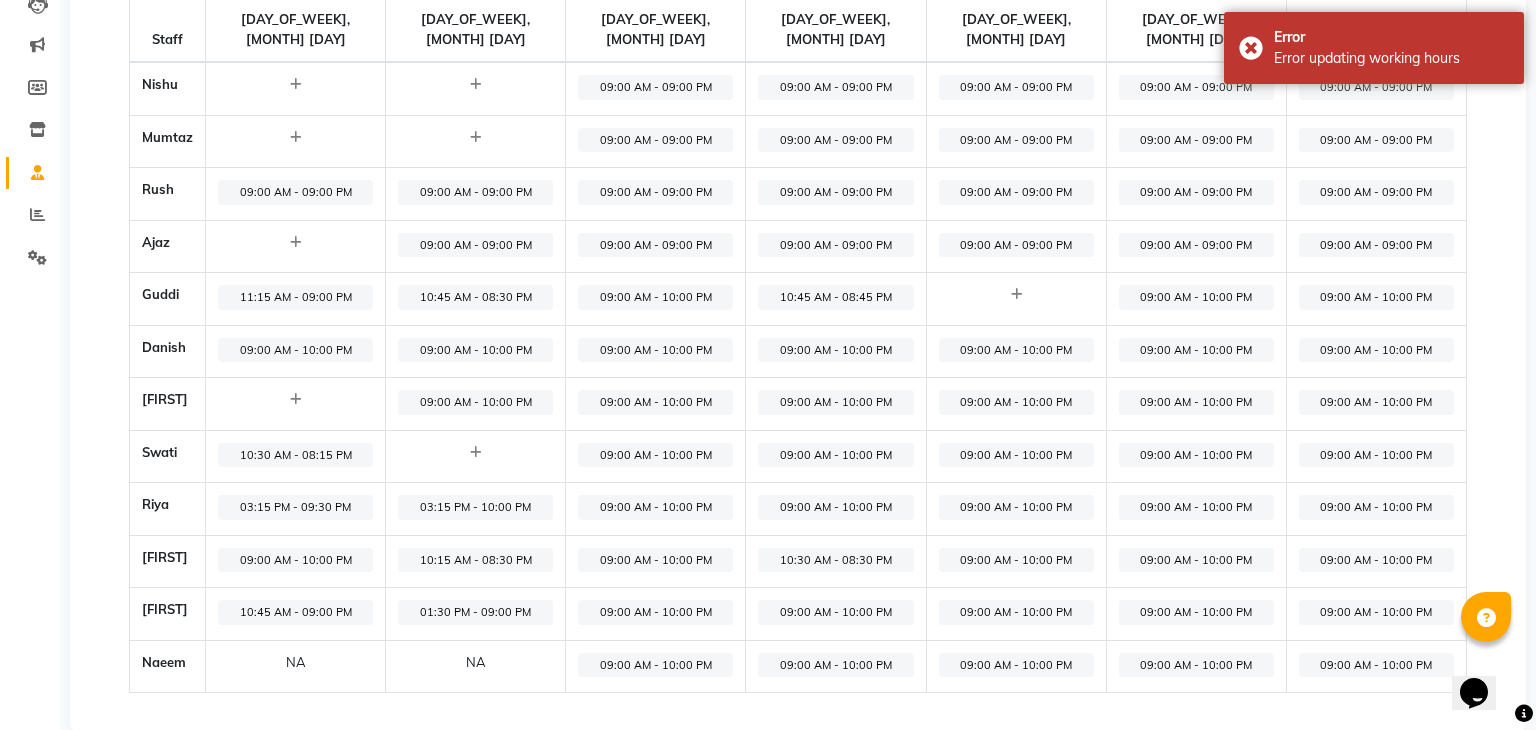 select on "09:00 AM" 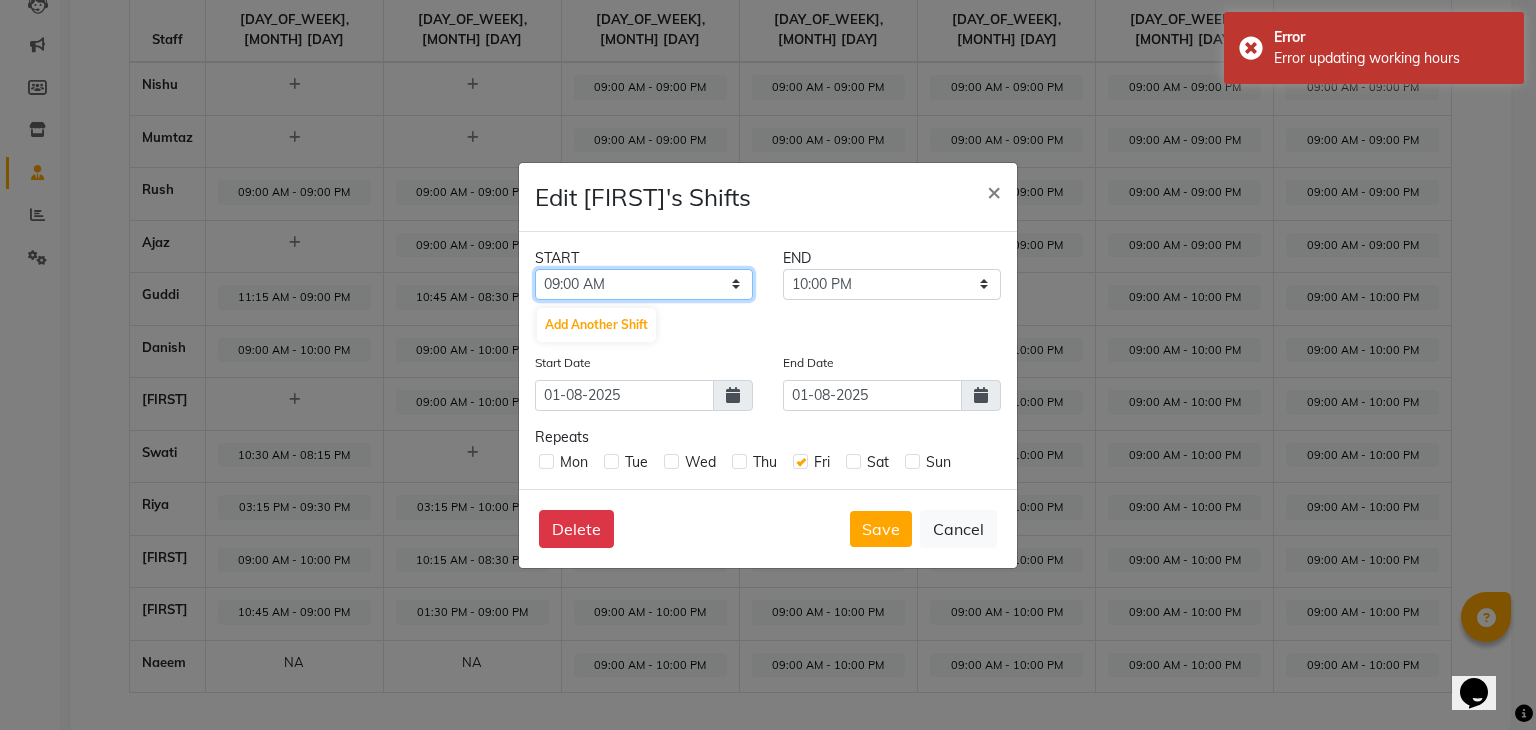 click on "12:00 AM 12:15 AM 12:30 AM 12:45 AM 01:00 AM 01:15 AM 01:30 AM 01:45 AM 02:00 AM 02:15 AM 02:30 AM 02:45 AM 03:00 AM 03:15 AM 03:30 AM 03:45 AM 04:00 AM 04:15 AM 04:30 AM 04:45 AM 05:00 AM 05:15 AM 05:30 AM 05:45 AM 06:00 AM 06:15 AM 06:30 AM 06:45 AM 07:00 AM 07:15 AM 07:30 AM 07:45 AM 08:00 AM 08:15 AM 08:30 AM 08:45 AM 09:00 AM 09:15 AM 09:30 AM 09:45 AM 10:00 AM 10:15 AM 10:30 AM 10:45 AM 11:00 AM 11:15 AM 11:30 AM 11:45 AM 12:00 PM 12:15 PM 12:30 PM 12:45 PM 01:00 PM 01:15 PM 01:30 PM 01:45 PM 02:00 PM 02:15 PM 02:30 PM 02:45 PM 03:00 PM 03:15 PM 03:30 PM 03:45 PM 04:00 PM 04:15 PM 04:30 PM 04:45 PM 05:00 PM 05:15 PM 05:30 PM 05:45 PM 06:00 PM 06:15 PM 06:30 PM 06:45 PM 07:00 PM 07:15 PM 07:30 PM 07:45 PM 08:00 PM 08:15 PM 08:30 PM 08:45 PM 09:00 PM 09:15 PM 09:30 PM 09:45 PM 10:00 PM 10:15 PM 10:30 PM 10:45 PM 11:00 PM 11:15 PM 11:30 PM 11:45 PM" 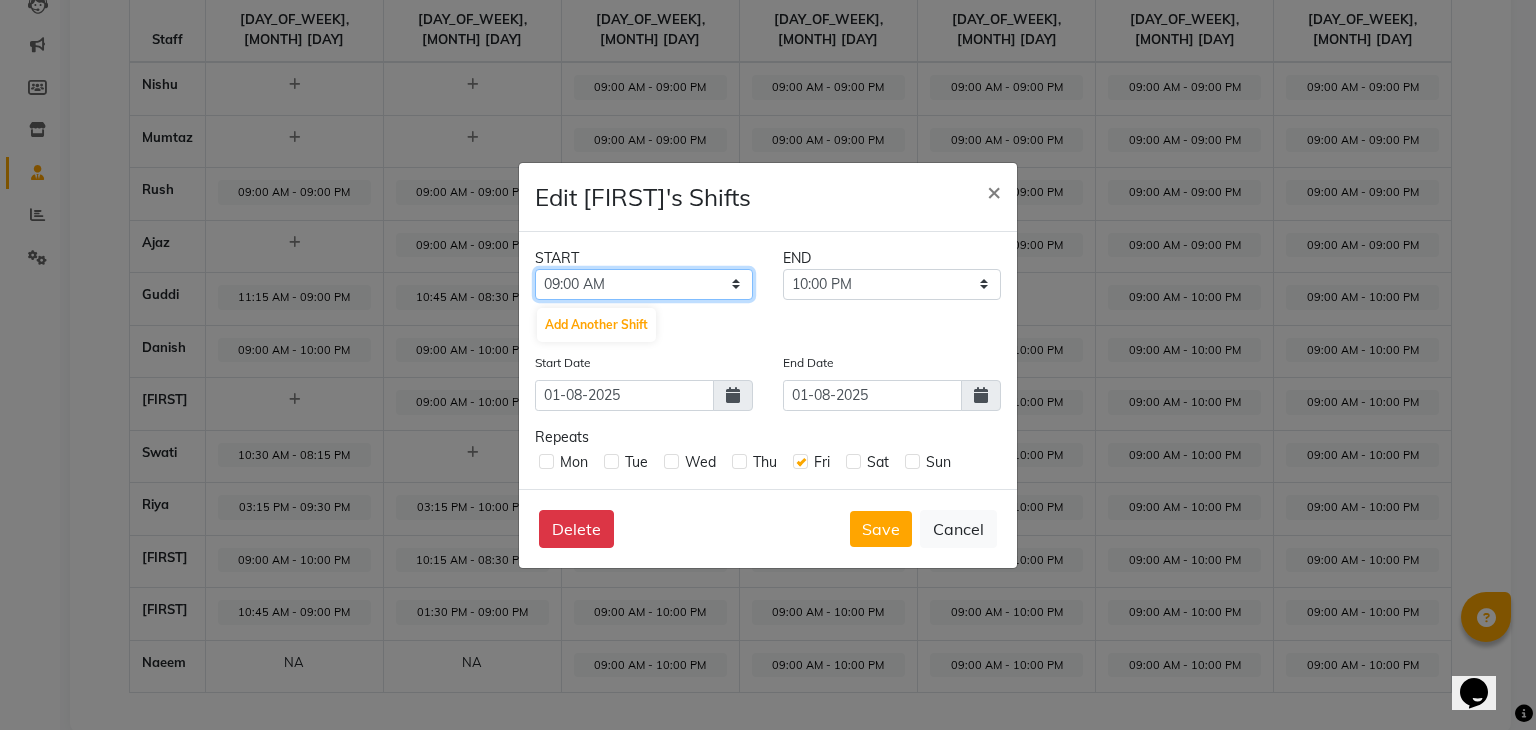 select on "11:00 AM" 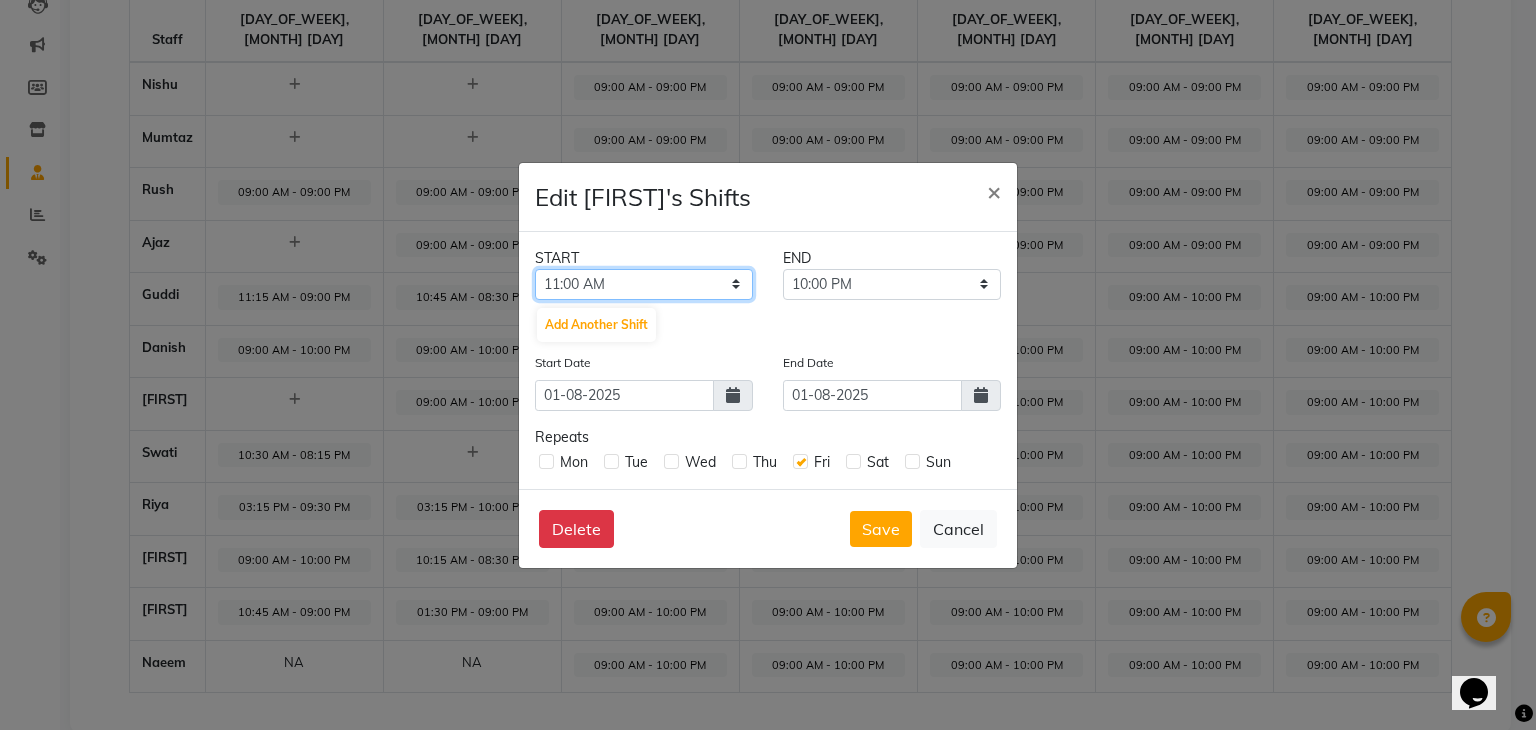 click on "12:00 AM 12:15 AM 12:30 AM 12:45 AM 01:00 AM 01:15 AM 01:30 AM 01:45 AM 02:00 AM 02:15 AM 02:30 AM 02:45 AM 03:00 AM 03:15 AM 03:30 AM 03:45 AM 04:00 AM 04:15 AM 04:30 AM 04:45 AM 05:00 AM 05:15 AM 05:30 AM 05:45 AM 06:00 AM 06:15 AM 06:30 AM 06:45 AM 07:00 AM 07:15 AM 07:30 AM 07:45 AM 08:00 AM 08:15 AM 08:30 AM 08:45 AM 09:00 AM 09:15 AM 09:30 AM 09:45 AM 10:00 AM 10:15 AM 10:30 AM 10:45 AM 11:00 AM 11:15 AM 11:30 AM 11:45 AM 12:00 PM 12:15 PM 12:30 PM 12:45 PM 01:00 PM 01:15 PM 01:30 PM 01:45 PM 02:00 PM 02:15 PM 02:30 PM 02:45 PM 03:00 PM 03:15 PM 03:30 PM 03:45 PM 04:00 PM 04:15 PM 04:30 PM 04:45 PM 05:00 PM 05:15 PM 05:30 PM 05:45 PM 06:00 PM 06:15 PM 06:30 PM 06:45 PM 07:00 PM 07:15 PM 07:30 PM 07:45 PM 08:00 PM 08:15 PM 08:30 PM 08:45 PM 09:00 PM 09:15 PM 09:30 PM 09:45 PM 10:00 PM 10:15 PM 10:30 PM 10:45 PM 11:00 PM 11:15 PM 11:30 PM 11:45 PM" 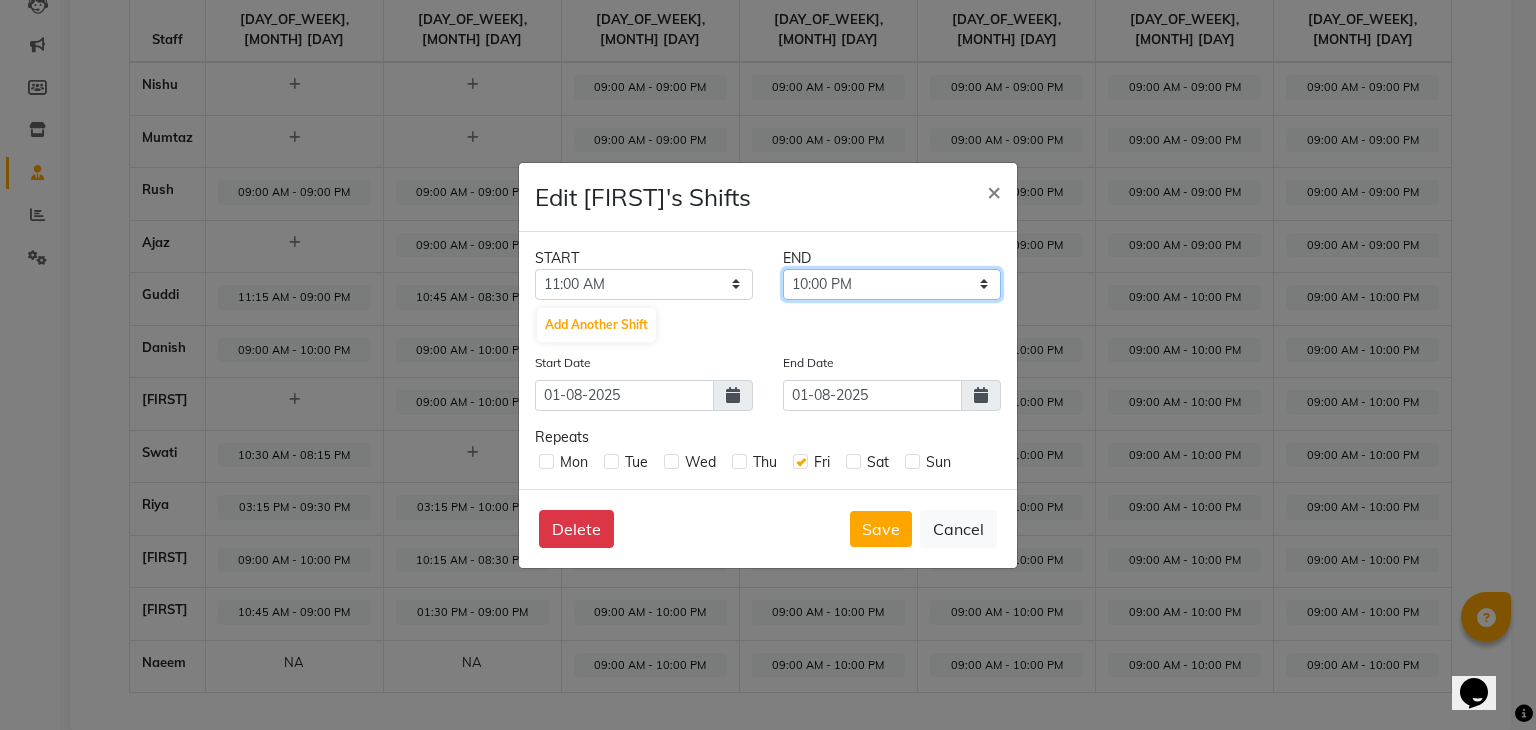 click on "11:15 AM 11:30 AM 11:45 AM 12:00 PM 12:15 PM 12:30 PM 12:45 PM 01:00 PM 01:15 PM 01:30 PM 01:45 PM 02:00 PM 02:15 PM 02:30 PM 02:45 PM 03:00 PM 03:15 PM 03:30 PM 03:45 PM 04:00 PM 04:15 PM 04:30 PM 04:45 PM 05:00 PM 05:15 PM 05:30 PM 05:45 PM 06:00 PM 06:15 PM 06:30 PM 06:45 PM 07:00 PM 07:15 PM 07:30 PM 07:45 PM 08:00 PM 08:15 PM 08:30 PM 08:45 PM 09:00 PM 09:15 PM 09:30 PM 09:45 PM 10:00 PM 10:15 PM 10:30 PM 10:45 PM 11:00 PM 11:15 PM 11:30 PM 11:45 PM" 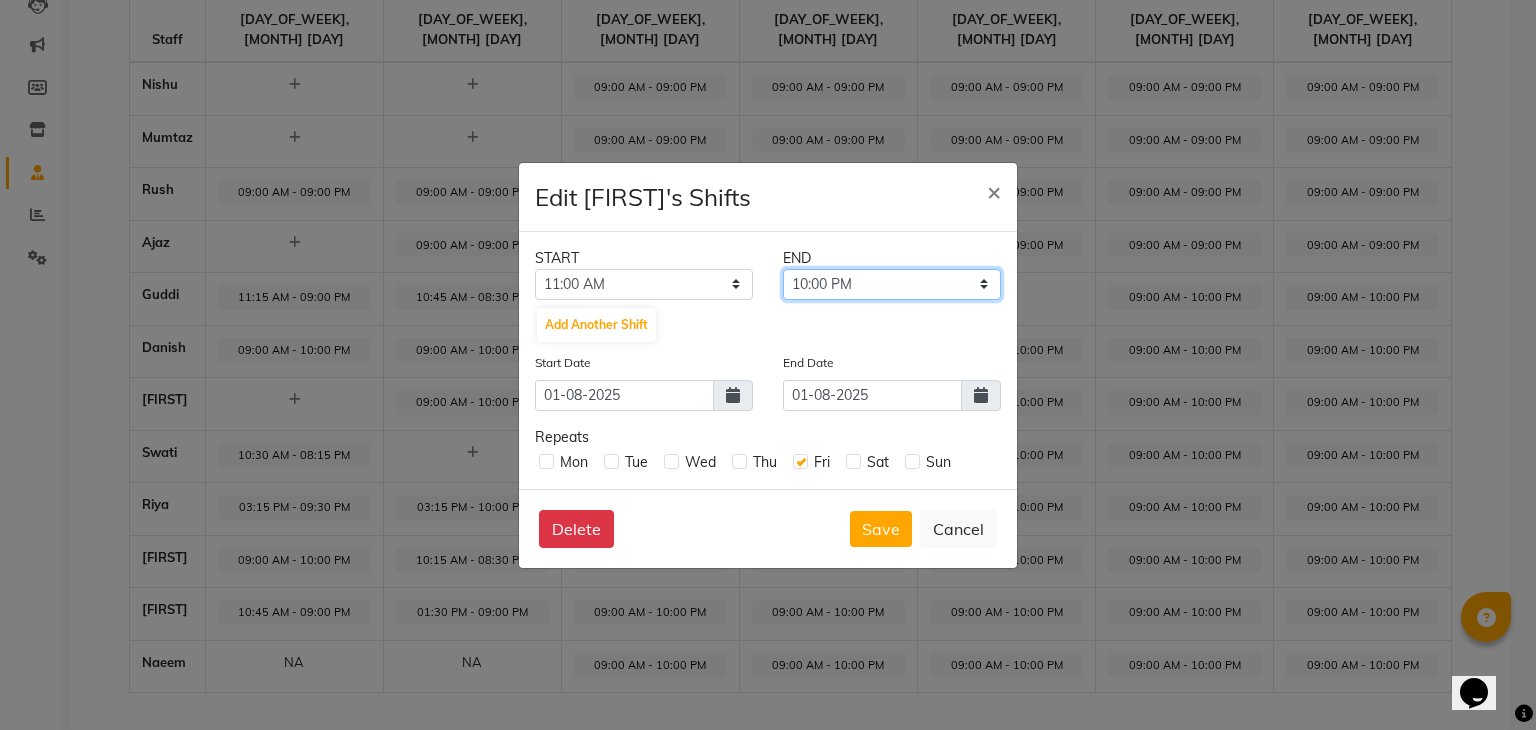 select on "09:00 PM" 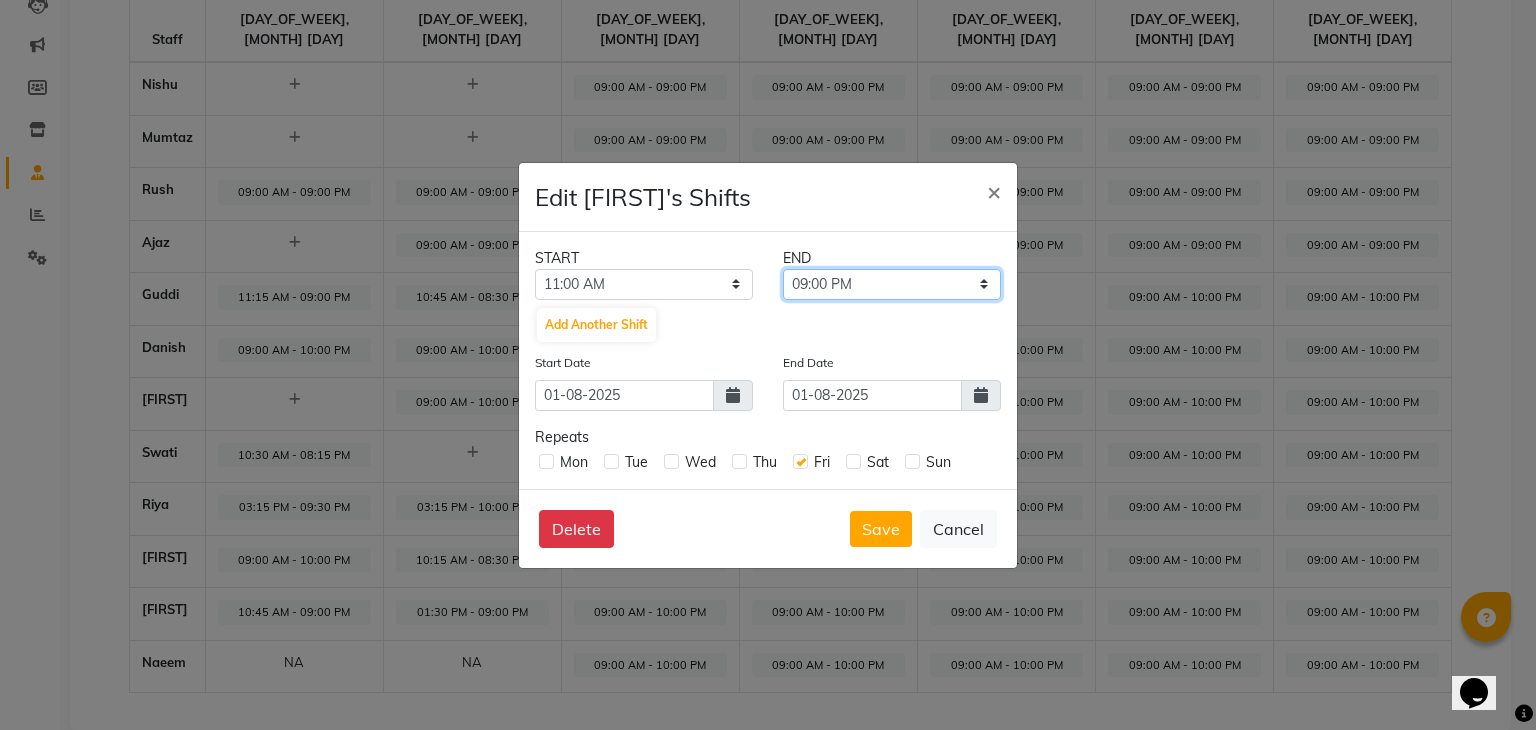 click on "11:15 AM 11:30 AM 11:45 AM 12:00 PM 12:15 PM 12:30 PM 12:45 PM 01:00 PM 01:15 PM 01:30 PM 01:45 PM 02:00 PM 02:15 PM 02:30 PM 02:45 PM 03:00 PM 03:15 PM 03:30 PM 03:45 PM 04:00 PM 04:15 PM 04:30 PM 04:45 PM 05:00 PM 05:15 PM 05:30 PM 05:45 PM 06:00 PM 06:15 PM 06:30 PM 06:45 PM 07:00 PM 07:15 PM 07:30 PM 07:45 PM 08:00 PM 08:15 PM 08:30 PM 08:45 PM 09:00 PM 09:15 PM 09:30 PM 09:45 PM 10:00 PM 10:15 PM 10:30 PM 10:45 PM 11:00 PM 11:15 PM 11:30 PM 11:45 PM" 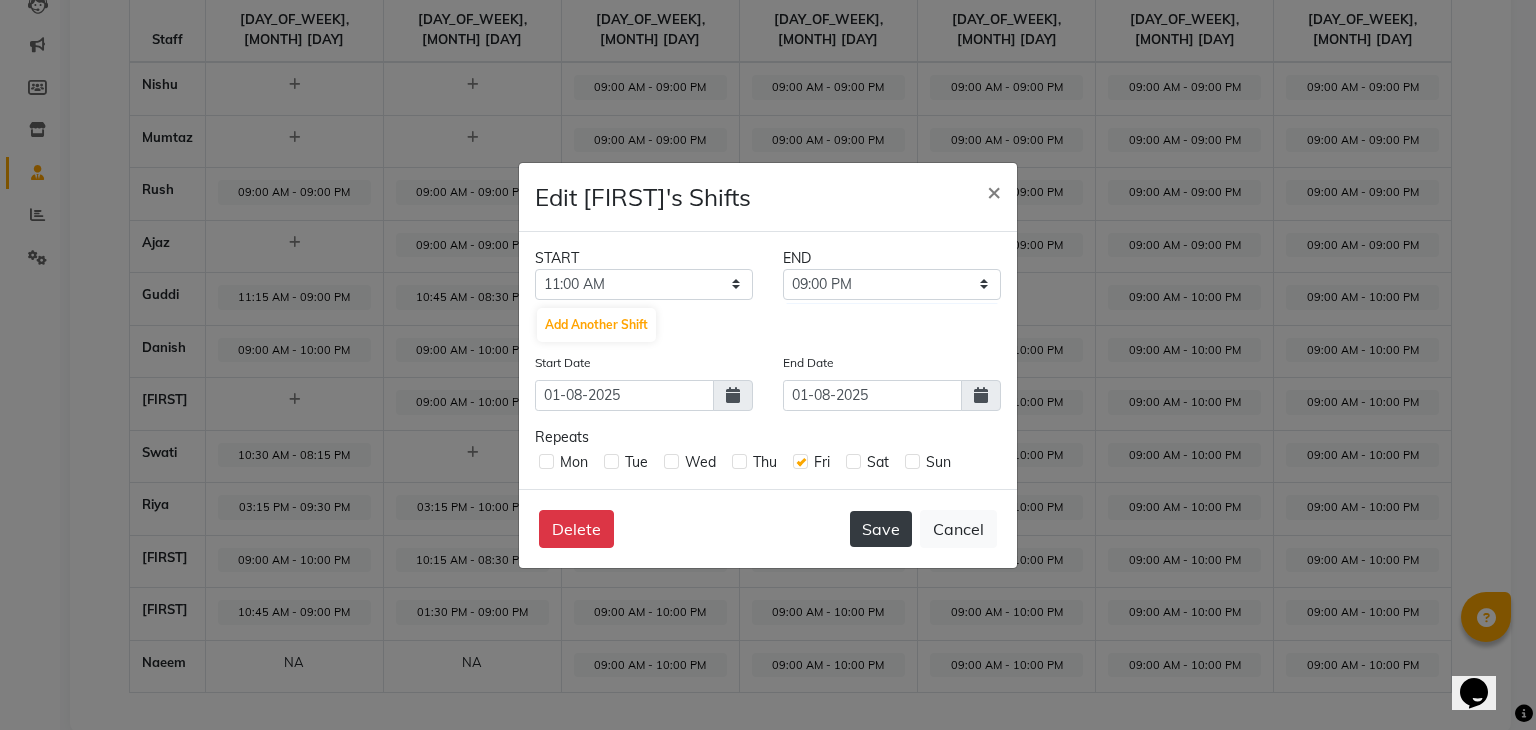 click on "Save" 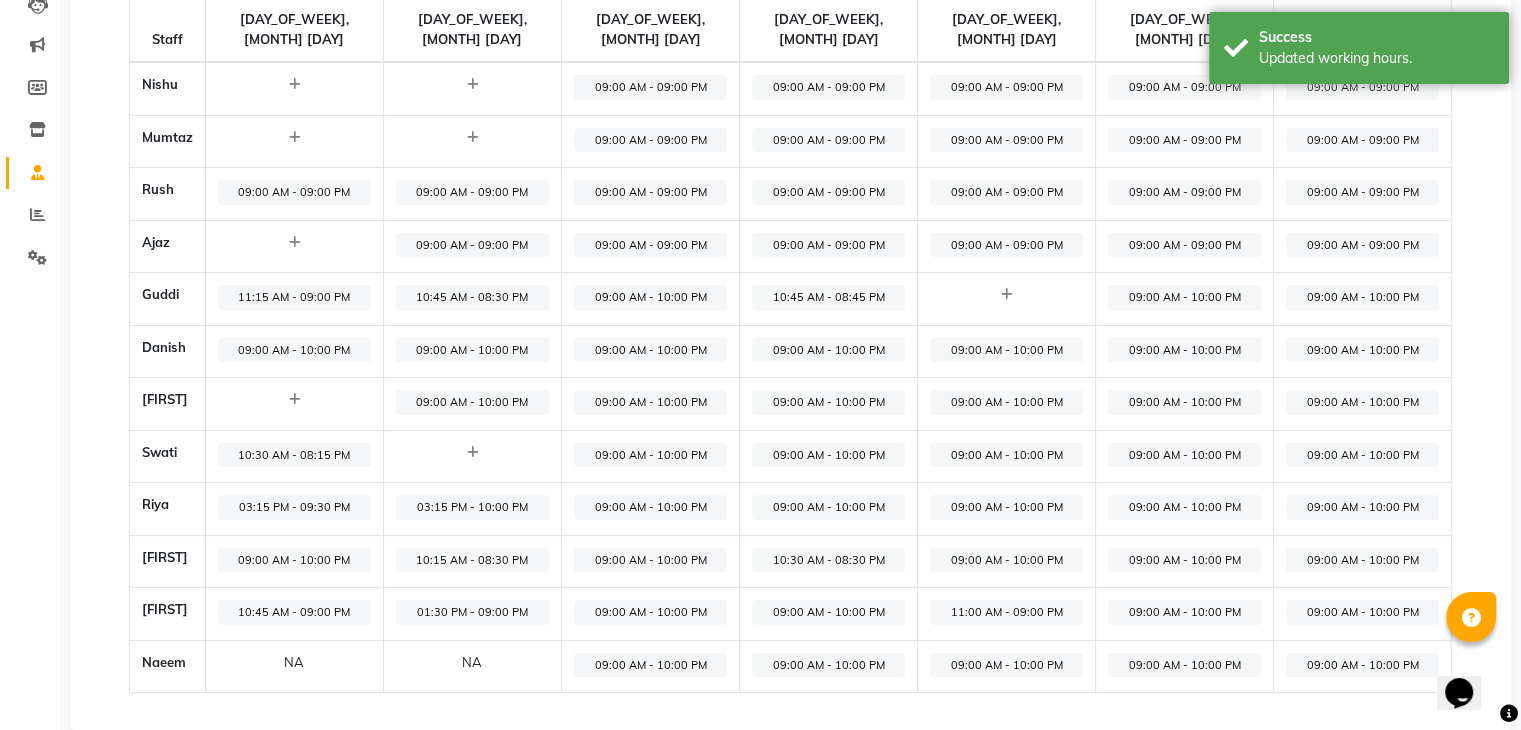 click on "09:00 AM - 10:00 PM" 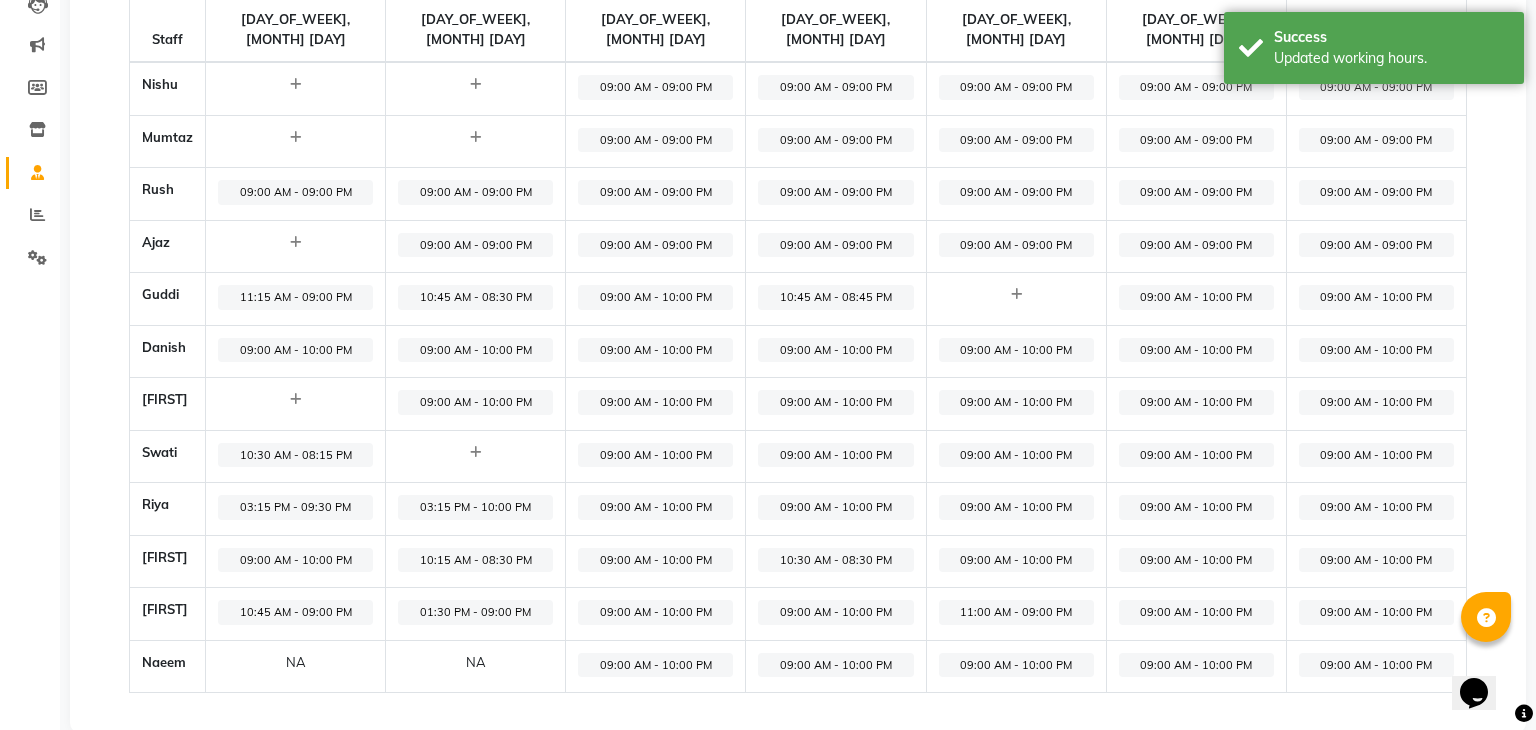 select on "09:00 AM" 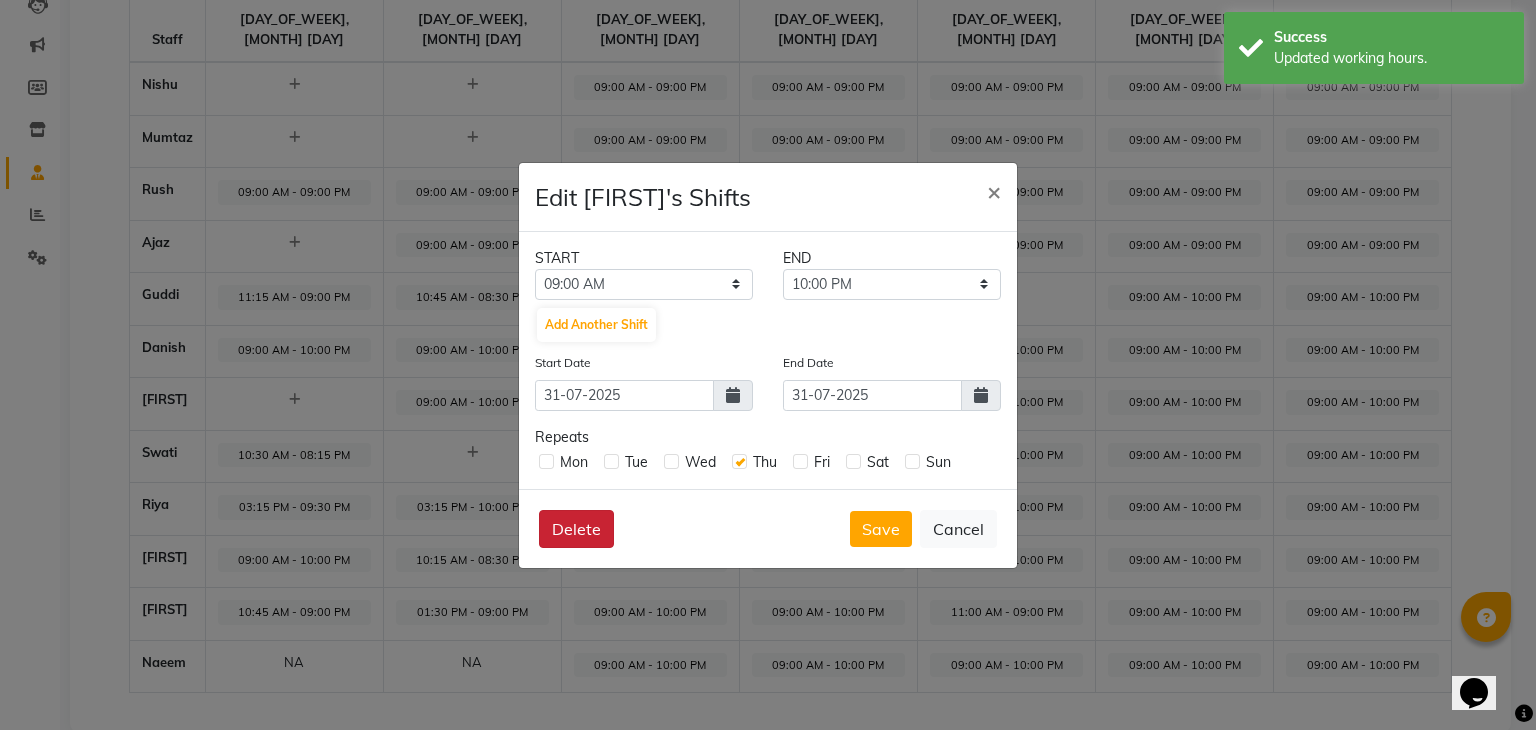 click on "Delete" 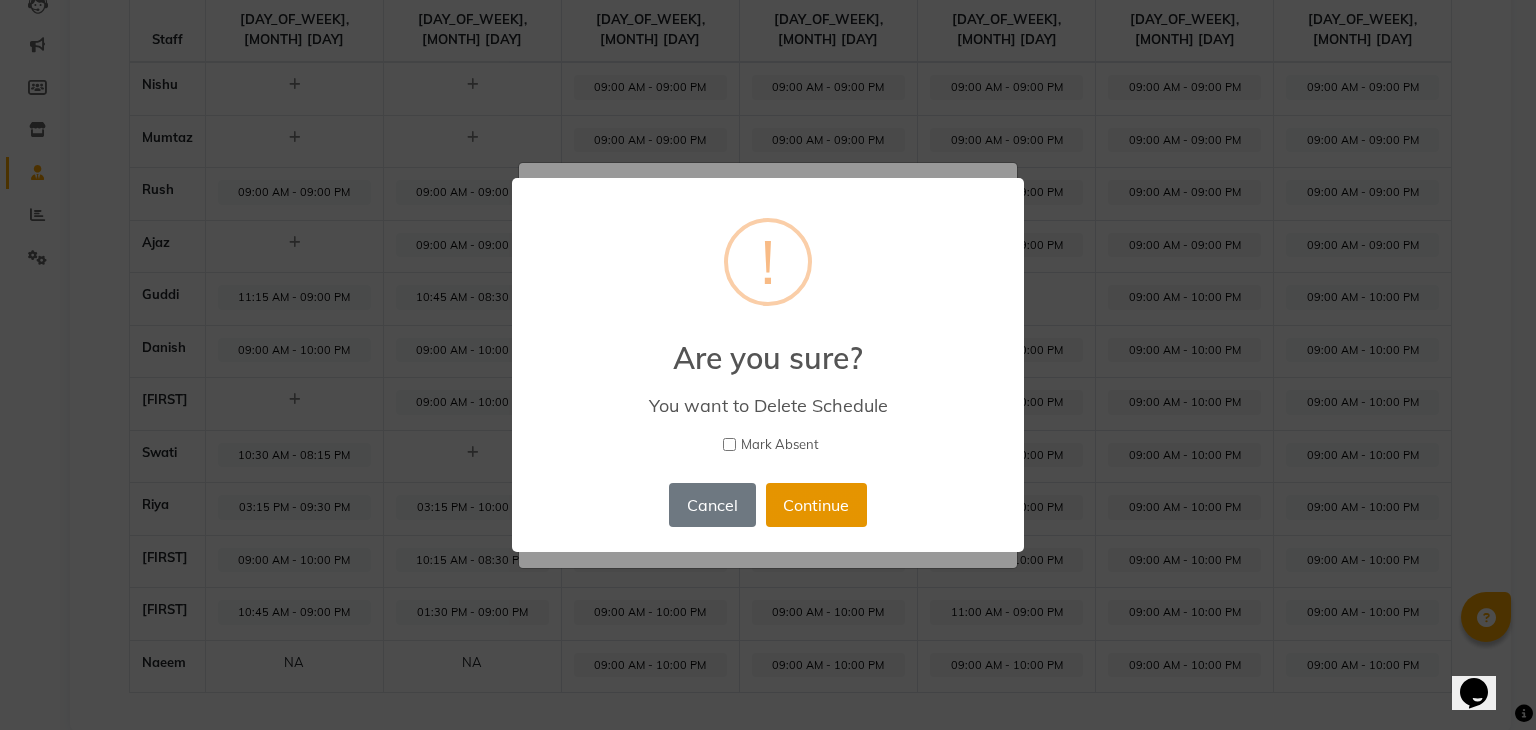 click on "Continue" at bounding box center [816, 505] 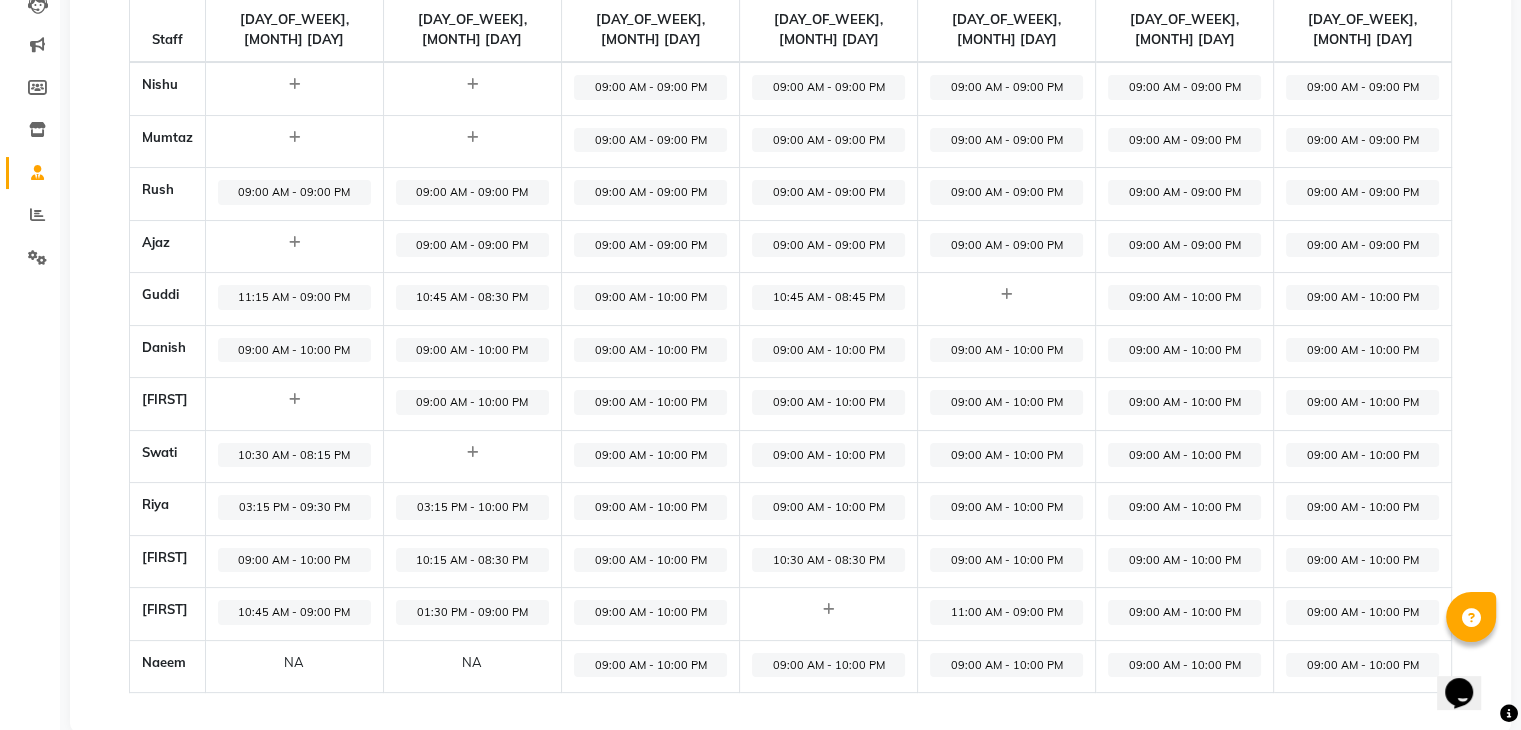 click on "10:30 AM - 08:30 PM" 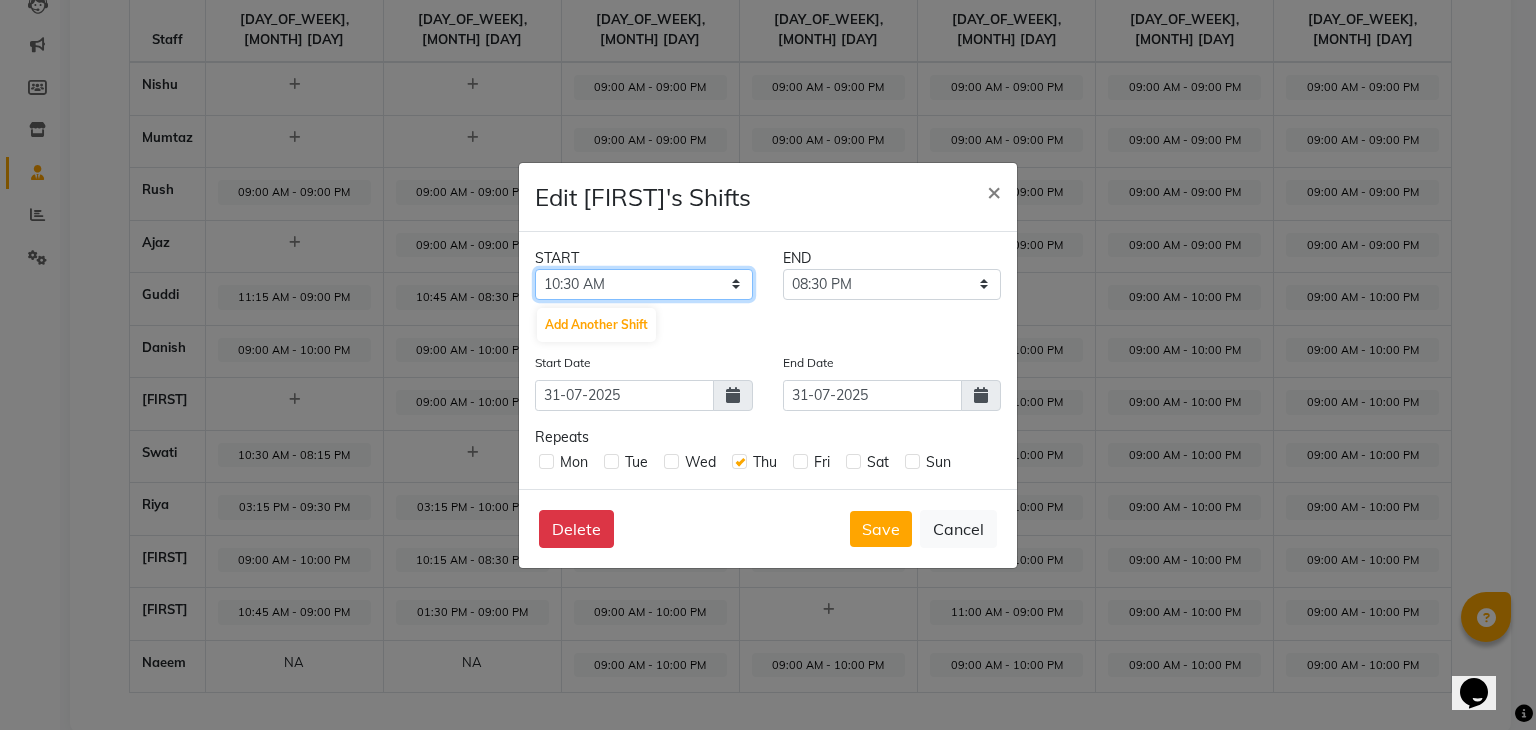 click on "12:00 AM 12:15 AM 12:30 AM 12:45 AM 01:00 AM 01:15 AM 01:30 AM 01:45 AM 02:00 AM 02:15 AM 02:30 AM 02:45 AM 03:00 AM 03:15 AM 03:30 AM 03:45 AM 04:00 AM 04:15 AM 04:30 AM 04:45 AM 05:00 AM 05:15 AM 05:30 AM 05:45 AM 06:00 AM 06:15 AM 06:30 AM 06:45 AM 07:00 AM 07:15 AM 07:30 AM 07:45 AM 08:00 AM 08:15 AM 08:30 AM 08:45 AM 09:00 AM 09:15 AM 09:30 AM 09:45 AM 10:00 AM 10:15 AM 10:30 AM 10:45 AM 11:00 AM 11:15 AM 11:30 AM 11:45 AM 12:00 PM 12:15 PM 12:30 PM 12:45 PM 01:00 PM 01:15 PM 01:30 PM 01:45 PM 02:00 PM 02:15 PM 02:30 PM 02:45 PM 03:00 PM 03:15 PM 03:30 PM 03:45 PM 04:00 PM 04:15 PM 04:30 PM 04:45 PM 05:00 PM 05:15 PM 05:30 PM 05:45 PM 06:00 PM 06:15 PM 06:30 PM 06:45 PM 07:00 PM 07:15 PM 07:30 PM 07:45 PM 08:00 PM 08:15 PM 08:30 PM 08:45 PM 09:00 PM 09:15 PM 09:30 PM 09:45 PM 10:00 PM 10:15 PM 10:30 PM 10:45 PM 11:00 PM 11:15 PM 11:30 PM 11:45 PM" 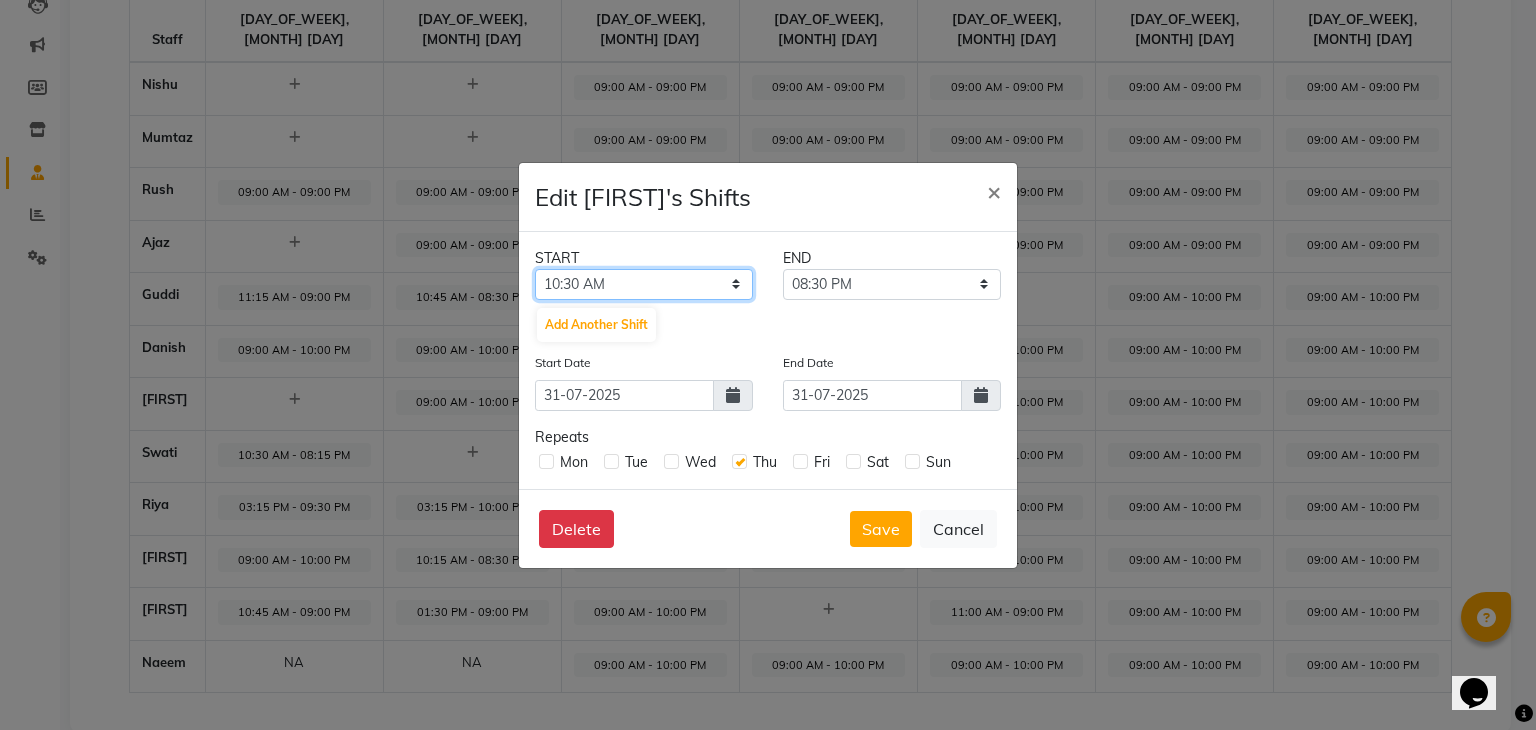 select on "11:00 AM" 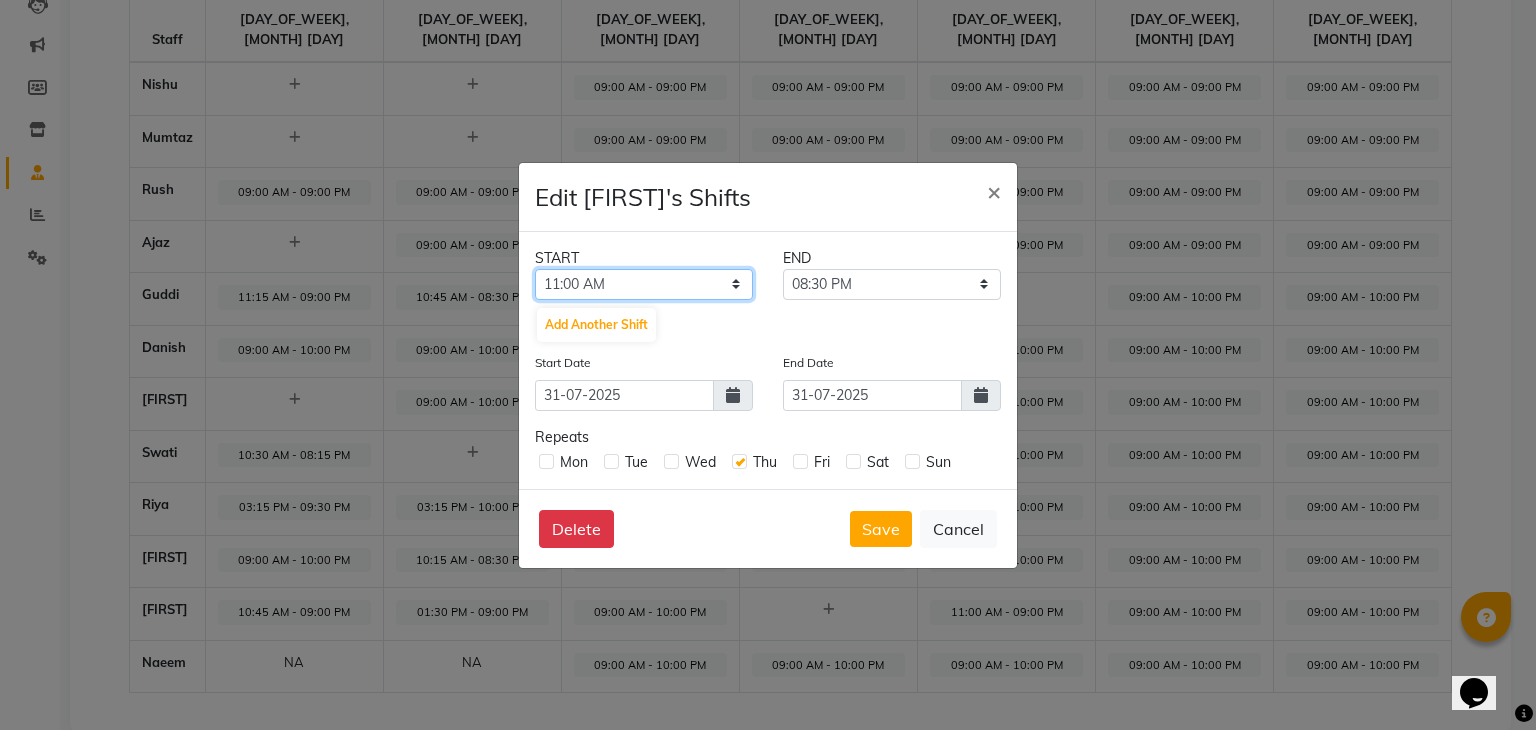 click on "12:00 AM 12:15 AM 12:30 AM 12:45 AM 01:00 AM 01:15 AM 01:30 AM 01:45 AM 02:00 AM 02:15 AM 02:30 AM 02:45 AM 03:00 AM 03:15 AM 03:30 AM 03:45 AM 04:00 AM 04:15 AM 04:30 AM 04:45 AM 05:00 AM 05:15 AM 05:30 AM 05:45 AM 06:00 AM 06:15 AM 06:30 AM 06:45 AM 07:00 AM 07:15 AM 07:30 AM 07:45 AM 08:00 AM 08:15 AM 08:30 AM 08:45 AM 09:00 AM 09:15 AM 09:30 AM 09:45 AM 10:00 AM 10:15 AM 10:30 AM 10:45 AM 11:00 AM 11:15 AM 11:30 AM 11:45 AM 12:00 PM 12:15 PM 12:30 PM 12:45 PM 01:00 PM 01:15 PM 01:30 PM 01:45 PM 02:00 PM 02:15 PM 02:30 PM 02:45 PM 03:00 PM 03:15 PM 03:30 PM 03:45 PM 04:00 PM 04:15 PM 04:30 PM 04:45 PM 05:00 PM 05:15 PM 05:30 PM 05:45 PM 06:00 PM 06:15 PM 06:30 PM 06:45 PM 07:00 PM 07:15 PM 07:30 PM 07:45 PM 08:00 PM 08:15 PM 08:30 PM 08:45 PM 09:00 PM 09:15 PM 09:30 PM 09:45 PM 10:00 PM 10:15 PM 10:30 PM 10:45 PM 11:00 PM 11:15 PM 11:30 PM 11:45 PM" 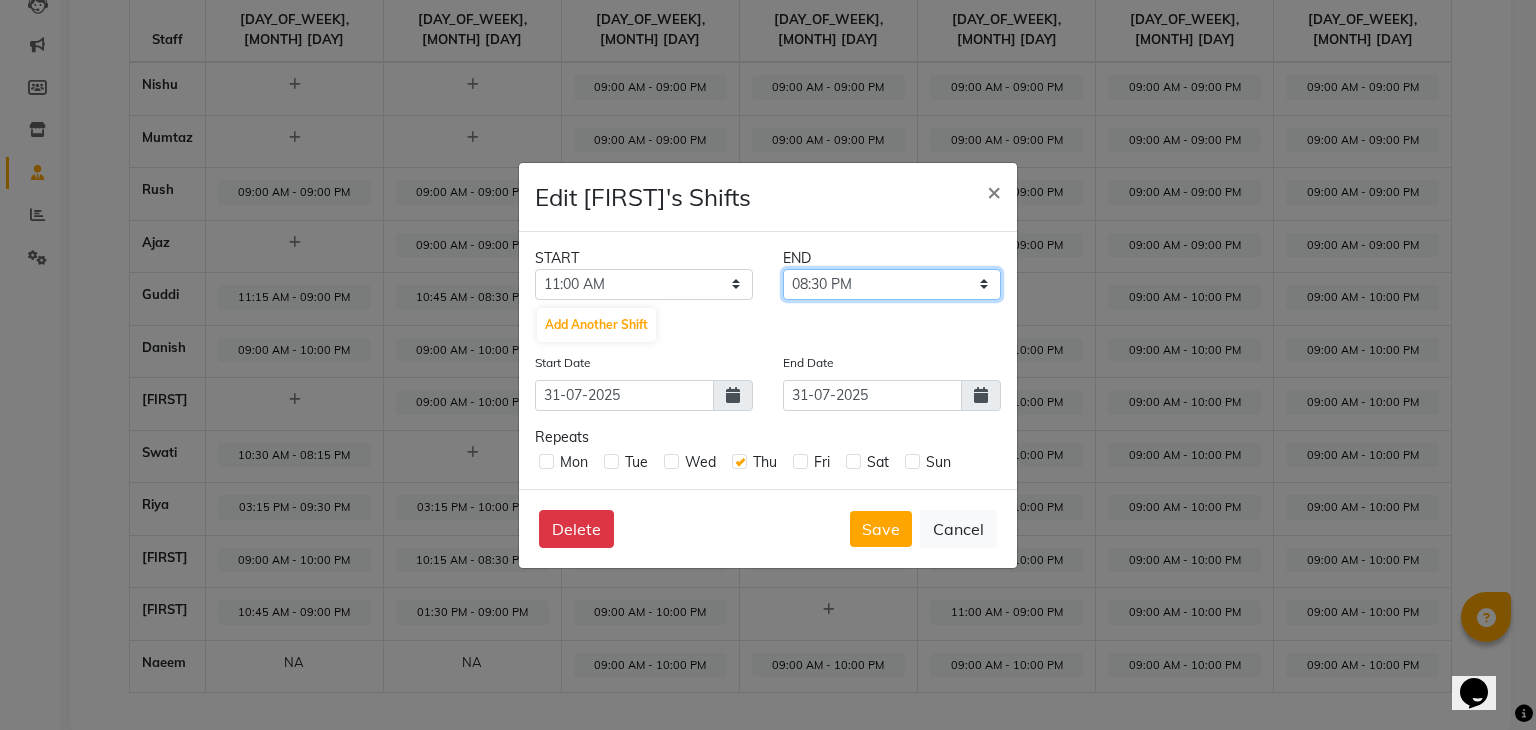 click on "11:15 AM 11:30 AM 11:45 AM 12:00 PM 12:15 PM 12:30 PM 12:45 PM 01:00 PM 01:15 PM 01:30 PM 01:45 PM 02:00 PM 02:15 PM 02:30 PM 02:45 PM 03:00 PM 03:15 PM 03:30 PM 03:45 PM 04:00 PM 04:15 PM 04:30 PM 04:45 PM 05:00 PM 05:15 PM 05:30 PM 05:45 PM 06:00 PM 06:15 PM 06:30 PM 06:45 PM 07:00 PM 07:15 PM 07:30 PM 07:45 PM 08:00 PM 08:15 PM 08:30 PM 08:45 PM 09:00 PM 09:15 PM 09:30 PM 09:45 PM 10:00 PM 10:15 PM 10:30 PM 10:45 PM 11:00 PM 11:15 PM 11:30 PM 11:45 PM" 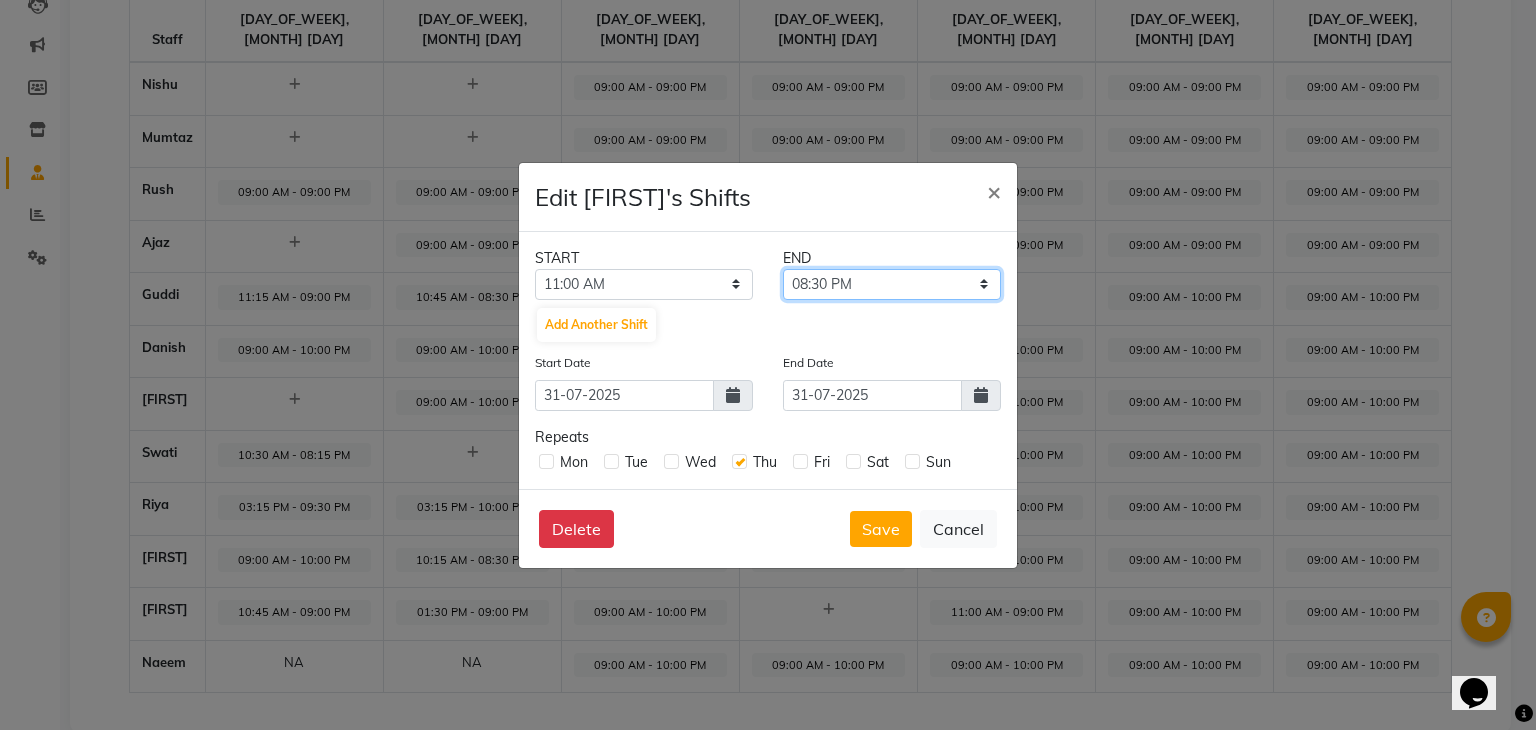 select on "09:00 PM" 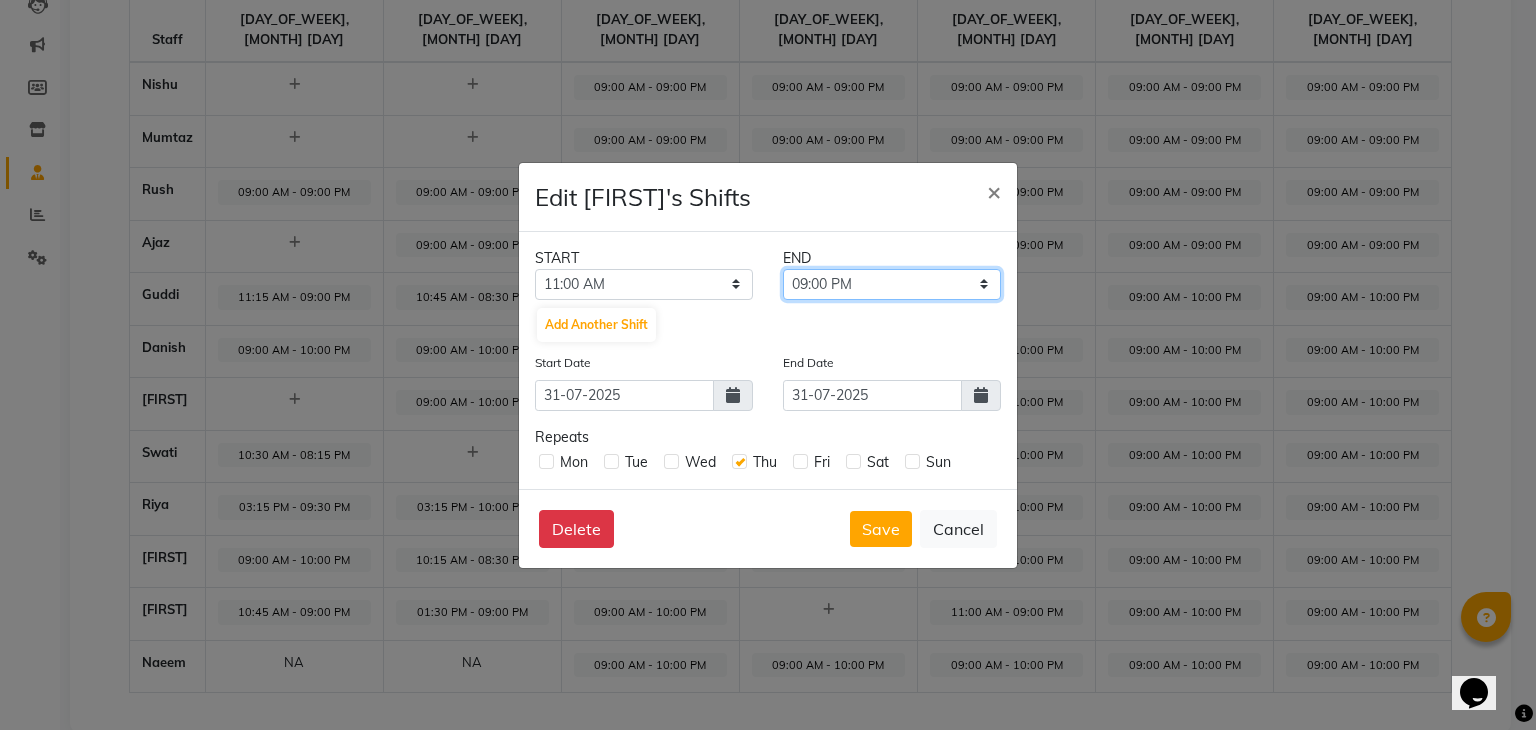 click on "11:15 AM 11:30 AM 11:45 AM 12:00 PM 12:15 PM 12:30 PM 12:45 PM 01:00 PM 01:15 PM 01:30 PM 01:45 PM 02:00 PM 02:15 PM 02:30 PM 02:45 PM 03:00 PM 03:15 PM 03:30 PM 03:45 PM 04:00 PM 04:15 PM 04:30 PM 04:45 PM 05:00 PM 05:15 PM 05:30 PM 05:45 PM 06:00 PM 06:15 PM 06:30 PM 06:45 PM 07:00 PM 07:15 PM 07:30 PM 07:45 PM 08:00 PM 08:15 PM 08:30 PM 08:45 PM 09:00 PM 09:15 PM 09:30 PM 09:45 PM 10:00 PM 10:15 PM 10:30 PM 10:45 PM 11:00 PM 11:15 PM 11:30 PM 11:45 PM" 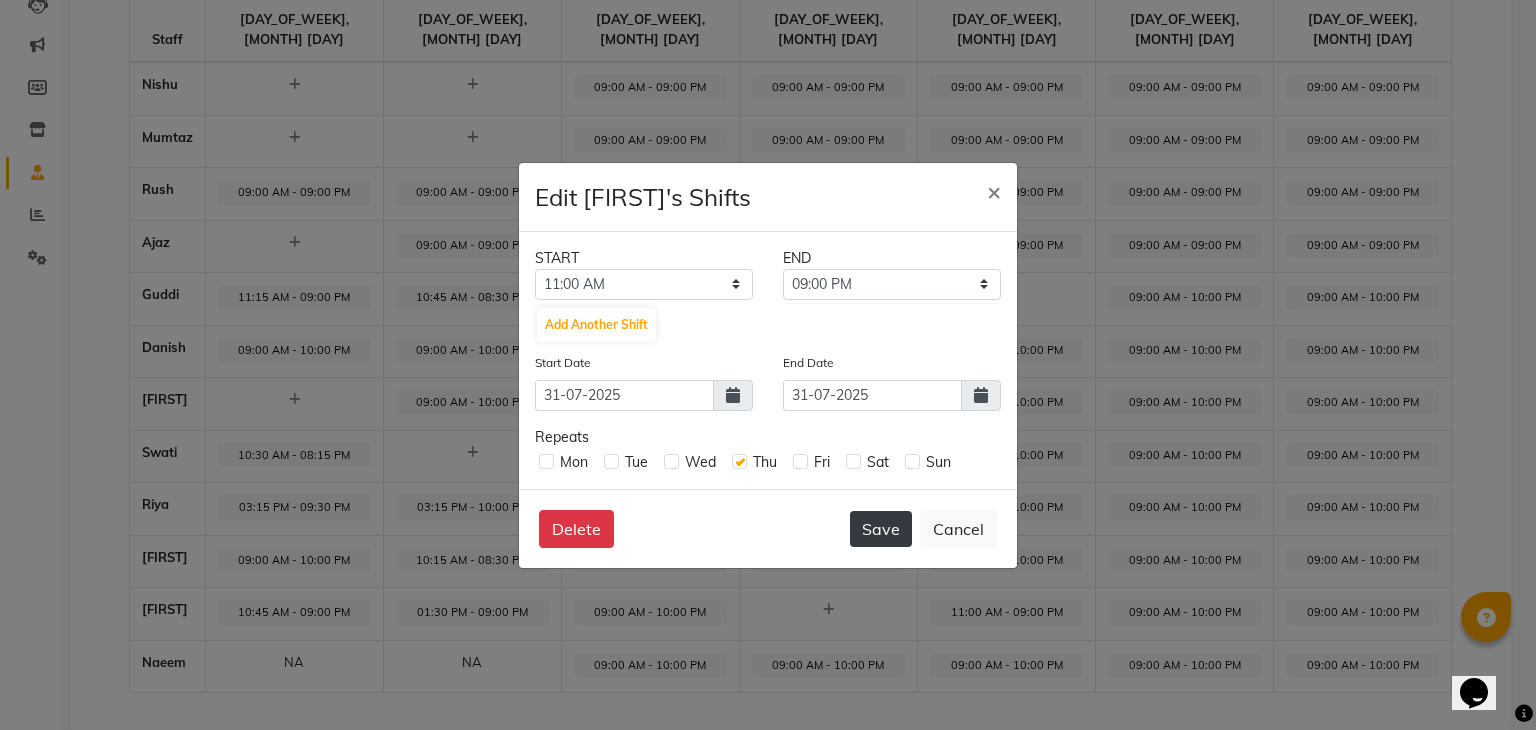 click on "Save" 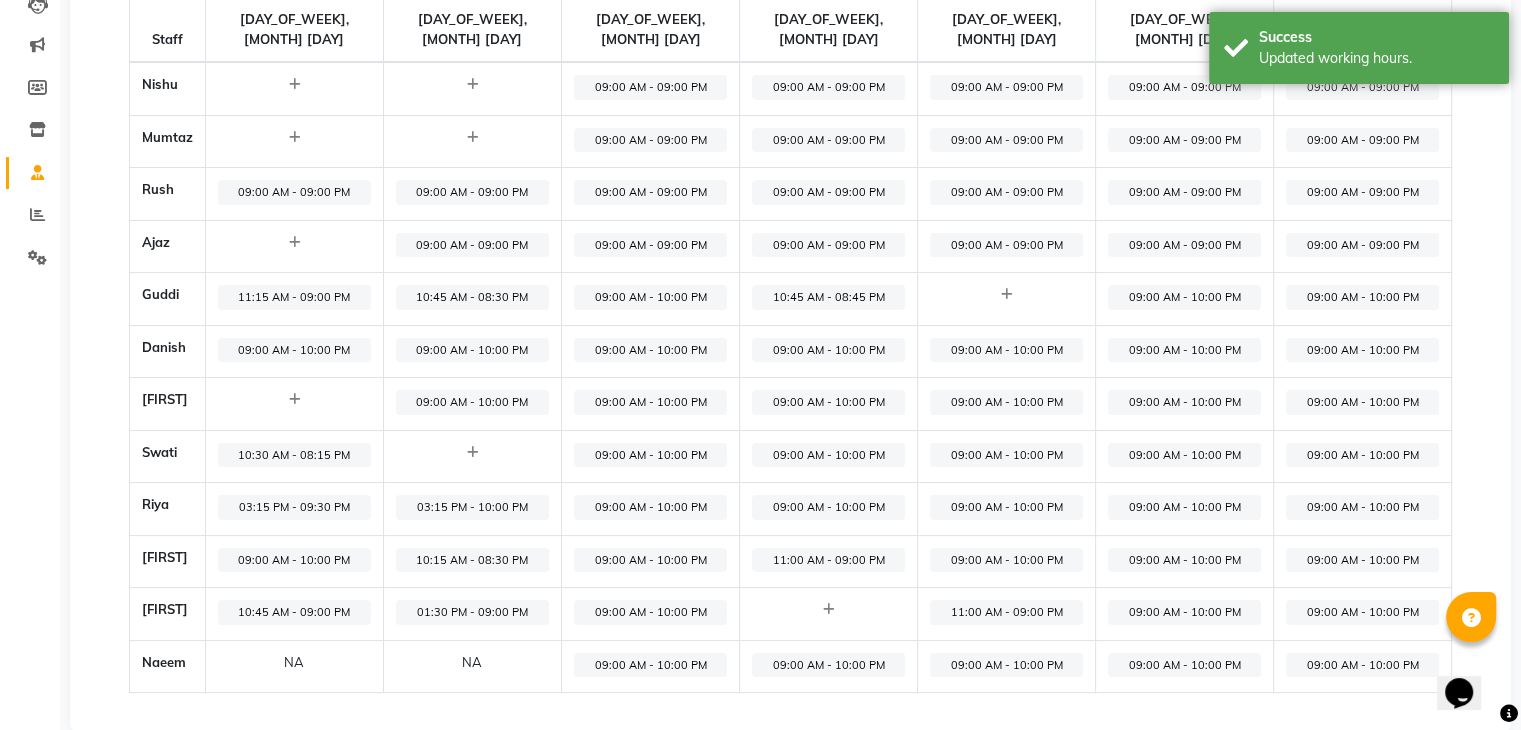 click on "09:00 AM - 10:00 PM" 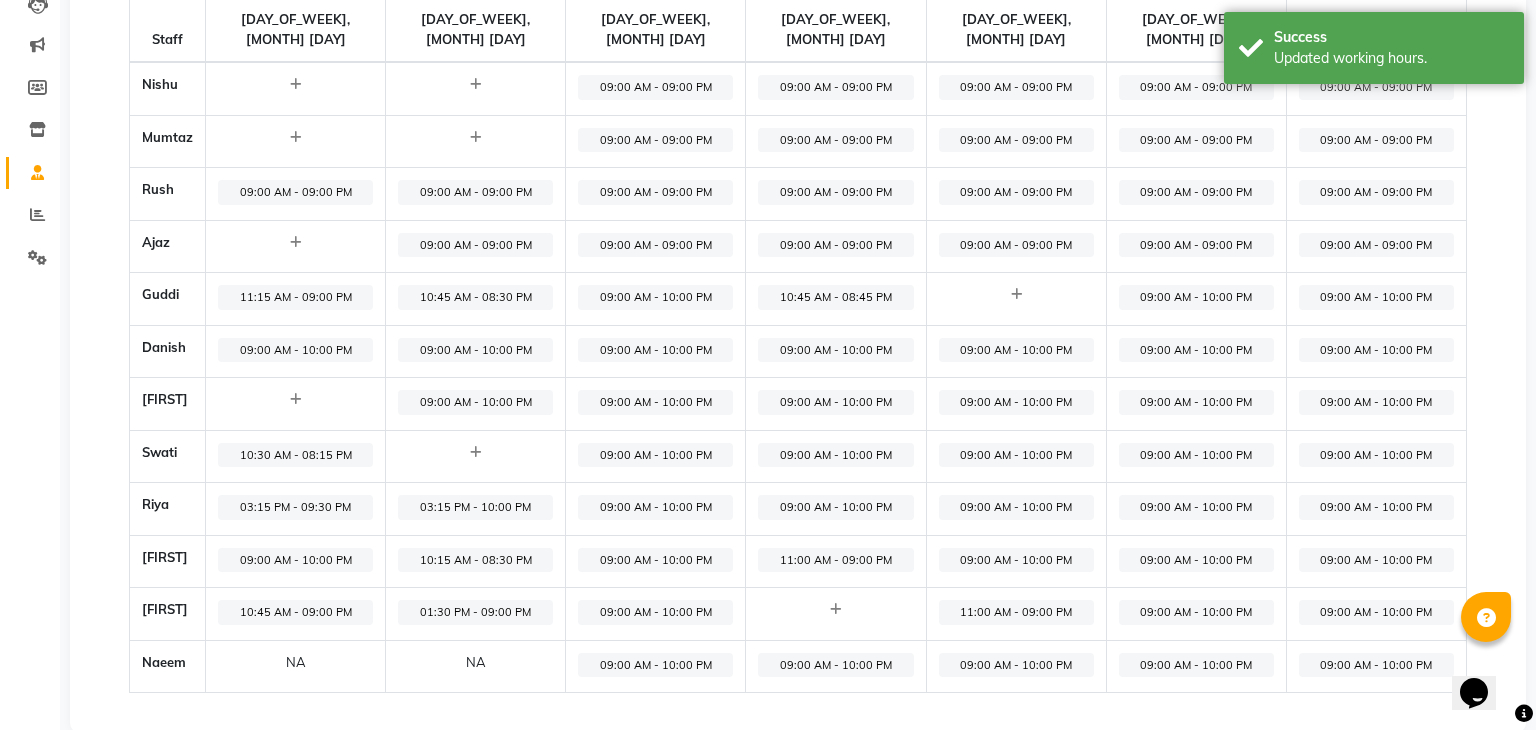 select on "09:00 AM" 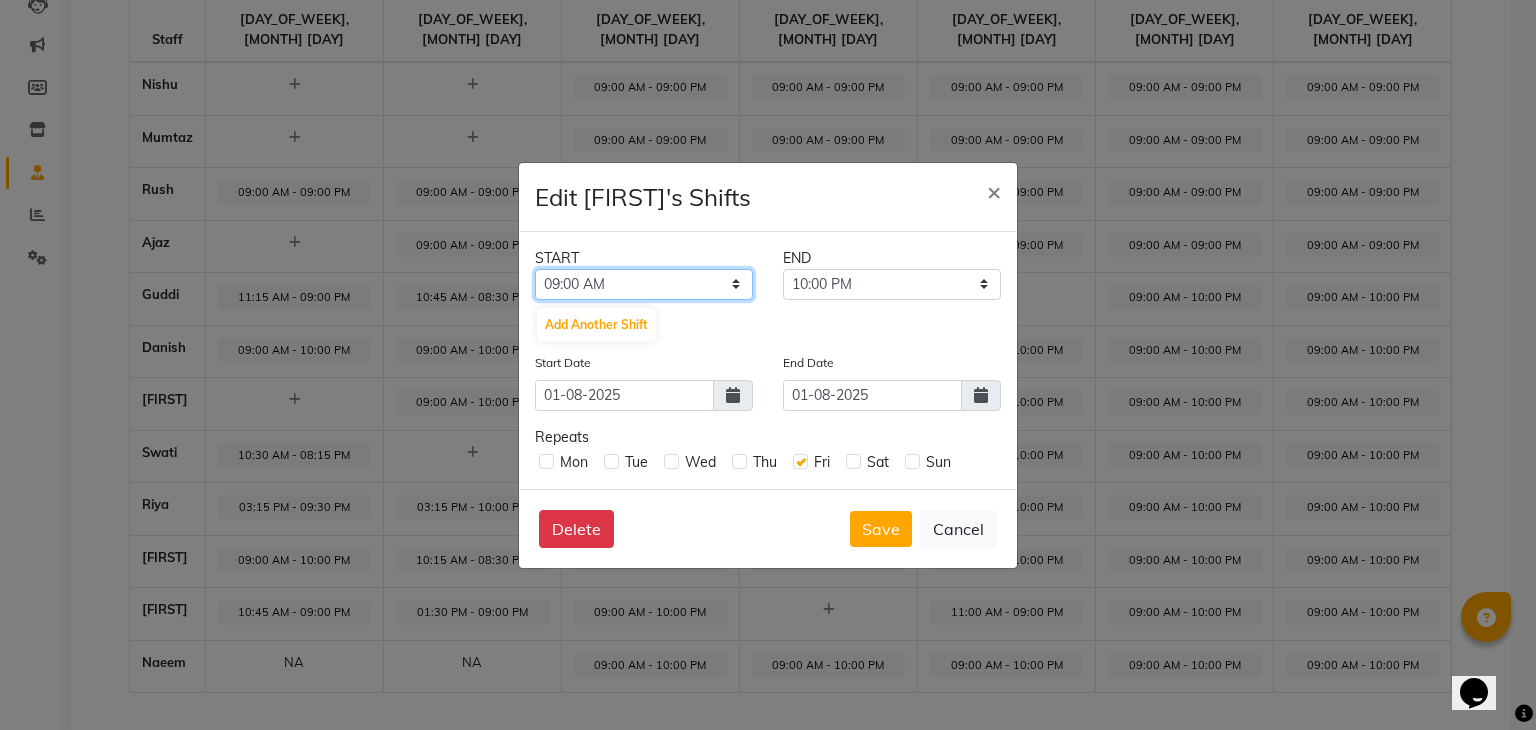 click on "12:00 AM 12:15 AM 12:30 AM 12:45 AM 01:00 AM 01:15 AM 01:30 AM 01:45 AM 02:00 AM 02:15 AM 02:30 AM 02:45 AM 03:00 AM 03:15 AM 03:30 AM 03:45 AM 04:00 AM 04:15 AM 04:30 AM 04:45 AM 05:00 AM 05:15 AM 05:30 AM 05:45 AM 06:00 AM 06:15 AM 06:30 AM 06:45 AM 07:00 AM 07:15 AM 07:30 AM 07:45 AM 08:00 AM 08:15 AM 08:30 AM 08:45 AM 09:00 AM 09:15 AM 09:30 AM 09:45 AM 10:00 AM 10:15 AM 10:30 AM 10:45 AM 11:00 AM 11:15 AM 11:30 AM 11:45 AM 12:00 PM 12:15 PM 12:30 PM 12:45 PM 01:00 PM 01:15 PM 01:30 PM 01:45 PM 02:00 PM 02:15 PM 02:30 PM 02:45 PM 03:00 PM 03:15 PM 03:30 PM 03:45 PM 04:00 PM 04:15 PM 04:30 PM 04:45 PM 05:00 PM 05:15 PM 05:30 PM 05:45 PM 06:00 PM 06:15 PM 06:30 PM 06:45 PM 07:00 PM 07:15 PM 07:30 PM 07:45 PM 08:00 PM 08:15 PM 08:30 PM 08:45 PM 09:00 PM 09:15 PM 09:30 PM 09:45 PM 10:00 PM 10:15 PM 10:30 PM 10:45 PM 11:00 PM 11:15 PM 11:30 PM 11:45 PM" 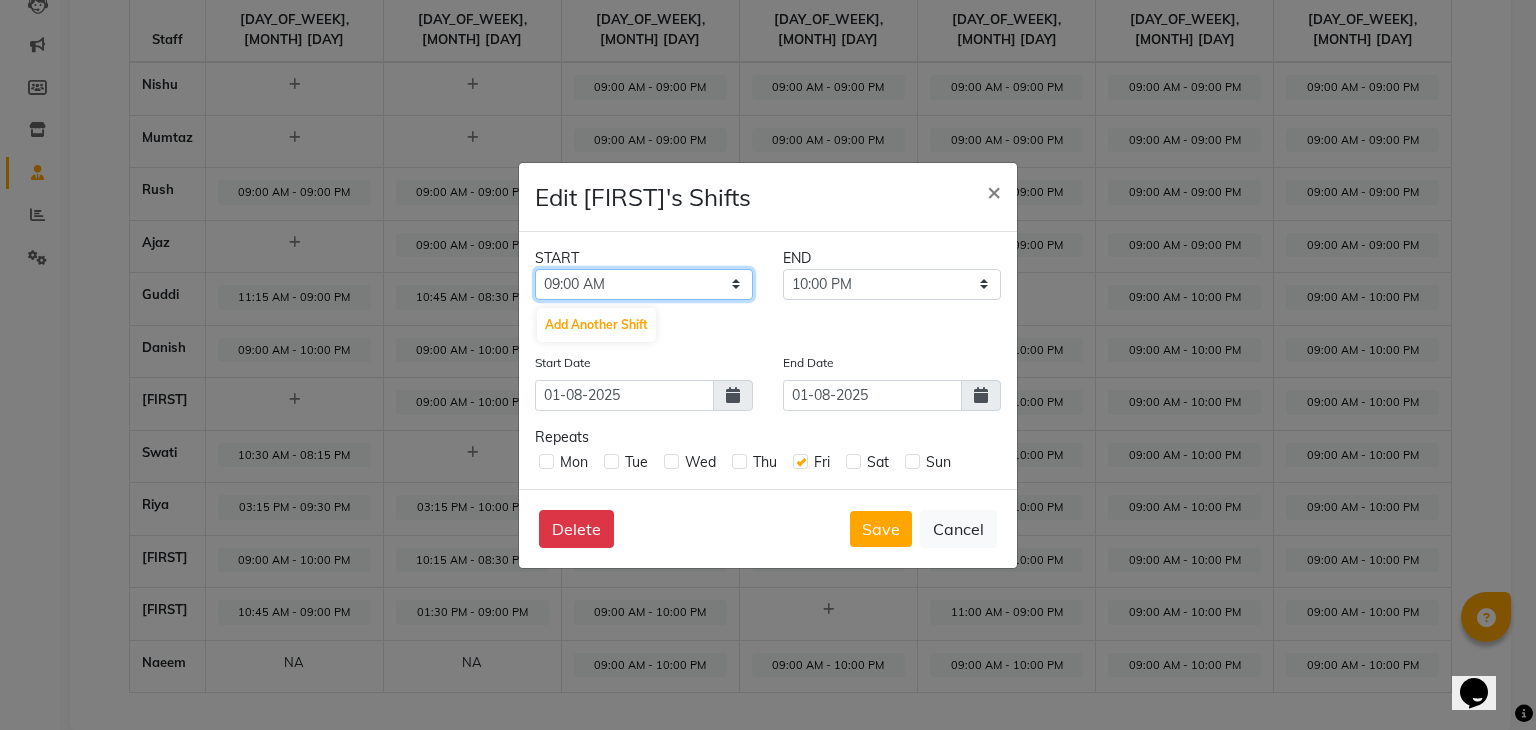select on "10:00 AM" 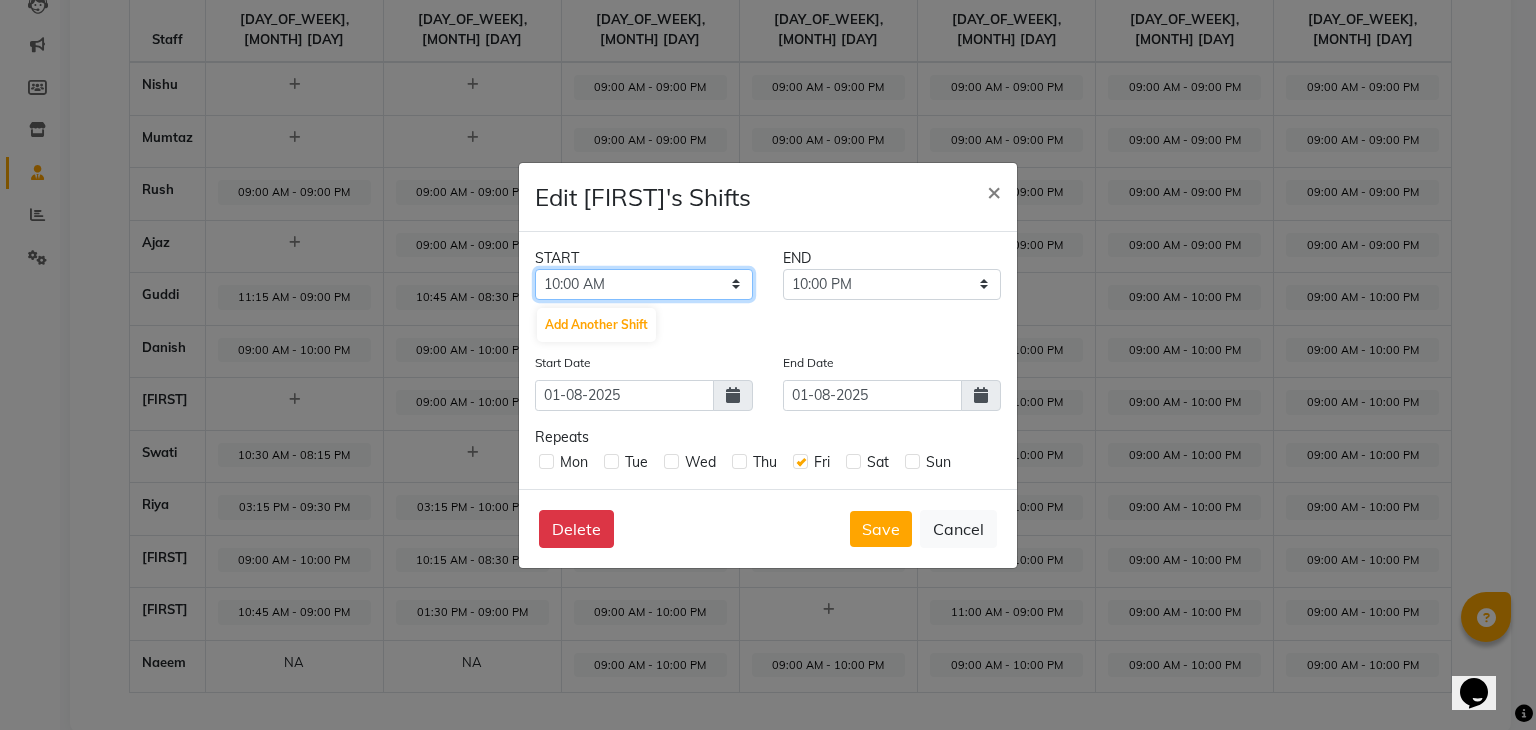 click on "12:00 AM 12:15 AM 12:30 AM 12:45 AM 01:00 AM 01:15 AM 01:30 AM 01:45 AM 02:00 AM 02:15 AM 02:30 AM 02:45 AM 03:00 AM 03:15 AM 03:30 AM 03:45 AM 04:00 AM 04:15 AM 04:30 AM 04:45 AM 05:00 AM 05:15 AM 05:30 AM 05:45 AM 06:00 AM 06:15 AM 06:30 AM 06:45 AM 07:00 AM 07:15 AM 07:30 AM 07:45 AM 08:00 AM 08:15 AM 08:30 AM 08:45 AM 09:00 AM 09:15 AM 09:30 AM 09:45 AM 10:00 AM 10:15 AM 10:30 AM 10:45 AM 11:00 AM 11:15 AM 11:30 AM 11:45 AM 12:00 PM 12:15 PM 12:30 PM 12:45 PM 01:00 PM 01:15 PM 01:30 PM 01:45 PM 02:00 PM 02:15 PM 02:30 PM 02:45 PM 03:00 PM 03:15 PM 03:30 PM 03:45 PM 04:00 PM 04:15 PM 04:30 PM 04:45 PM 05:00 PM 05:15 PM 05:30 PM 05:45 PM 06:00 PM 06:15 PM 06:30 PM 06:45 PM 07:00 PM 07:15 PM 07:30 PM 07:45 PM 08:00 PM 08:15 PM 08:30 PM 08:45 PM 09:00 PM 09:15 PM 09:30 PM 09:45 PM 10:00 PM 10:15 PM 10:30 PM 10:45 PM 11:00 PM 11:15 PM 11:30 PM 11:45 PM" 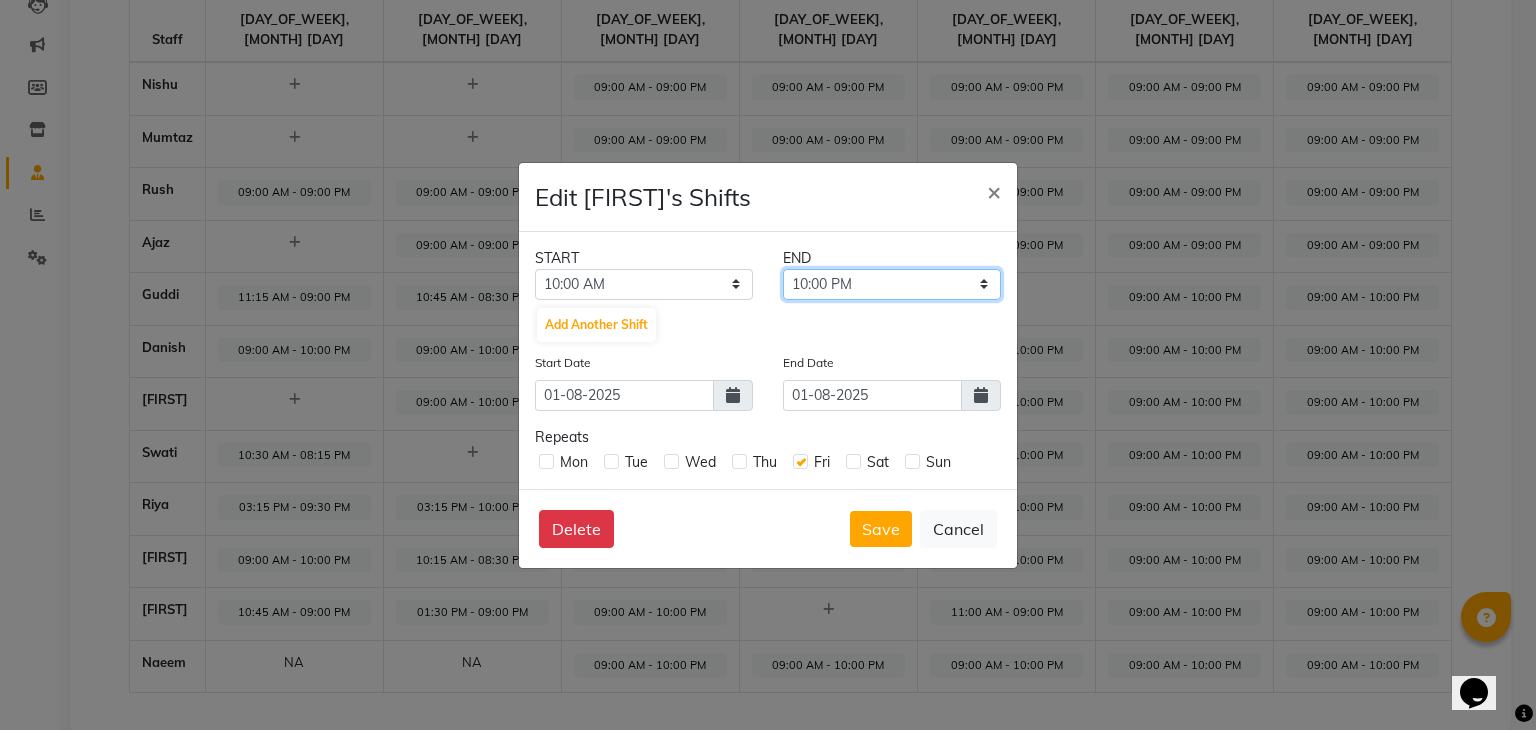 click on "10:15 AM 10:30 AM 10:45 AM 11:00 AM 11:15 AM 11:30 AM 11:45 AM 12:00 PM 12:15 PM 12:30 PM 12:45 PM 01:00 PM 01:15 PM 01:30 PM 01:45 PM 02:00 PM 02:15 PM 02:30 PM 02:45 PM 03:00 PM 03:15 PM 03:30 PM 03:45 PM 04:00 PM 04:15 PM 04:30 PM 04:45 PM 05:00 PM 05:15 PM 05:30 PM 05:45 PM 06:00 PM 06:15 PM 06:30 PM 06:45 PM 07:00 PM 07:15 PM 07:30 PM 07:45 PM 08:00 PM 08:15 PM 08:30 PM 08:45 PM 09:00 PM 09:15 PM 09:30 PM 09:45 PM 10:00 PM 10:15 PM 10:30 PM 10:45 PM 11:00 PM 11:15 PM 11:30 PM 11:45 PM" 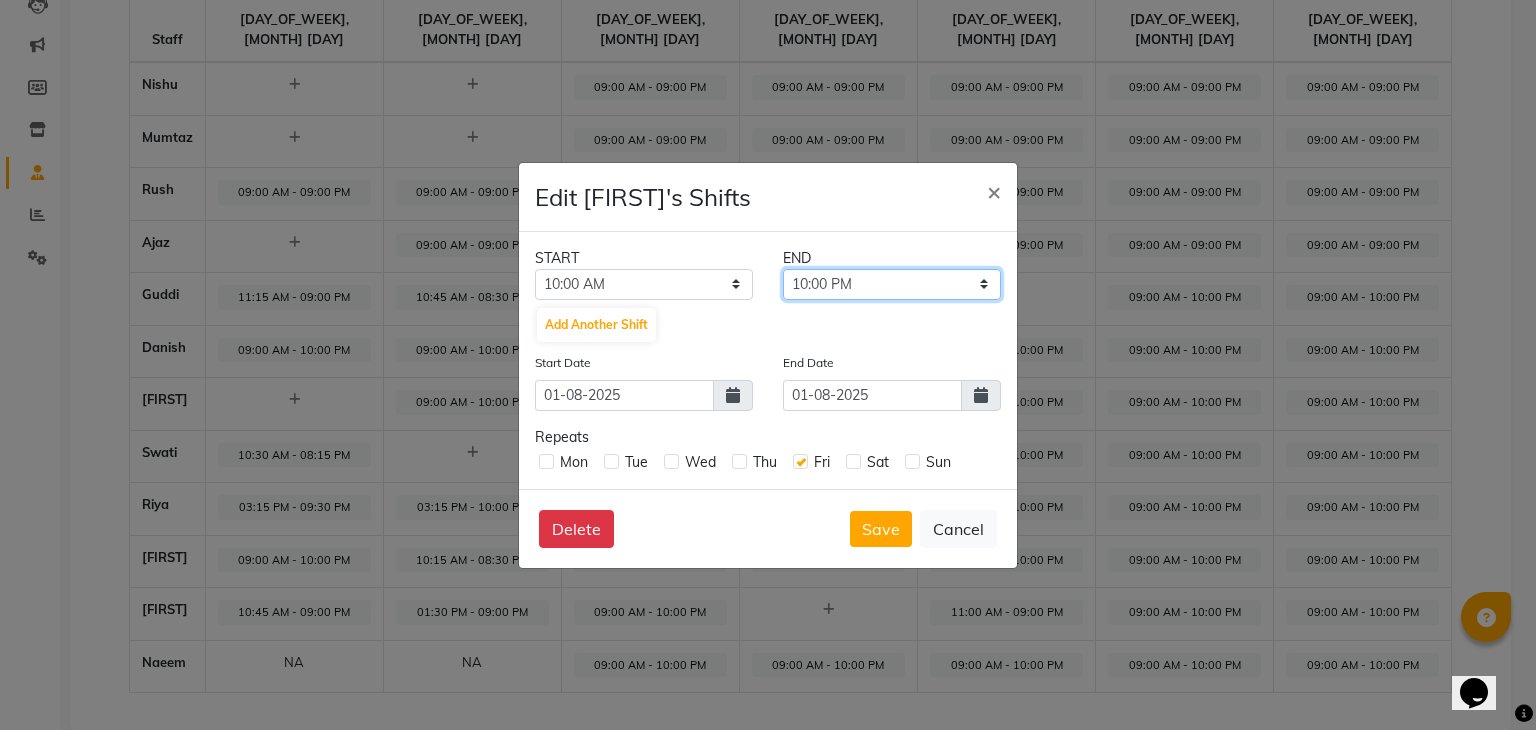select on "08:15 PM" 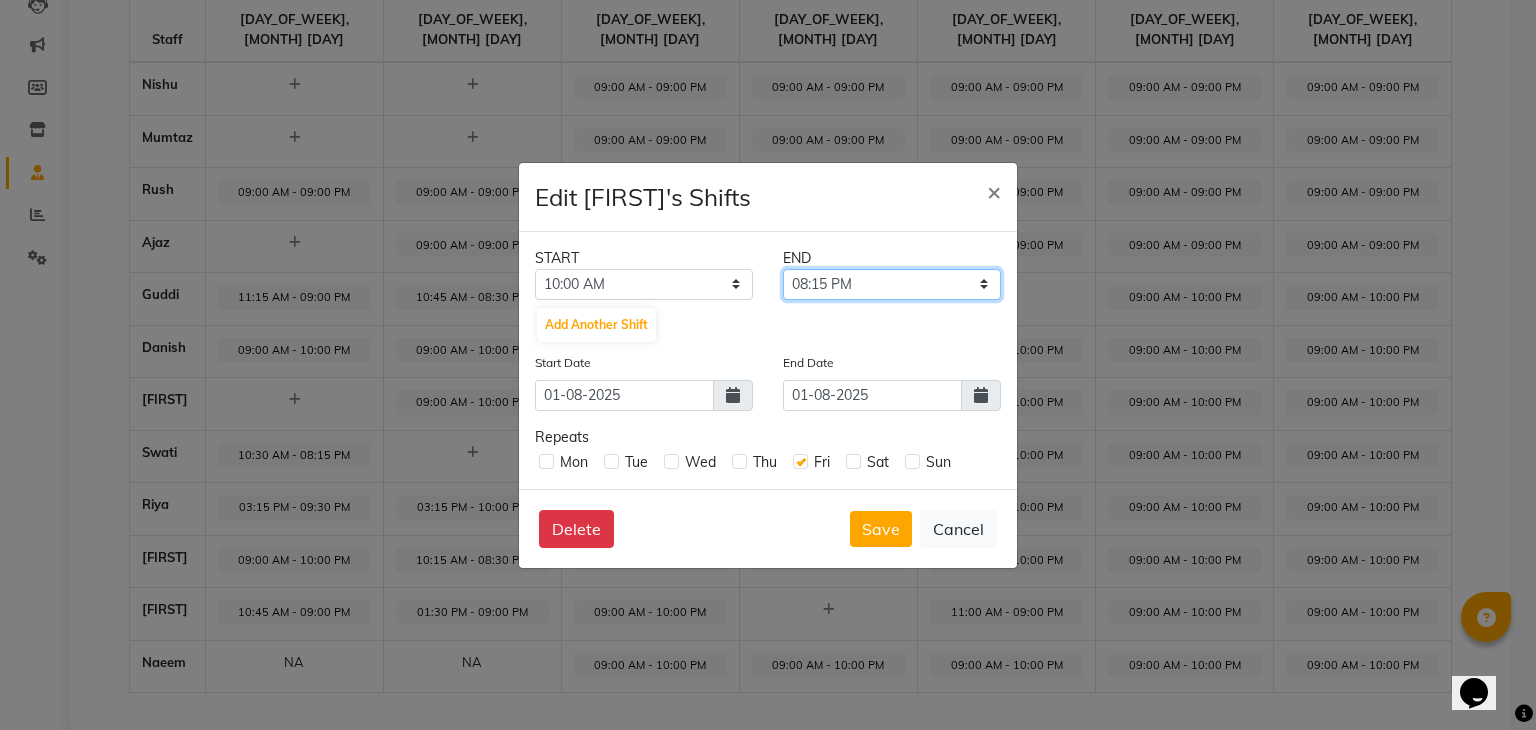 click on "10:15 AM 10:30 AM 10:45 AM 11:00 AM 11:15 AM 11:30 AM 11:45 AM 12:00 PM 12:15 PM 12:30 PM 12:45 PM 01:00 PM 01:15 PM 01:30 PM 01:45 PM 02:00 PM 02:15 PM 02:30 PM 02:45 PM 03:00 PM 03:15 PM 03:30 PM 03:45 PM 04:00 PM 04:15 PM 04:30 PM 04:45 PM 05:00 PM 05:15 PM 05:30 PM 05:45 PM 06:00 PM 06:15 PM 06:30 PM 06:45 PM 07:00 PM 07:15 PM 07:30 PM 07:45 PM 08:00 PM 08:15 PM 08:30 PM 08:45 PM 09:00 PM 09:15 PM 09:30 PM 09:45 PM 10:00 PM 10:15 PM 10:30 PM 10:45 PM 11:00 PM 11:15 PM 11:30 PM 11:45 PM" 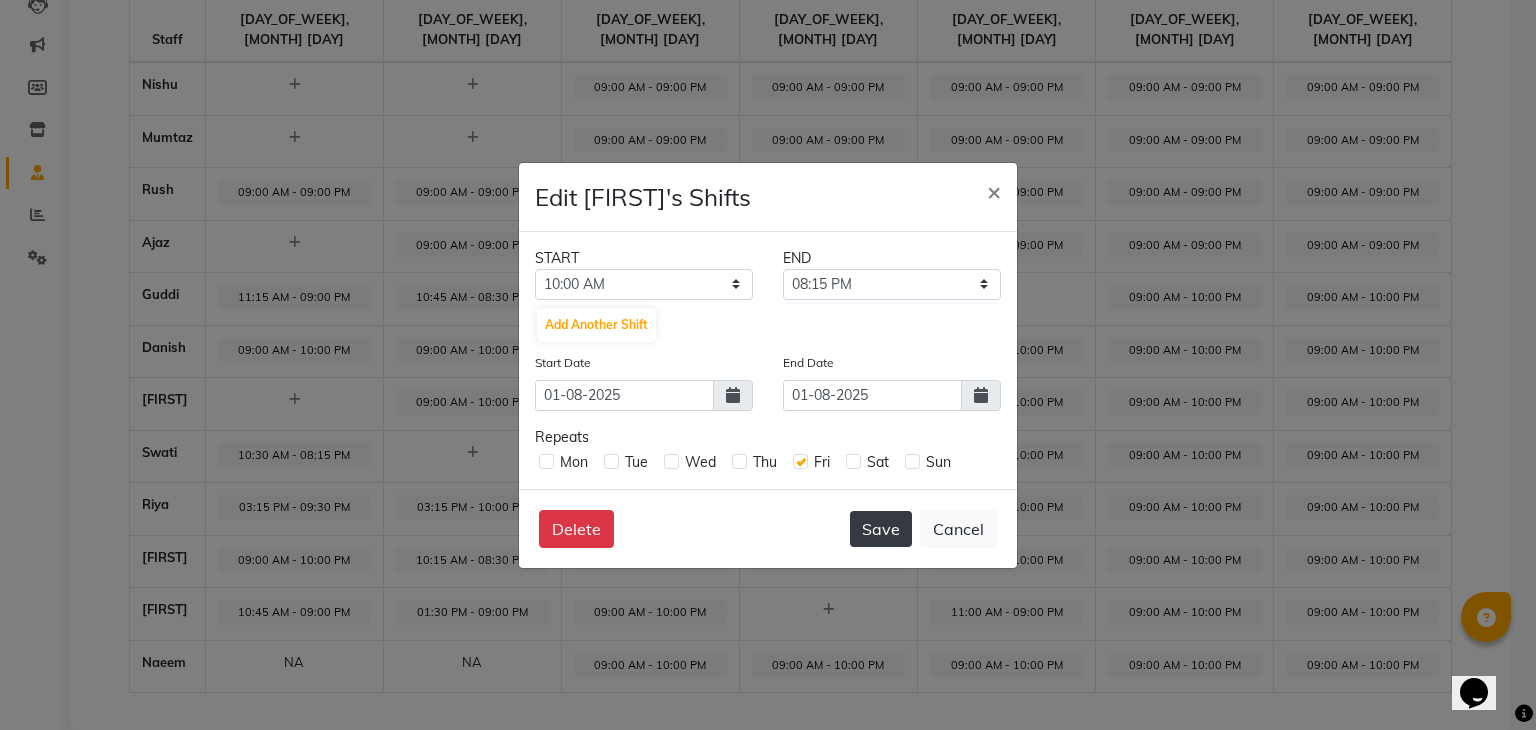 click on "Save" 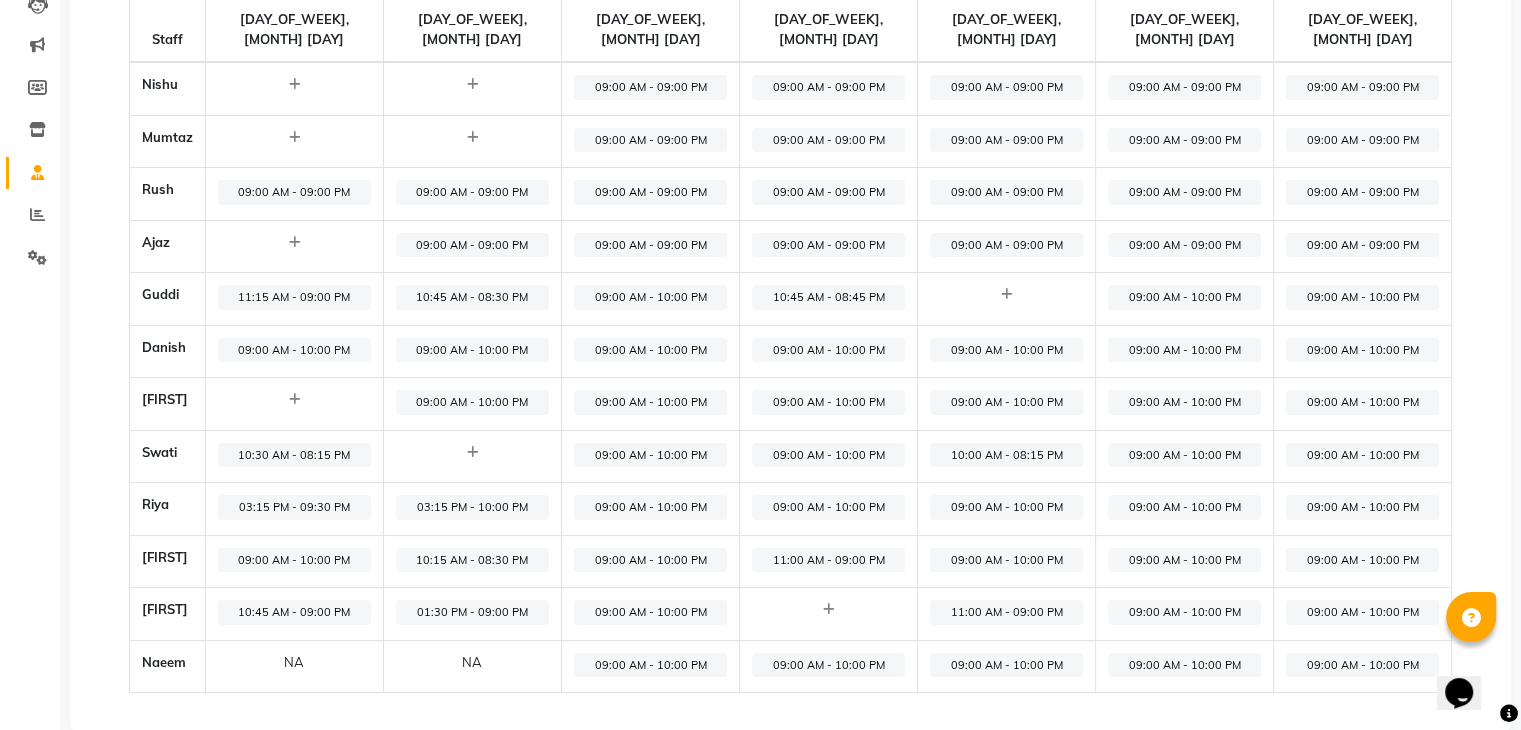 click on "09:00 AM - 10:00 PM" 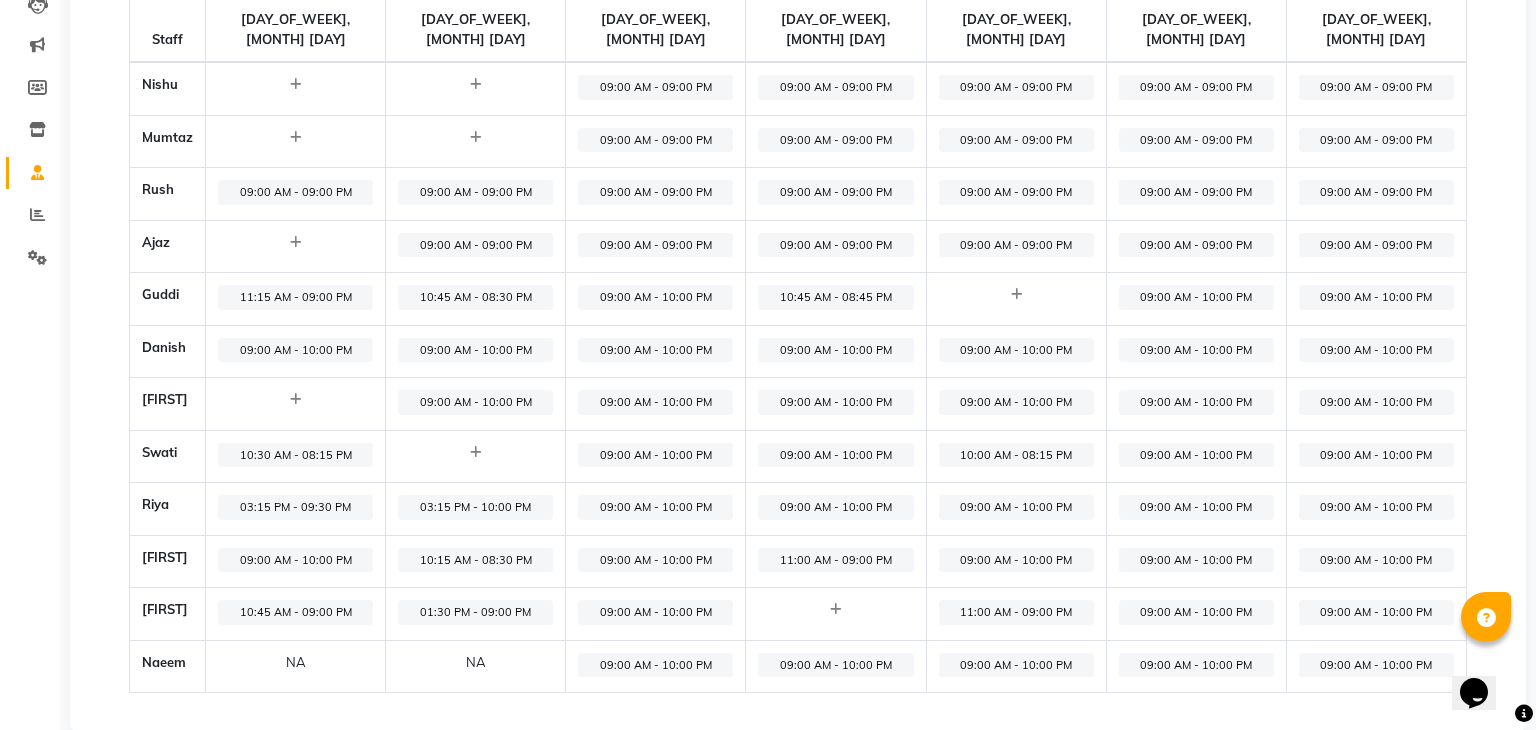 select on "09:00 AM" 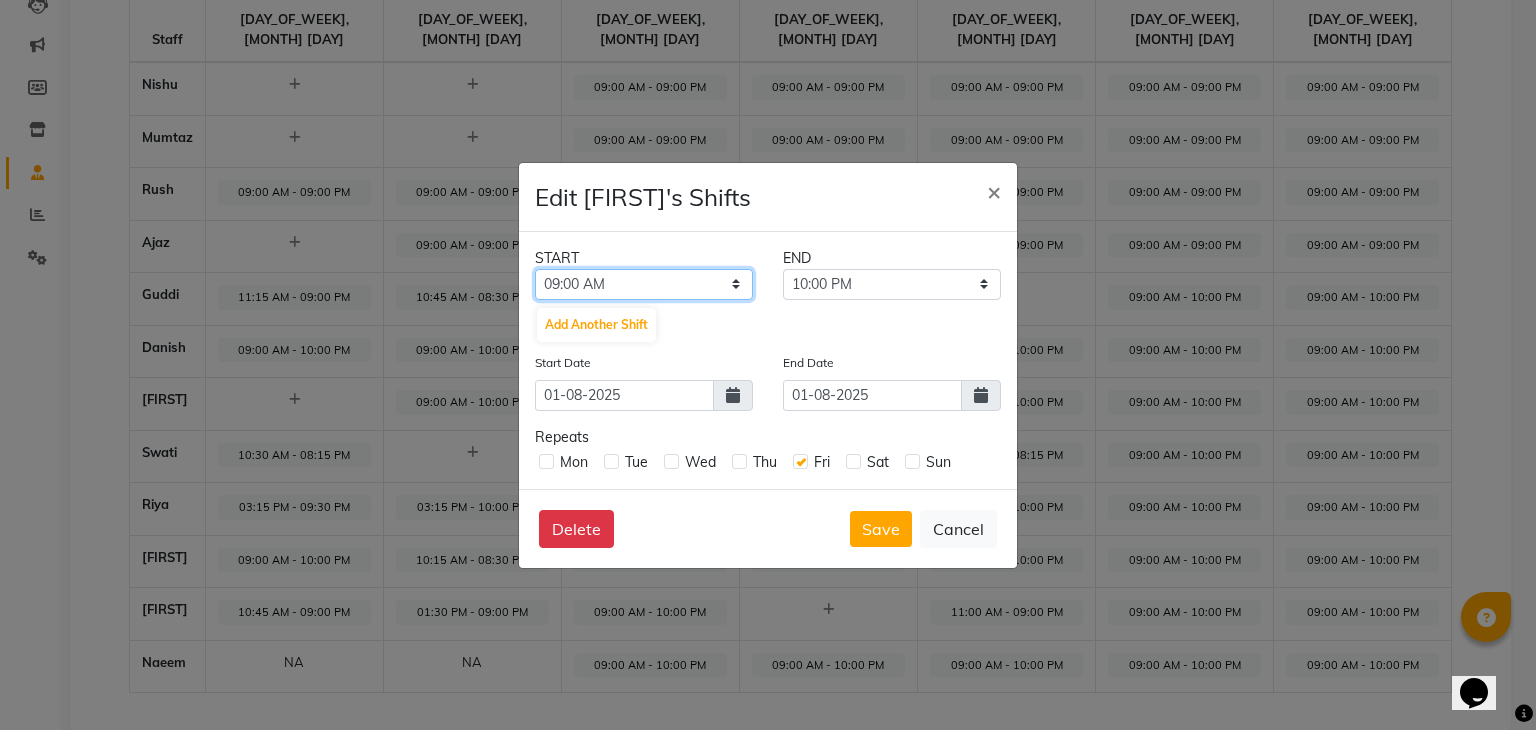 click on "12:00 AM 12:15 AM 12:30 AM 12:45 AM 01:00 AM 01:15 AM 01:30 AM 01:45 AM 02:00 AM 02:15 AM 02:30 AM 02:45 AM 03:00 AM 03:15 AM 03:30 AM 03:45 AM 04:00 AM 04:15 AM 04:30 AM 04:45 AM 05:00 AM 05:15 AM 05:30 AM 05:45 AM 06:00 AM 06:15 AM 06:30 AM 06:45 AM 07:00 AM 07:15 AM 07:30 AM 07:45 AM 08:00 AM 08:15 AM 08:30 AM 08:45 AM 09:00 AM 09:15 AM 09:30 AM 09:45 AM 10:00 AM 10:15 AM 10:30 AM 10:45 AM 11:00 AM 11:15 AM 11:30 AM 11:45 AM 12:00 PM 12:15 PM 12:30 PM 12:45 PM 01:00 PM 01:15 PM 01:30 PM 01:45 PM 02:00 PM 02:15 PM 02:30 PM 02:45 PM 03:00 PM 03:15 PM 03:30 PM 03:45 PM 04:00 PM 04:15 PM 04:30 PM 04:45 PM 05:00 PM 05:15 PM 05:30 PM 05:45 PM 06:00 PM 06:15 PM 06:30 PM 06:45 PM 07:00 PM 07:15 PM 07:30 PM 07:45 PM 08:00 PM 08:15 PM 08:30 PM 08:45 PM 09:00 PM 09:15 PM 09:30 PM 09:45 PM 10:00 PM 10:15 PM 10:30 PM 10:45 PM 11:00 PM 11:15 PM 11:30 PM 11:45 PM" 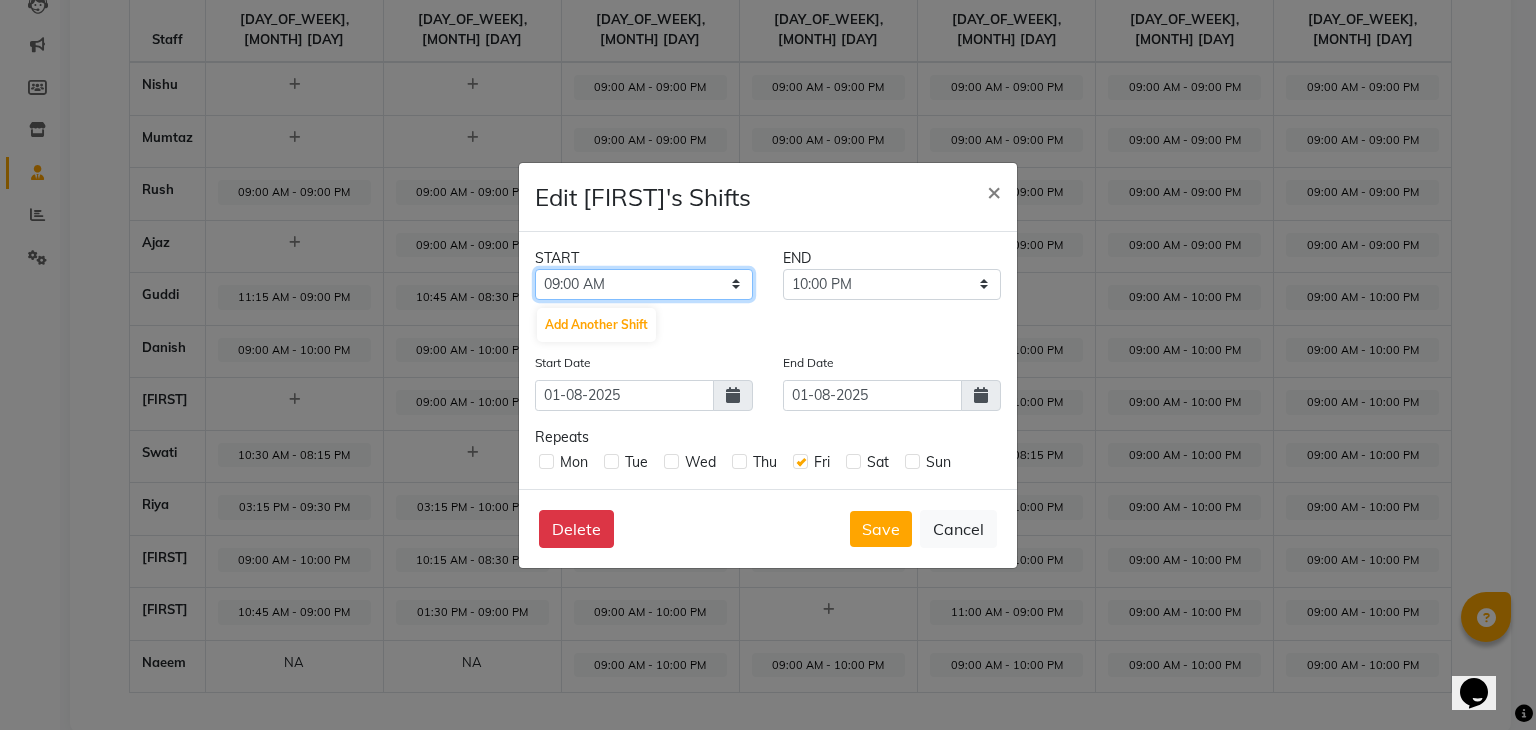 select on "11:00 AM" 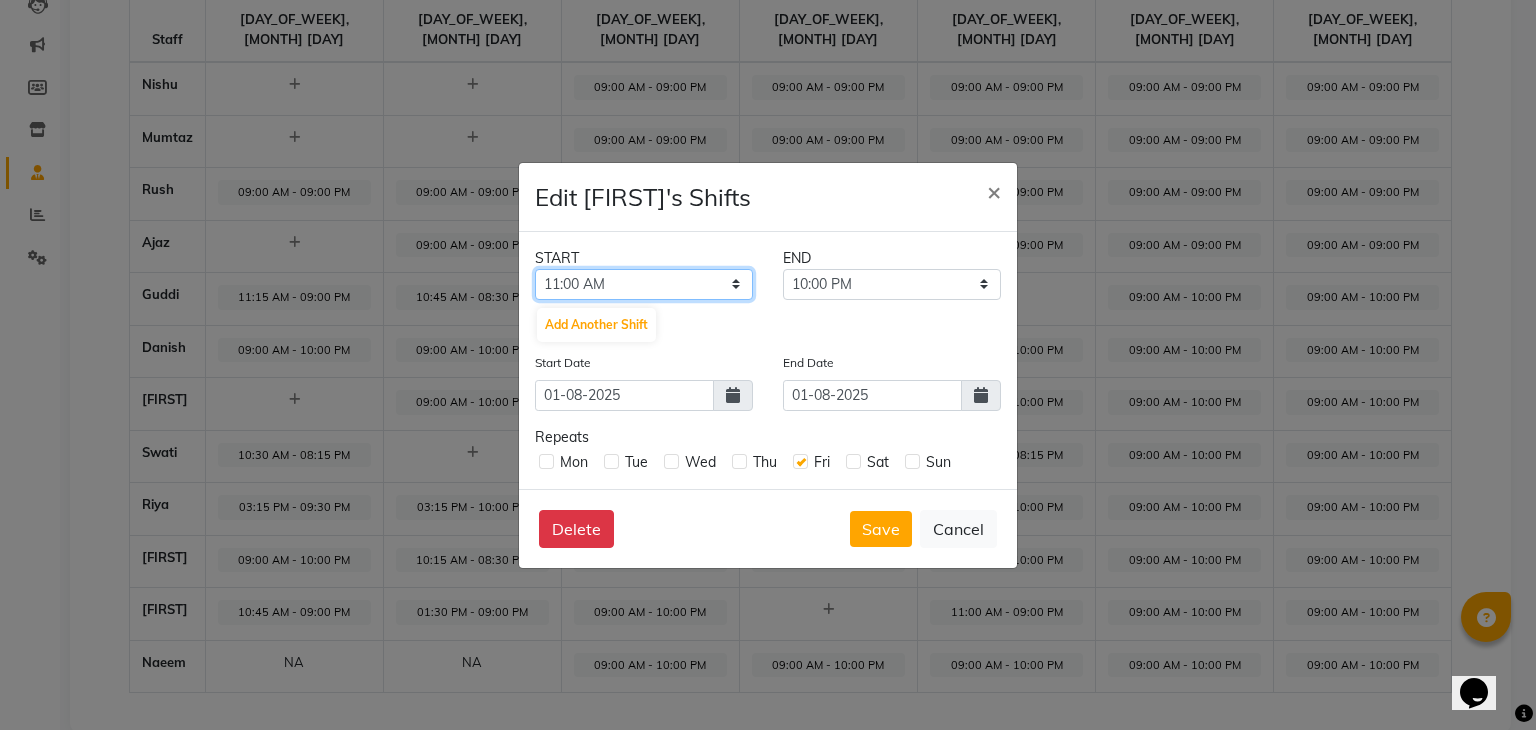 click on "12:00 AM 12:15 AM 12:30 AM 12:45 AM 01:00 AM 01:15 AM 01:30 AM 01:45 AM 02:00 AM 02:15 AM 02:30 AM 02:45 AM 03:00 AM 03:15 AM 03:30 AM 03:45 AM 04:00 AM 04:15 AM 04:30 AM 04:45 AM 05:00 AM 05:15 AM 05:30 AM 05:45 AM 06:00 AM 06:15 AM 06:30 AM 06:45 AM 07:00 AM 07:15 AM 07:30 AM 07:45 AM 08:00 AM 08:15 AM 08:30 AM 08:45 AM 09:00 AM 09:15 AM 09:30 AM 09:45 AM 10:00 AM 10:15 AM 10:30 AM 10:45 AM 11:00 AM 11:15 AM 11:30 AM 11:45 AM 12:00 PM 12:15 PM 12:30 PM 12:45 PM 01:00 PM 01:15 PM 01:30 PM 01:45 PM 02:00 PM 02:15 PM 02:30 PM 02:45 PM 03:00 PM 03:15 PM 03:30 PM 03:45 PM 04:00 PM 04:15 PM 04:30 PM 04:45 PM 05:00 PM 05:15 PM 05:30 PM 05:45 PM 06:00 PM 06:15 PM 06:30 PM 06:45 PM 07:00 PM 07:15 PM 07:30 PM 07:45 PM 08:00 PM 08:15 PM 08:30 PM 08:45 PM 09:00 PM 09:15 PM 09:30 PM 09:45 PM 10:00 PM 10:15 PM 10:30 PM 10:45 PM 11:00 PM 11:15 PM 11:30 PM 11:45 PM" 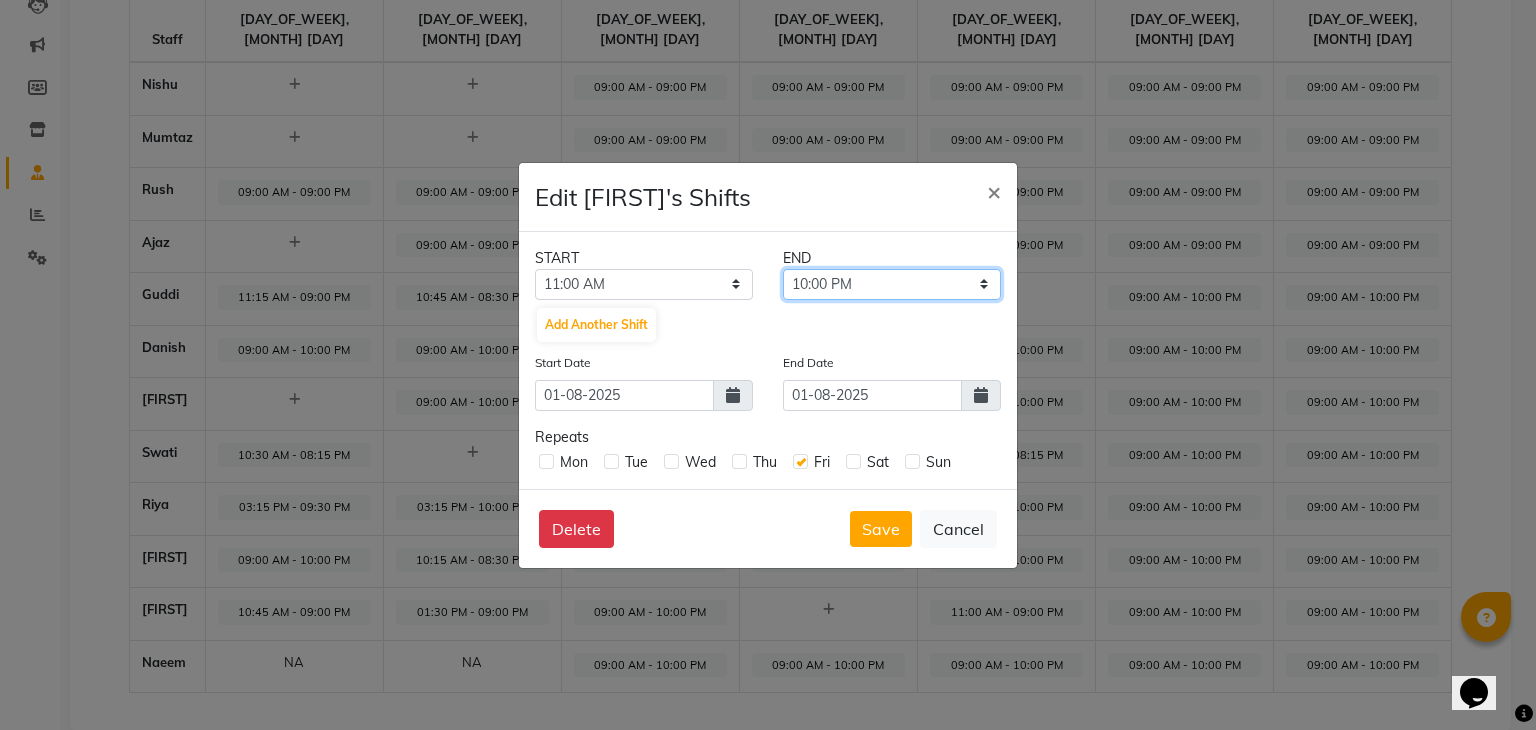 click on "11:15 AM 11:30 AM 11:45 AM 12:00 PM 12:15 PM 12:30 PM 12:45 PM 01:00 PM 01:15 PM 01:30 PM 01:45 PM 02:00 PM 02:15 PM 02:30 PM 02:45 PM 03:00 PM 03:15 PM 03:30 PM 03:45 PM 04:00 PM 04:15 PM 04:30 PM 04:45 PM 05:00 PM 05:15 PM 05:30 PM 05:45 PM 06:00 PM 06:15 PM 06:30 PM 06:45 PM 07:00 PM 07:15 PM 07:30 PM 07:45 PM 08:00 PM 08:15 PM 08:30 PM 08:45 PM 09:00 PM 09:15 PM 09:30 PM 09:45 PM 10:00 PM 10:15 PM 10:30 PM 10:45 PM 11:00 PM 11:15 PM 11:30 PM 11:45 PM" 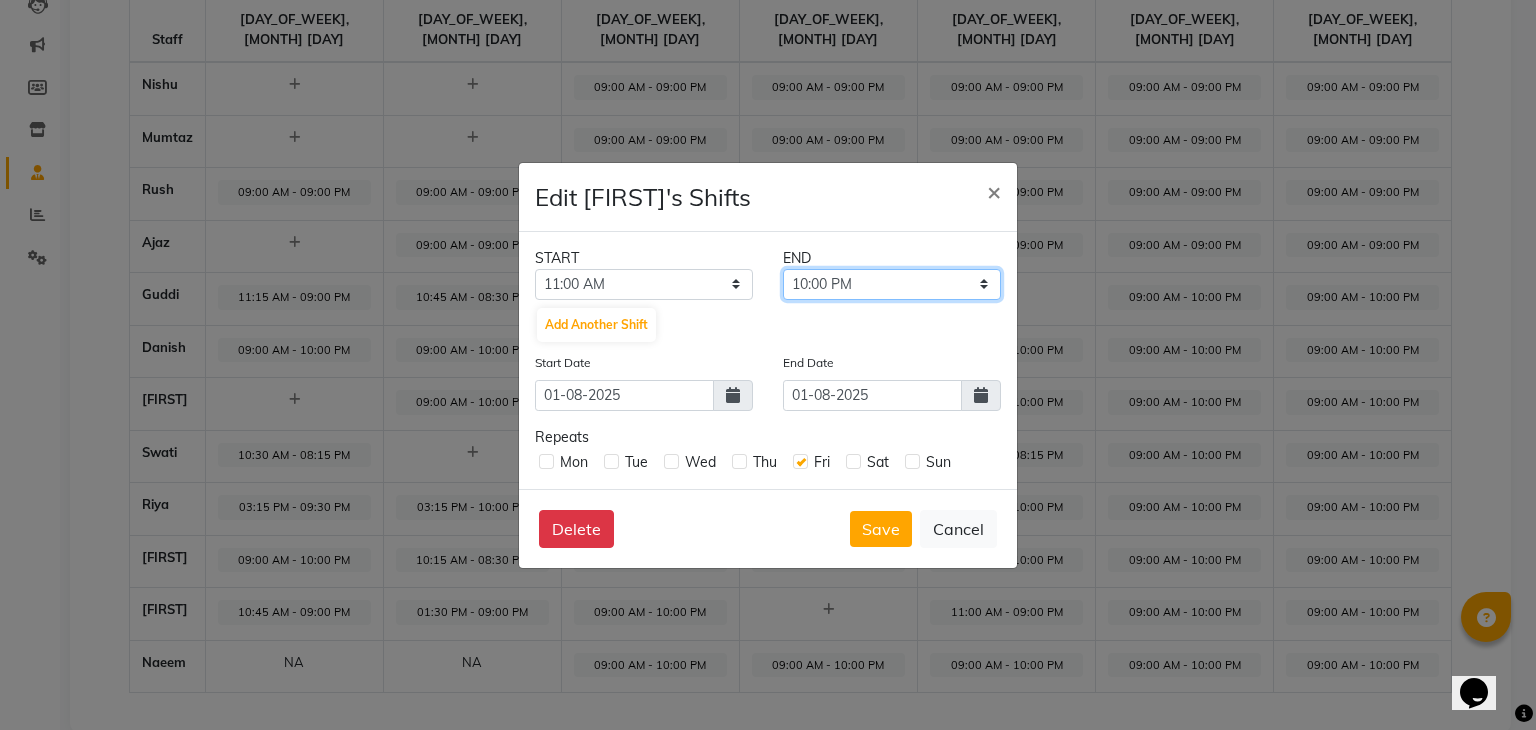 select on "09:00 PM" 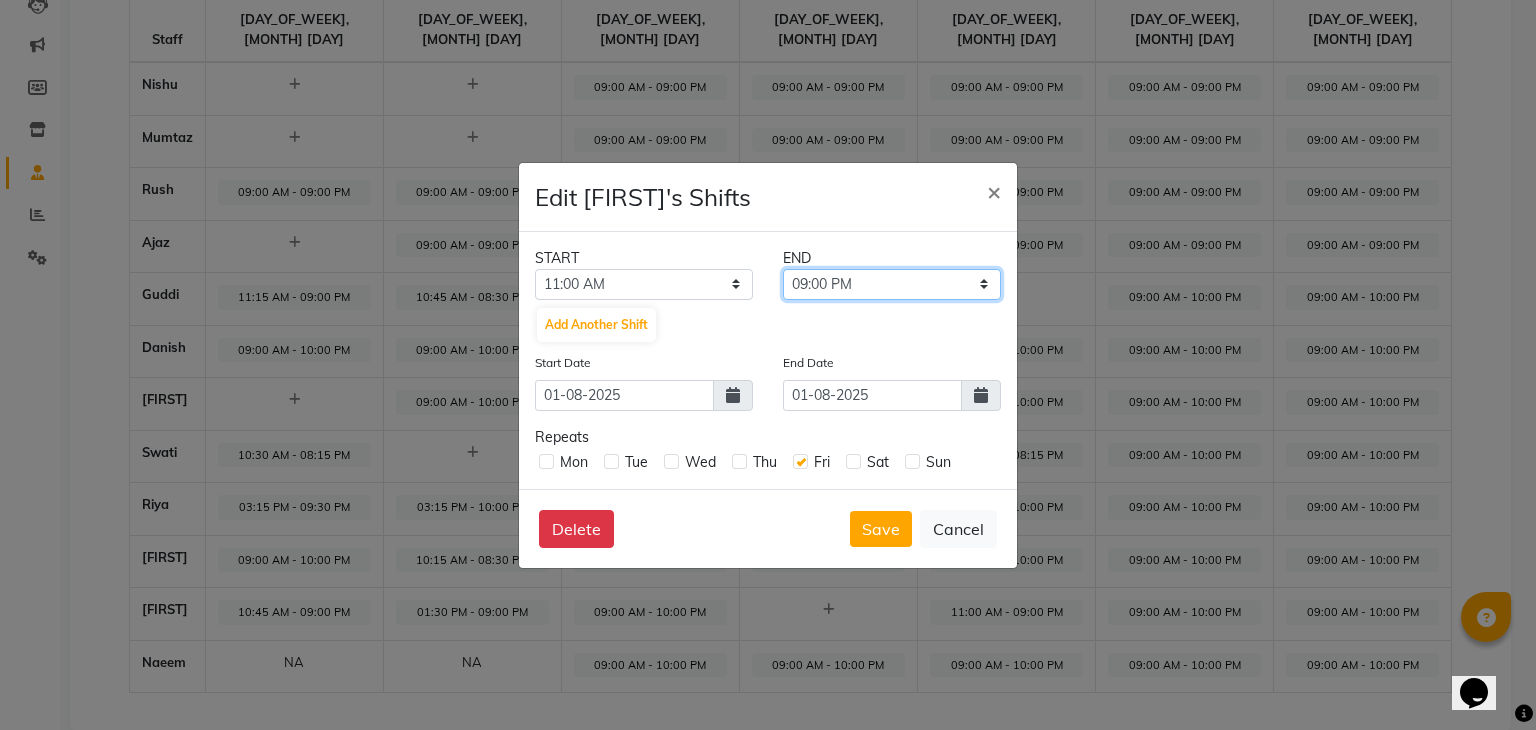 click on "11:15 AM 11:30 AM 11:45 AM 12:00 PM 12:15 PM 12:30 PM 12:45 PM 01:00 PM 01:15 PM 01:30 PM 01:45 PM 02:00 PM 02:15 PM 02:30 PM 02:45 PM 03:00 PM 03:15 PM 03:30 PM 03:45 PM 04:00 PM 04:15 PM 04:30 PM 04:45 PM 05:00 PM 05:15 PM 05:30 PM 05:45 PM 06:00 PM 06:15 PM 06:30 PM 06:45 PM 07:00 PM 07:15 PM 07:30 PM 07:45 PM 08:00 PM 08:15 PM 08:30 PM 08:45 PM 09:00 PM 09:15 PM 09:30 PM 09:45 PM 10:00 PM 10:15 PM 10:30 PM 10:45 PM 11:00 PM 11:15 PM 11:30 PM 11:45 PM" 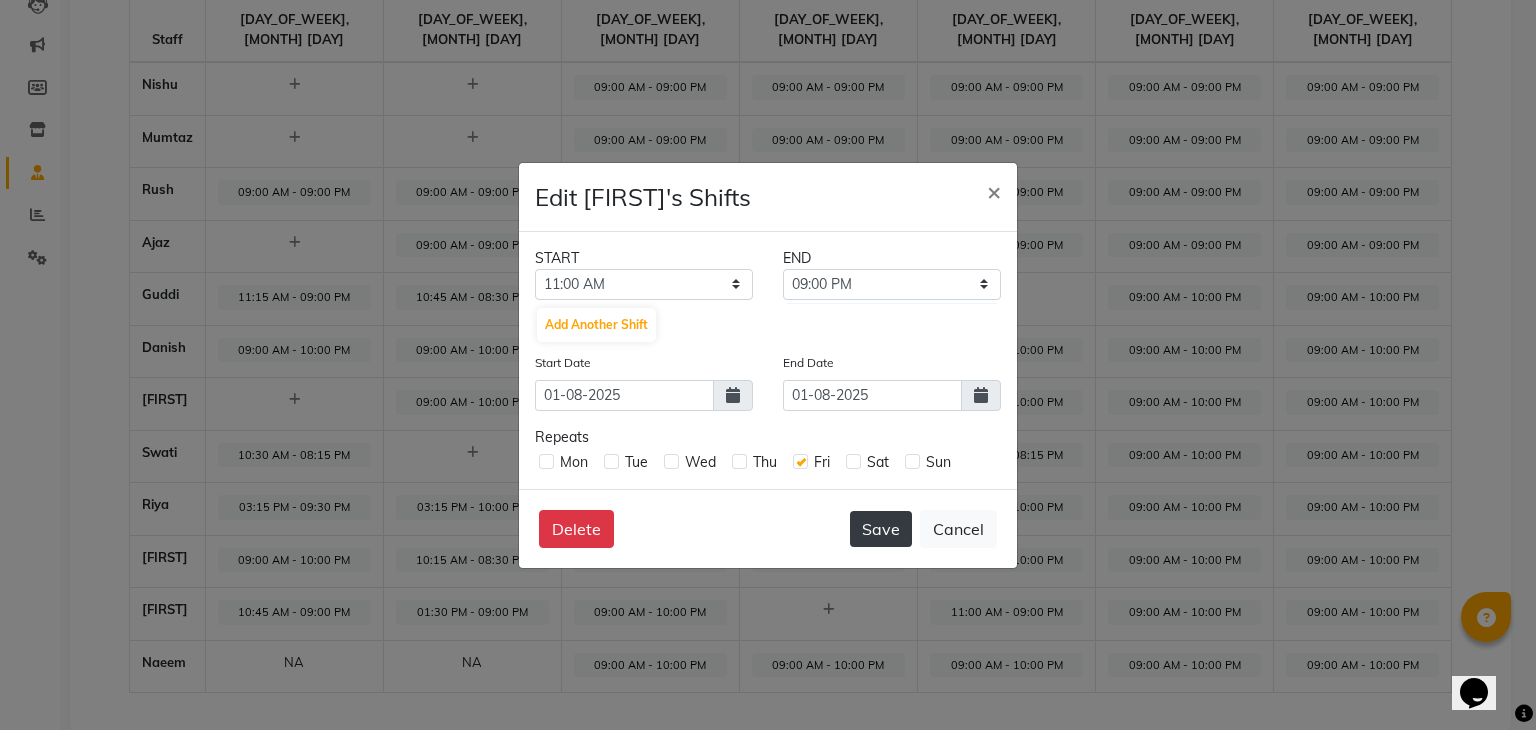 click on "Save" 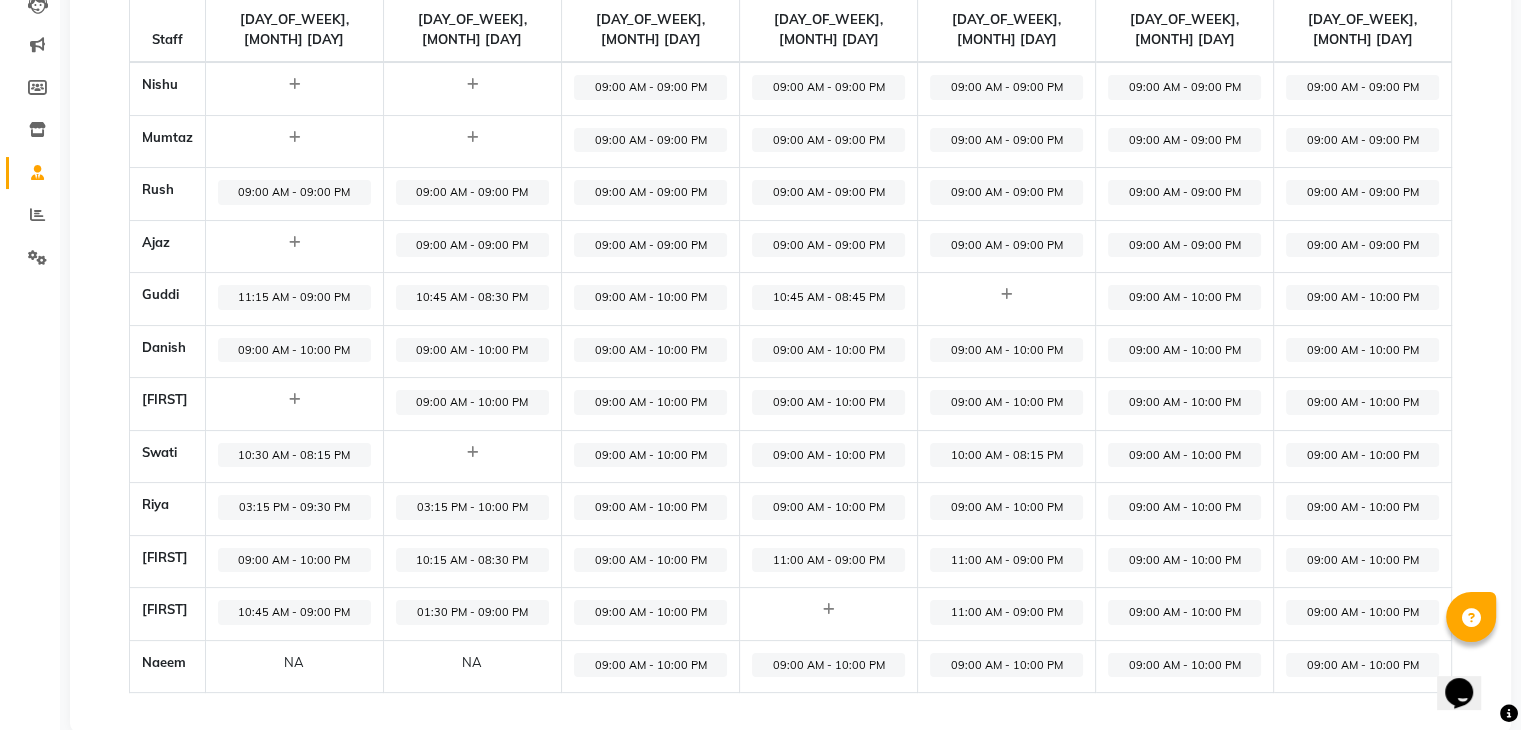 click on "09:00 AM - 09:00 PM" 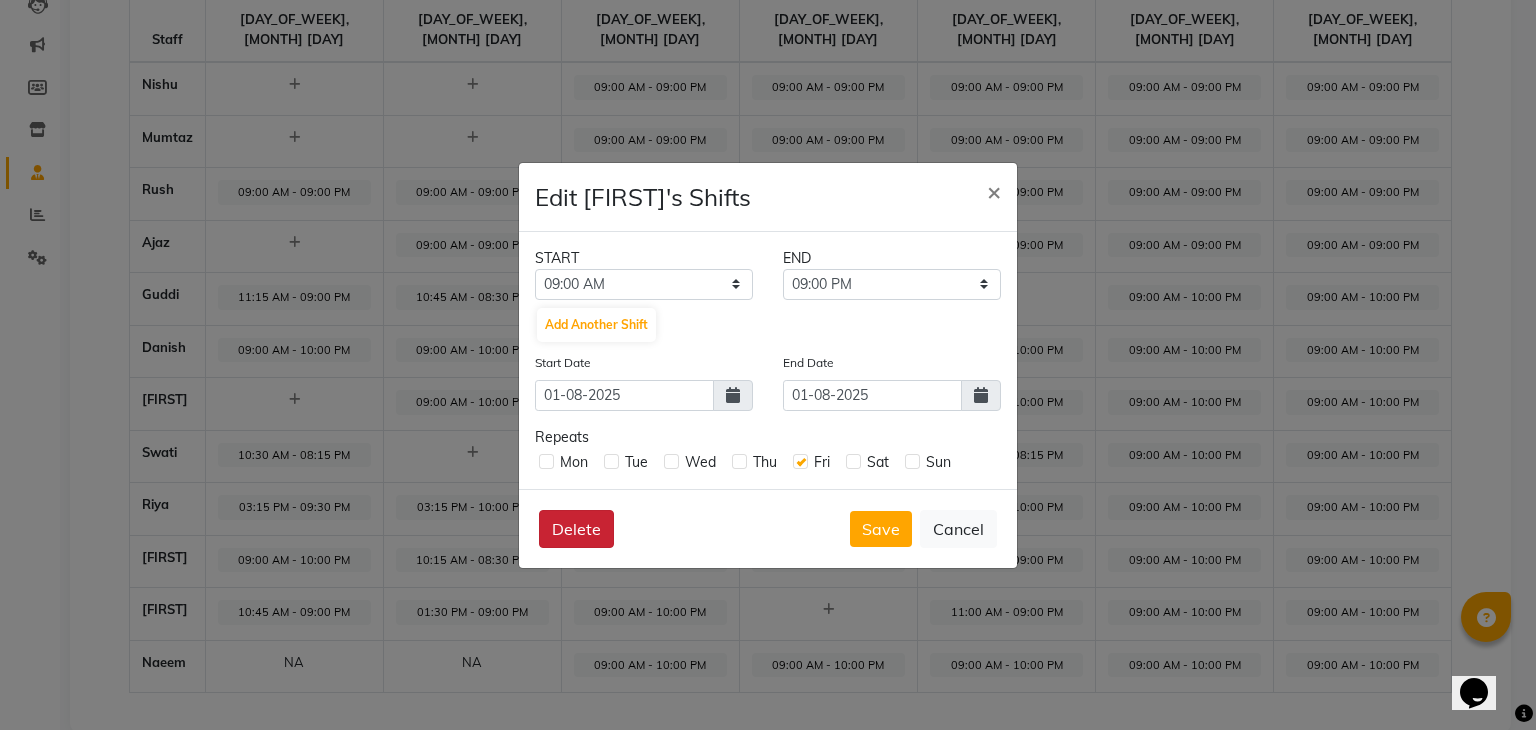 click on "Delete" 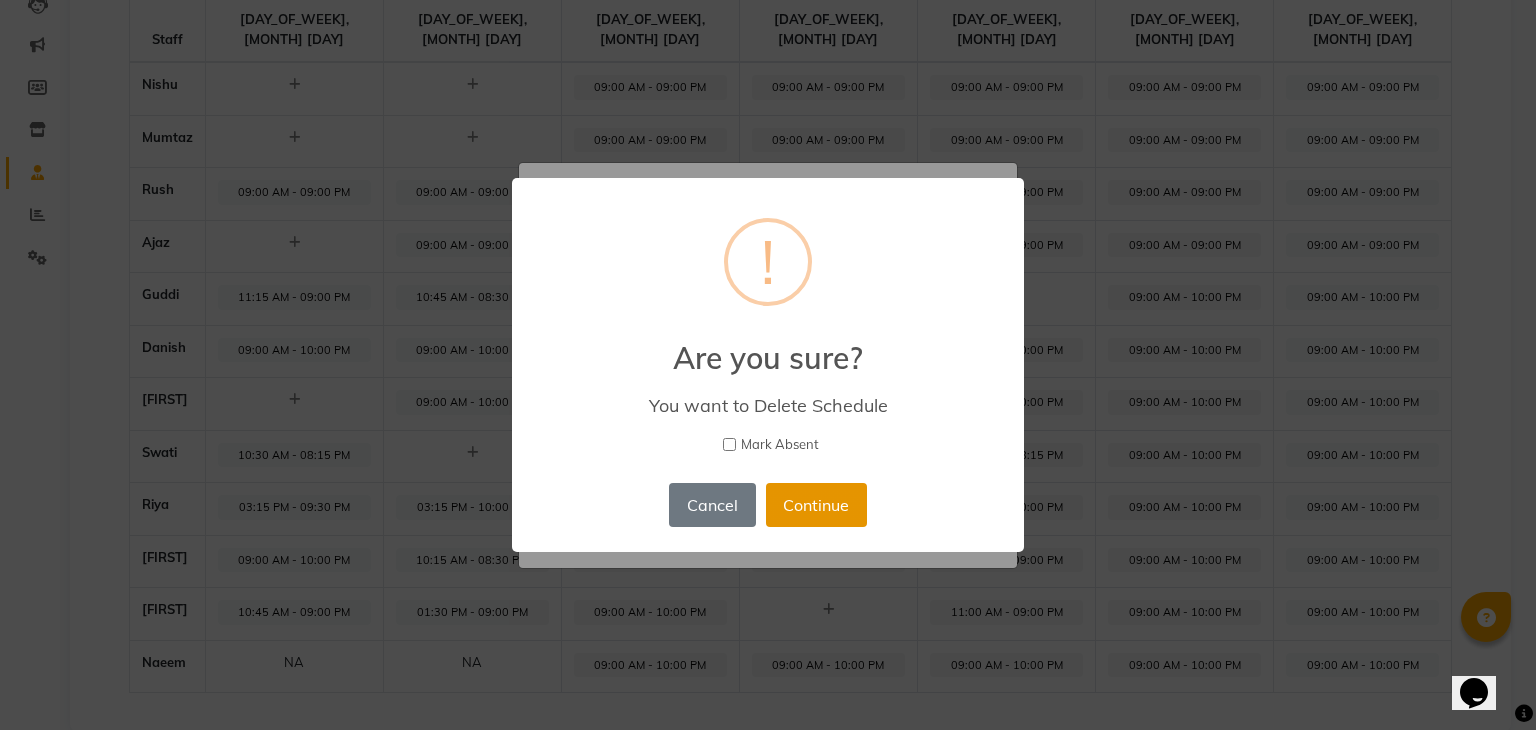 click on "Continue" at bounding box center [816, 505] 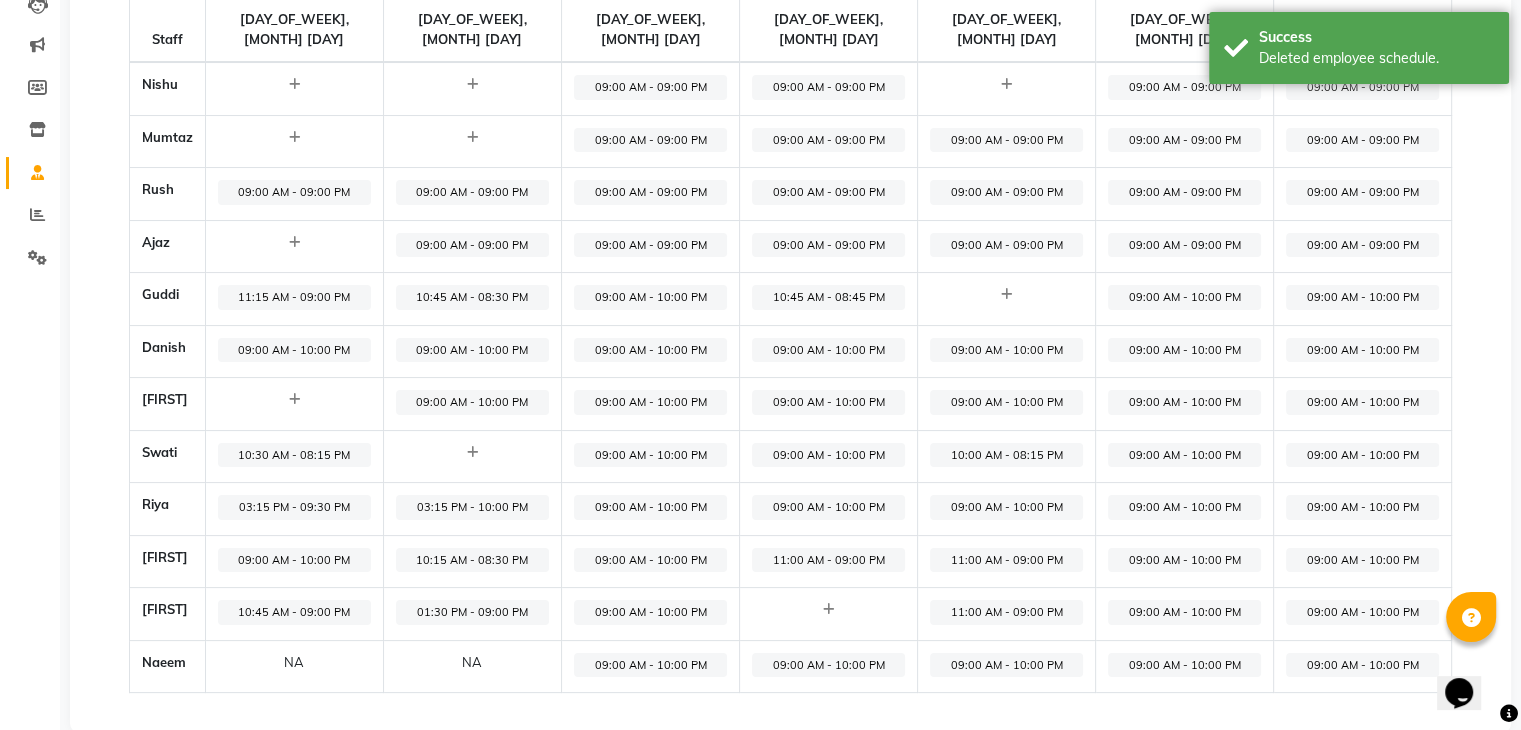 click on "09:00 AM - 09:00 PM" 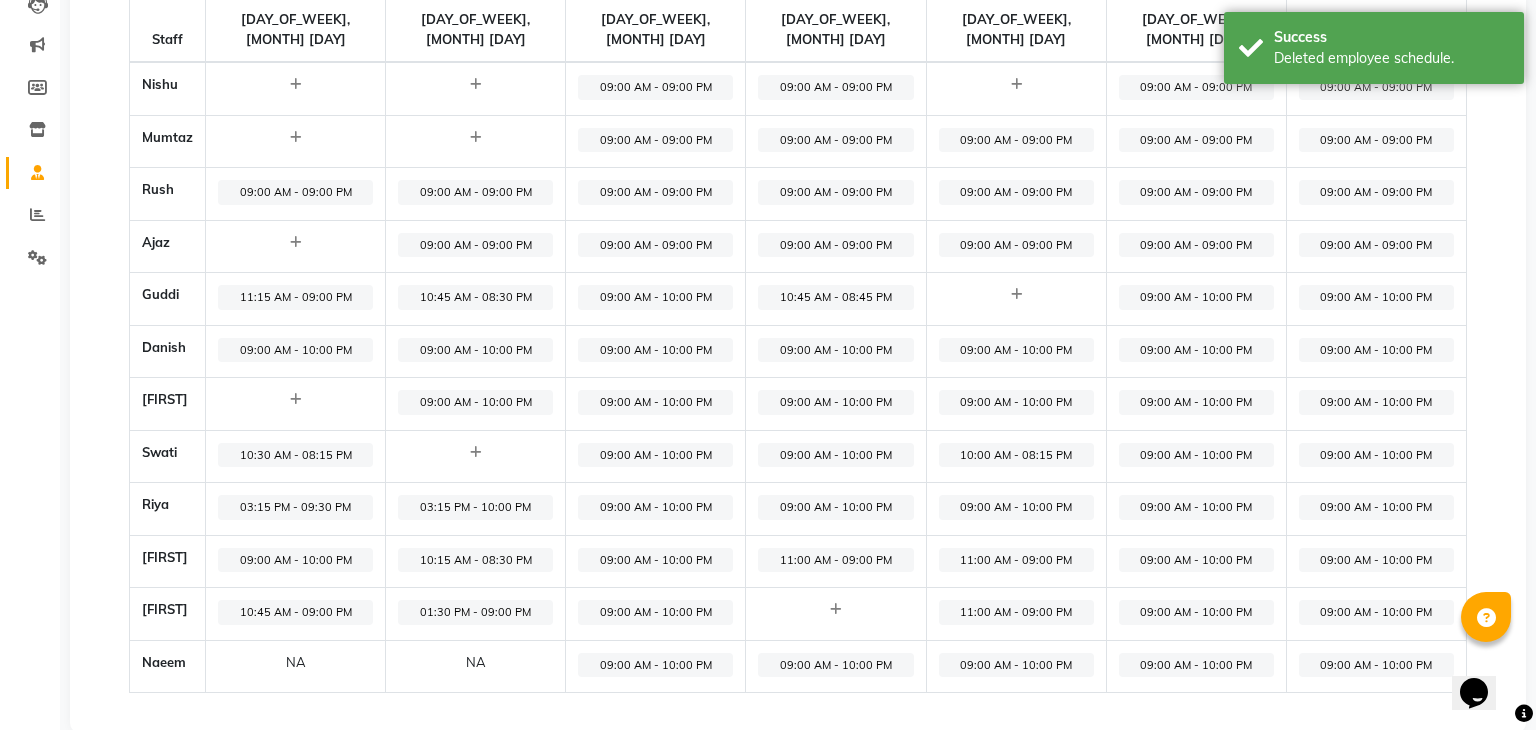 select on "09:00 AM" 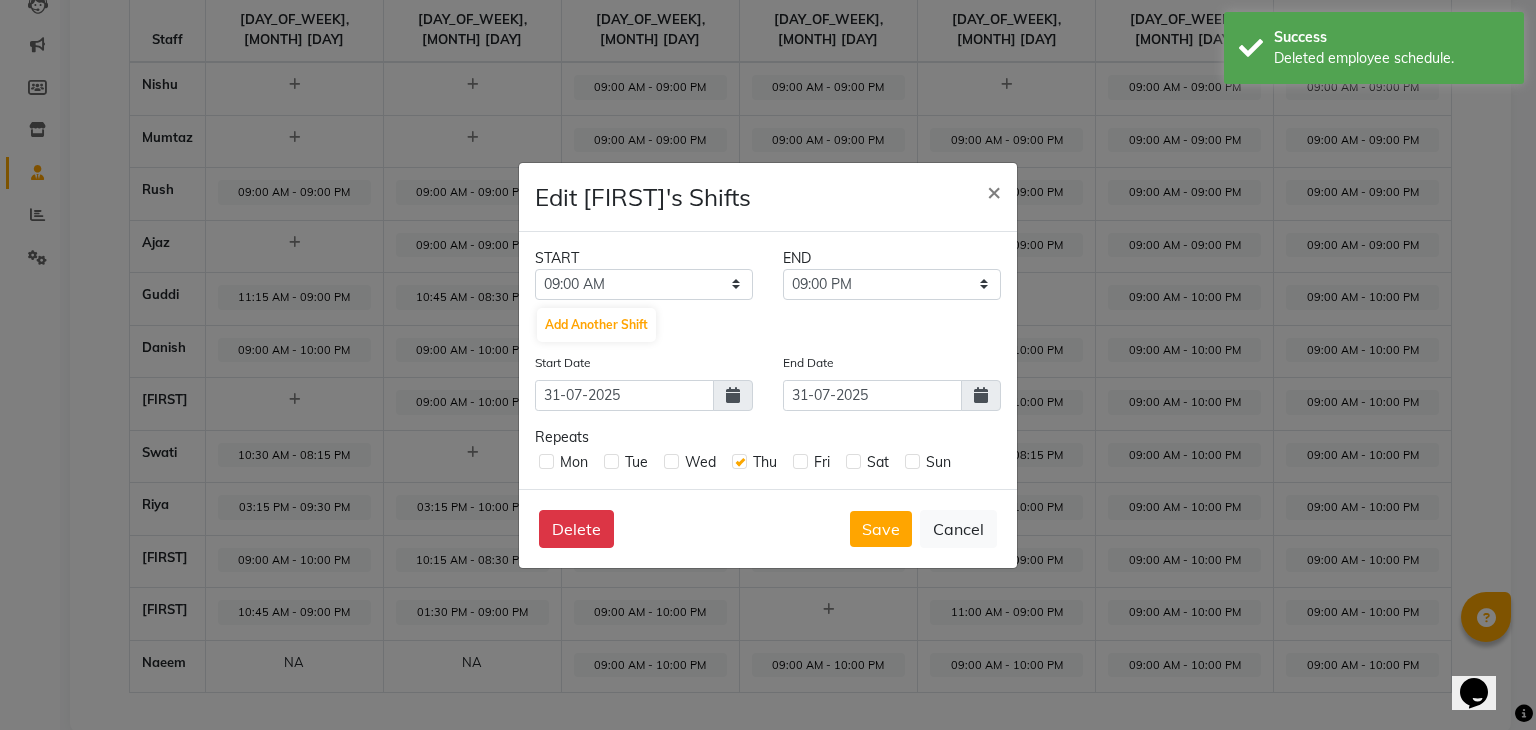 click on "Edit [FIRST]'s Shifts × START END 12:00 AM 12:15 AM 12:30 AM 12:45 AM 01:00 AM 01:15 AM 01:30 AM 01:45 AM 02:00 AM 02:15 AM 02:30 AM 02:45 AM 03:00 AM 03:15 AM 03:30 AM 03:45 AM 04:00 AM 04:15 AM 04:30 AM 04:45 AM 05:00 AM 05:15 AM 05:30 AM 05:45 AM 06:00 AM 06:15 AM 06:30 AM 06:45 AM 07:00 AM 07:15 AM 07:30 AM 07:45 AM 08:00 AM 08:15 AM 08:30 AM 08:45 AM 09:00 AM 09:15 AM 09:30 AM 09:45 AM 10:00 AM 10:15 AM 10:30 AM 10:45 AM 11:00 AM 11:15 AM 11:30 AM 11:45 AM 12:00 PM 12:15 PM 12:30 PM 12:45 PM 01:00 PM 01:15 PM 01:30 PM 01:45 PM 02:00 PM 02:15 PM 02:30 PM 02:45 PM 03:00 PM 03:15 PM 03:30 PM 03:45 PM 04:00 PM 04:15 PM 04:30 PM 04:45 PM 05:00 PM 05:15 PM 05:30 PM 05:45 PM 06:00 PM 06:15 PM 06:30 PM 06:45 PM 07:00 PM 07:15 PM 07:30 PM 07:45 PM 08:00 PM 08:15 PM 08:30 PM 08:45 PM 09:00 PM 09:15 PM 09:30 PM 09:45 PM 10:00 PM 10:15 PM 10:30 PM 10:45 PM 11:00 PM 11:15 PM 11:30 PM 11:45 PM 09:15 AM 09:30 AM 09:45 AM 10:00 AM 10:15 AM 10:30 AM 10:45 AM 11:00 AM 11:15 AM 11:30 AM 11:45 AM 12:00 PM 12:15 PM Repeats" 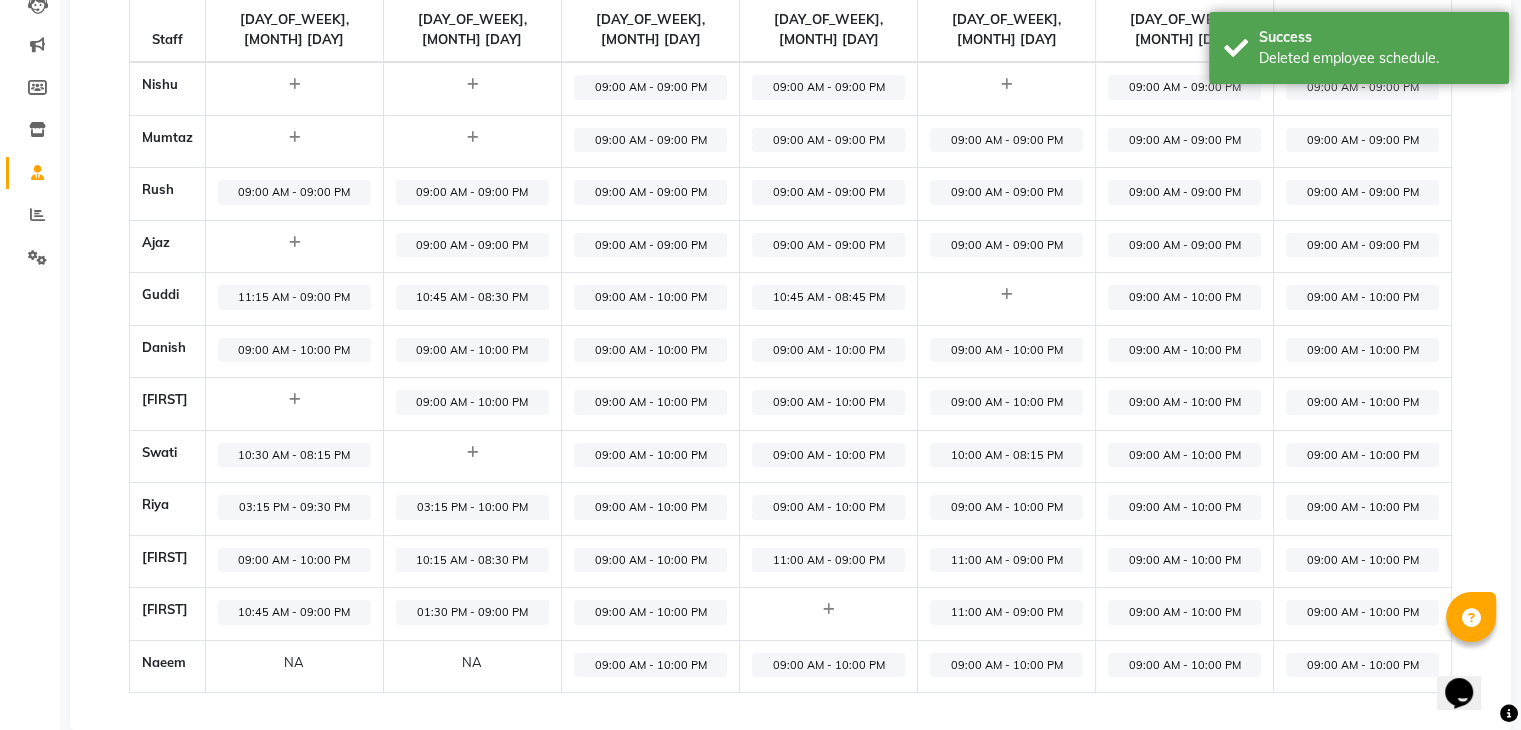click on "09:00 AM - 09:00 PM" 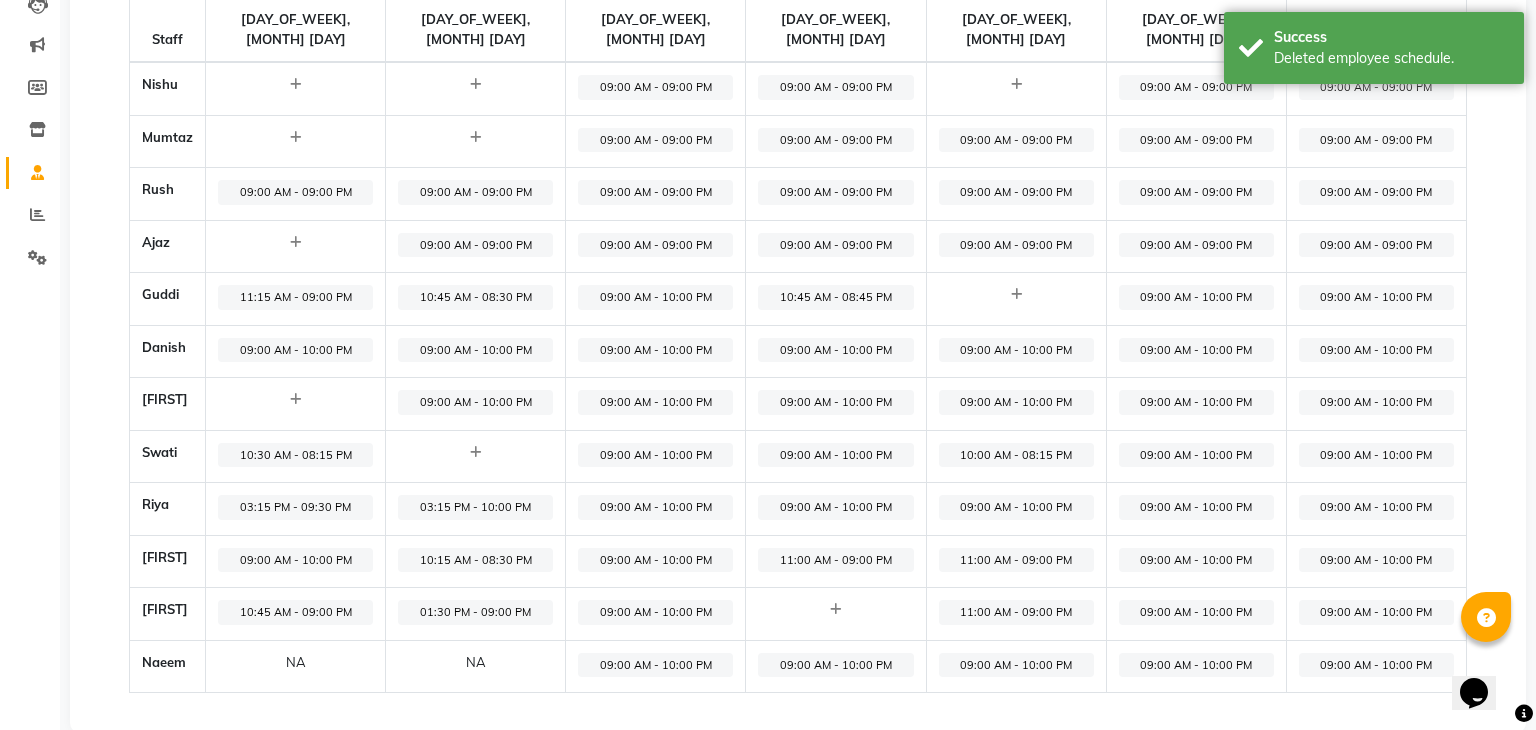 select on "09:00 AM" 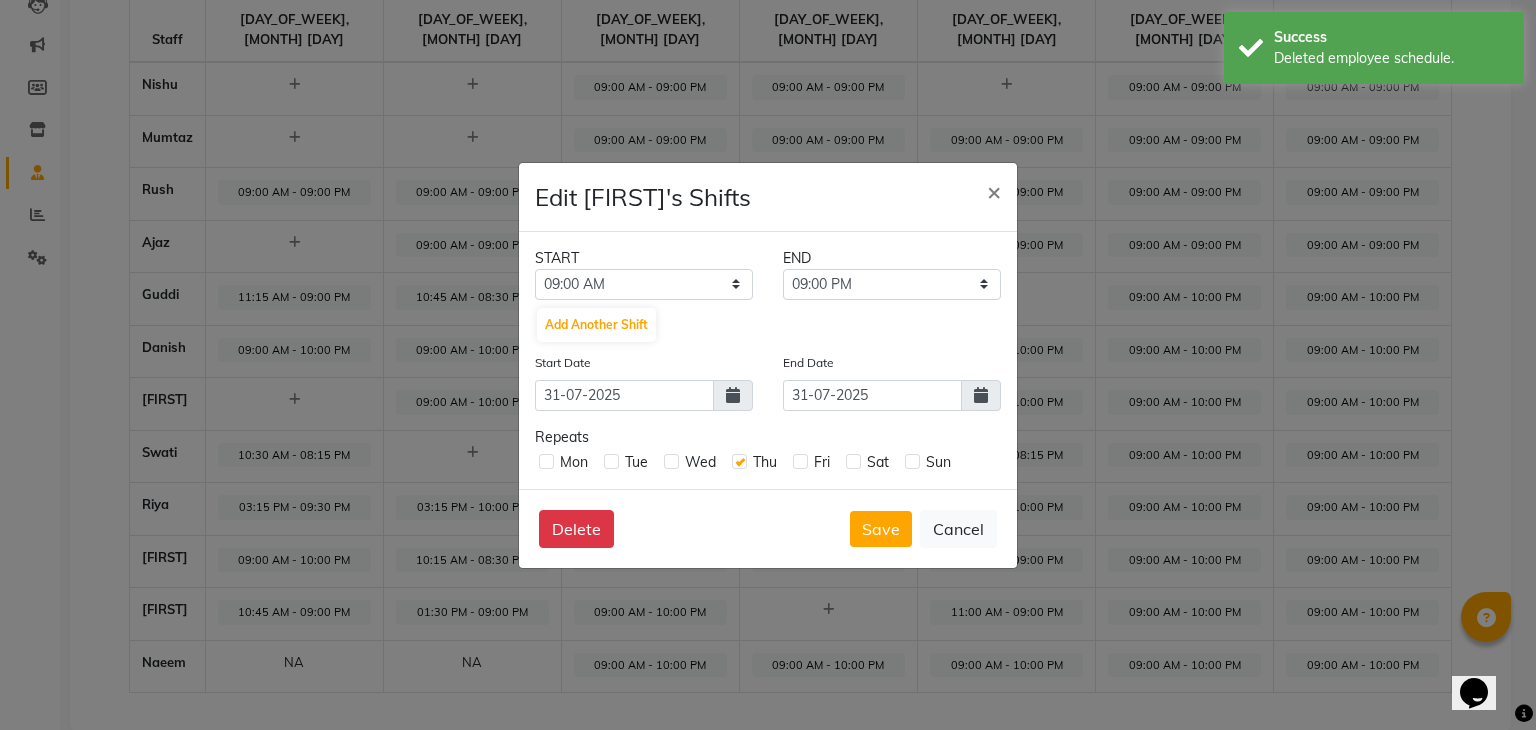 click on "Edit [FIRST]'s Shifts × START END 12:00 AM 12:15 AM 12:30 AM 12:45 AM 01:00 AM 01:15 AM 01:30 AM 01:45 AM 02:00 AM 02:15 AM 02:30 AM 02:45 AM 03:00 AM 03:15 AM 03:30 AM 03:45 AM 04:00 AM 04:15 AM 04:30 AM 04:45 AM 05:00 AM 05:15 AM 05:30 AM 05:45 AM 06:00 AM 06:15 AM 06:30 AM 06:45 AM 07:00 AM 07:15 AM 07:30 AM 07:45 AM 08:00 AM 08:15 AM 08:30 AM 08:45 AM 09:00 AM 09:15 AM 09:30 AM 09:45 AM 10:00 AM 10:15 AM 10:30 AM 10:45 AM 11:00 AM 11:15 AM 11:30 AM 11:45 AM 12:00 PM 12:15 PM 12:30 PM 12:45 PM 01:00 PM 01:15 PM 01:30 PM 01:45 PM 02:00 PM 02:15 PM 02:30 PM 02:45 PM 03:00 PM 03:15 PM 03:30 PM 03:45 PM 04:00 PM 04:15 PM 04:30 PM 04:45 PM 05:00 PM 05:15 PM 05:30 PM 05:45 PM 06:00 PM 06:15 PM 06:30 PM 06:45 PM 07:00 PM 07:15 PM 07:30 PM 07:45 PM 08:00 PM 08:15 PM 08:30 PM 08:45 PM 09:00 PM 09:15 PM 09:30 PM 09:45 PM 10:00 PM 10:15 PM 10:30 PM 10:45 PM 11:00 PM 11:15 PM 11:30 PM 11:45 PM 09:15 AM 09:30 AM 09:45 AM 10:00 AM 10:15 AM 10:30 AM 10:45 AM 11:00 AM 11:15 AM 11:30 AM 11:45 AM 12:00 PM 12:15 PM Repeats" 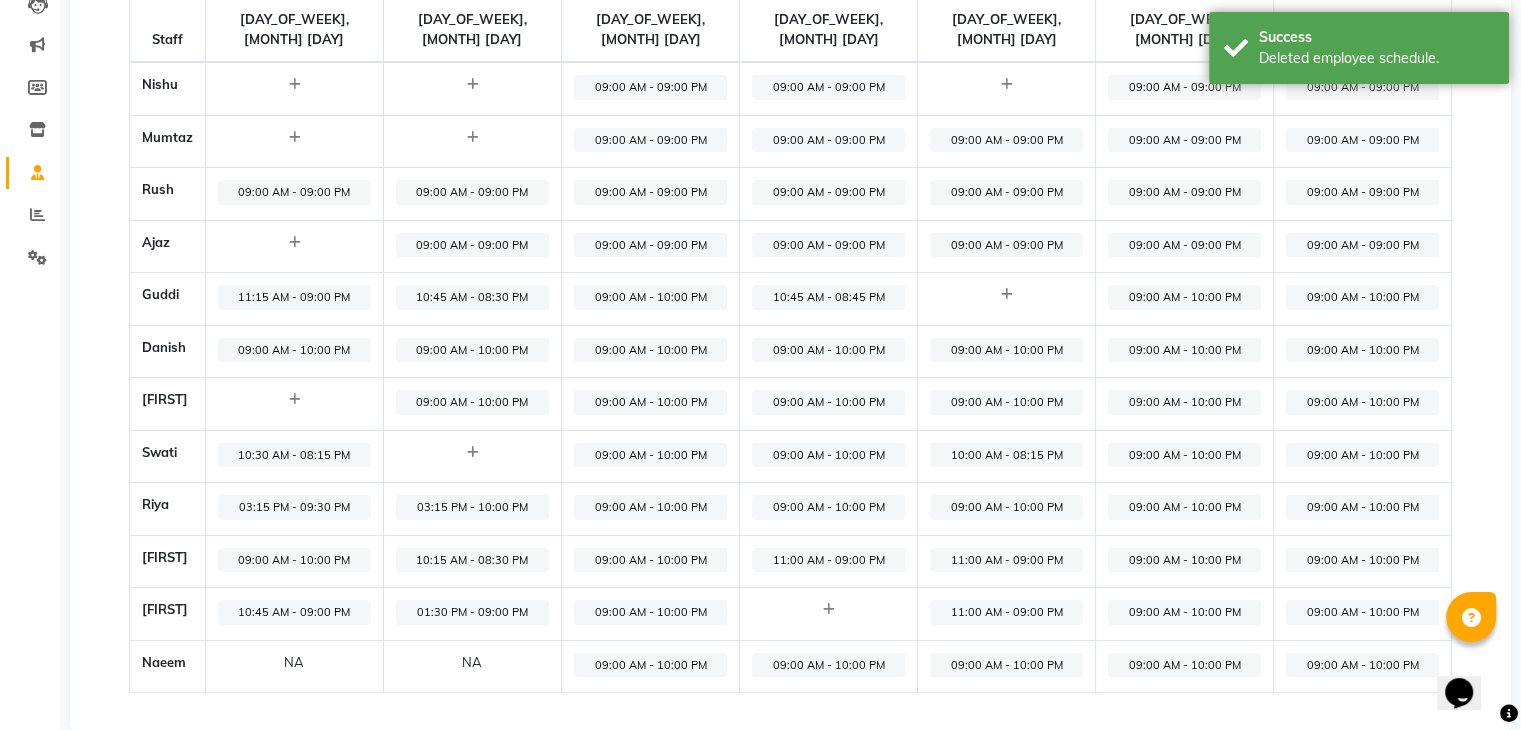 click on "09:00 AM - 09:00 PM" 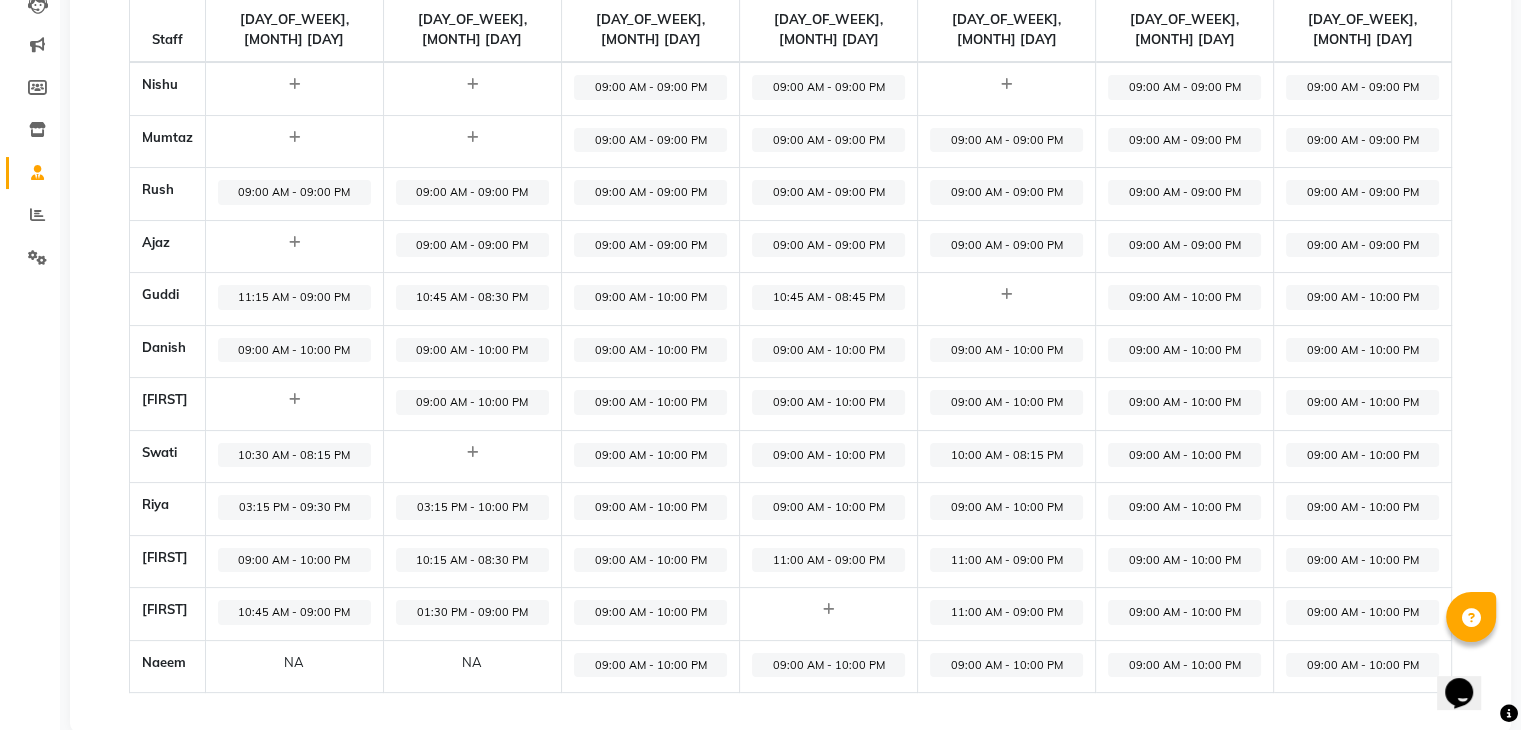 click on "09:00 AM - 09:00 PM" 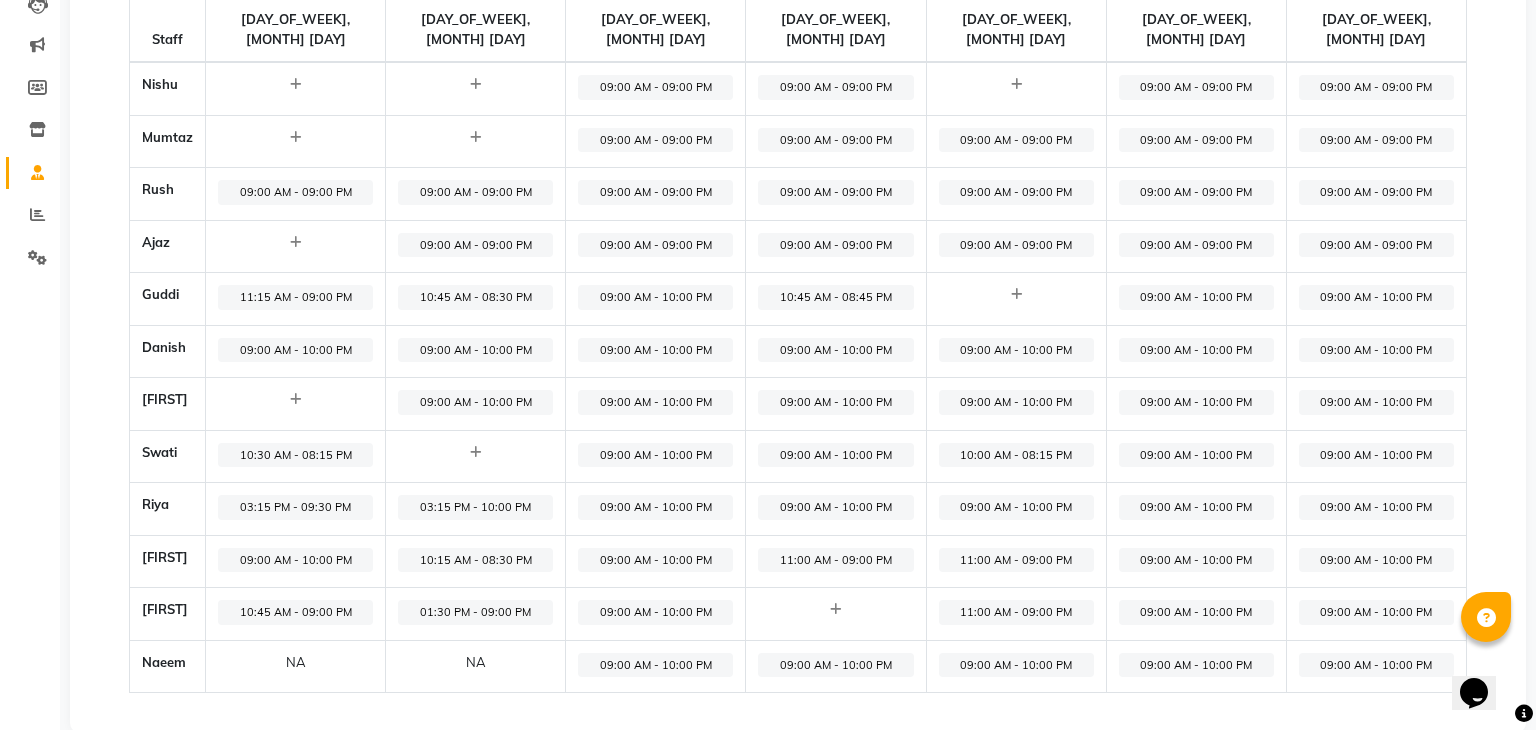 select on "09:00 AM" 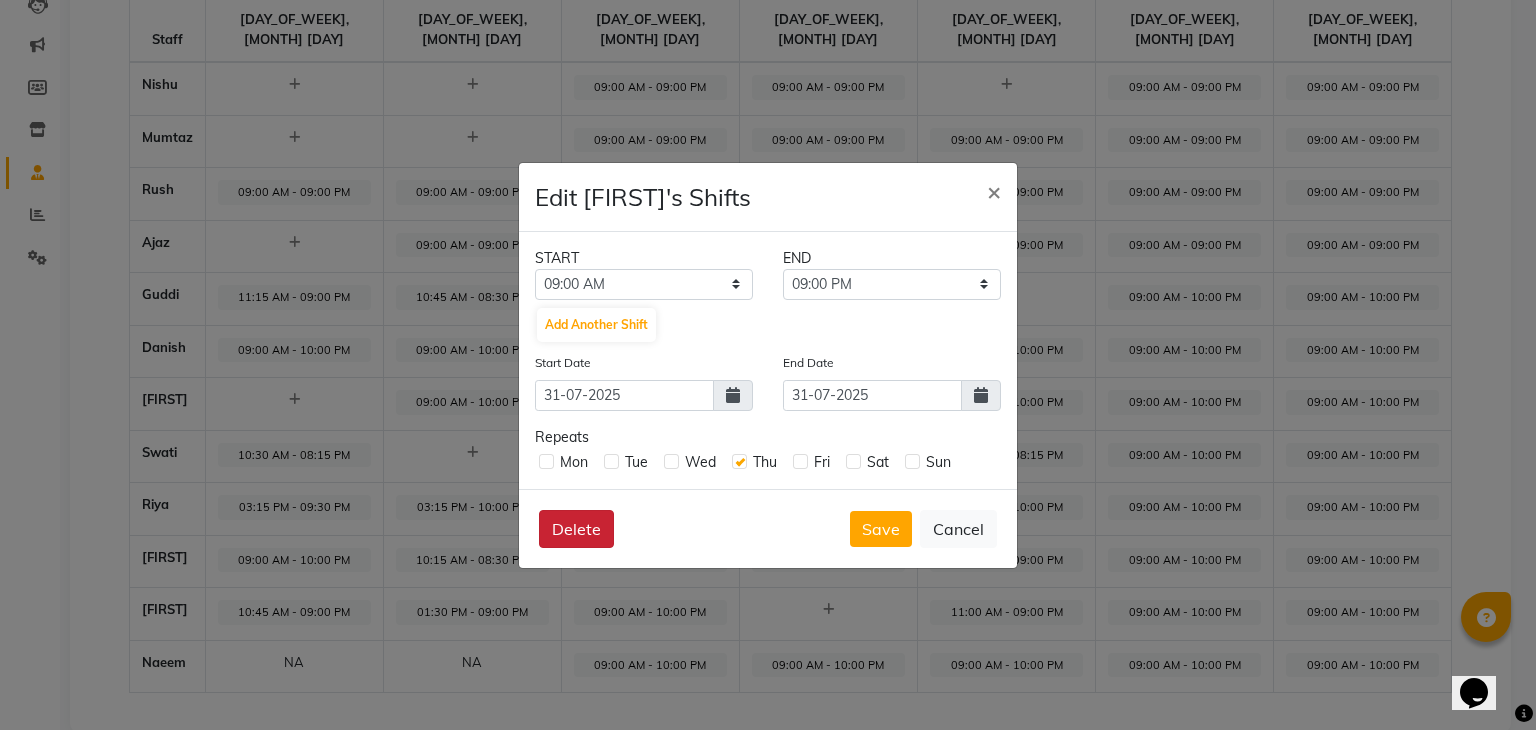 click on "Delete" 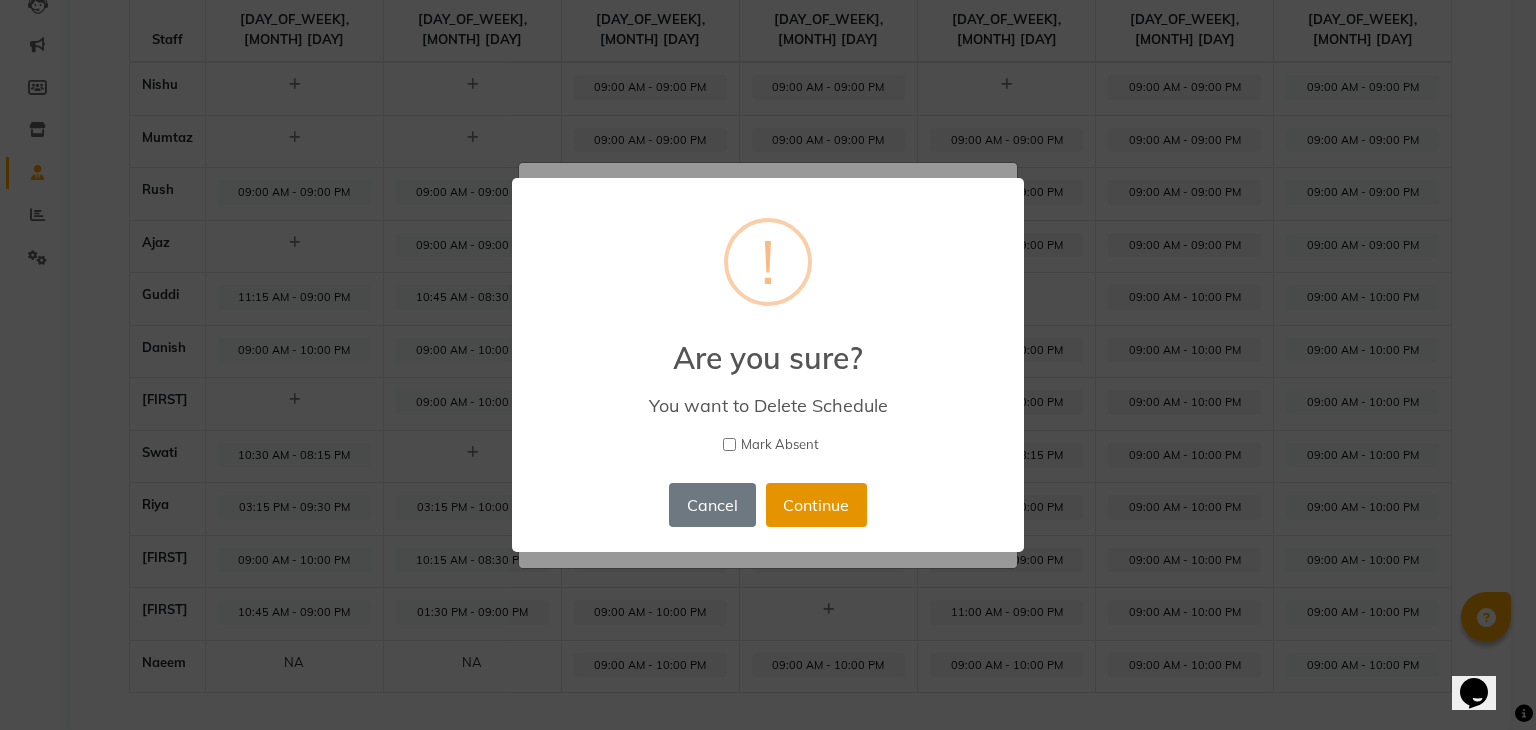 click on "Continue" at bounding box center [816, 505] 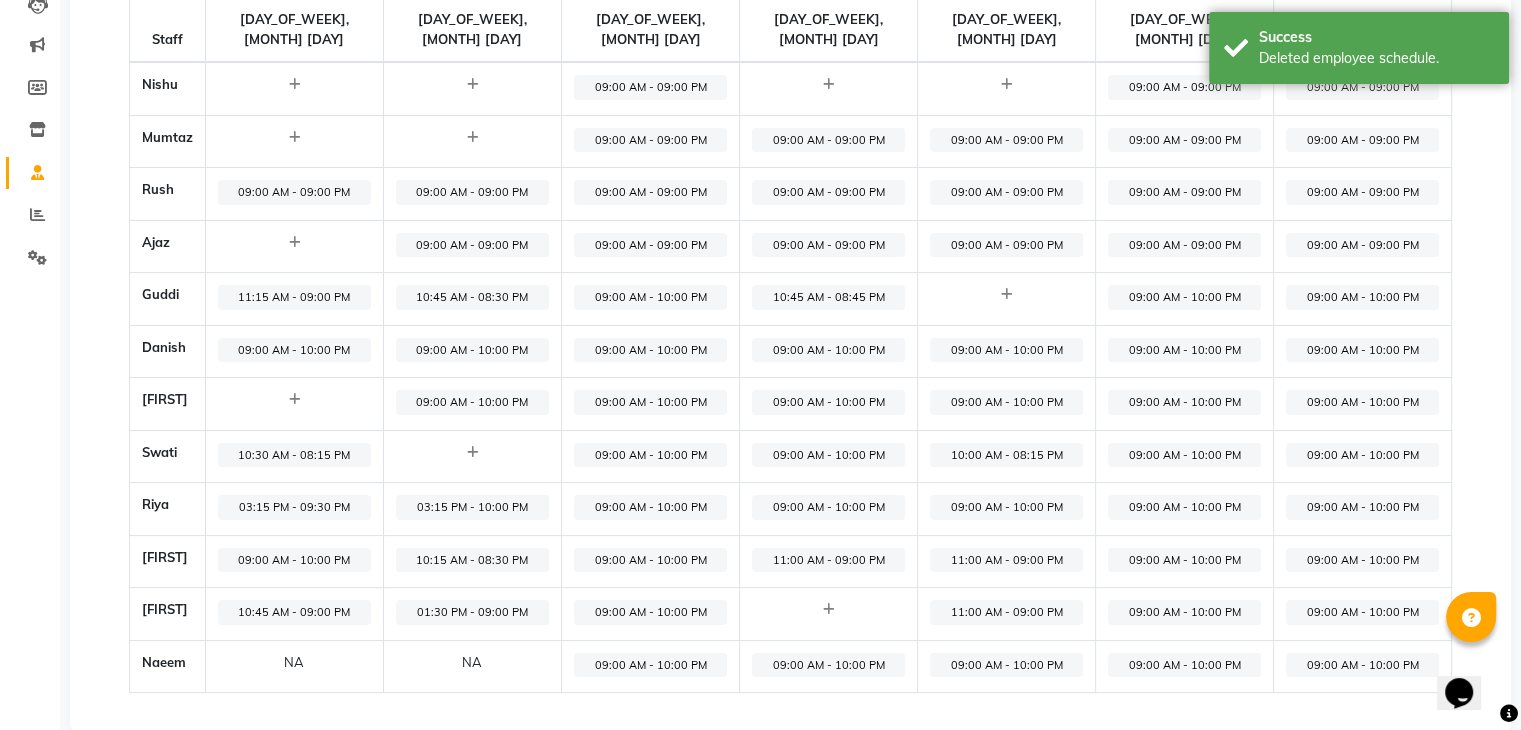 click on "09:00 AM - 09:00 PM" 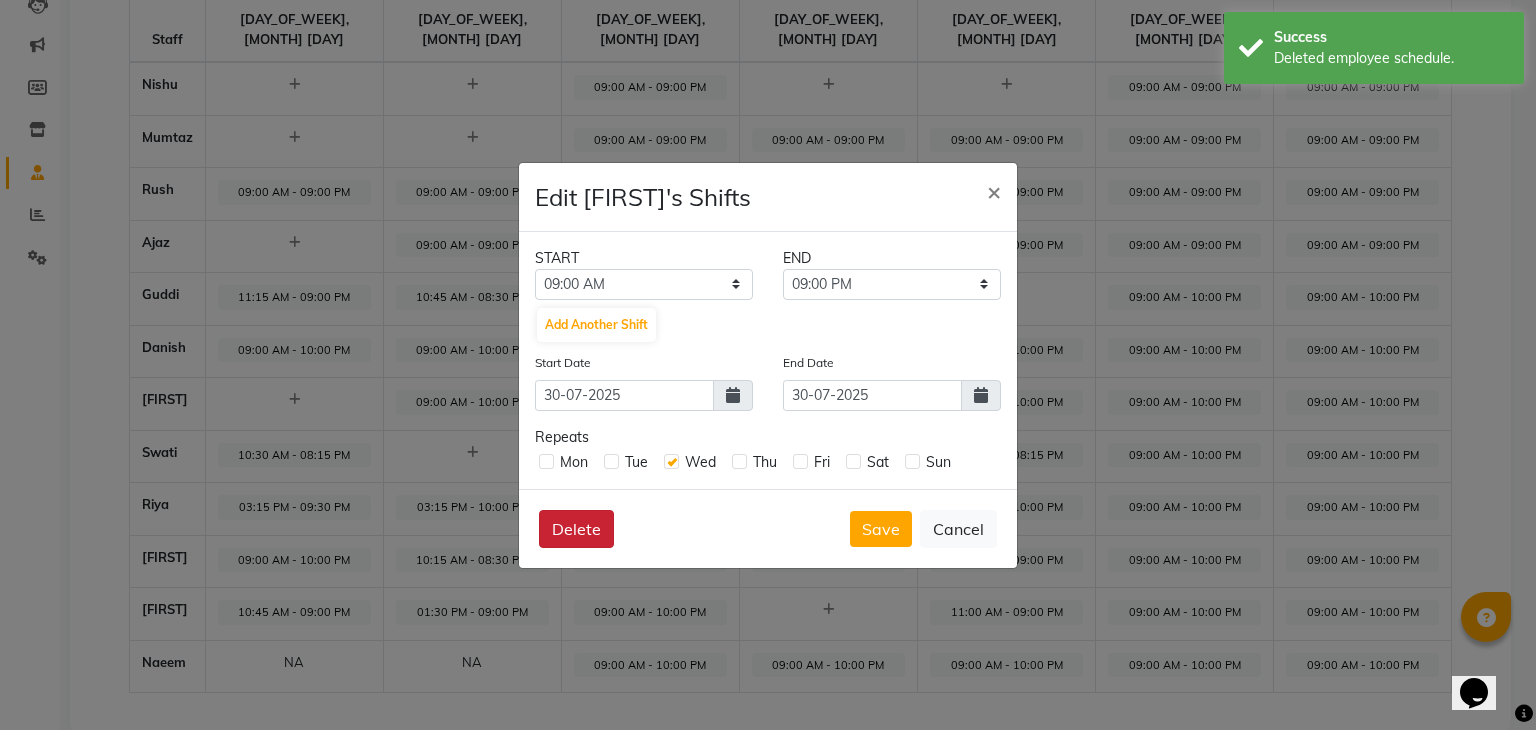 click on "Delete" 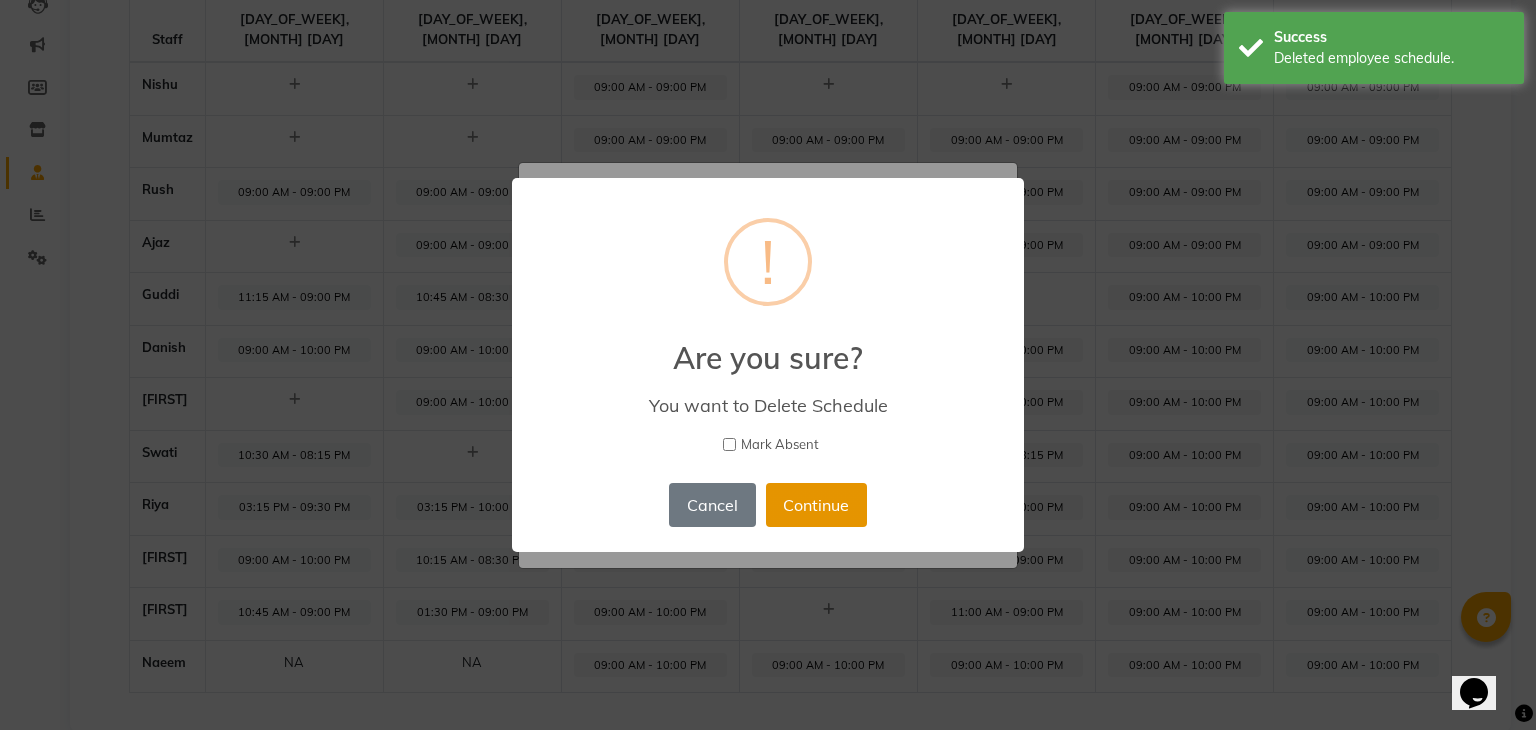 click on "Continue" at bounding box center [816, 505] 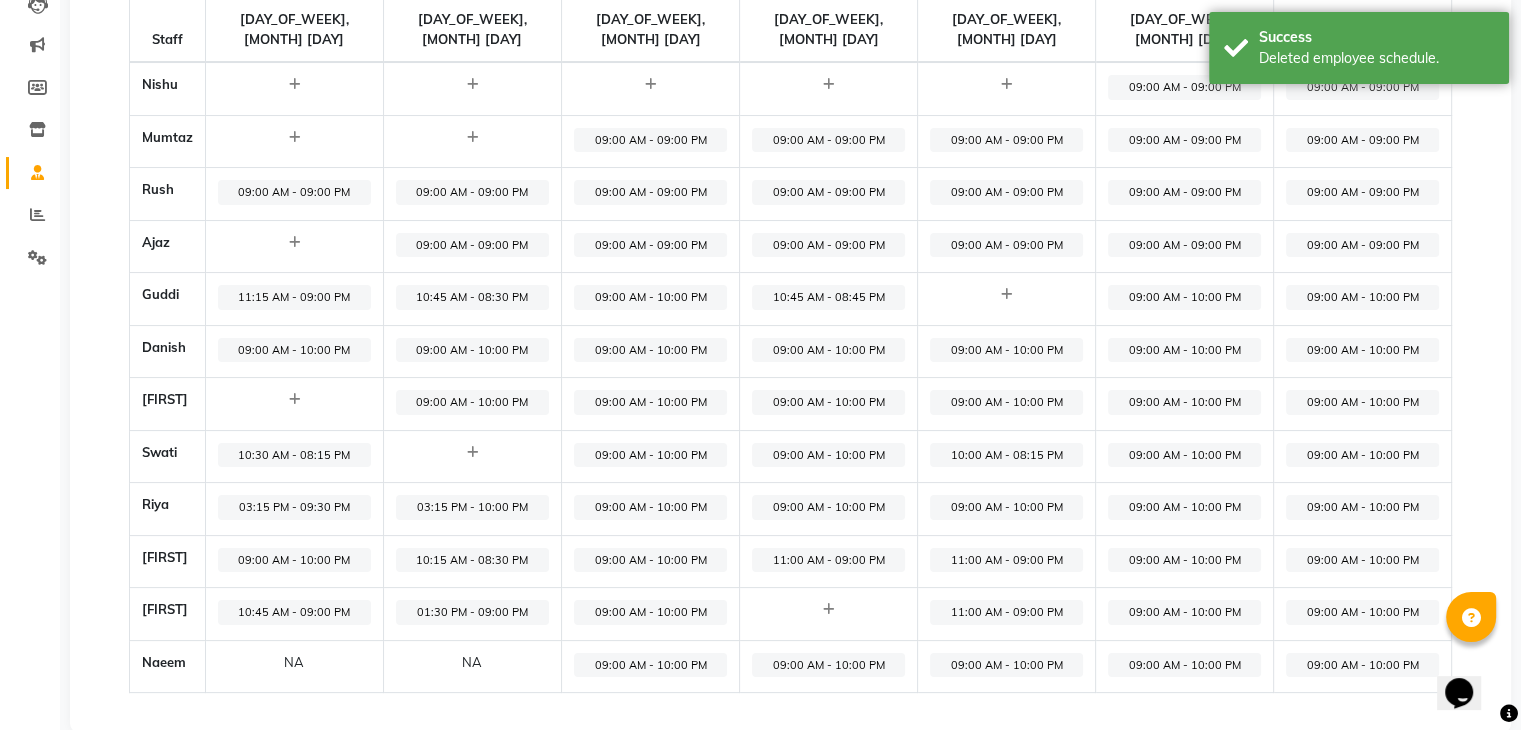 click on "09:00 AM - 09:00 PM" 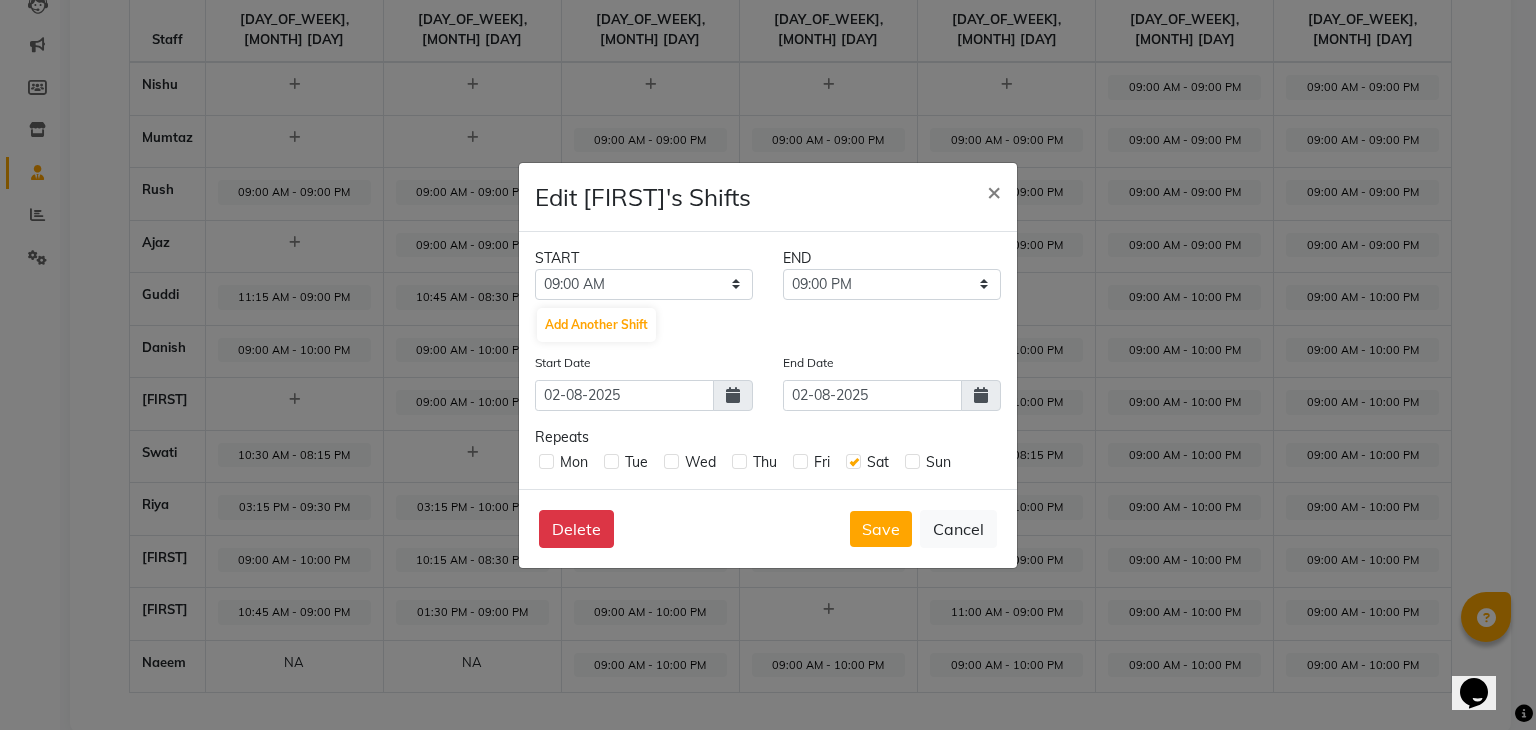 click 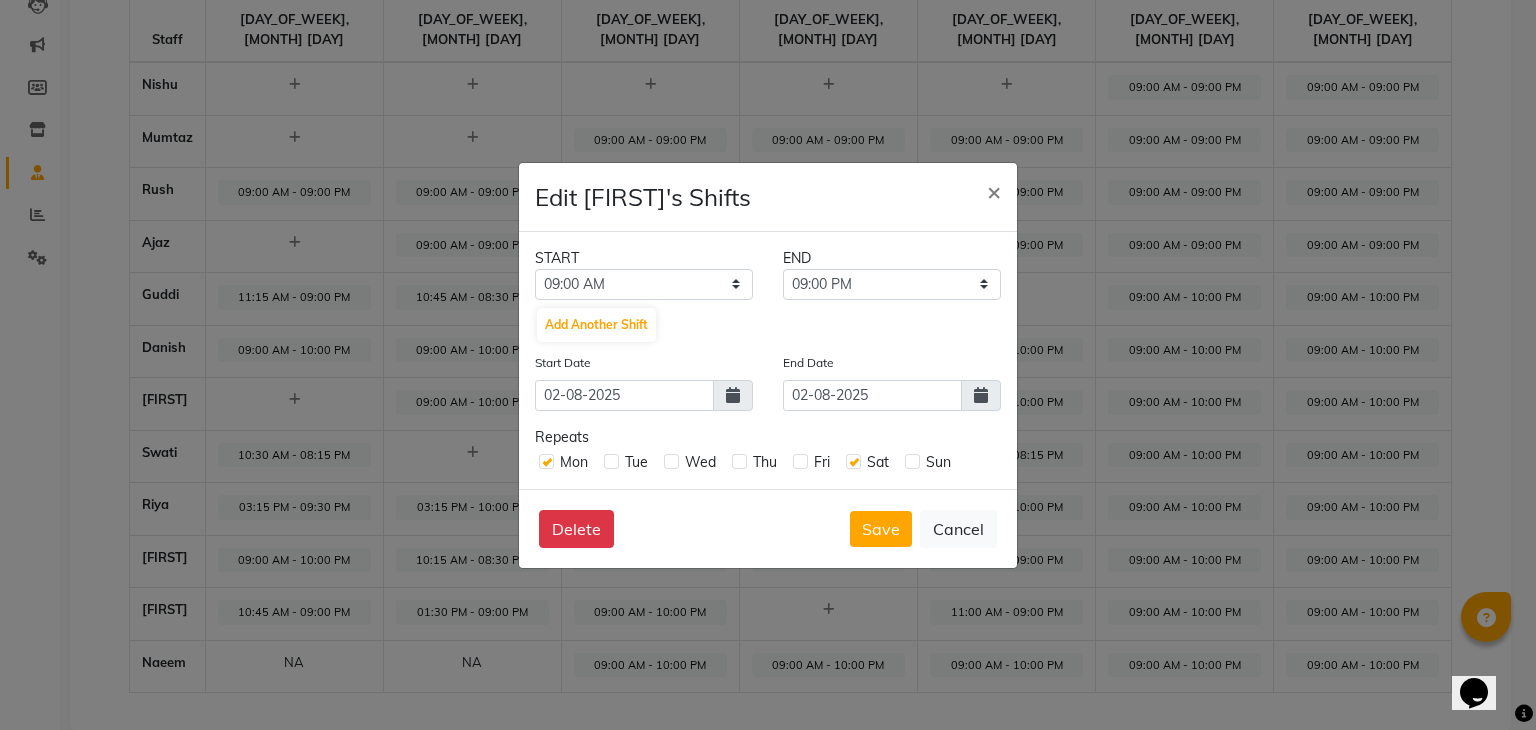 click 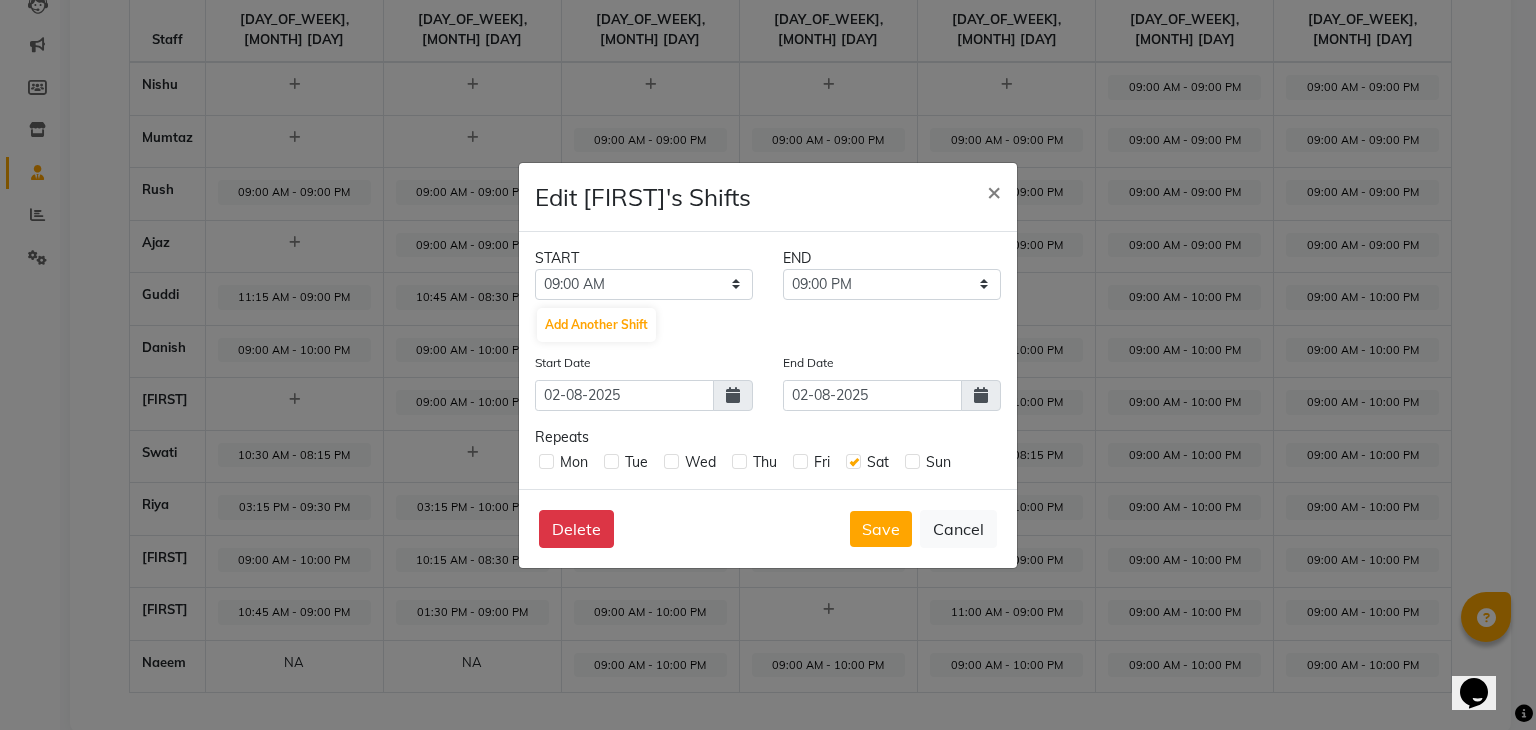 click 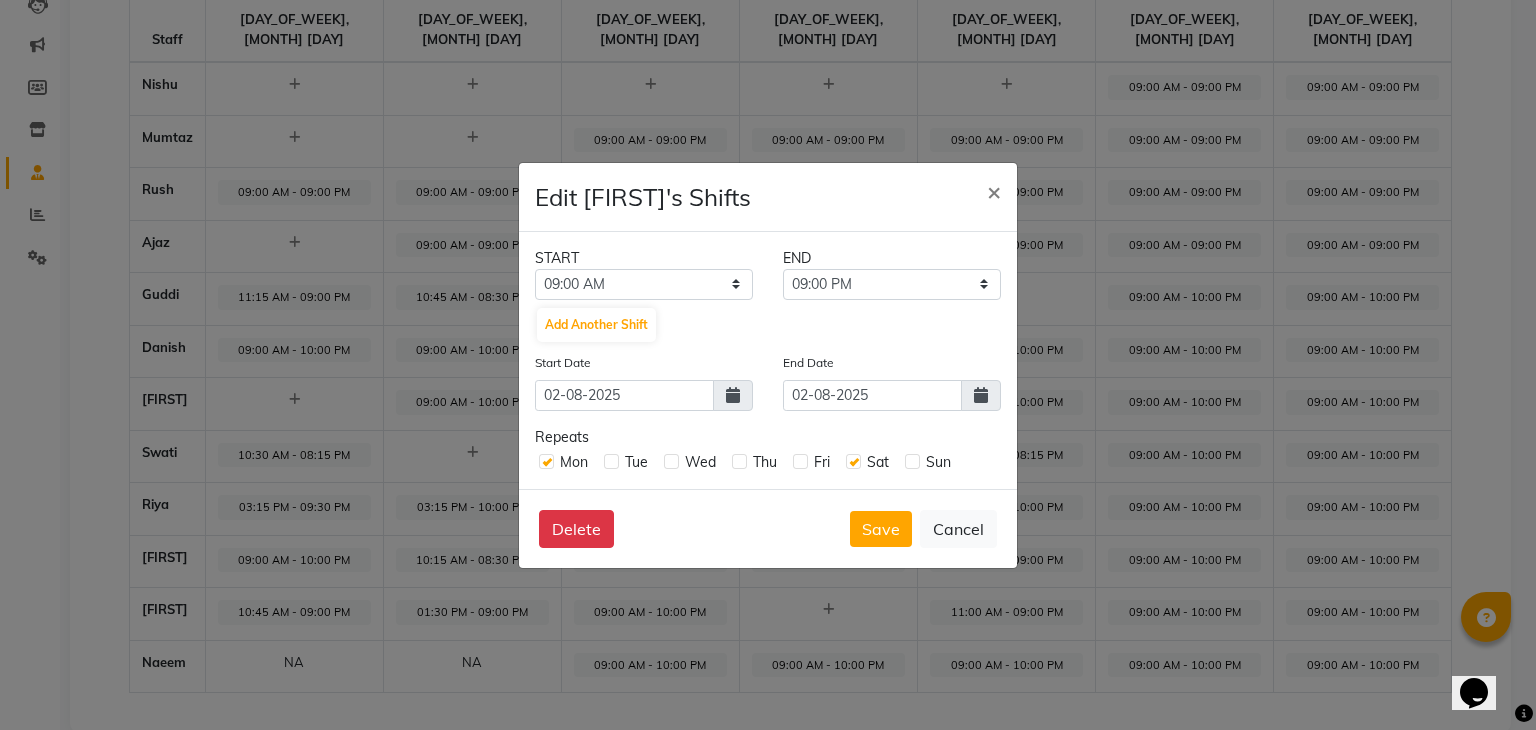 click 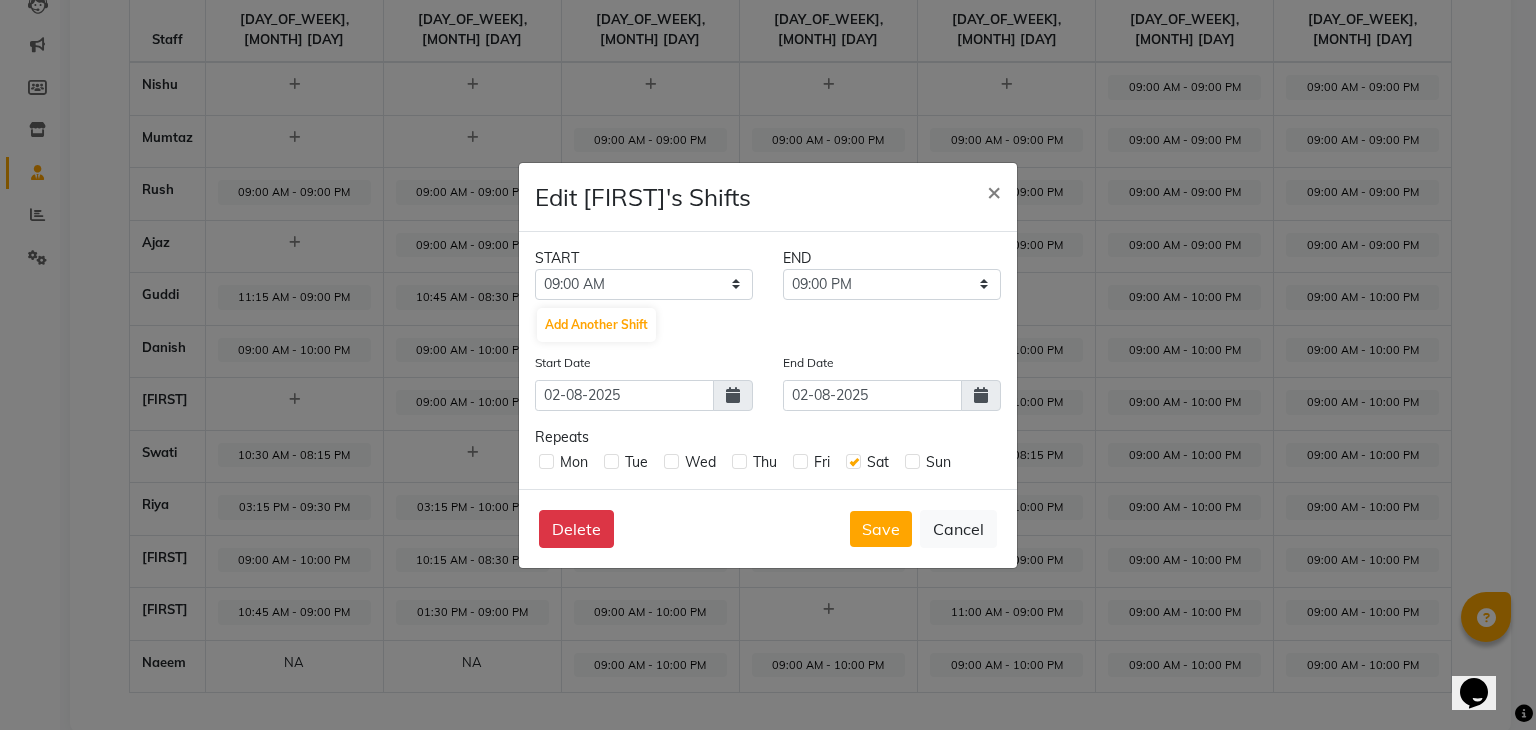 click 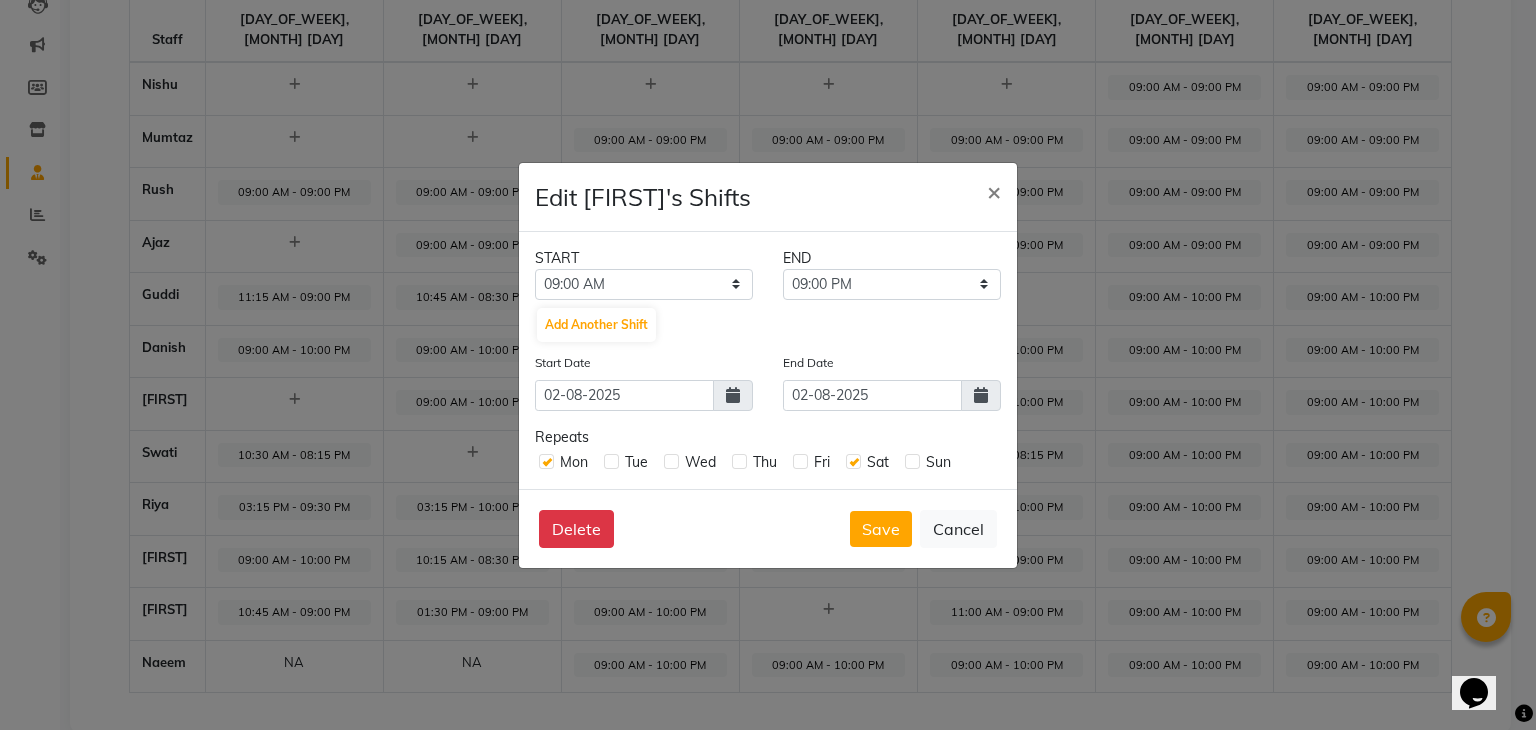 click on "Mon" 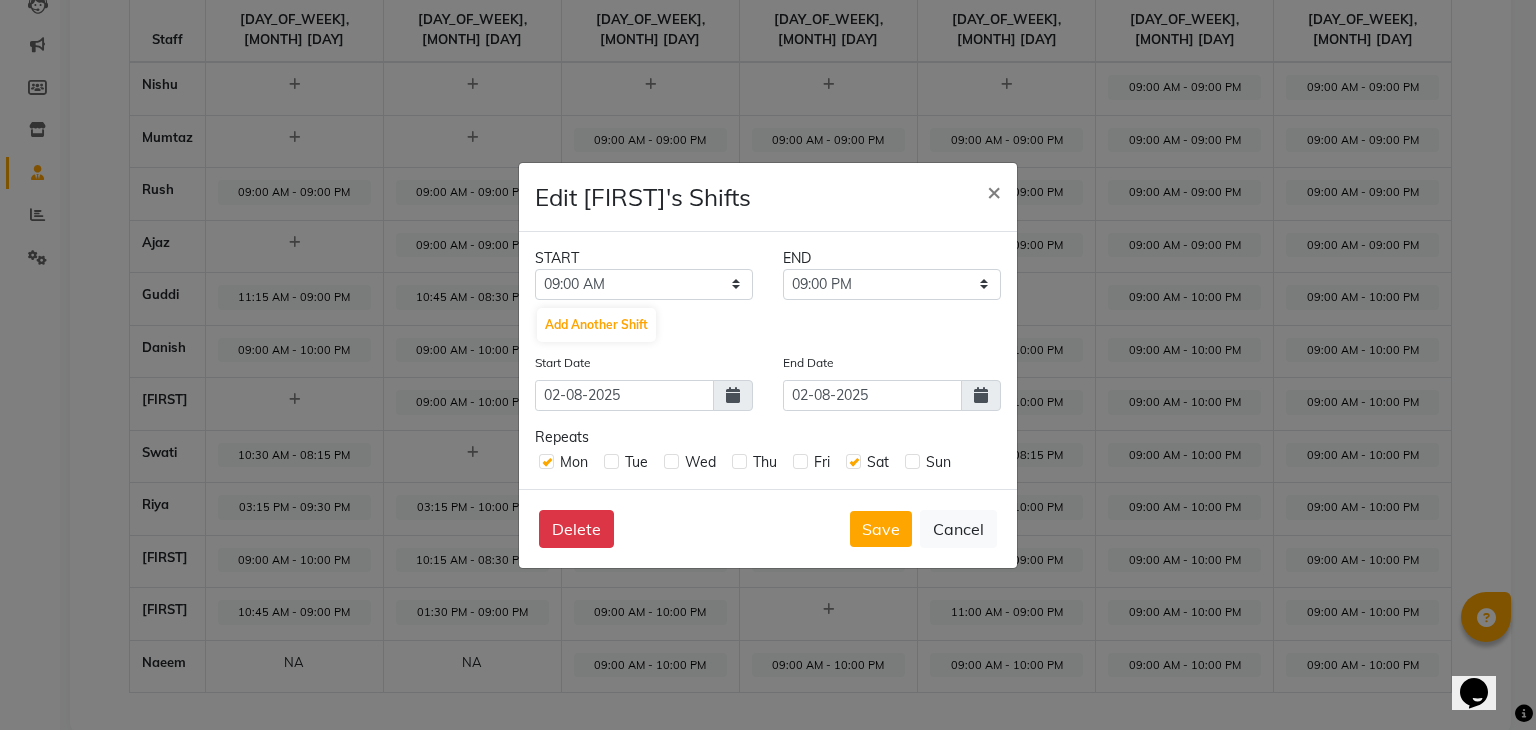 click 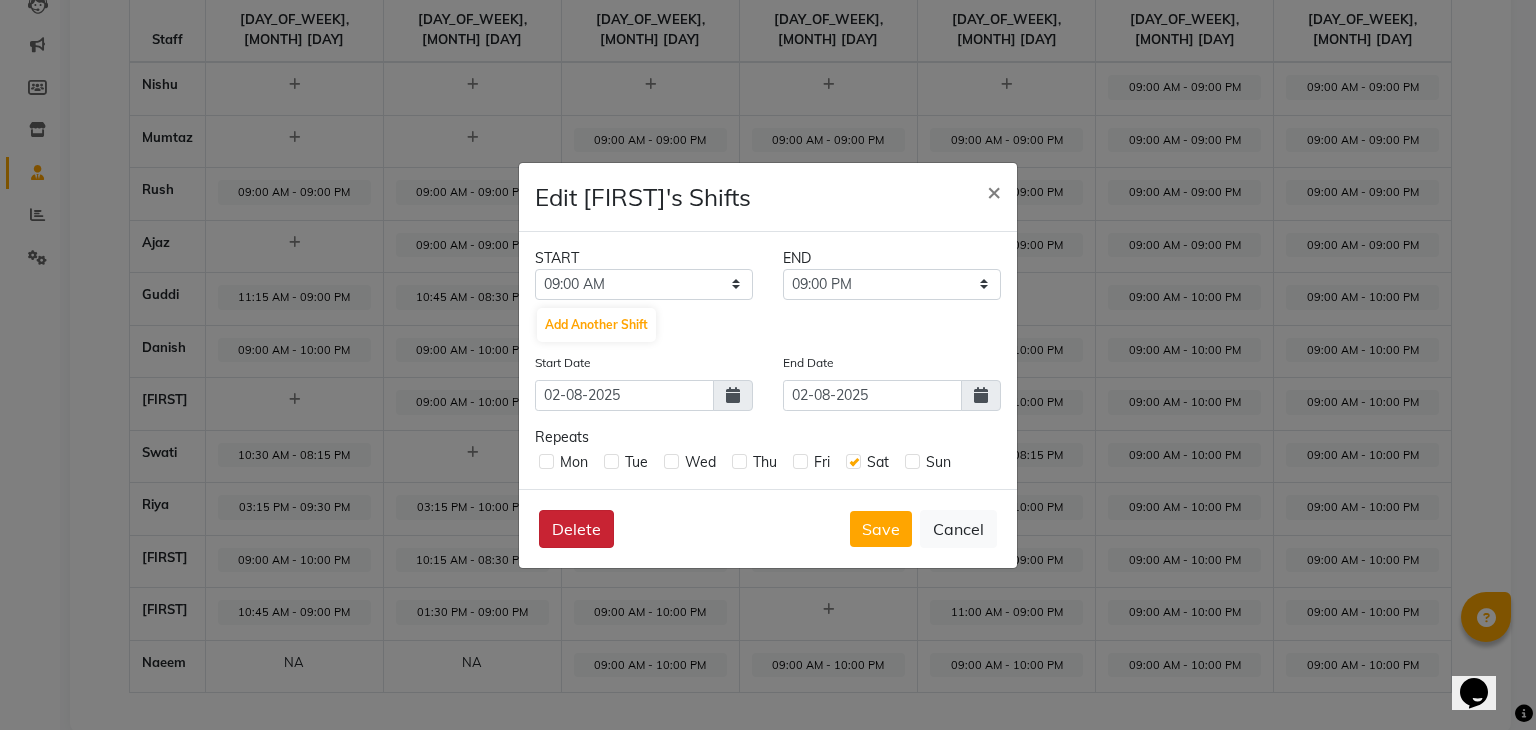 click on "Delete" 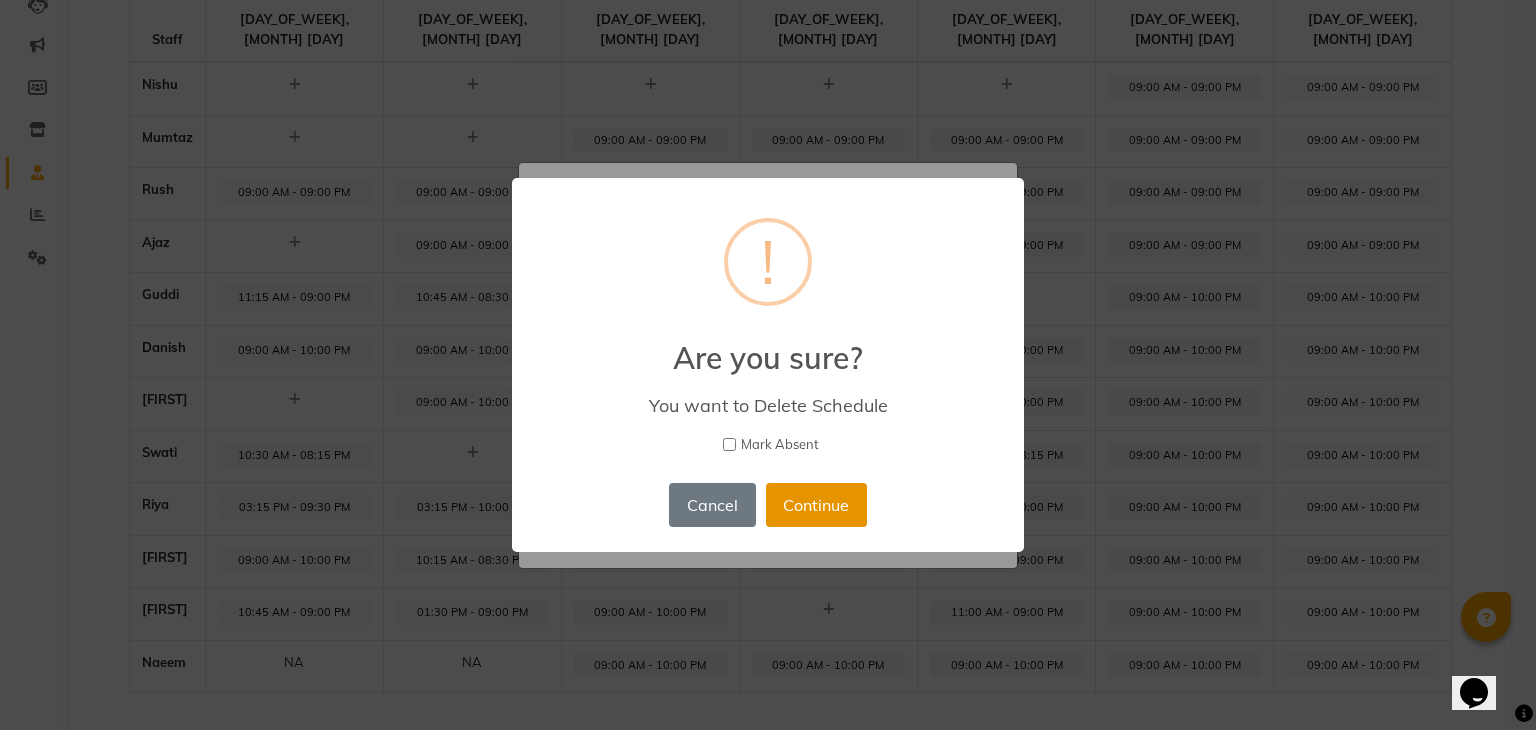 click on "Continue" at bounding box center [816, 505] 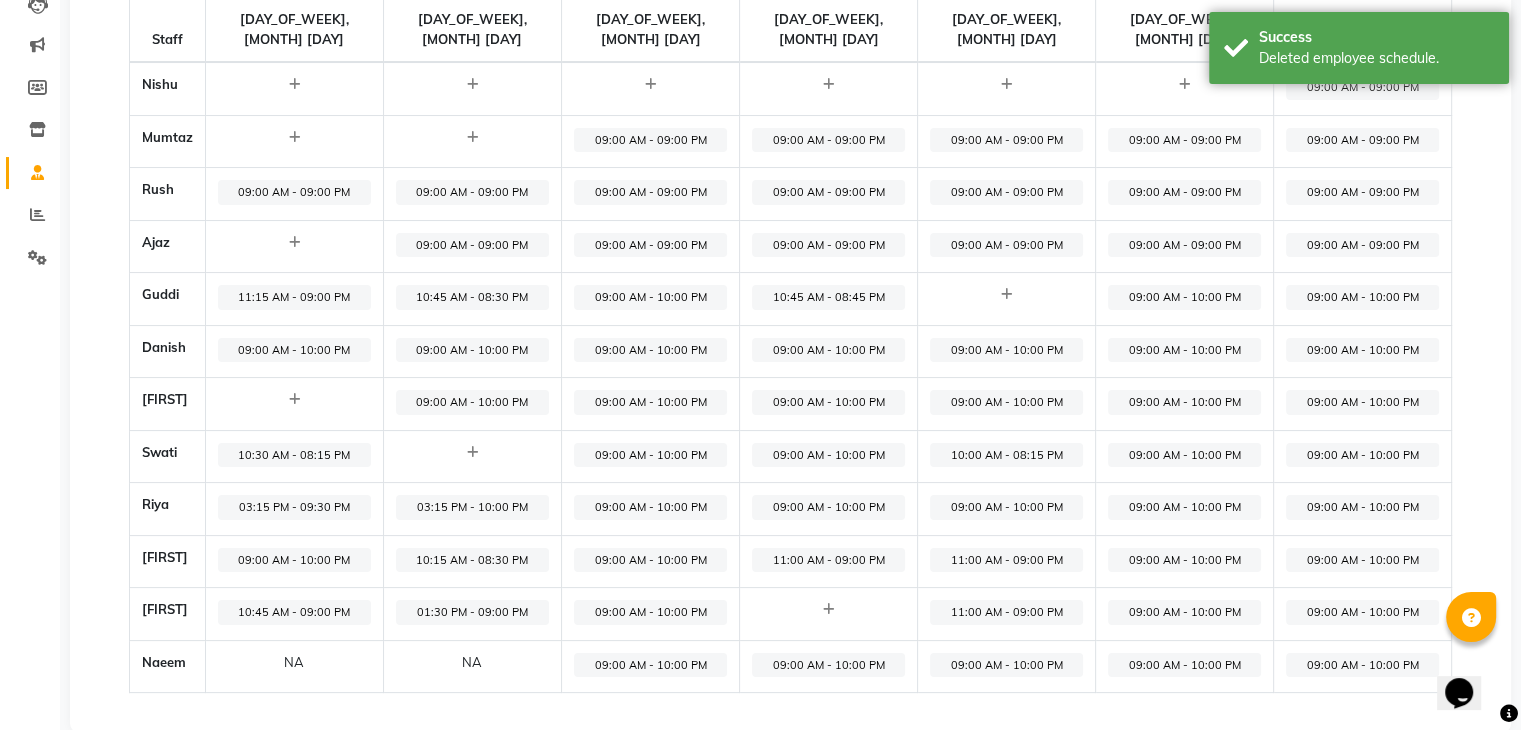 click on "09:00 AM - 09:00 PM" 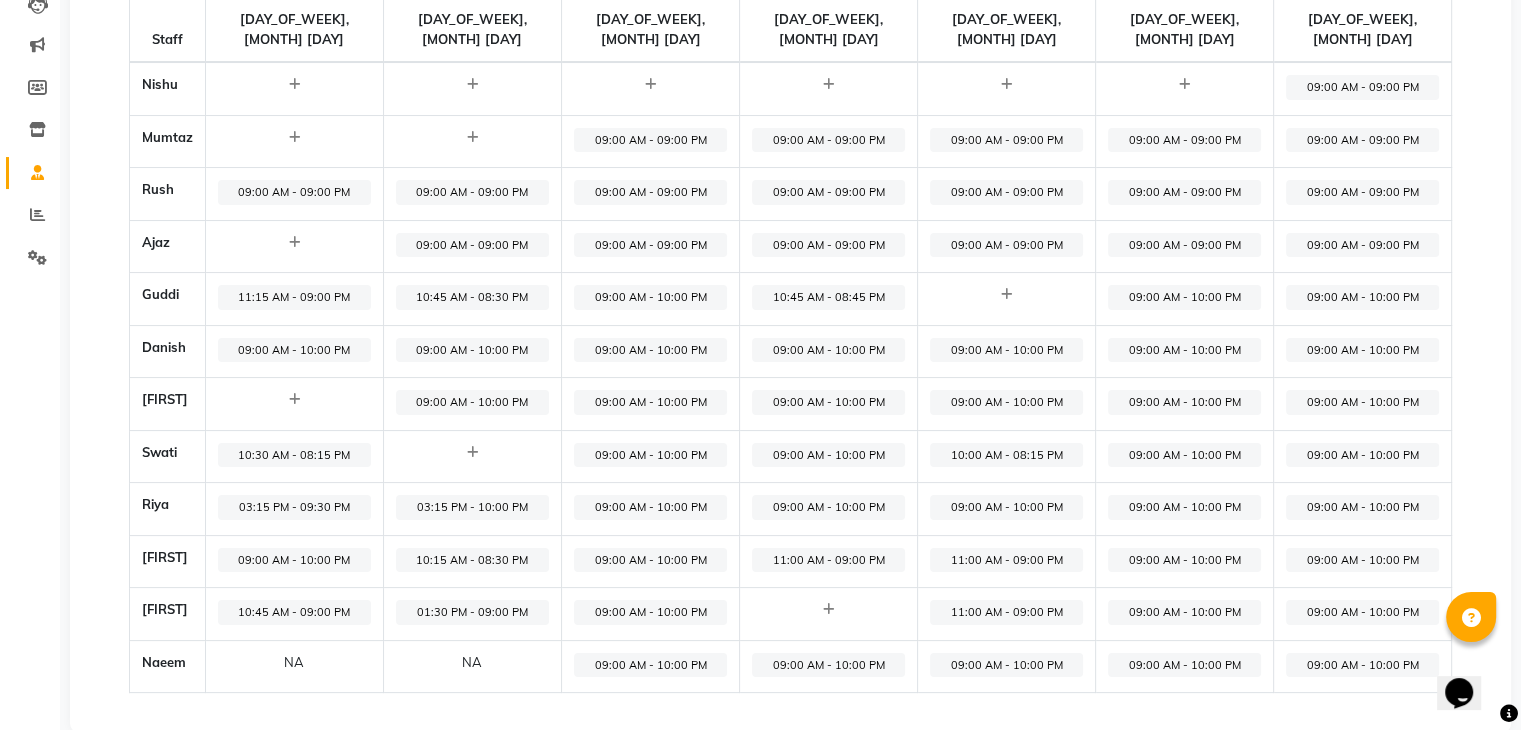 click on "09:00 AM - 09:00 PM" 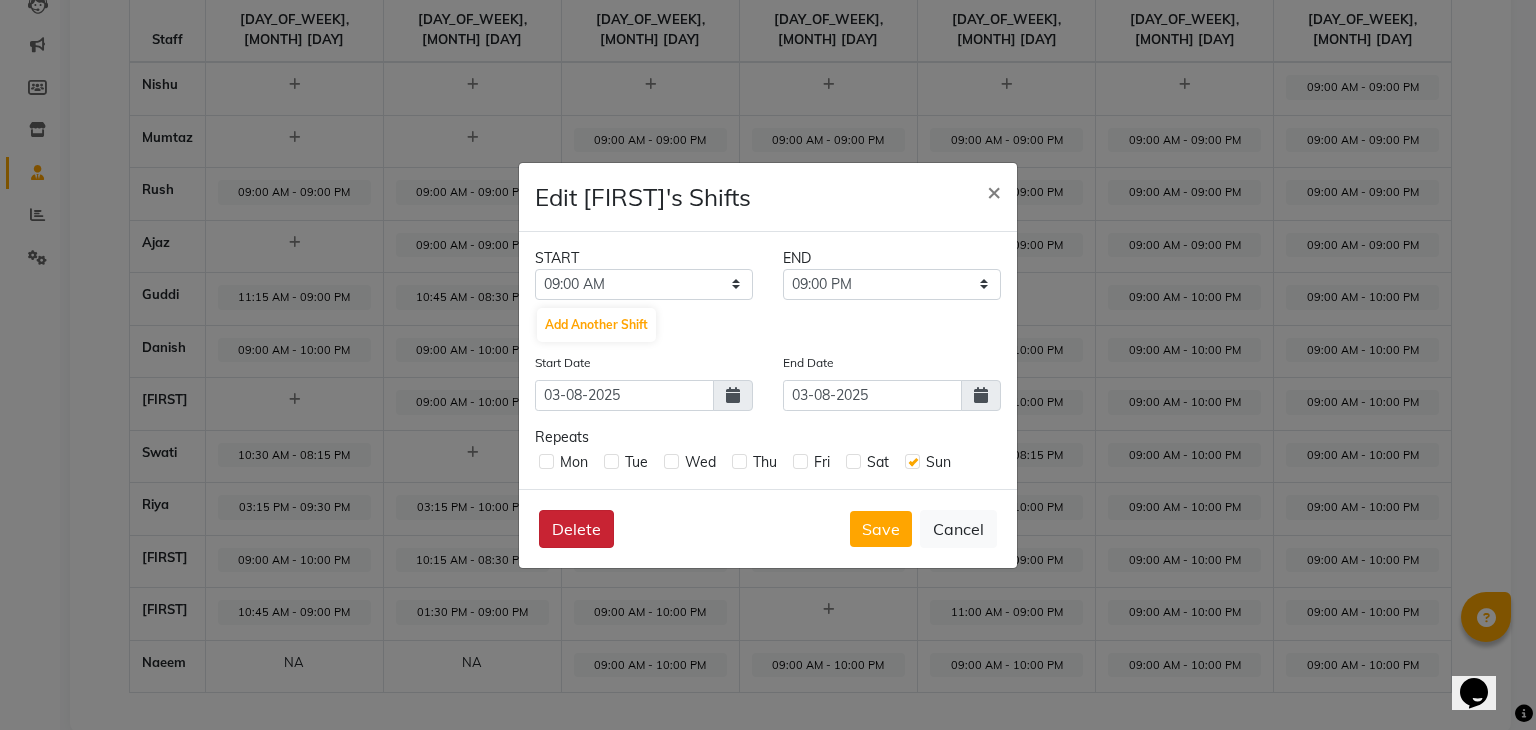 click on "Delete" 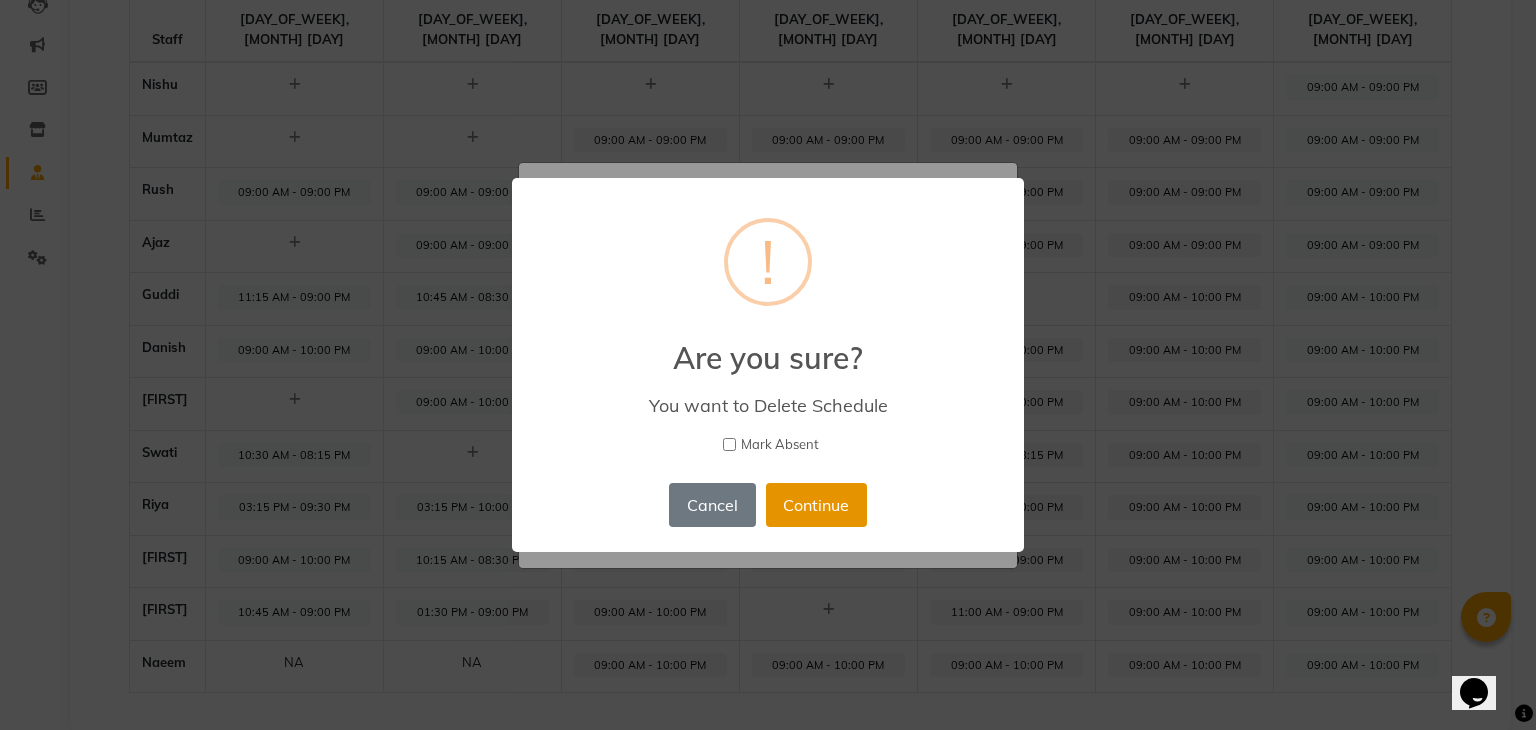 click on "Continue" at bounding box center [816, 505] 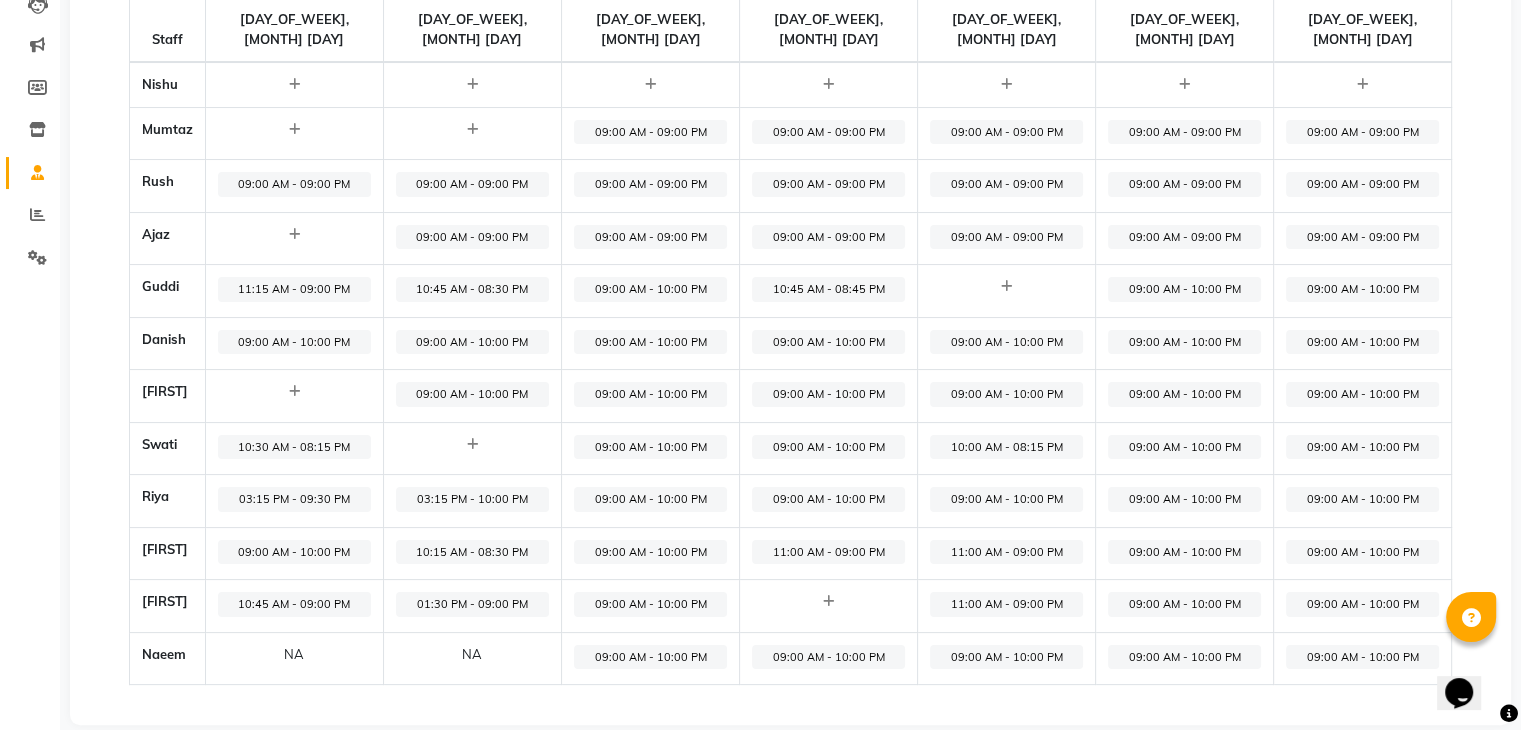 click on "09:00 AM - 09:00 PM" 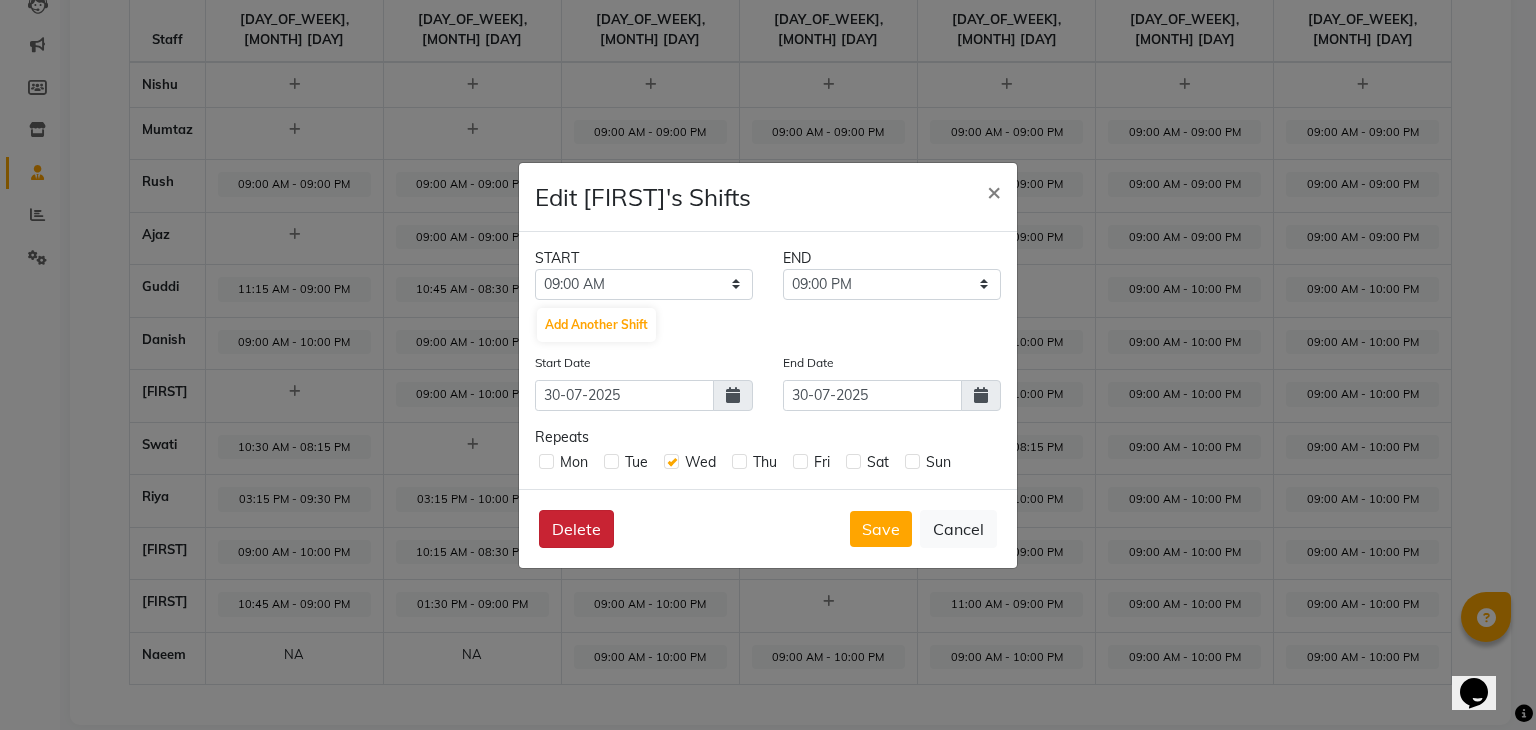 click on "Delete" 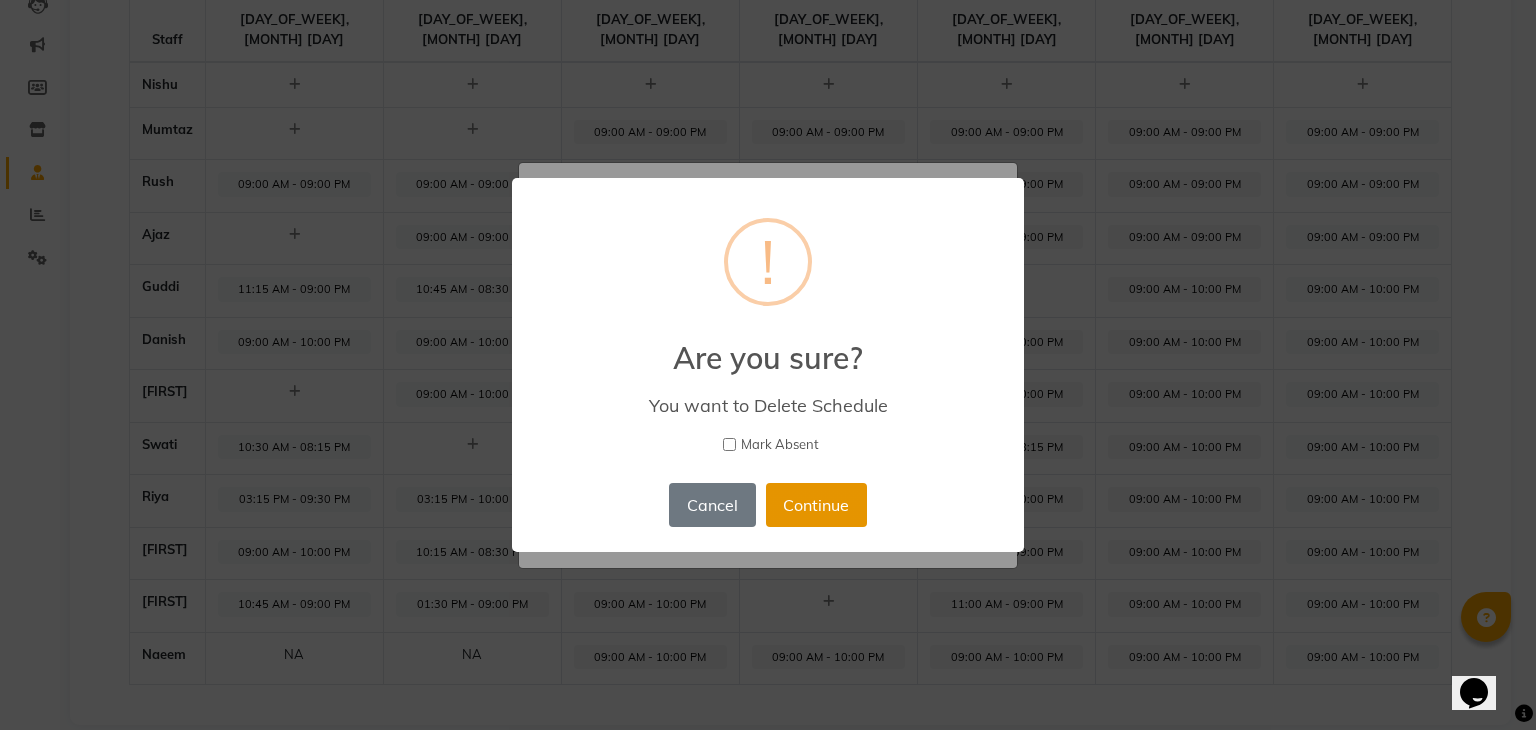 click on "Continue" at bounding box center [816, 505] 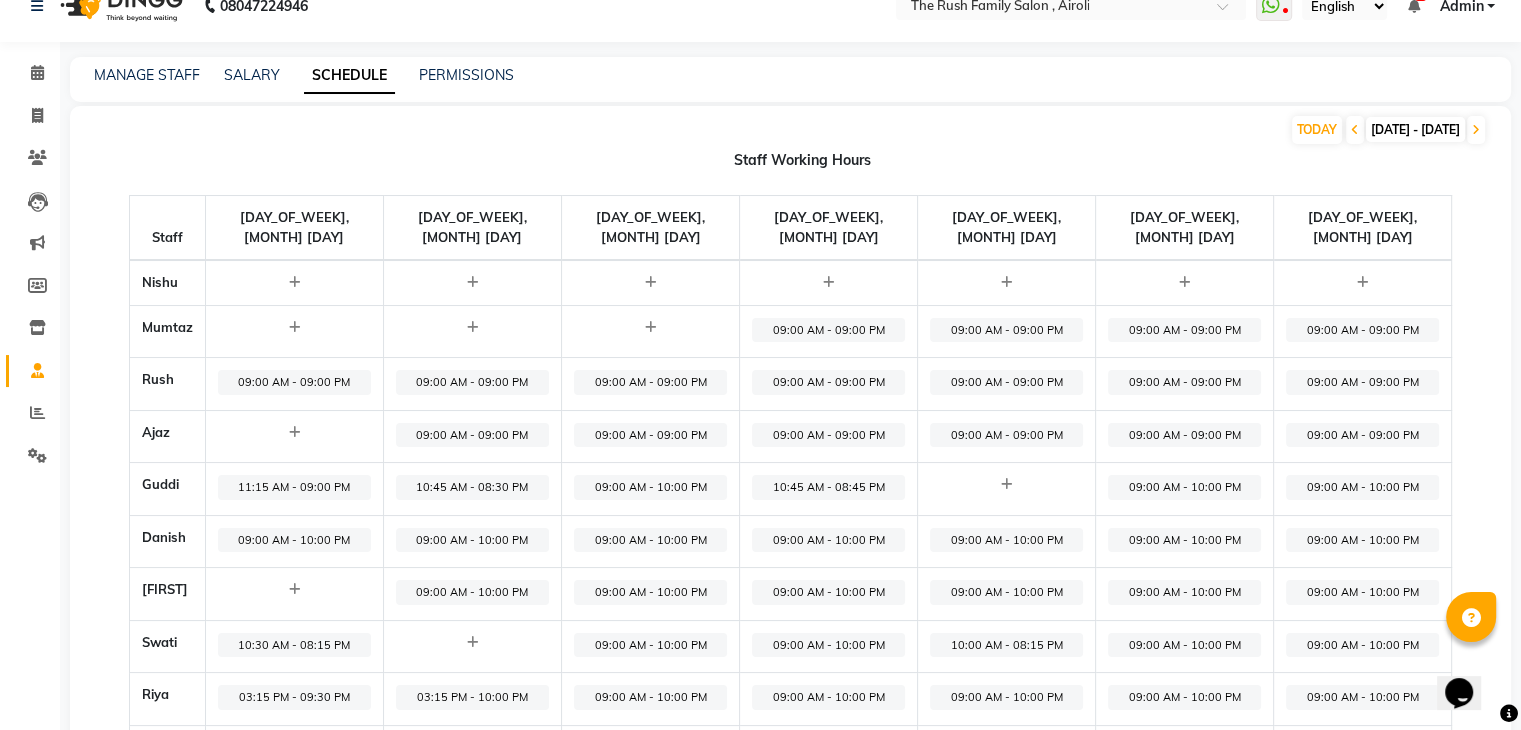 scroll, scrollTop: 28, scrollLeft: 0, axis: vertical 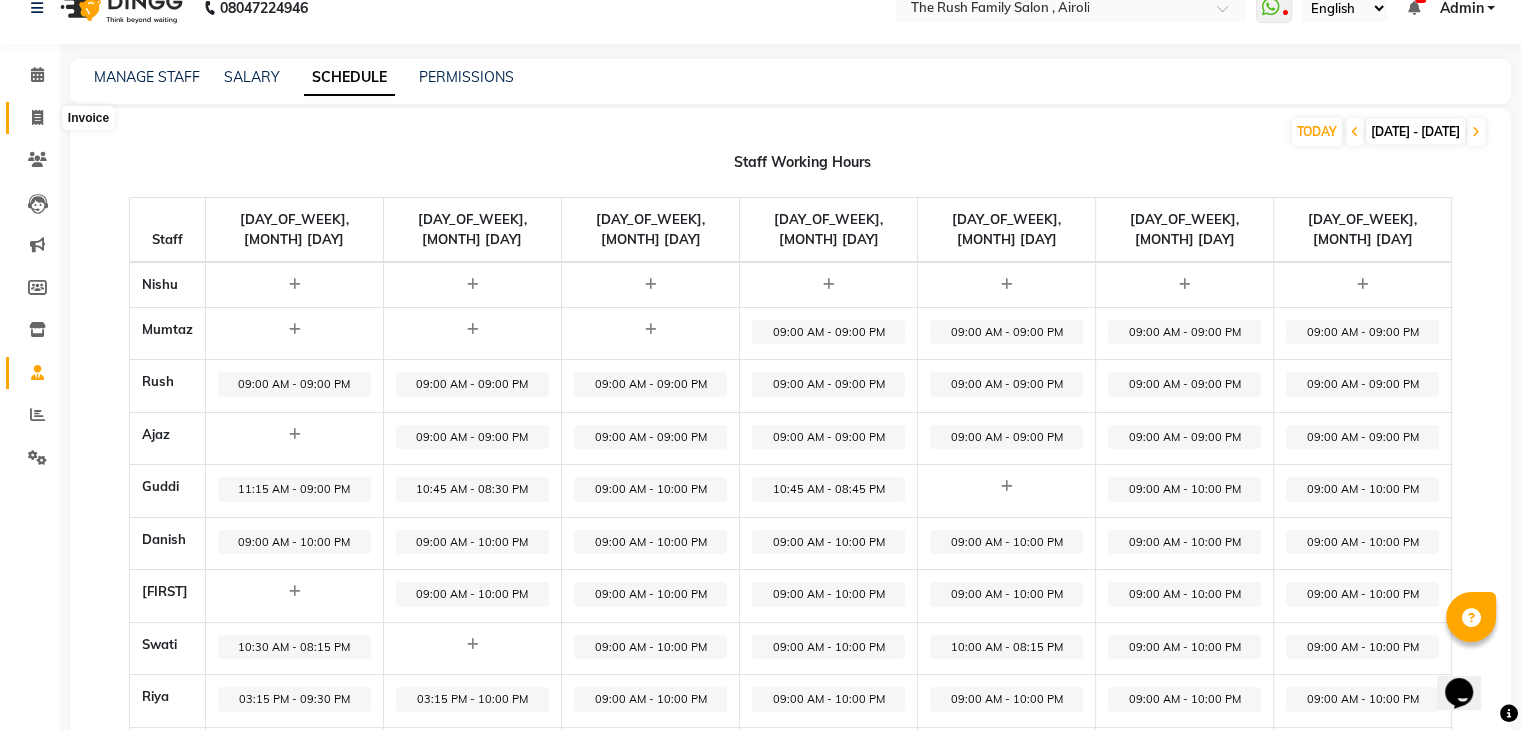 click 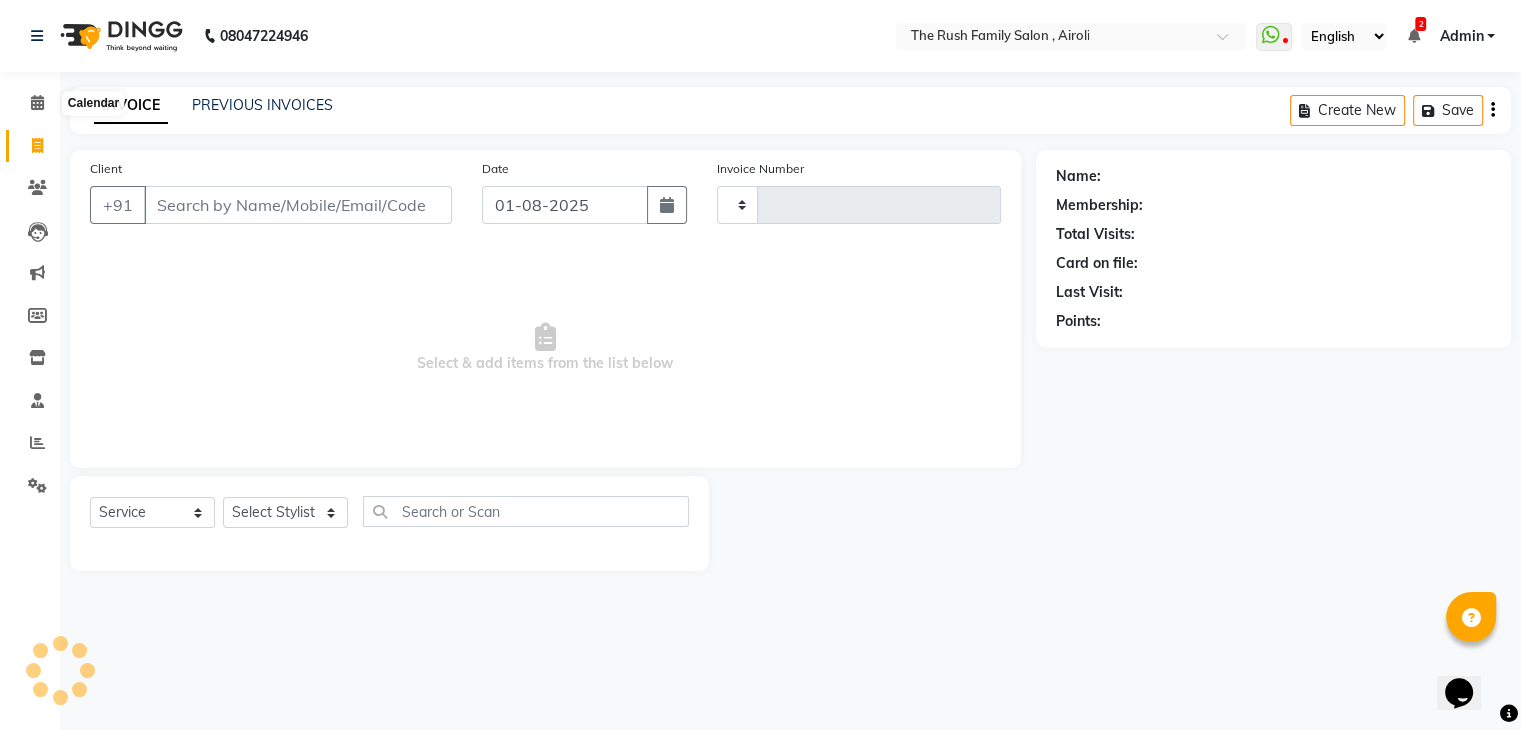 type on "2727" 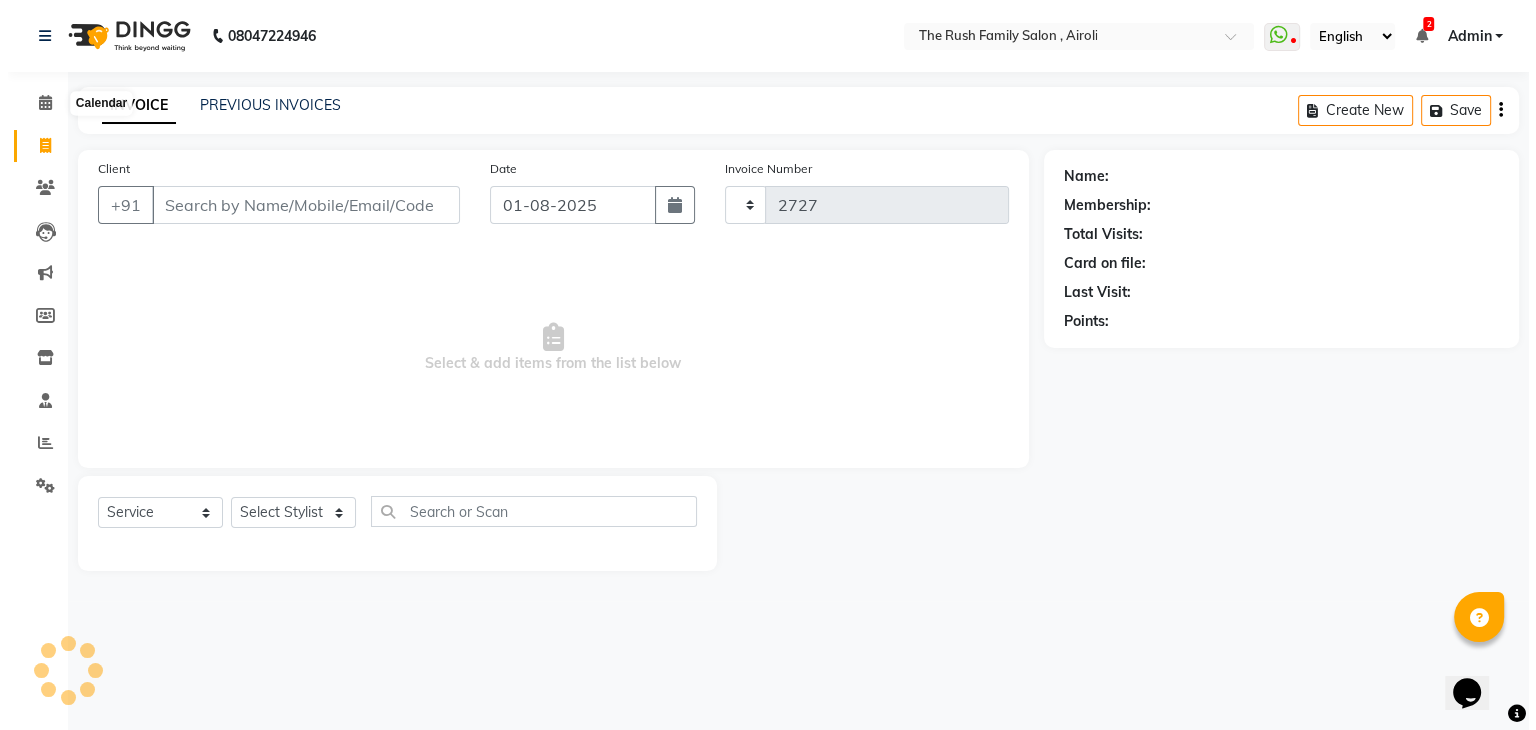 scroll, scrollTop: 0, scrollLeft: 0, axis: both 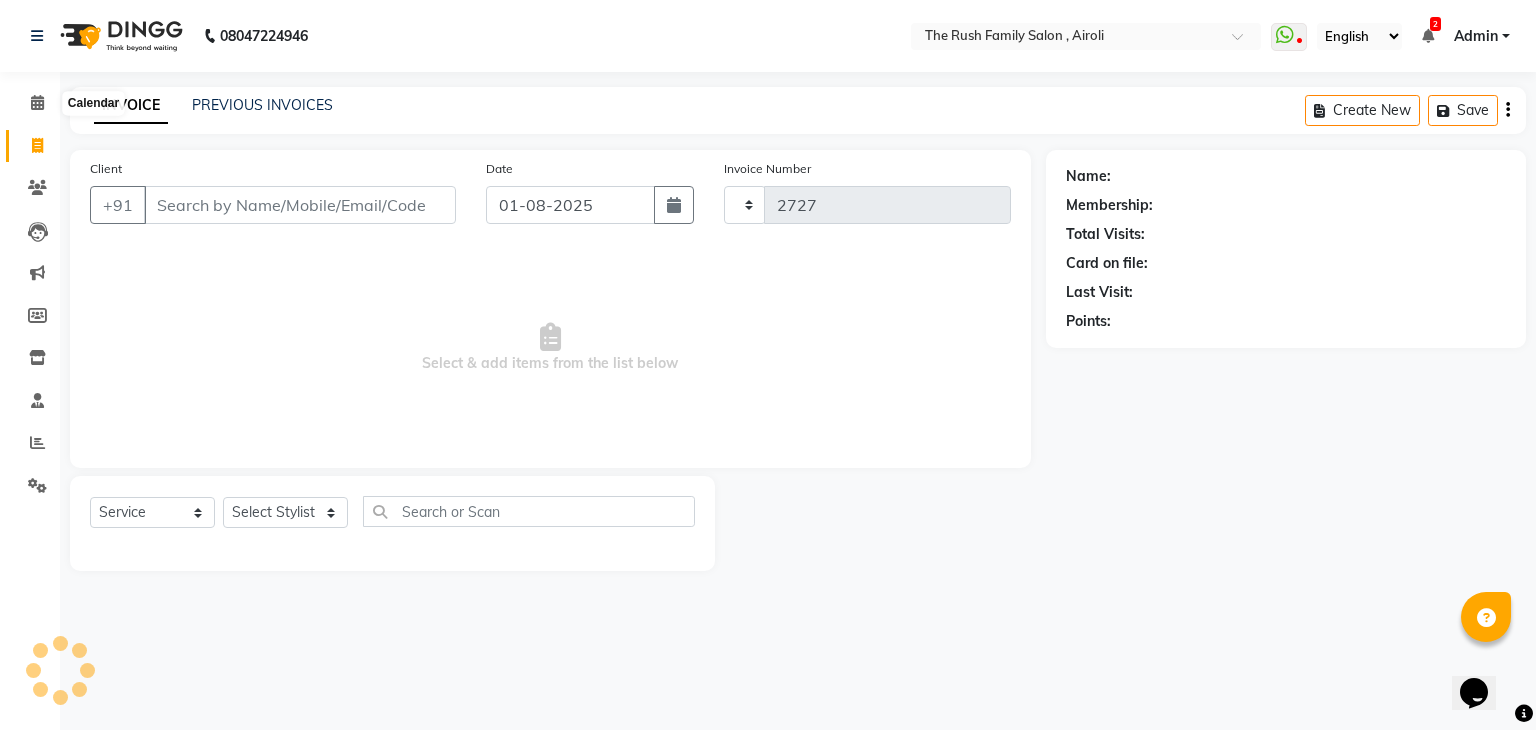 select on "5419" 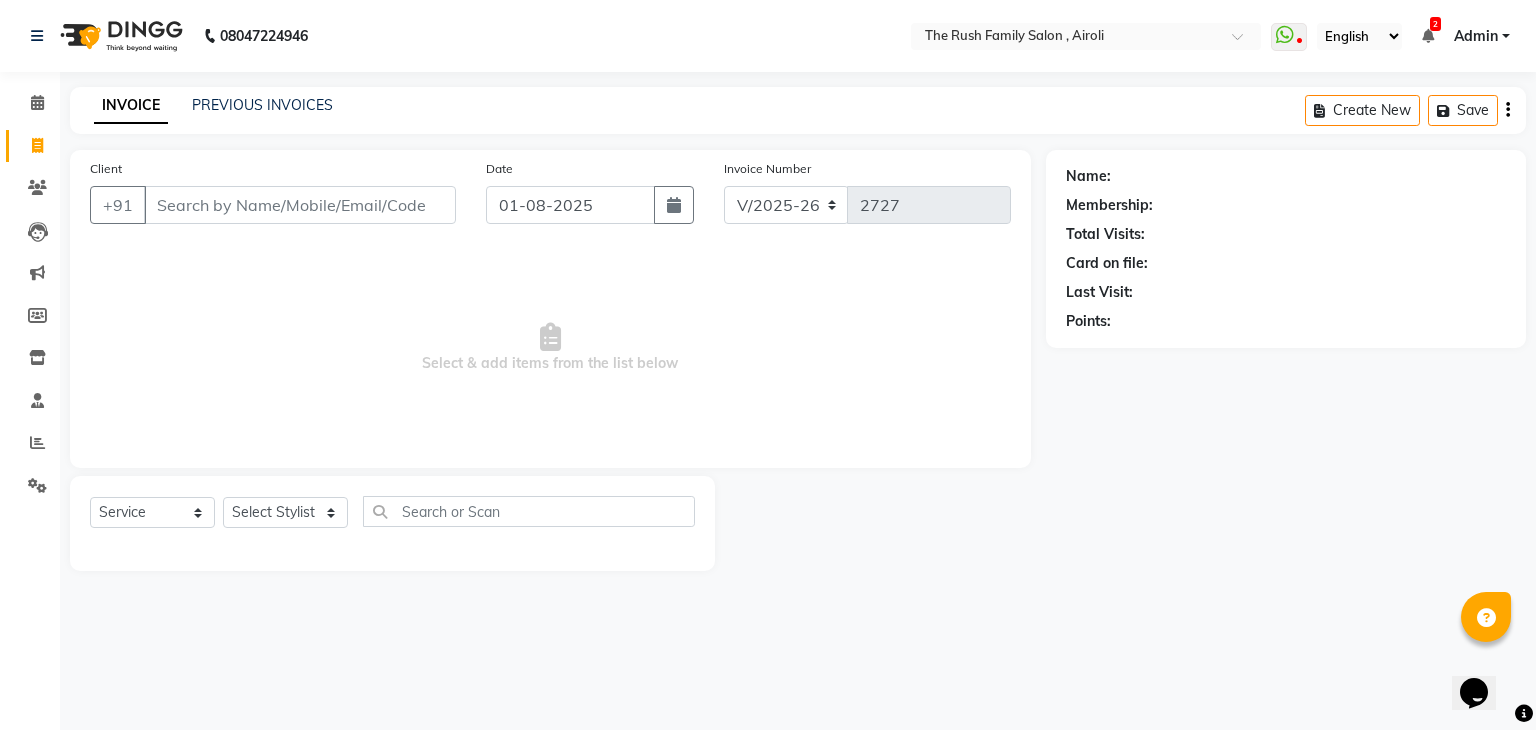 click on "PREVIOUS INVOICES" 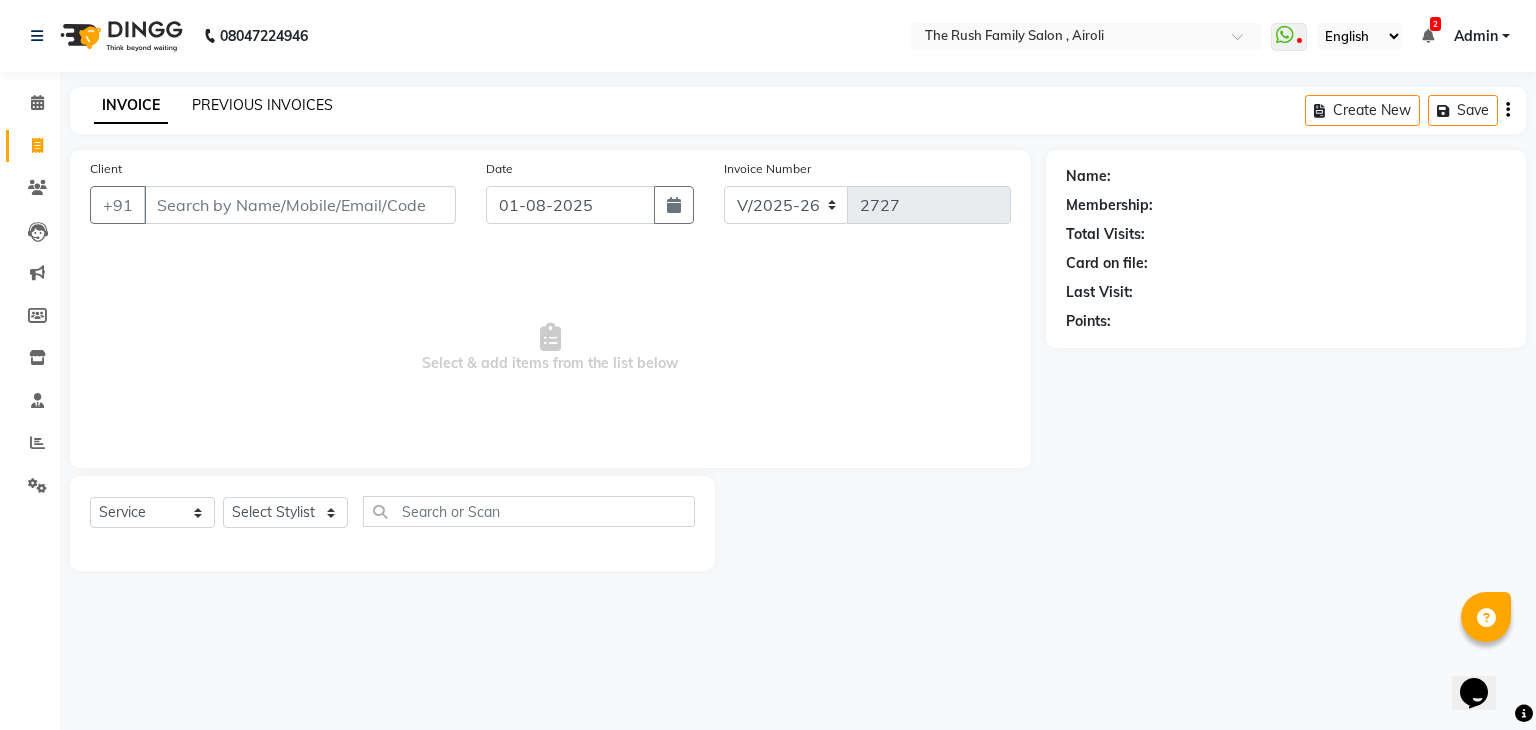 click on "PREVIOUS INVOICES" 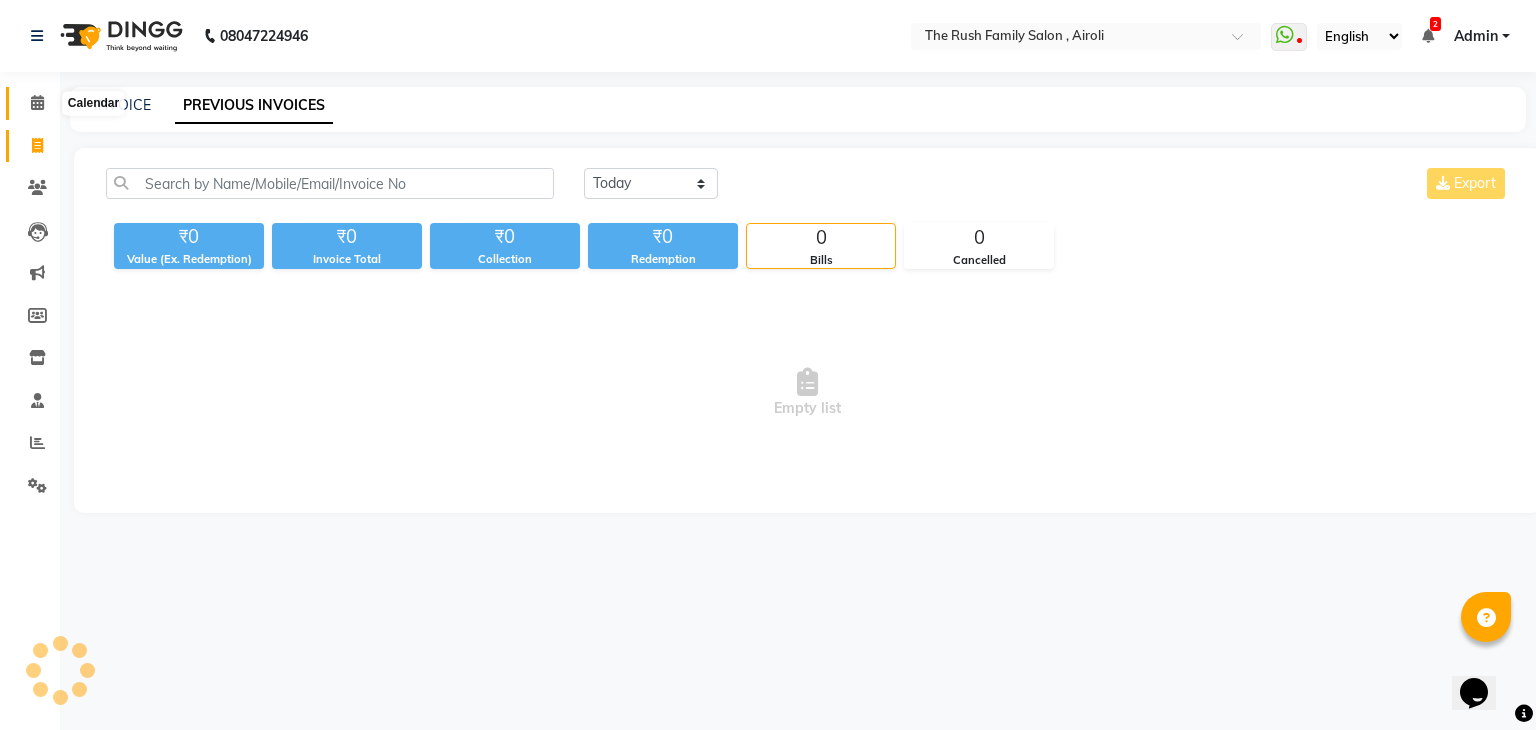 click 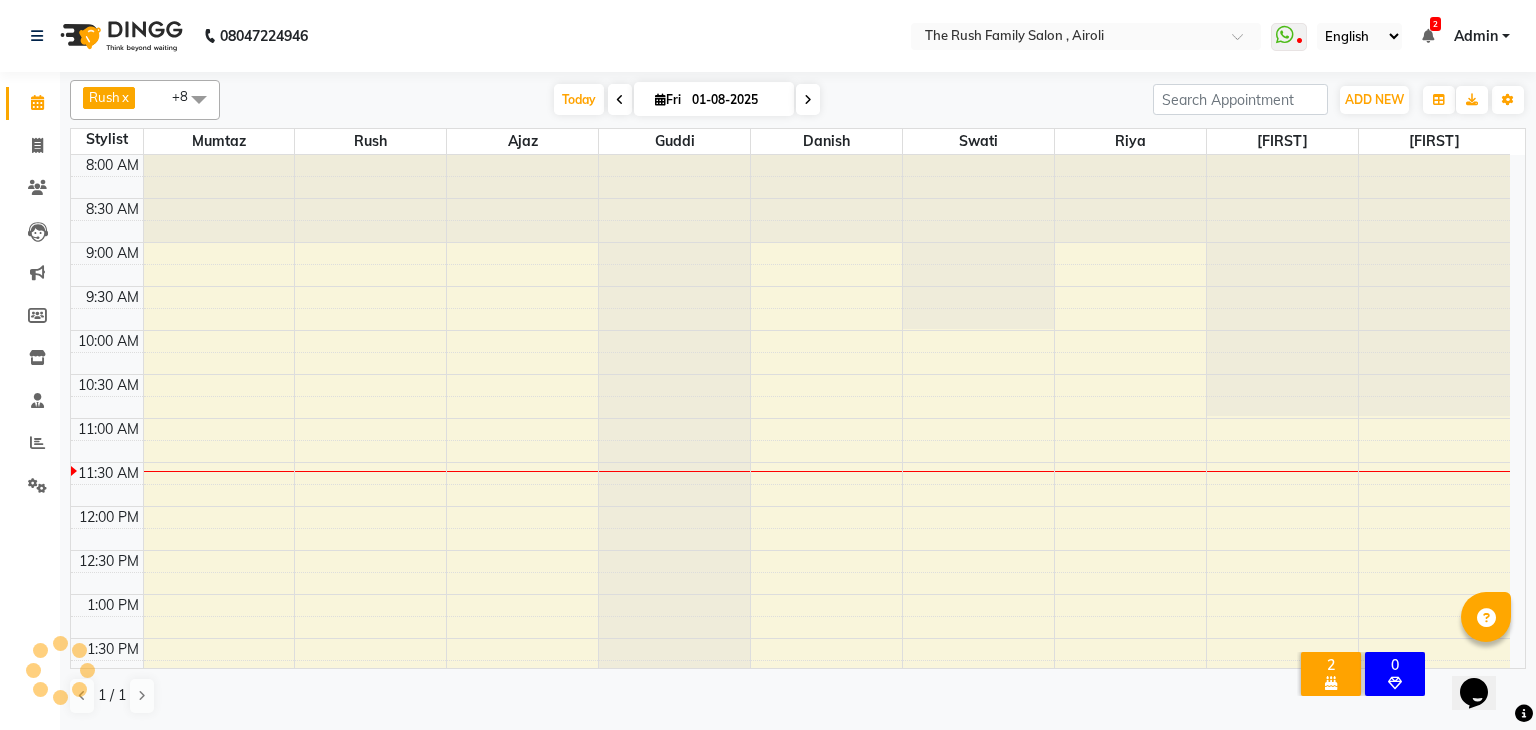 scroll, scrollTop: 0, scrollLeft: 0, axis: both 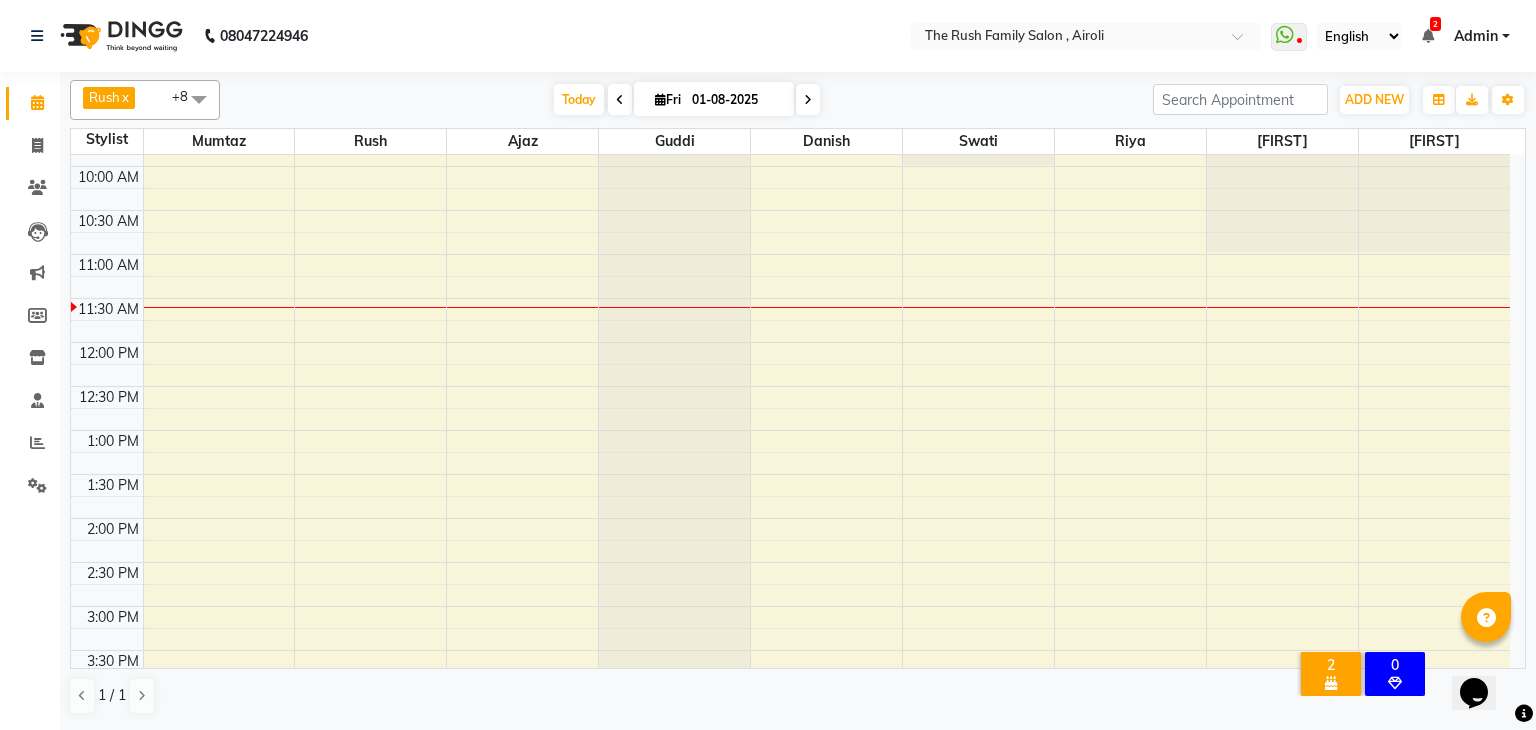 click on "Opens Chat This icon Opens the chat window." 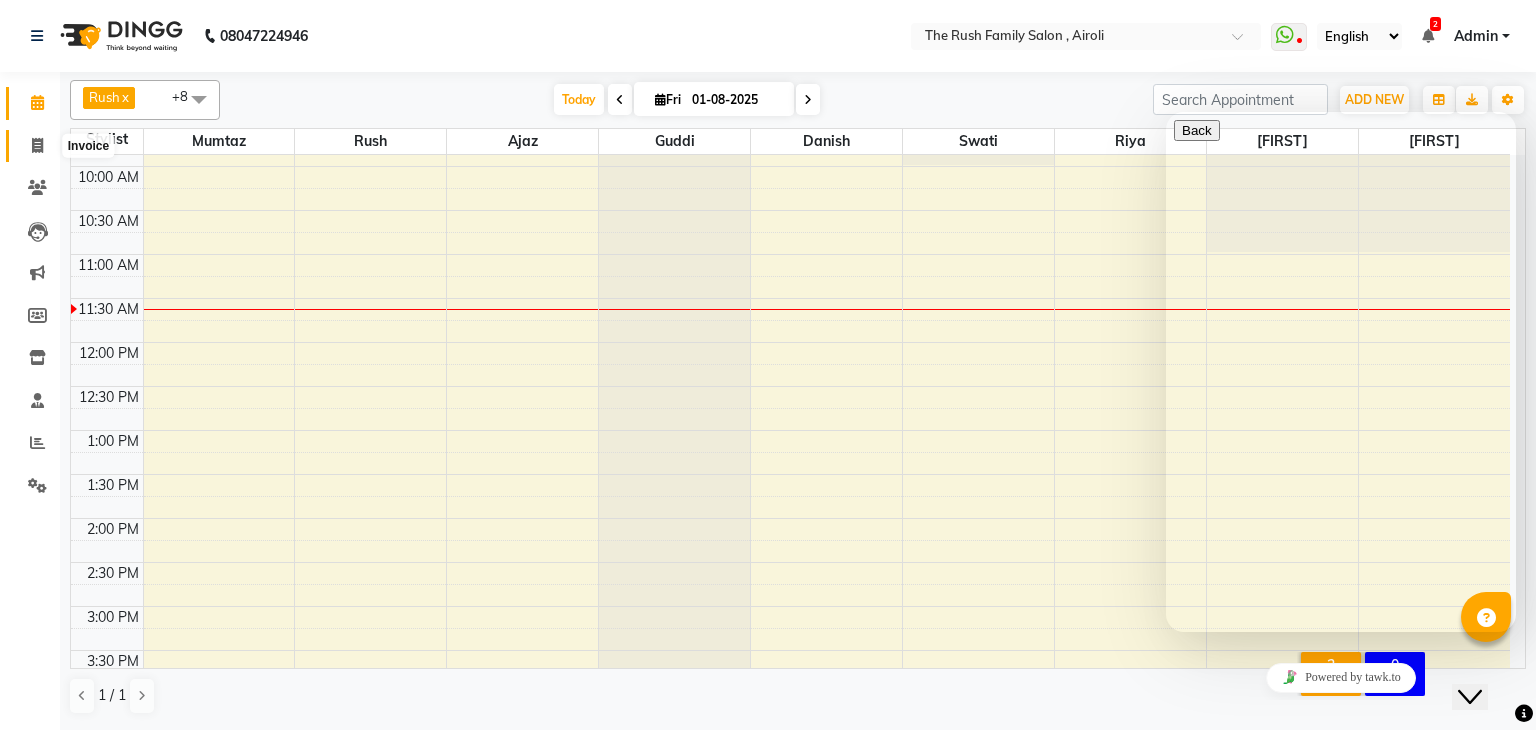 click 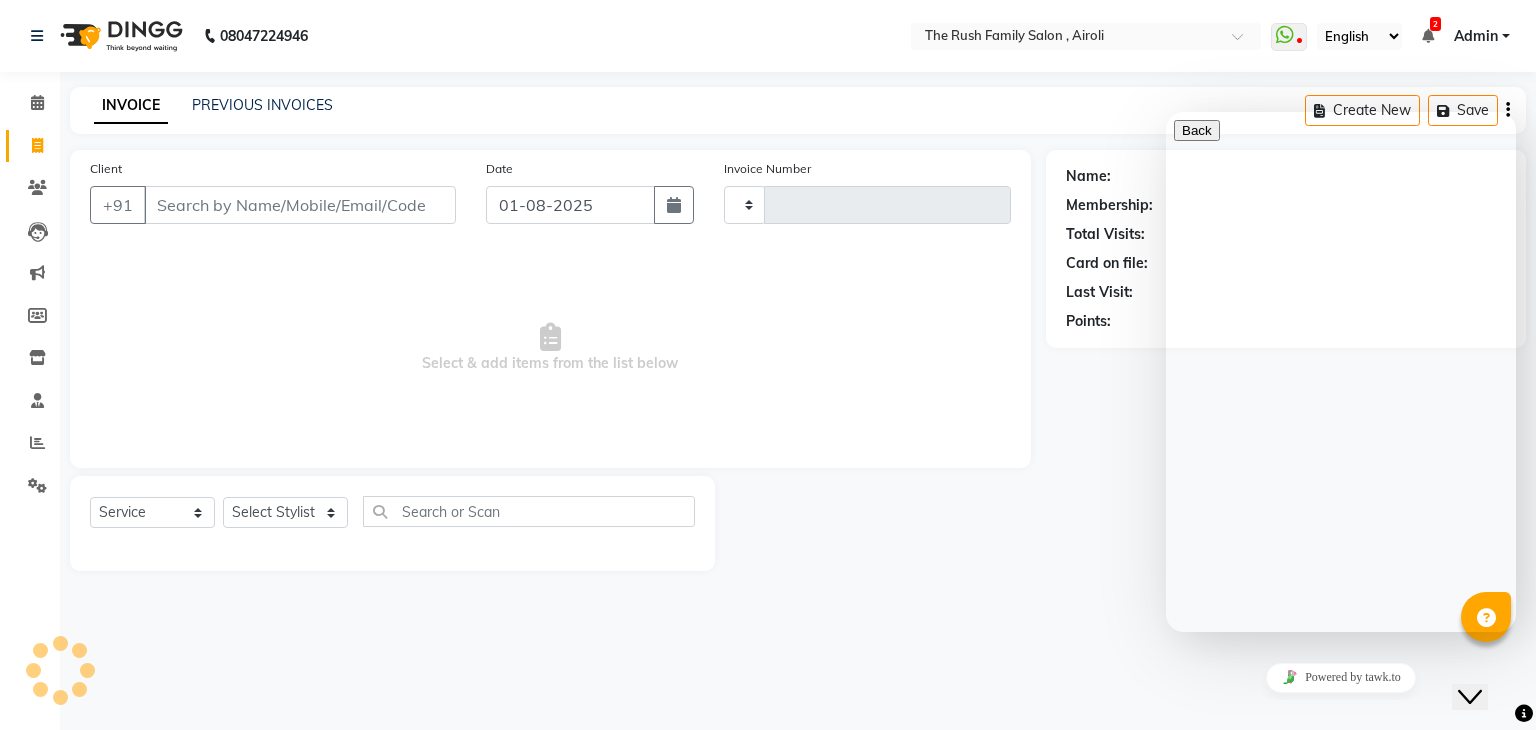 type on "2727" 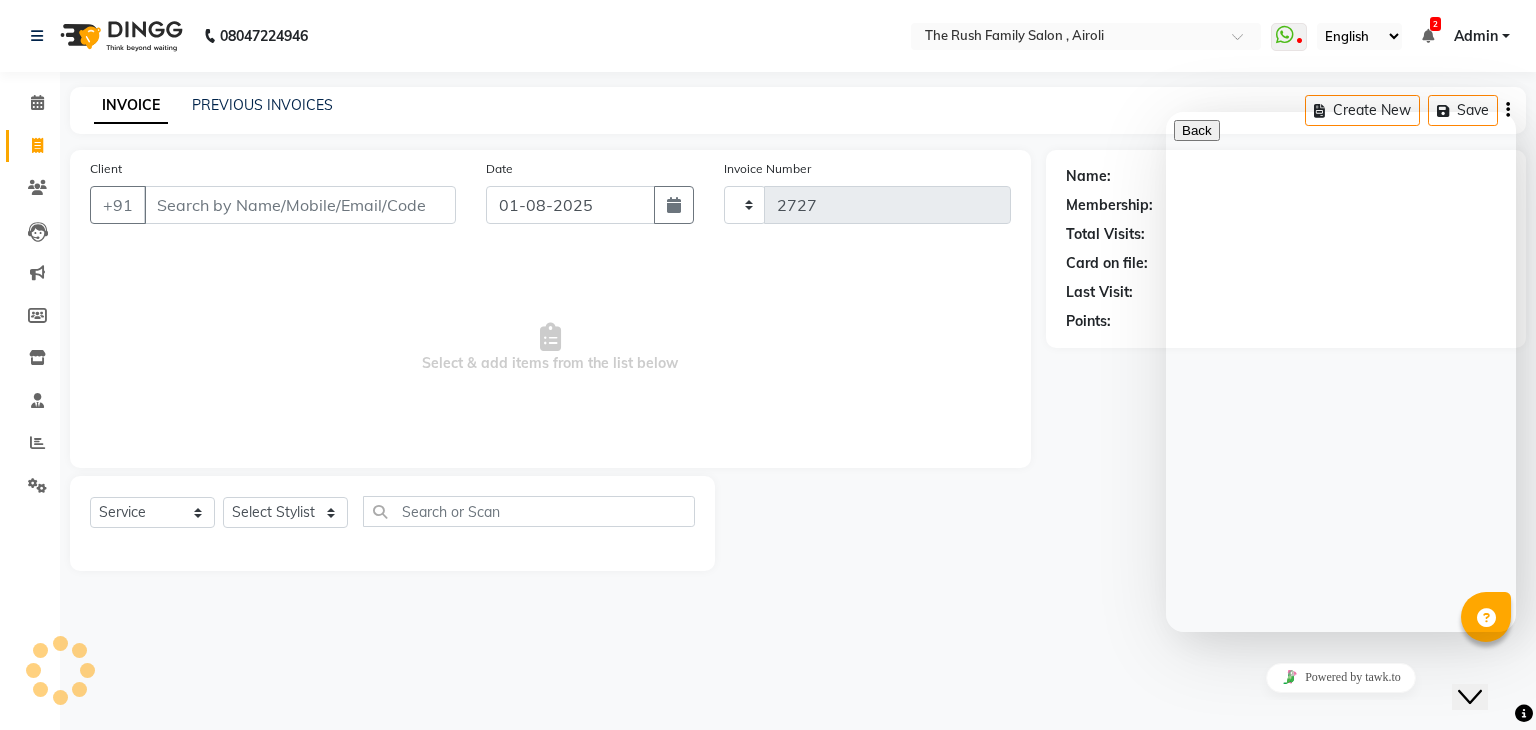 select on "5419" 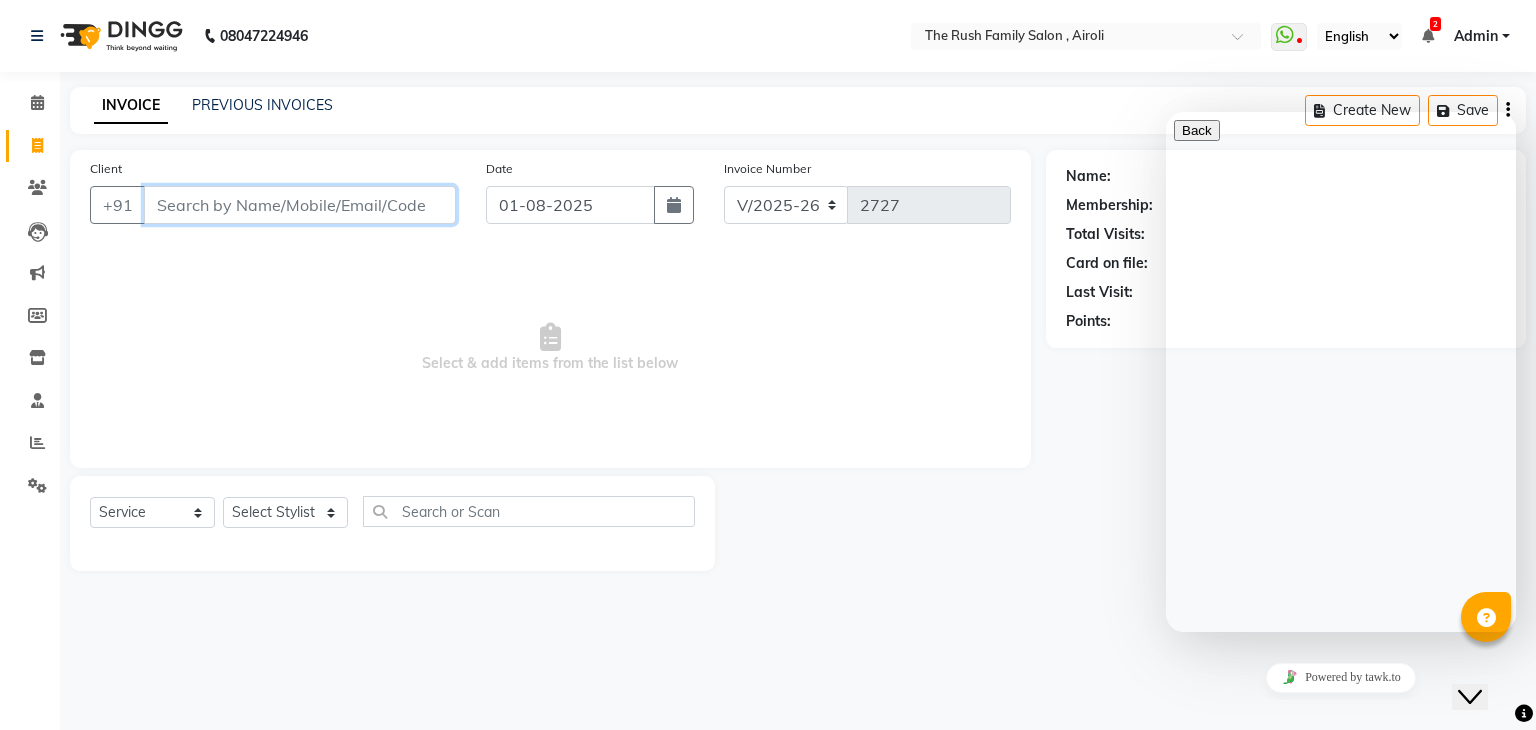 click on "Client" at bounding box center [300, 205] 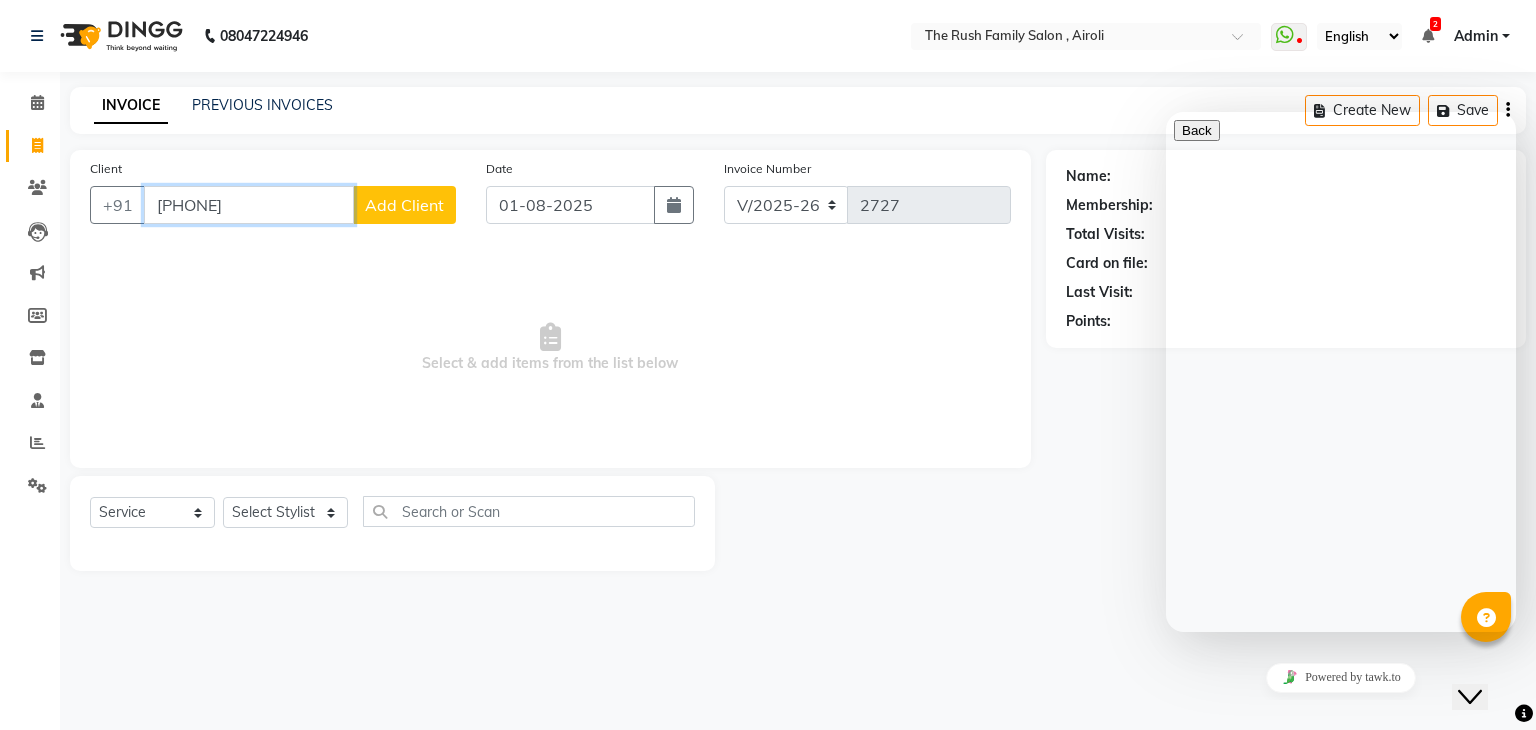click on "[PHONE]" at bounding box center (249, 205) 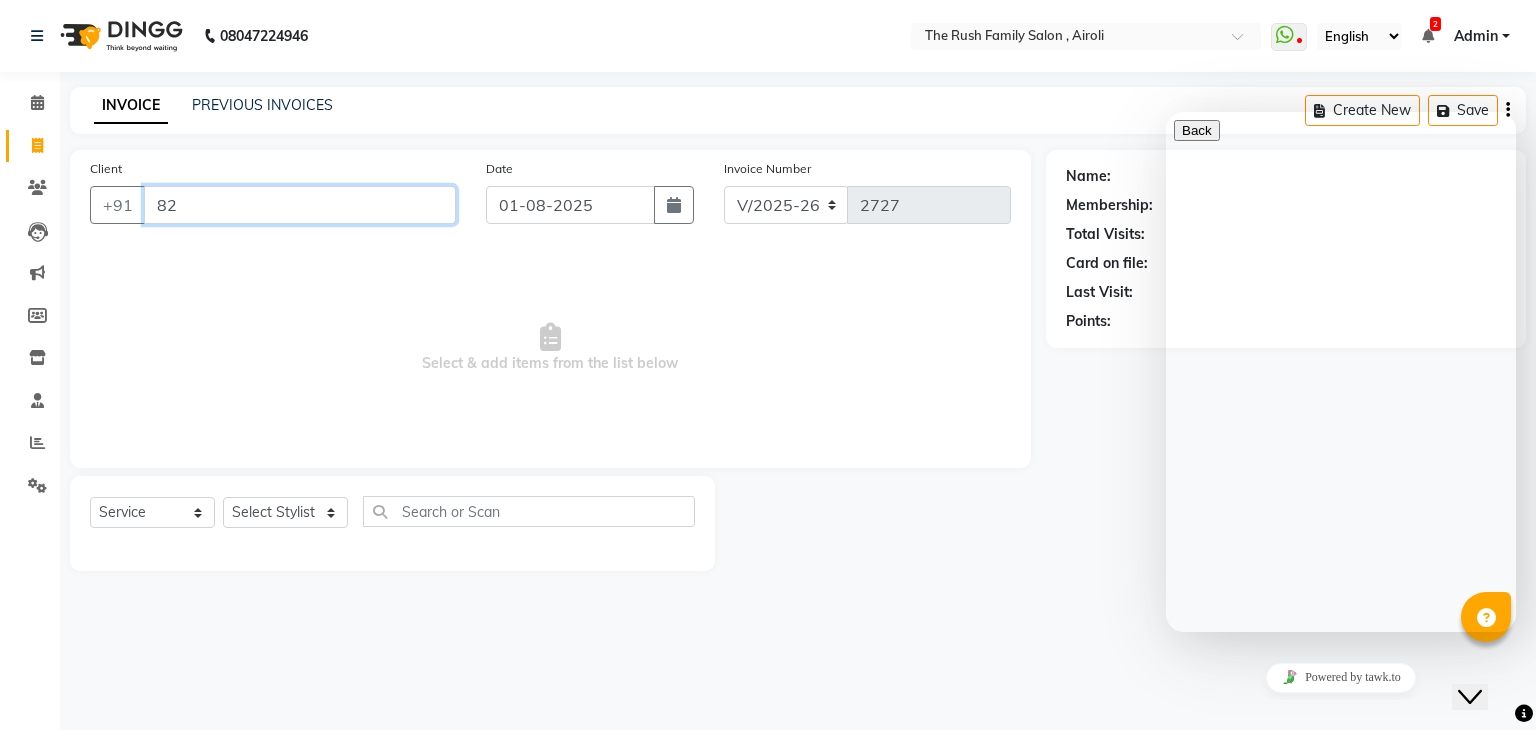 type on "8" 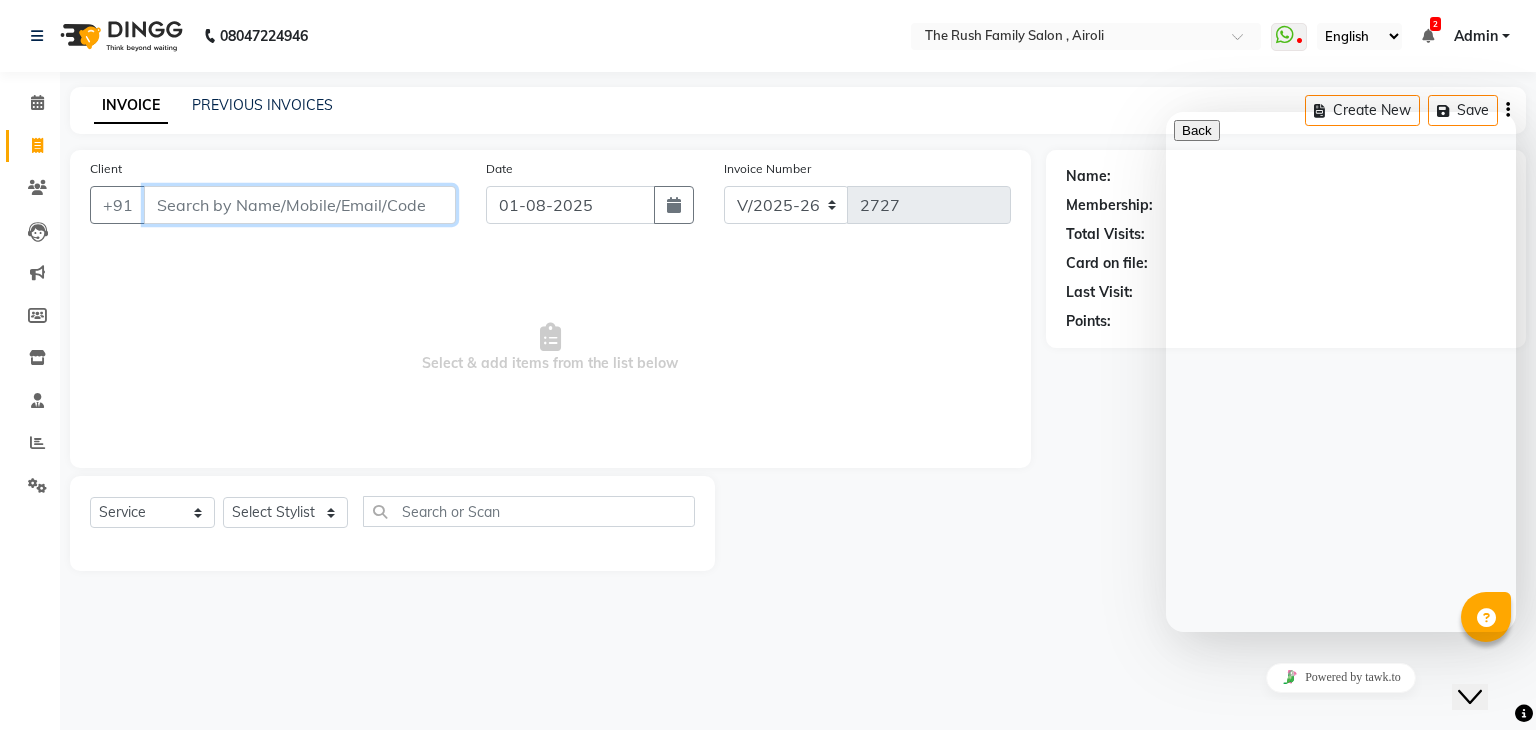 type on "+" 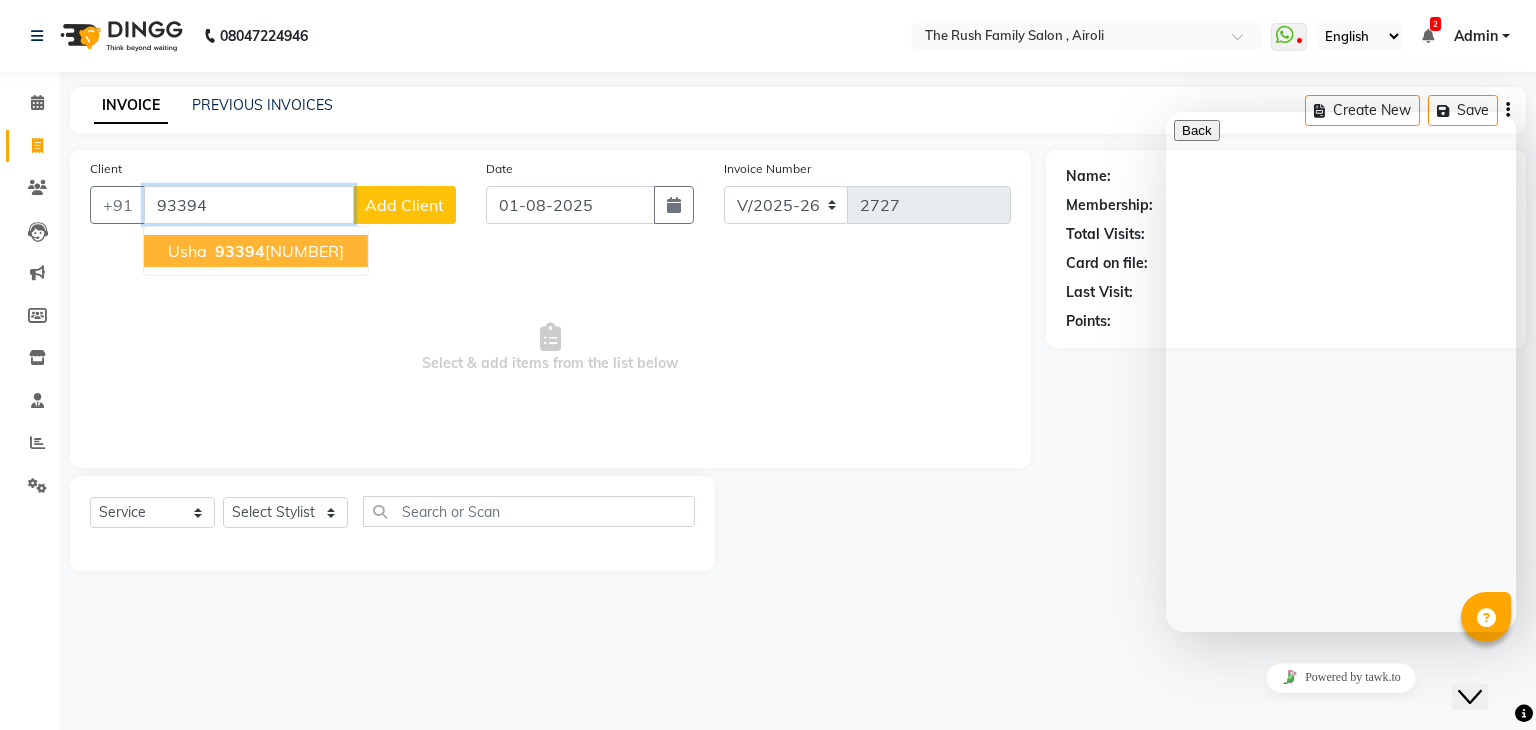 click on "[POSTAL_CODE] [NUMBER]" at bounding box center [277, 251] 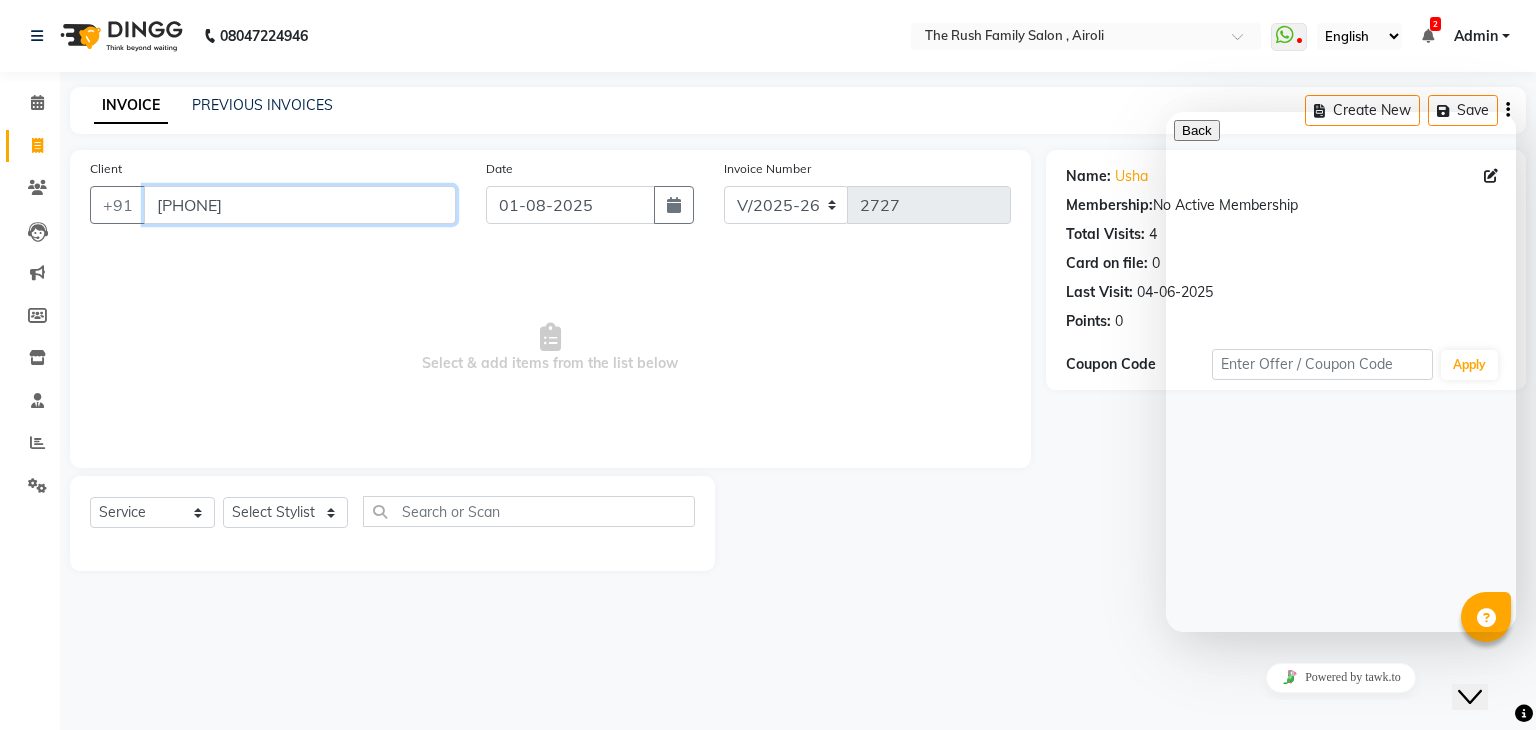 click on "[PHONE]" at bounding box center [300, 205] 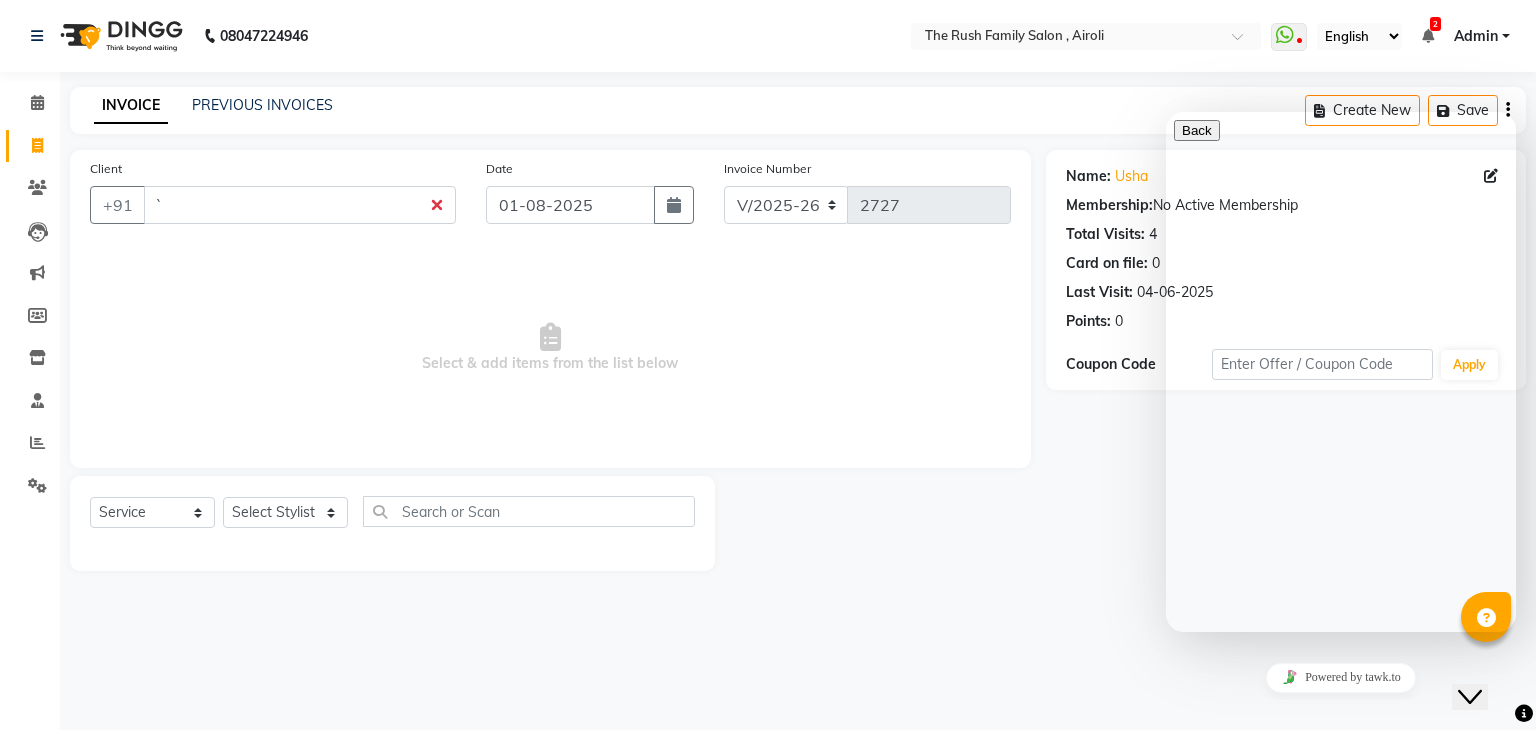 click on "Close Chat This icon closes the chat window." 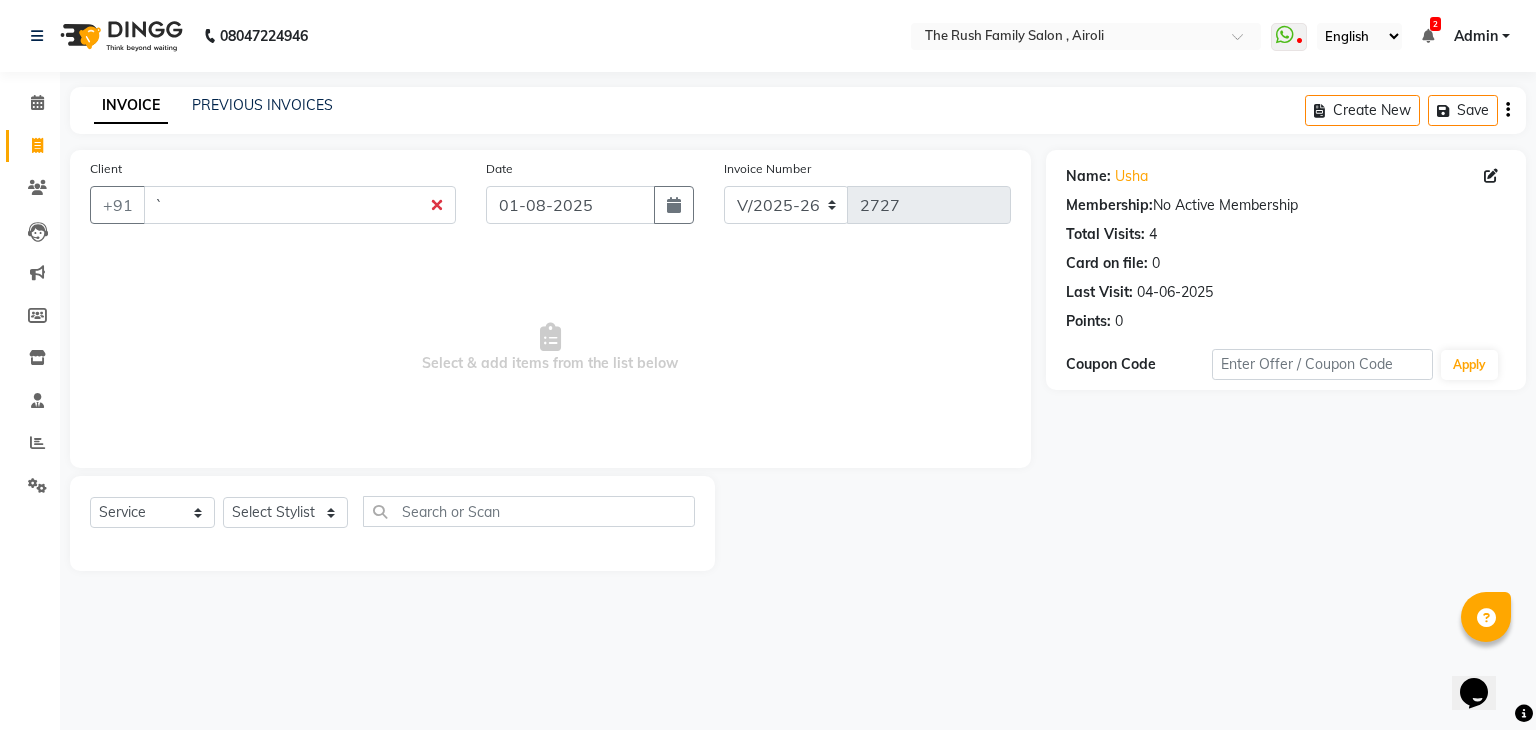 drag, startPoint x: 335, startPoint y: 185, endPoint x: 328, endPoint y: 213, distance: 28.86174 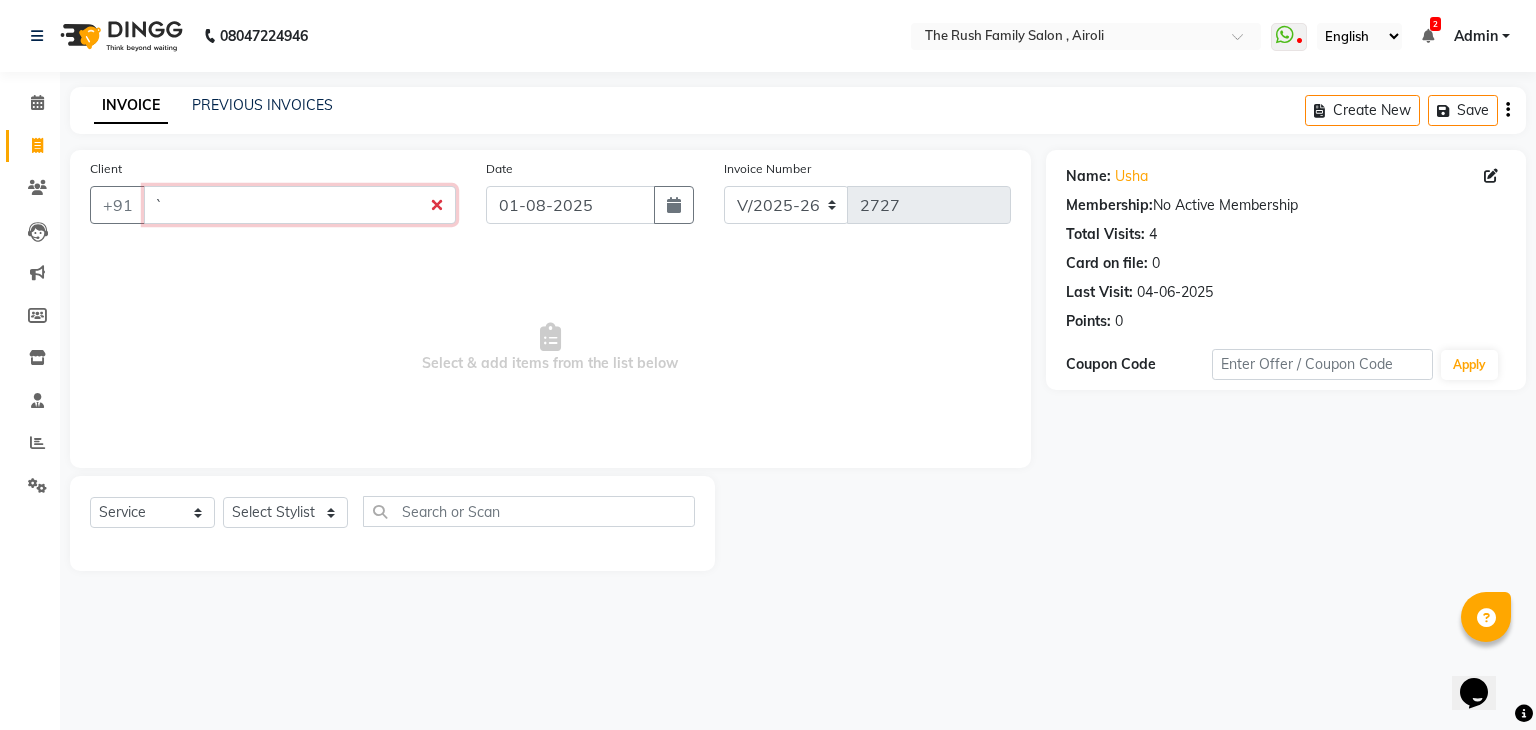 click on "`" at bounding box center (300, 205) 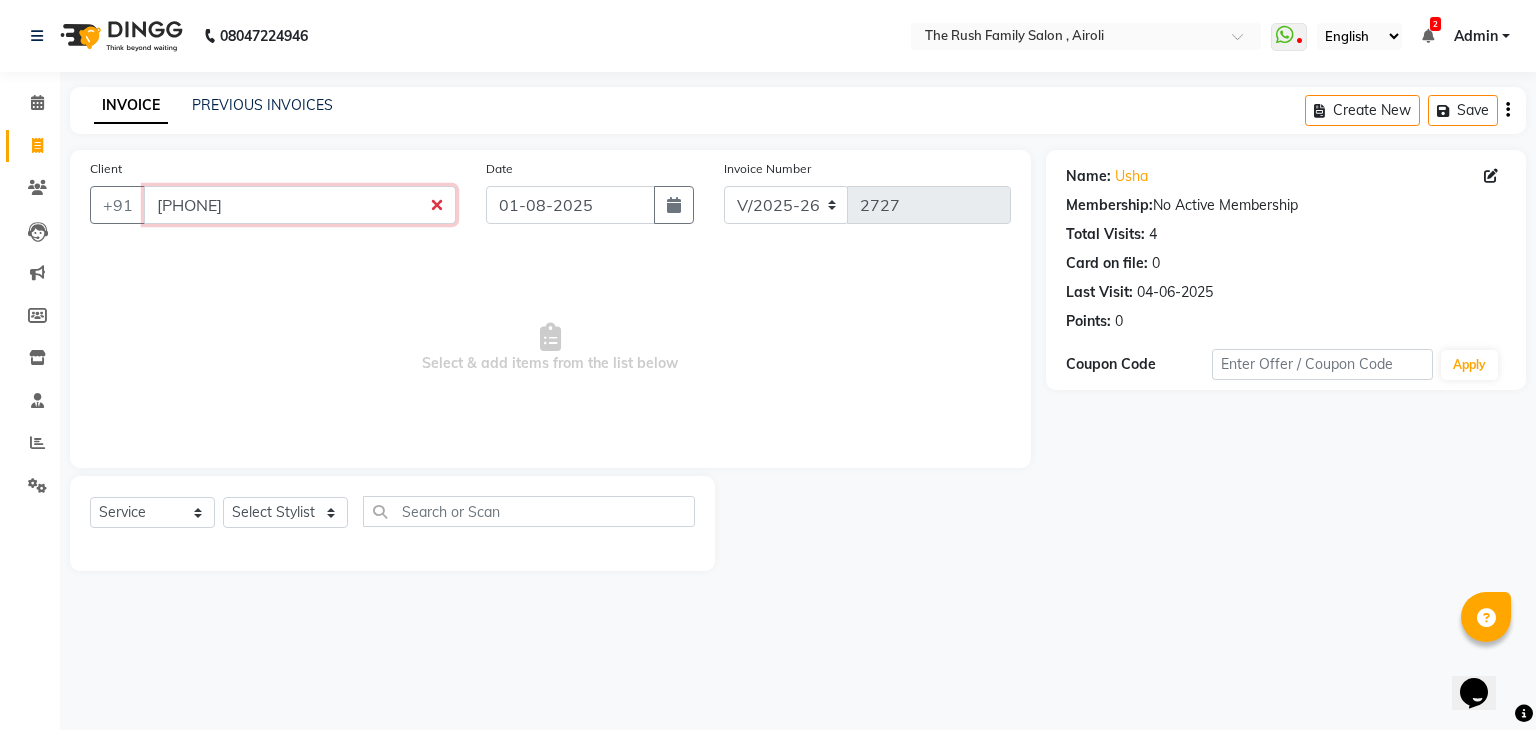 type on "[PHONE]" 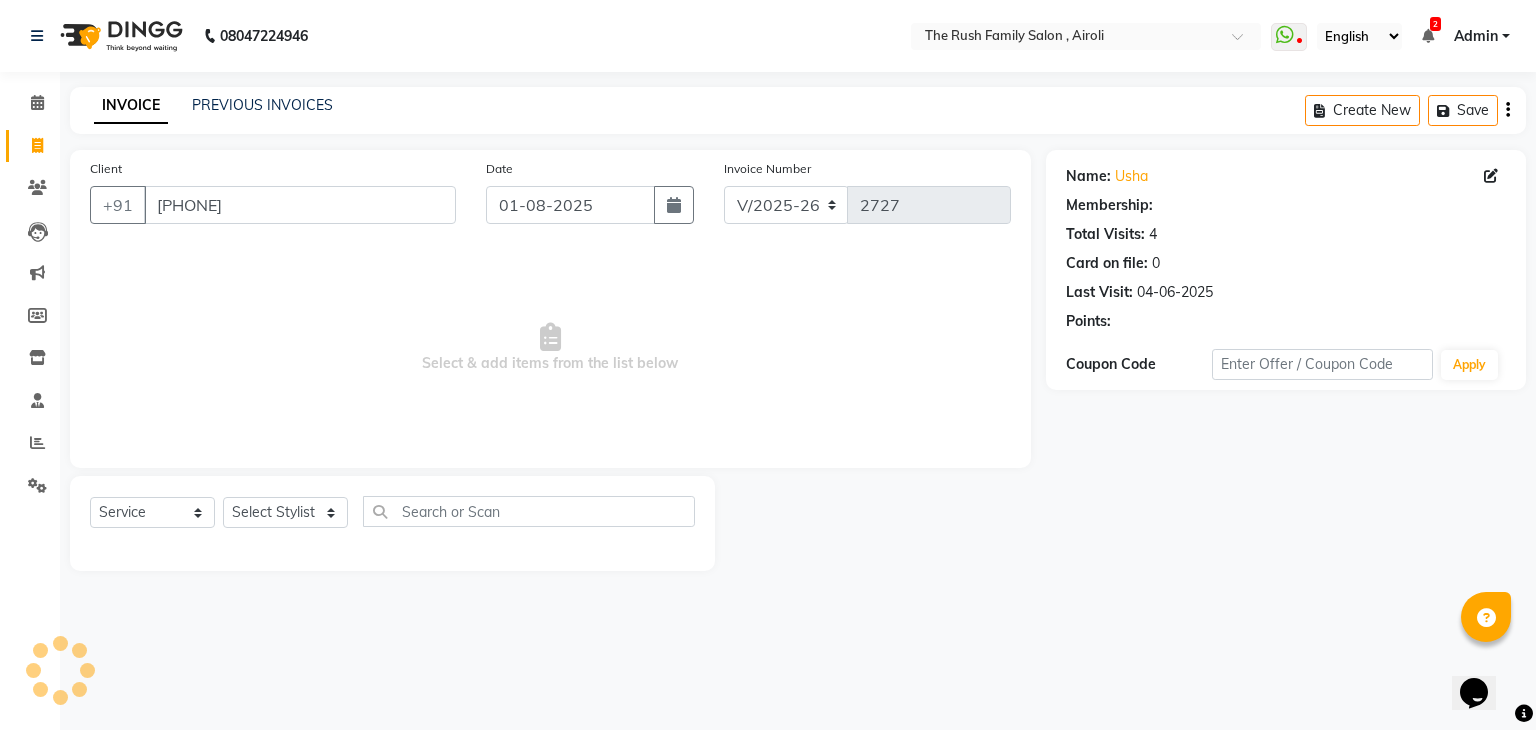 click on "[PHONE]" at bounding box center (300, 205) 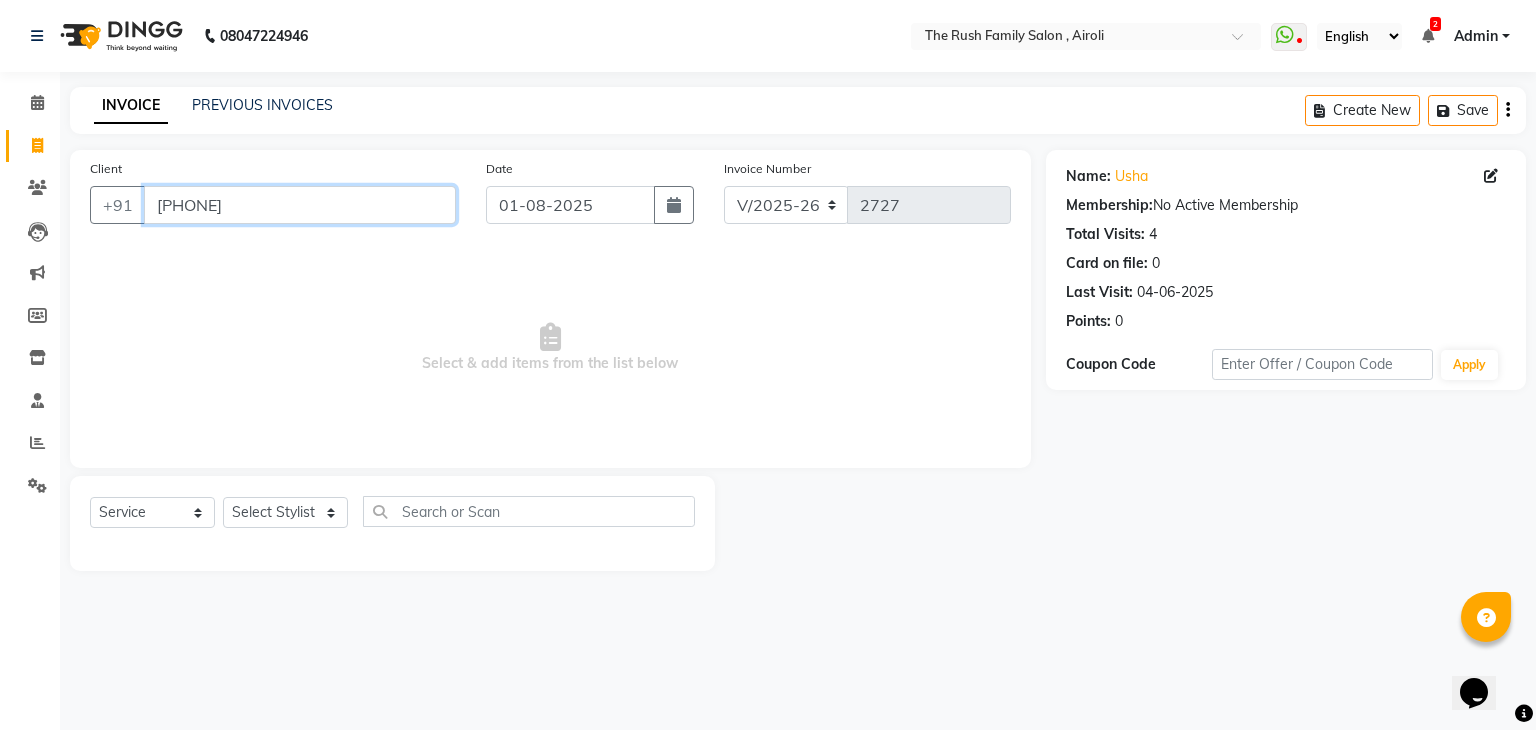 click on "[PHONE]" at bounding box center (300, 205) 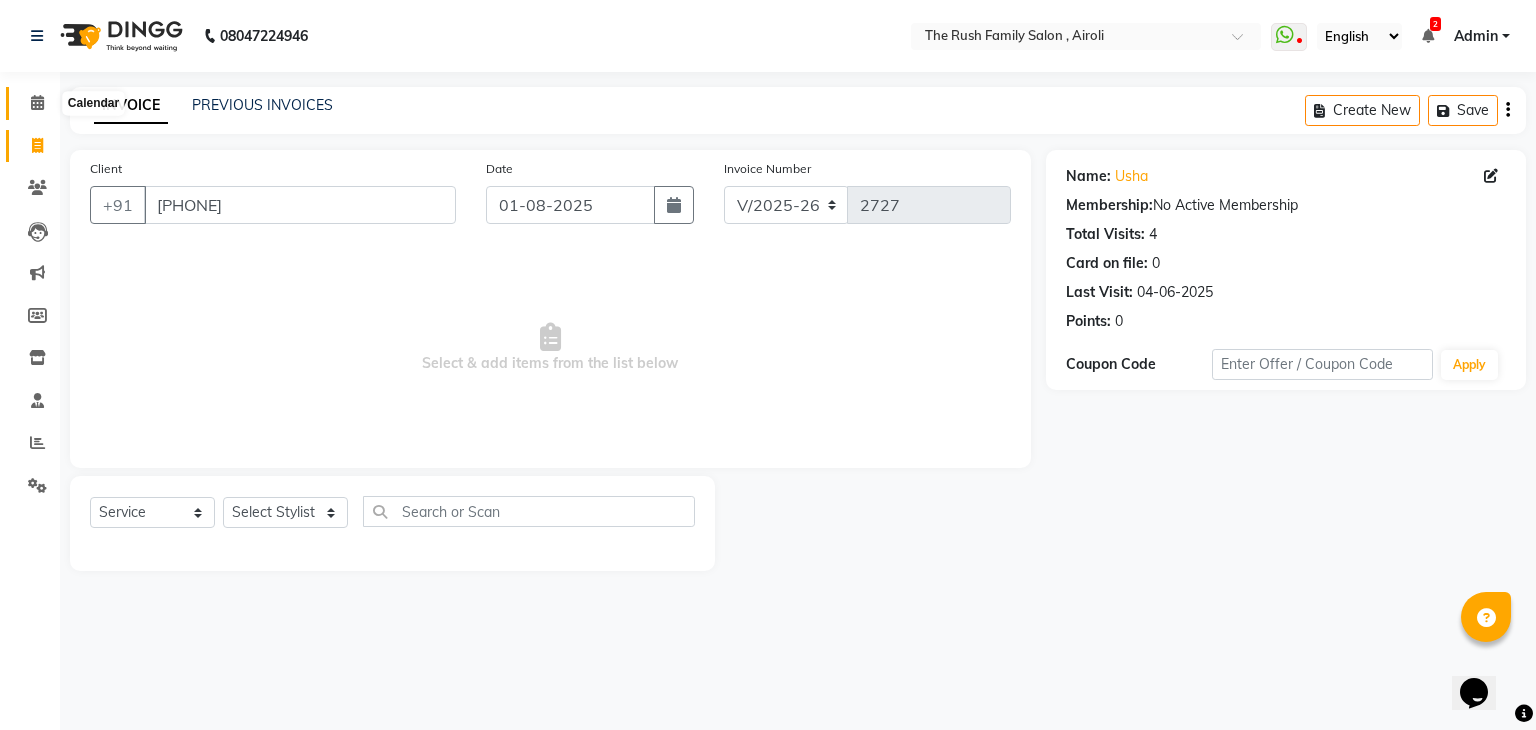 click 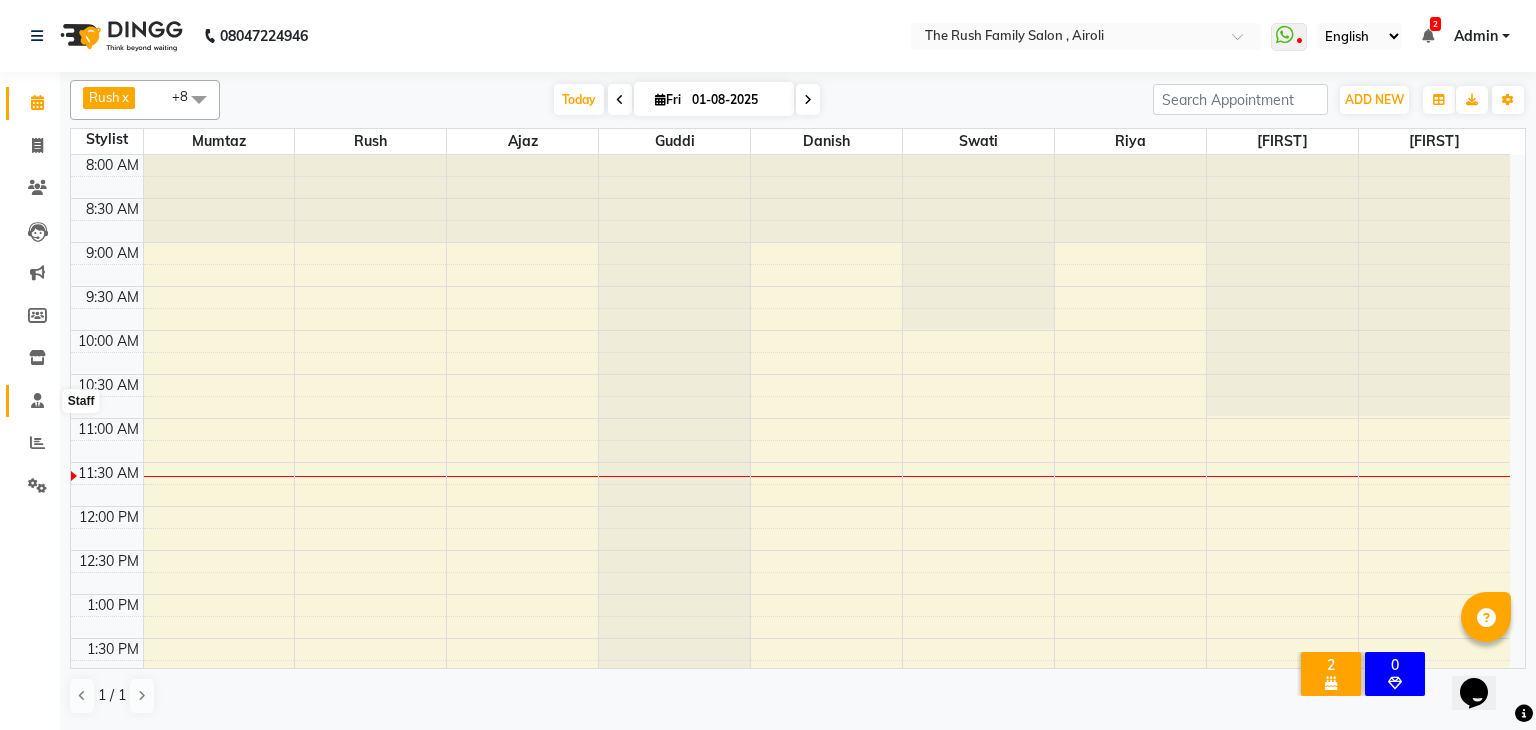 click 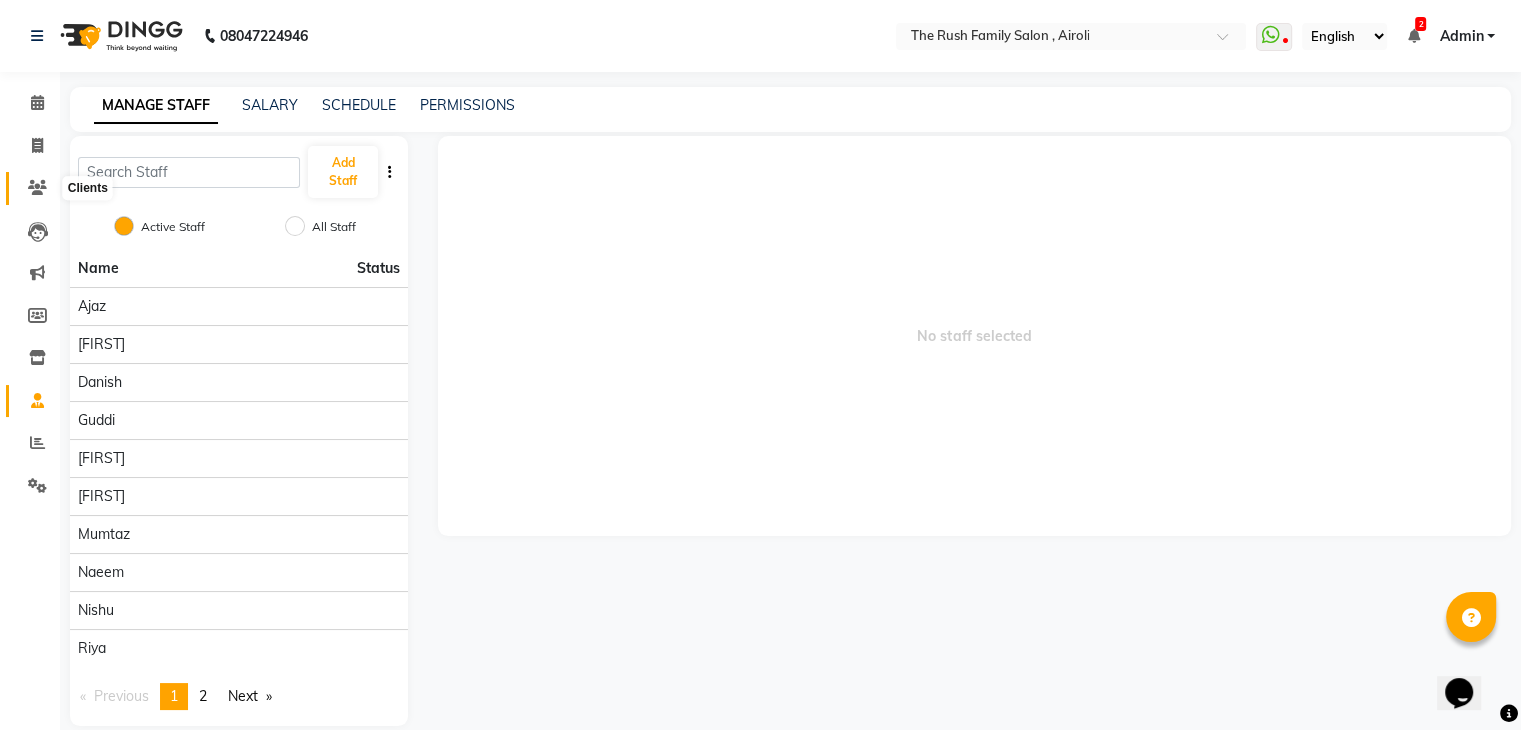 click 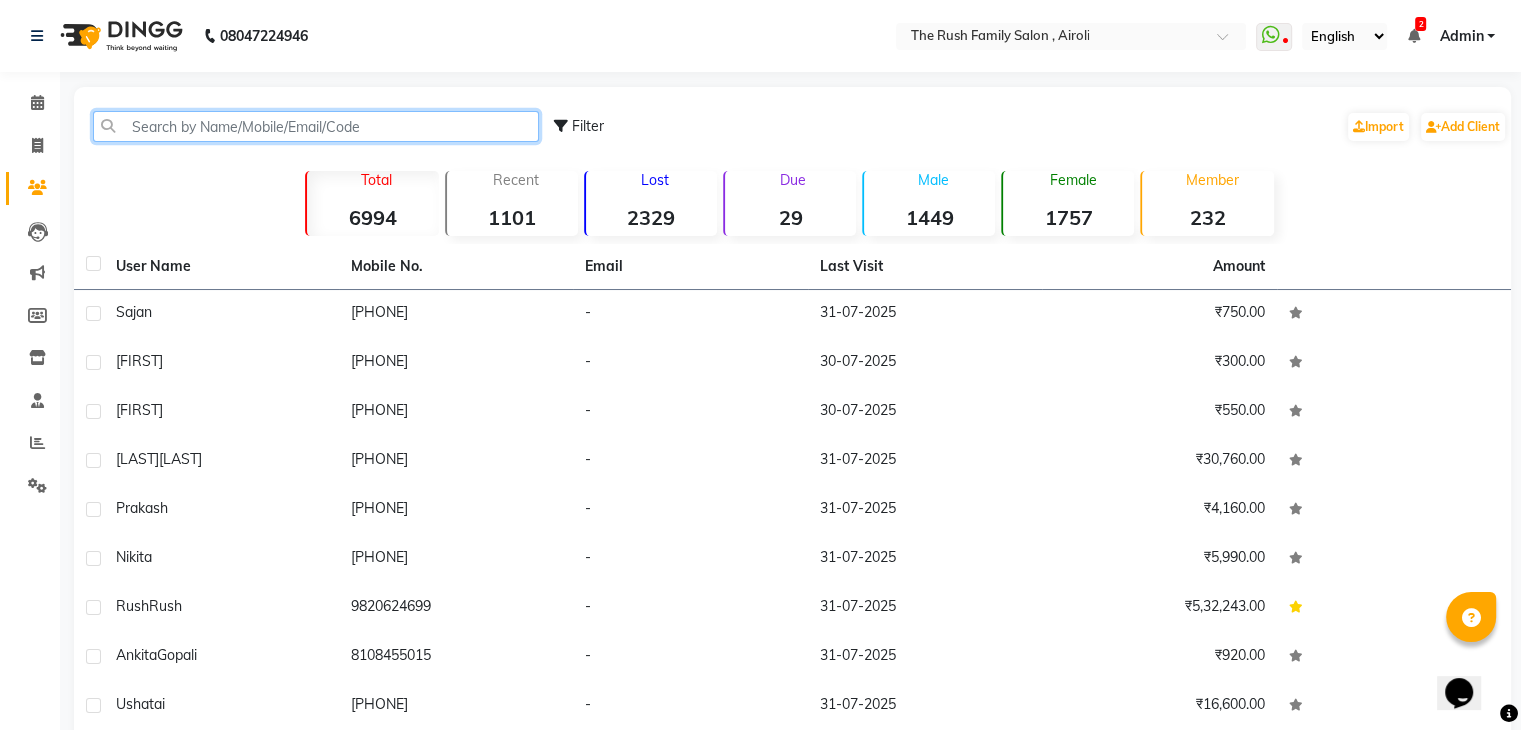 click 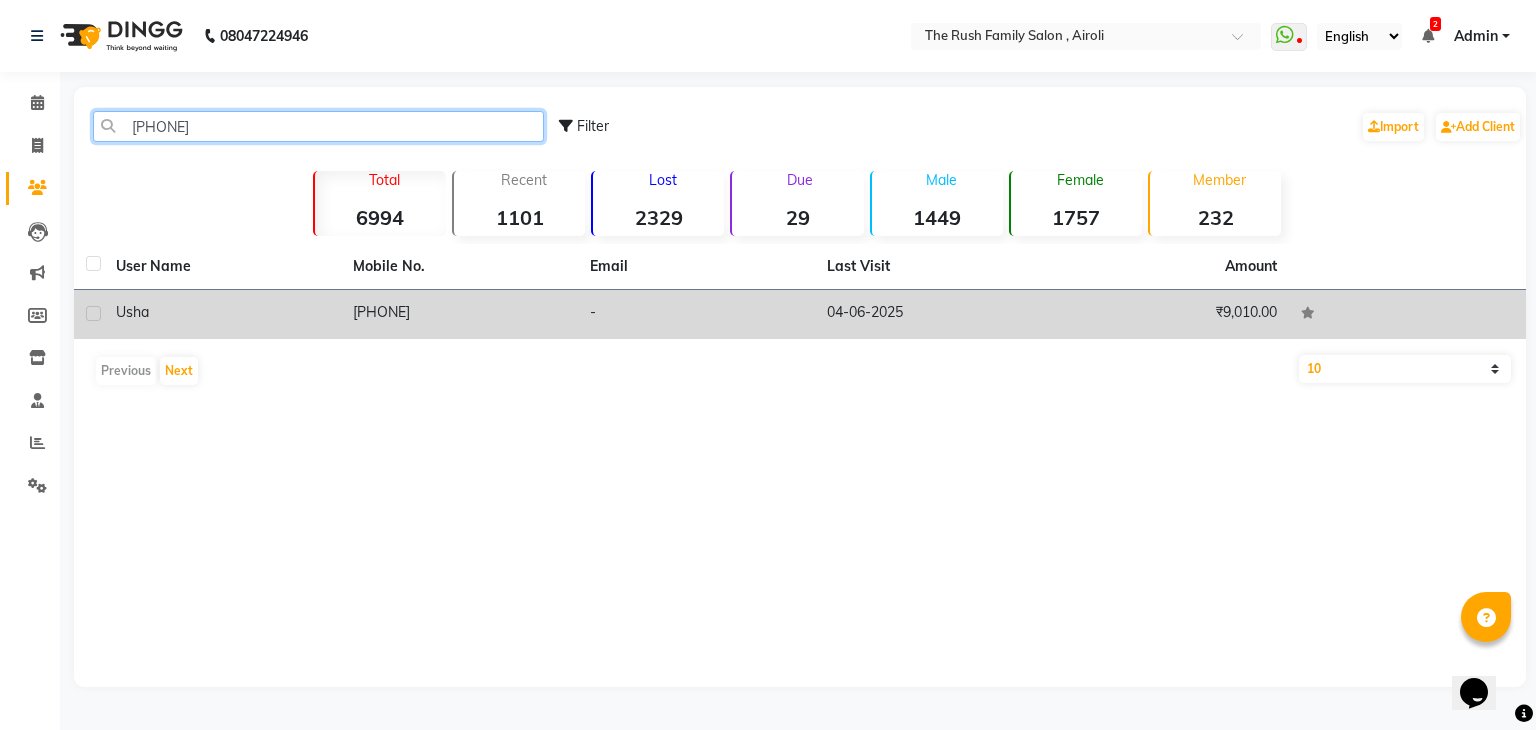 type on "[PHONE]" 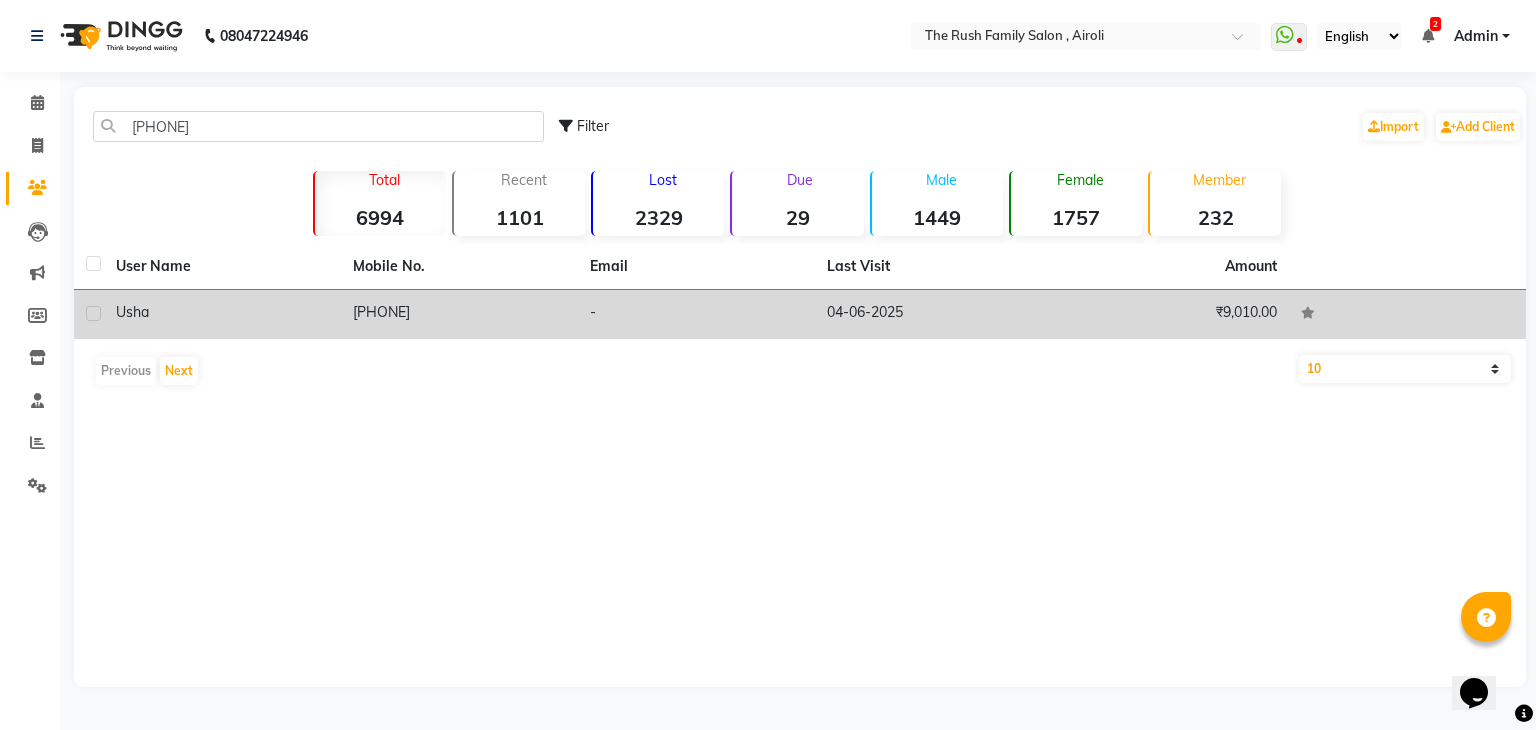 click on "[PHONE]" 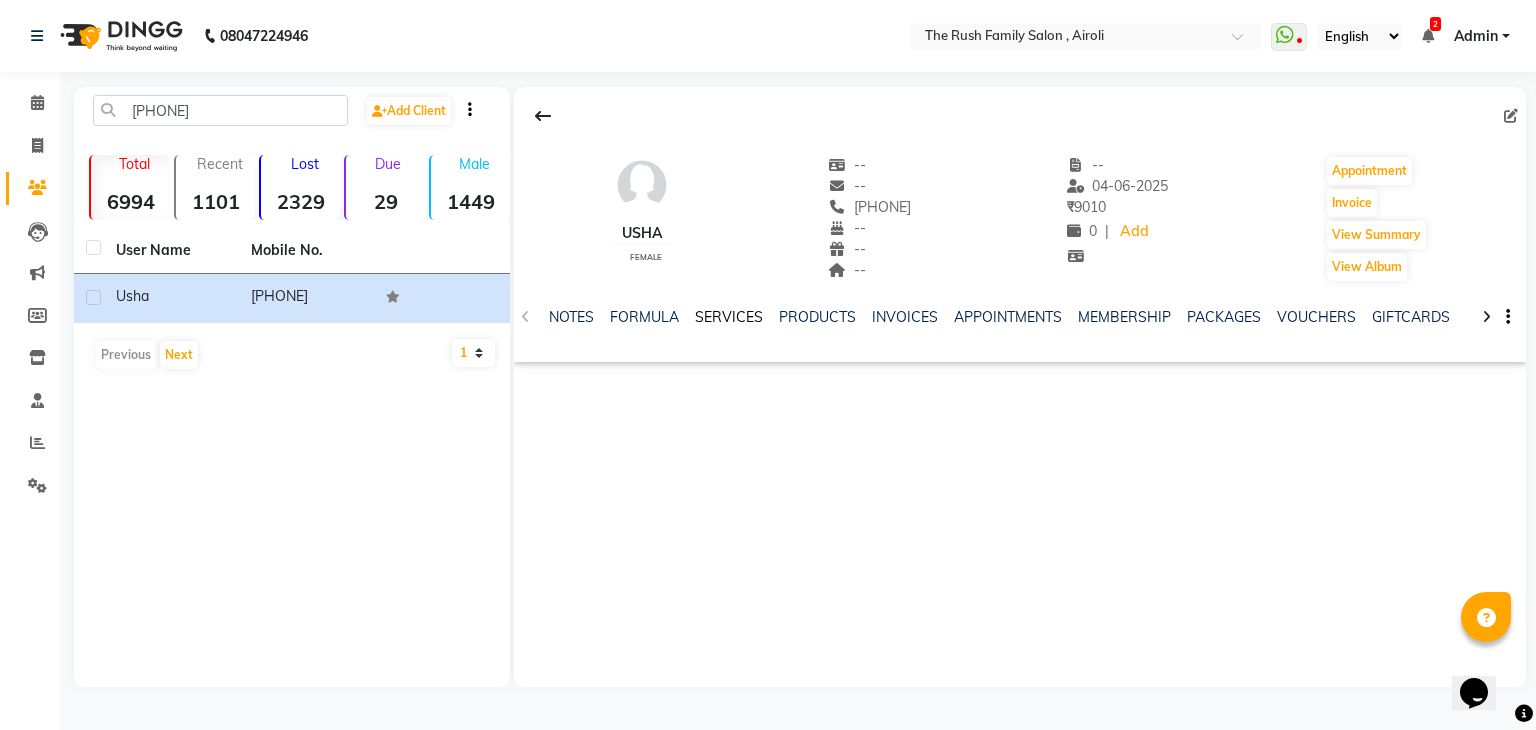 click on "SERVICES" 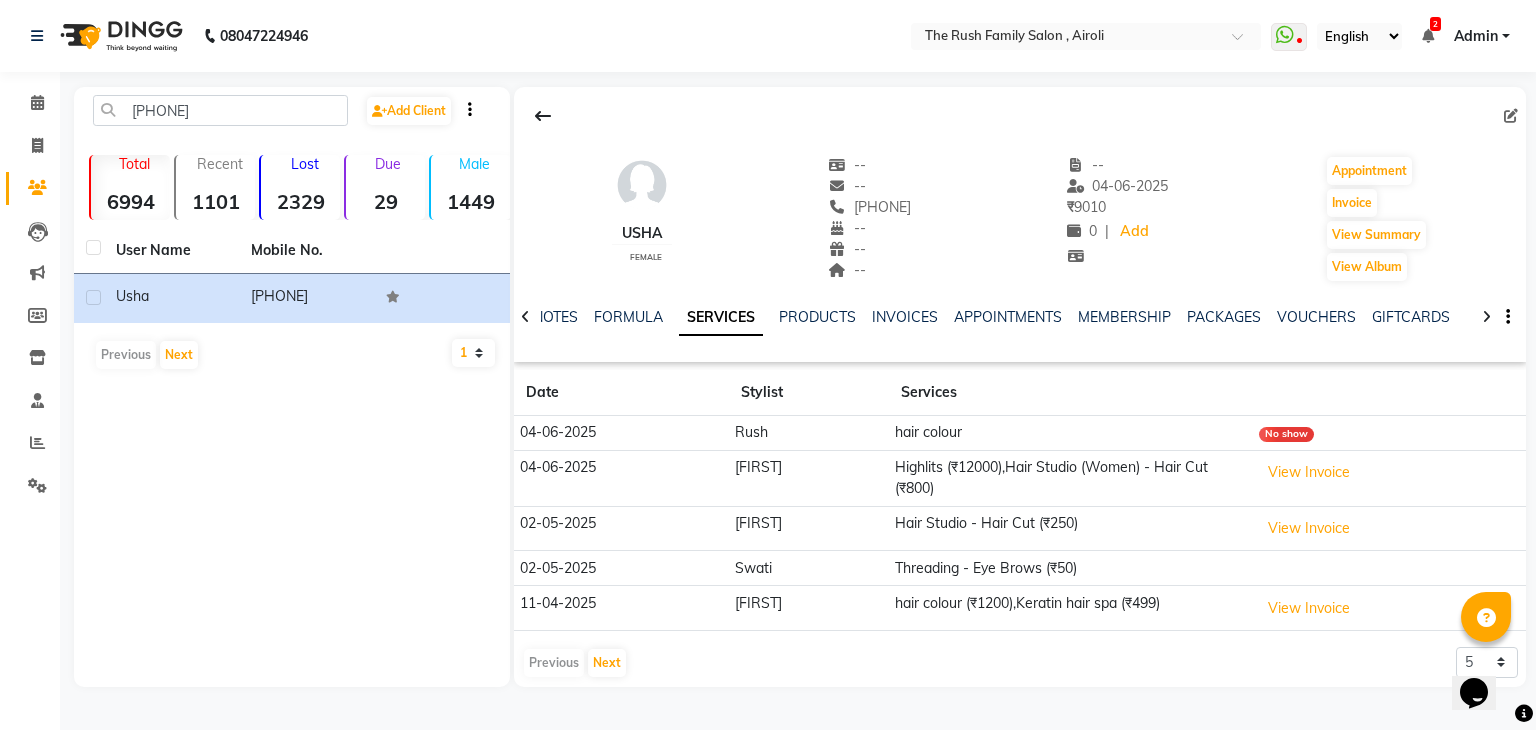 click on "Highlits  (₹12000),Hair Studio (Women) - Hair Cut (₹800)" 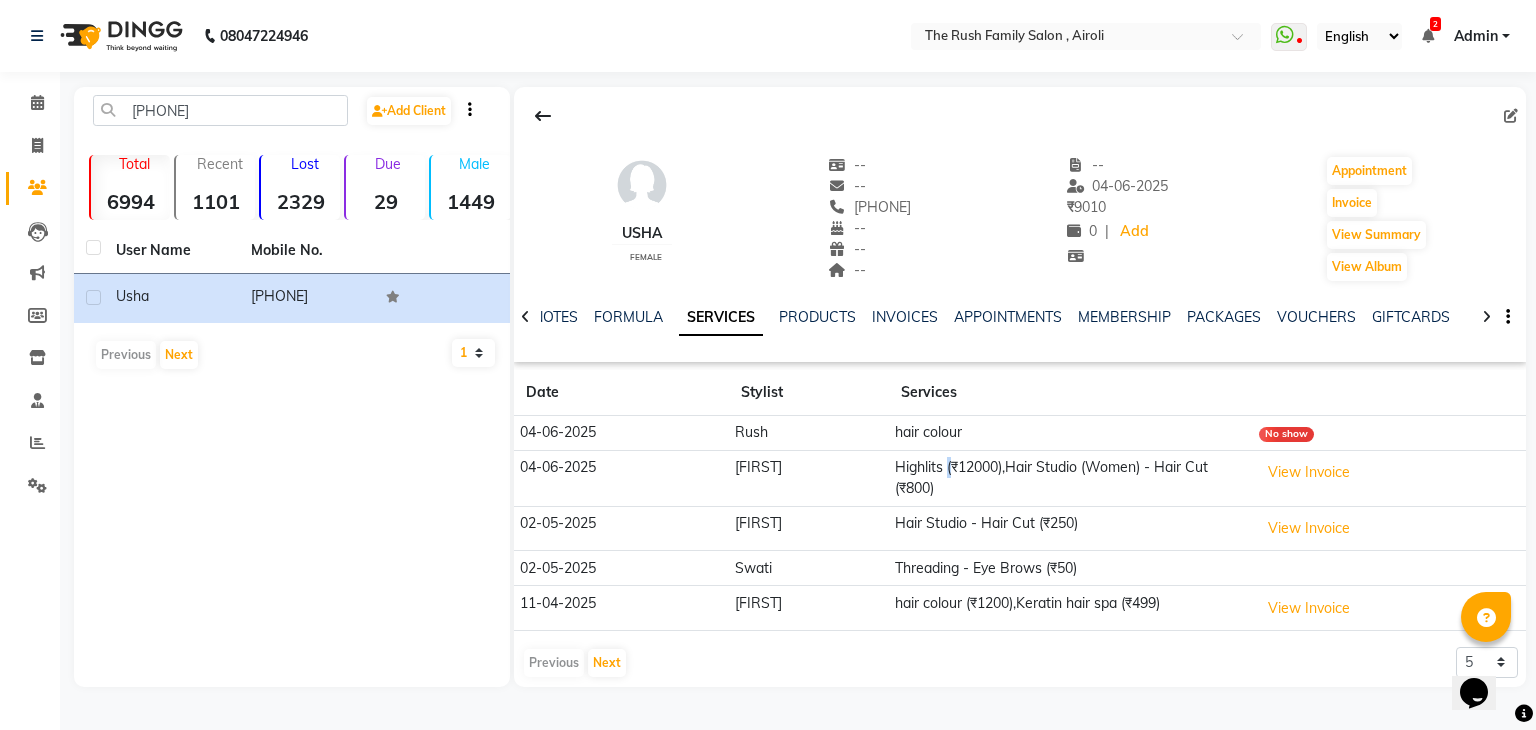 click on "Highlits  (₹12000),Hair Studio (Women) - Hair Cut (₹800)" 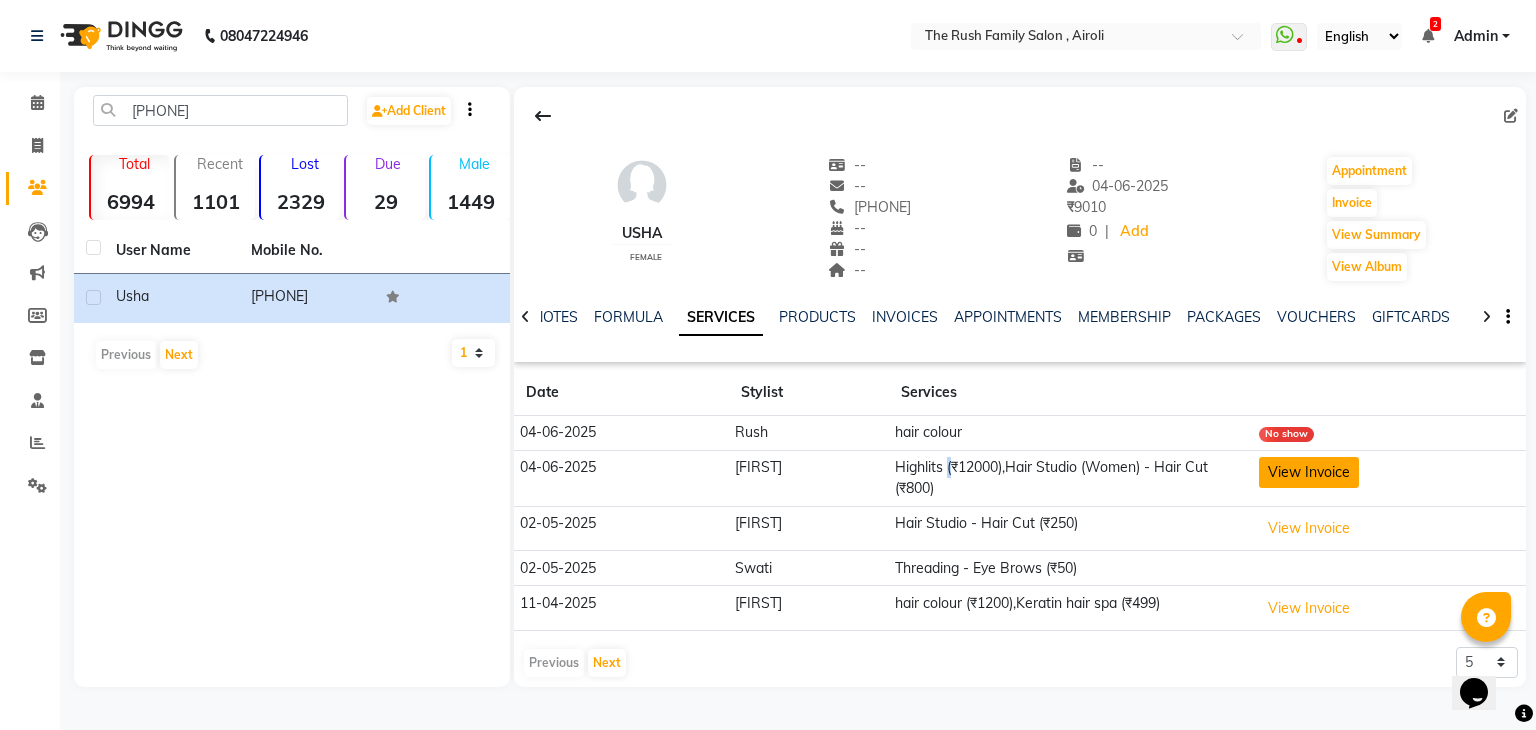 click on "View Invoice" 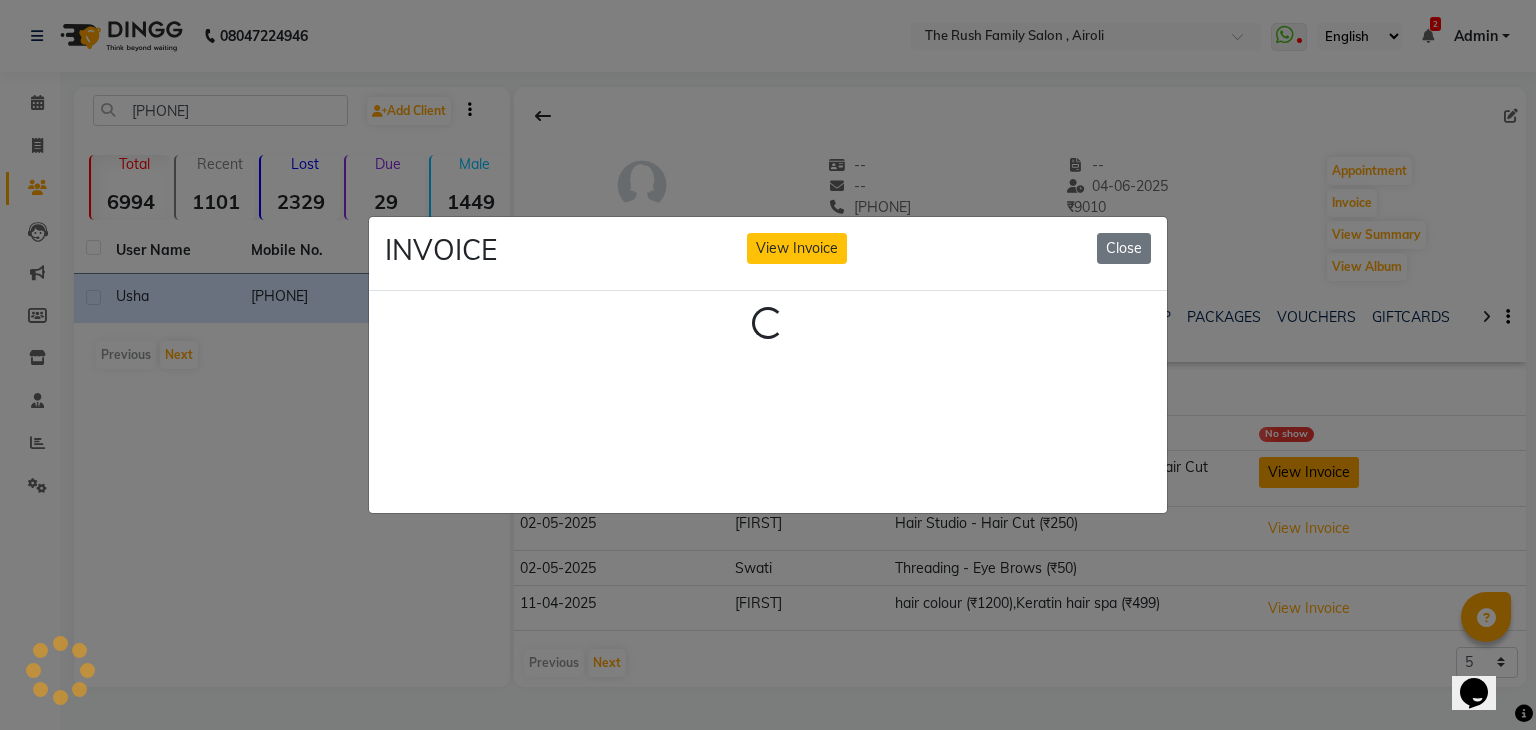 click on "INVOICE View Invoice Close Loading..." 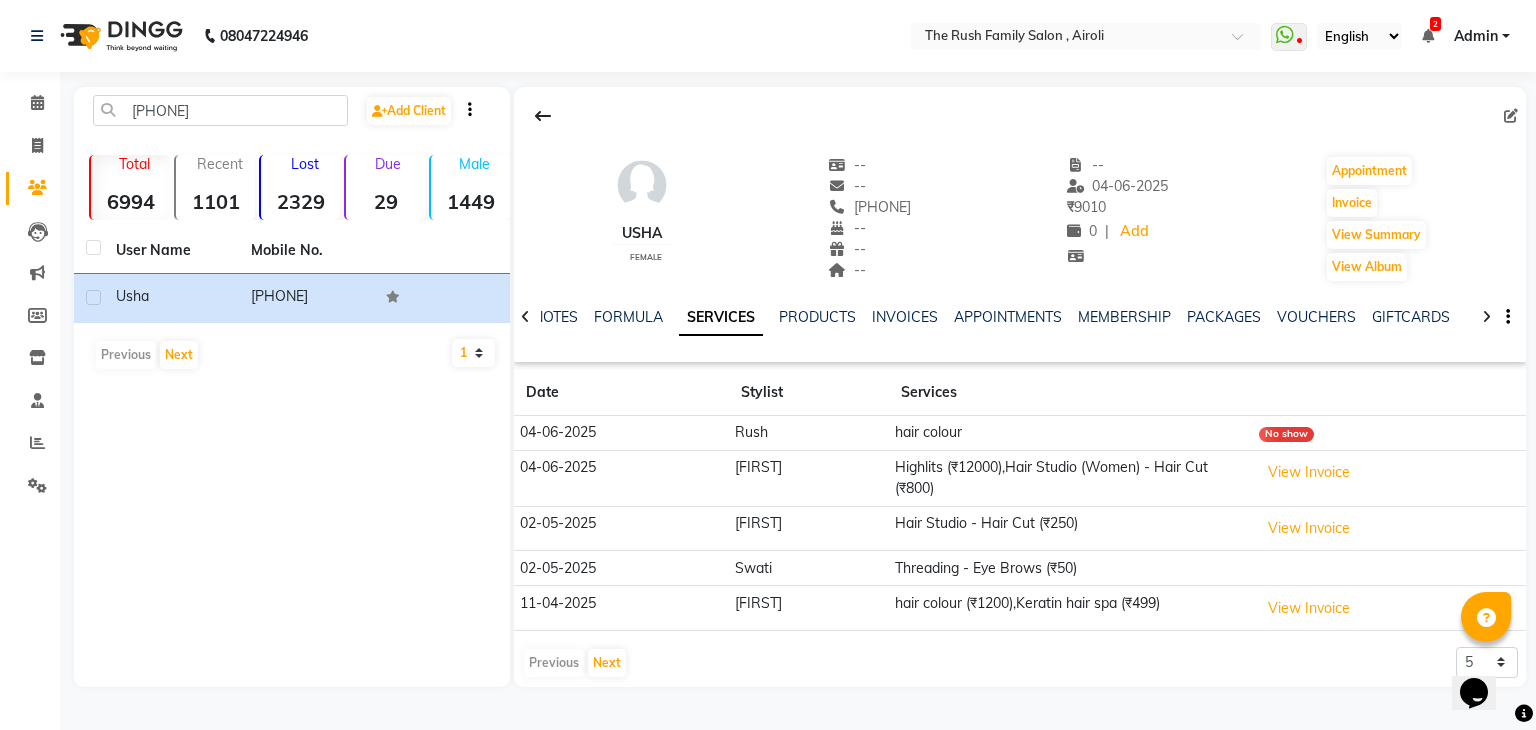 click on "Highlits  (₹12000),Hair Studio (Women) - Hair Cut (₹800)" 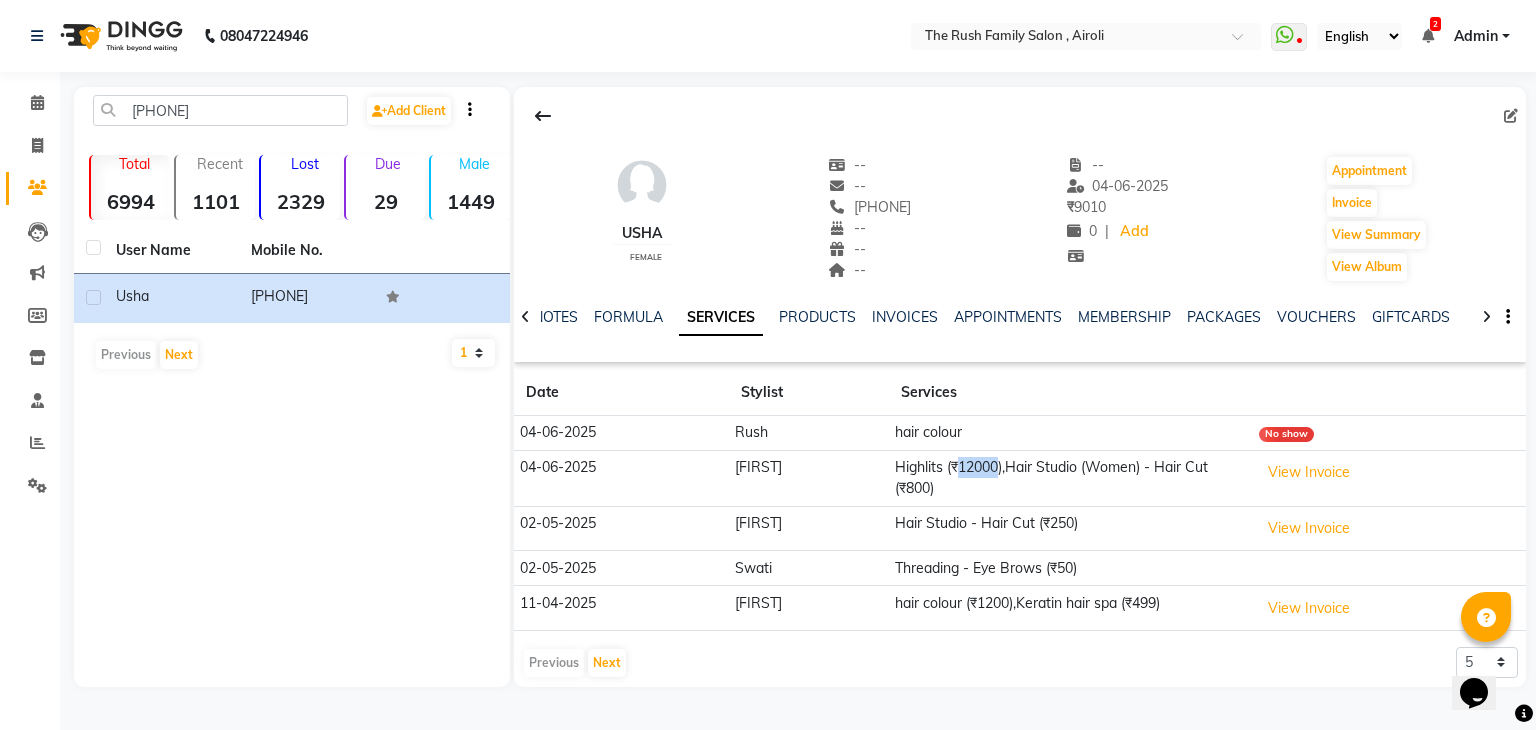 click on "Highlits  (₹12000),Hair Studio (Women) - Hair Cut (₹800)" 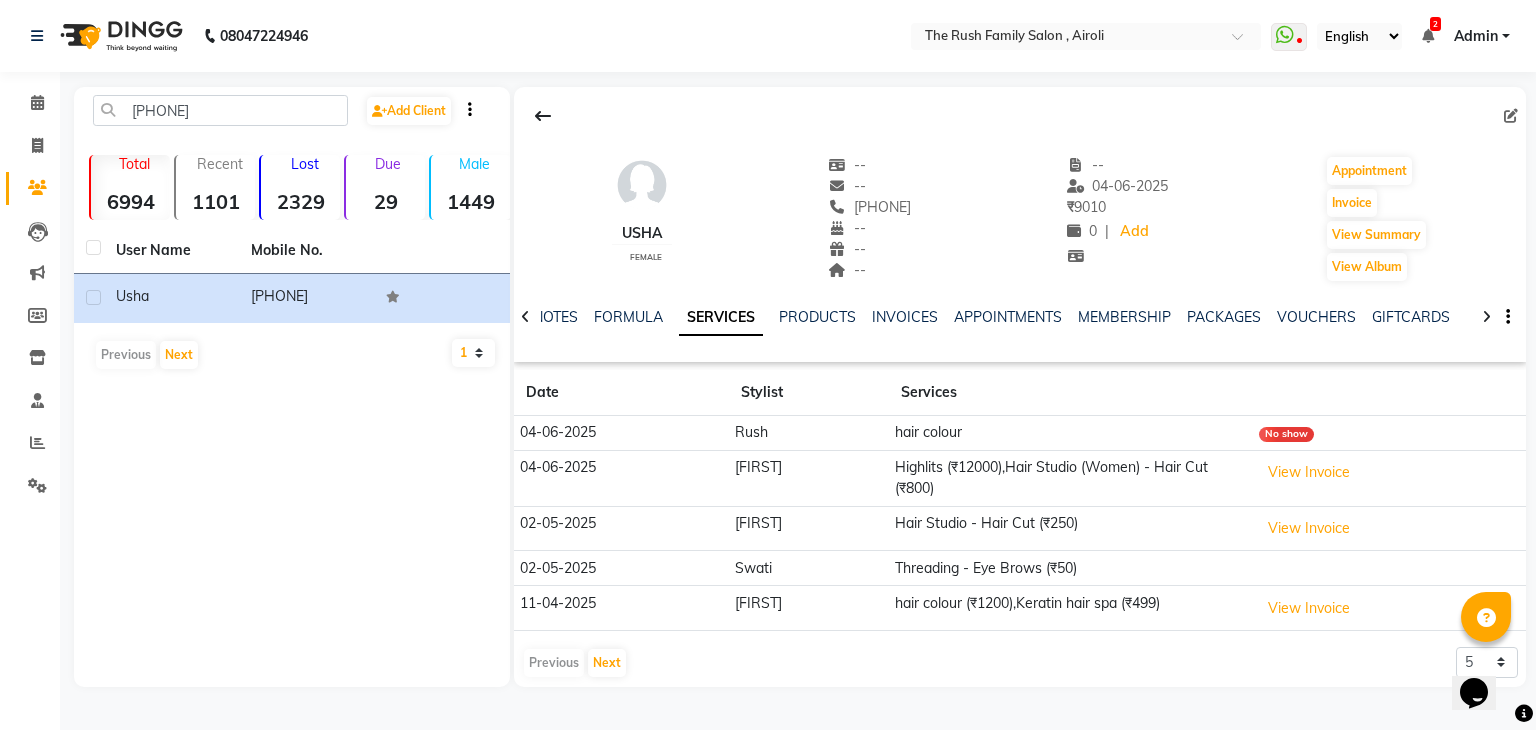 click on "[FIRST]" 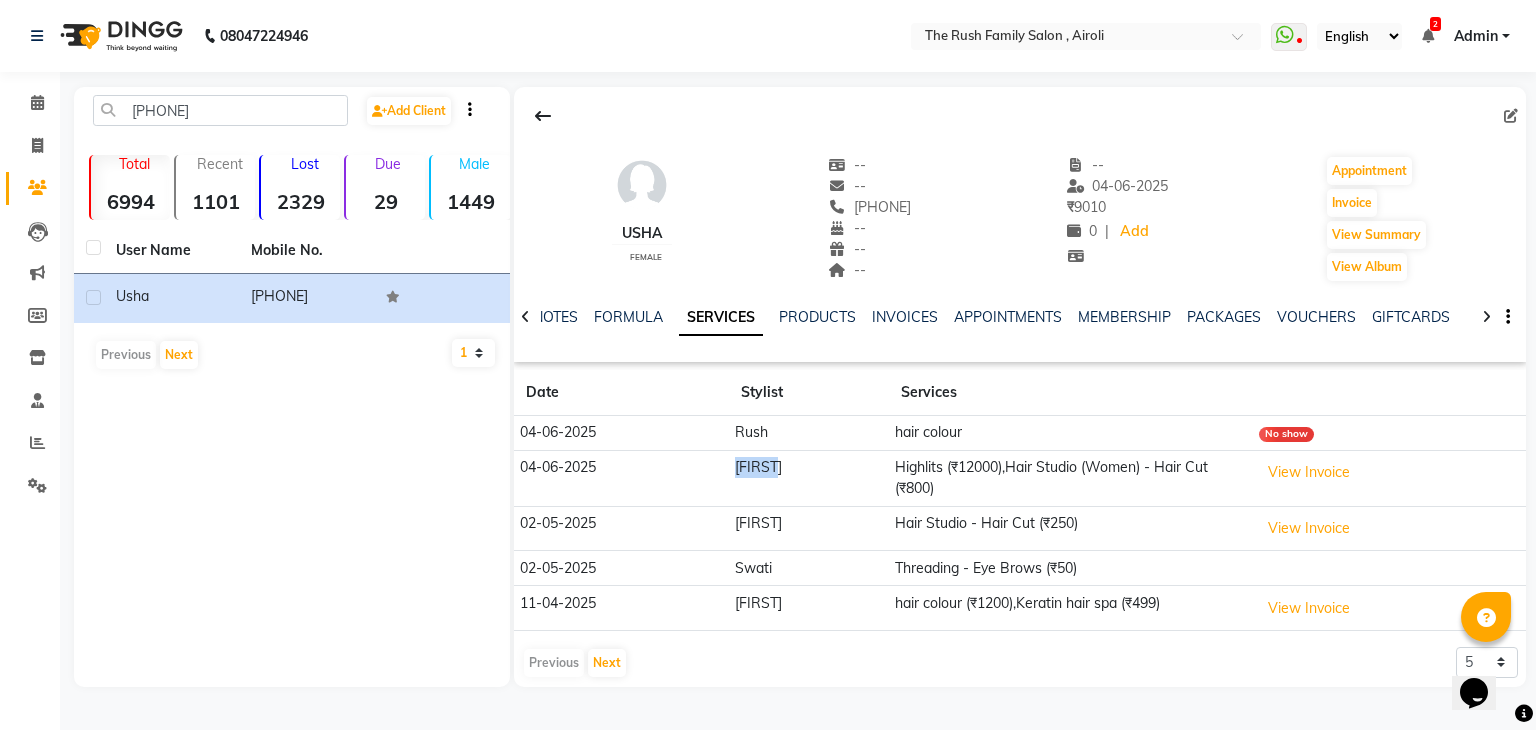 click on "[FIRST]" 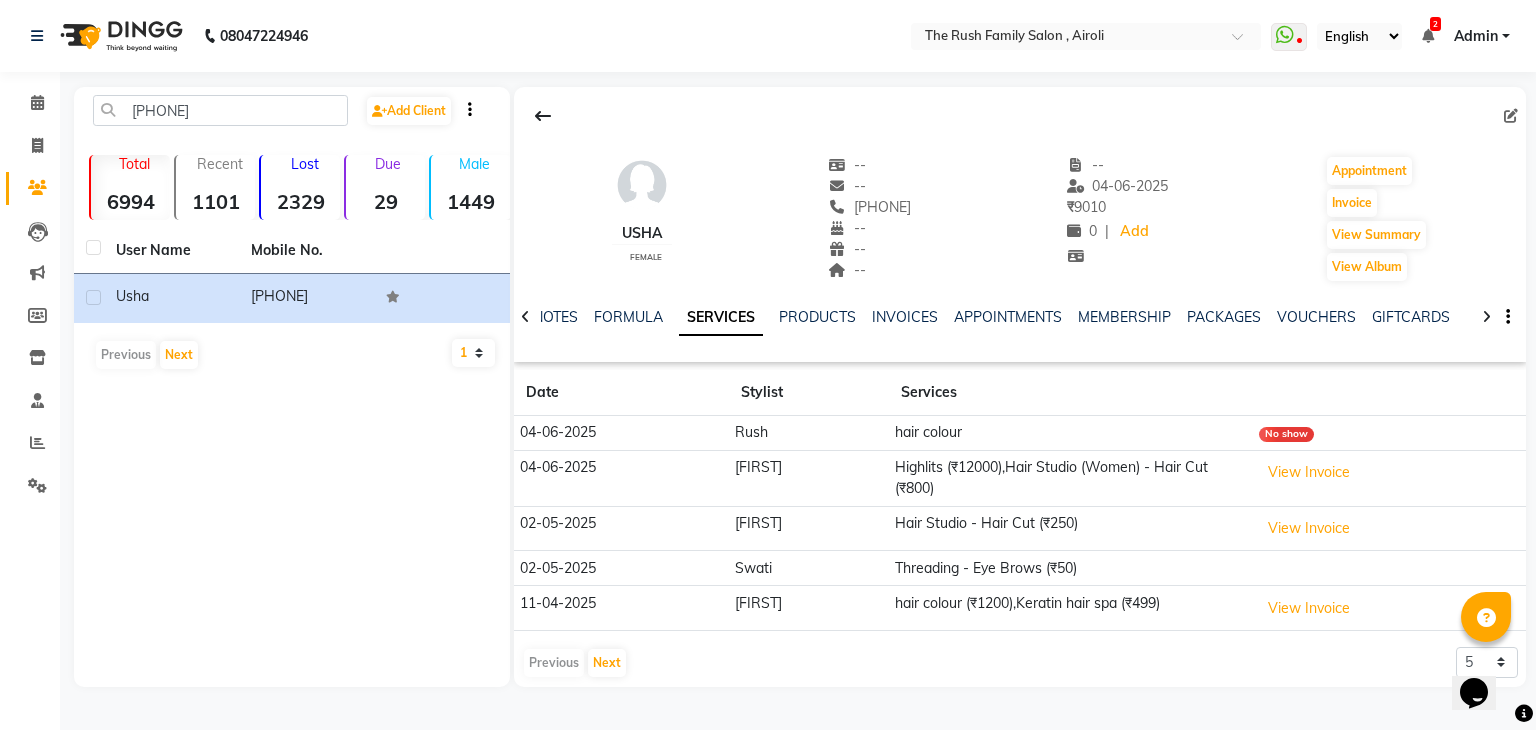 click on "04-06-2025" 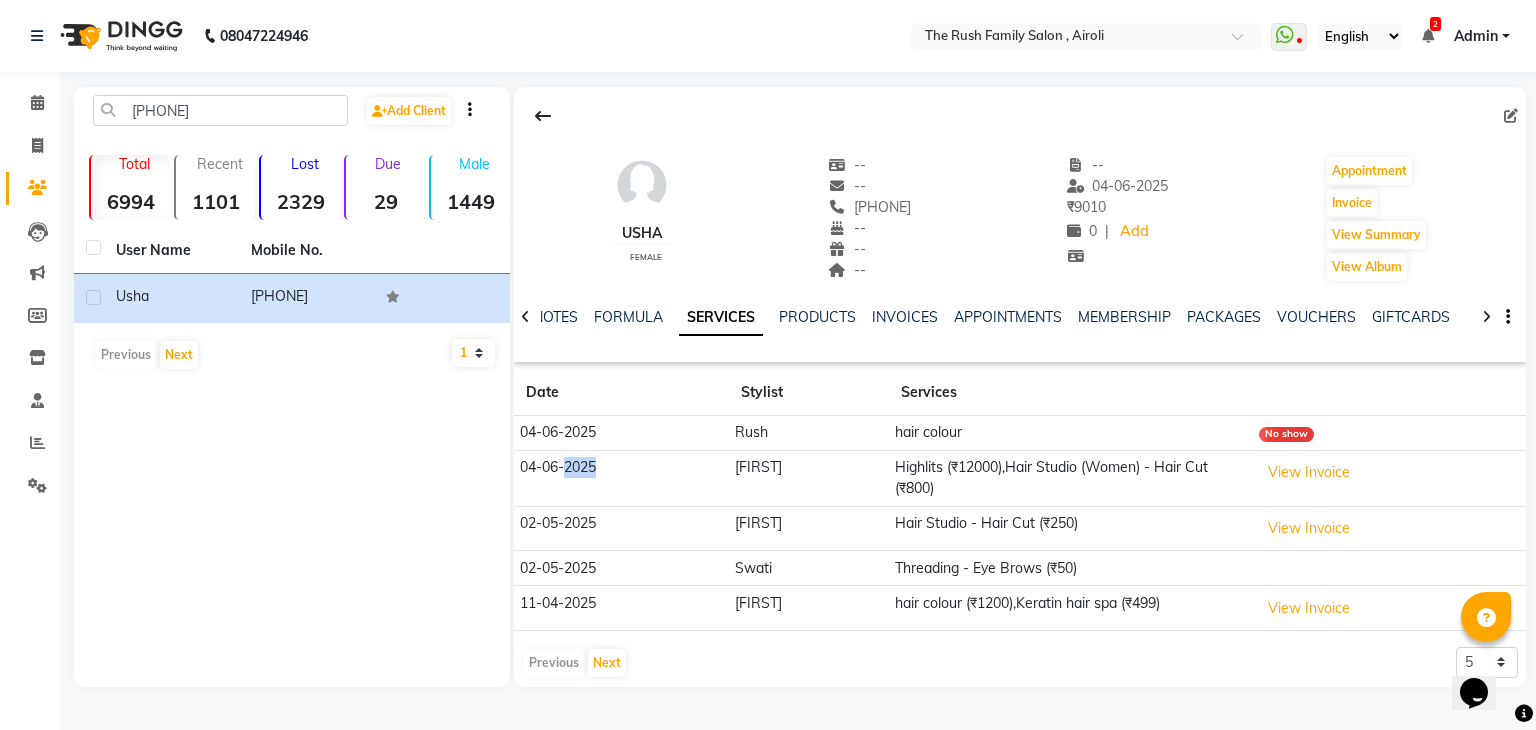 click on "04-06-2025" 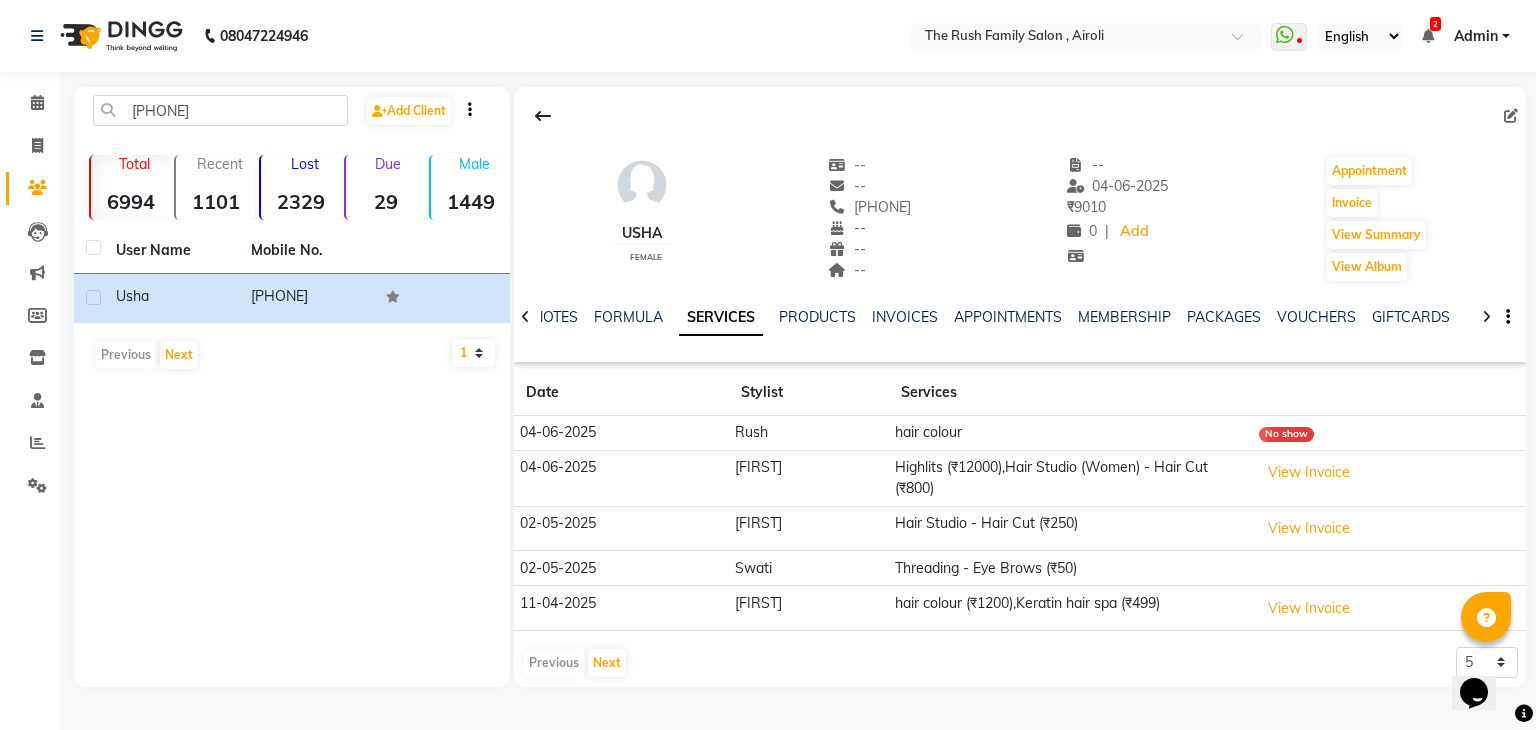 click on "Highlits  (₹12000),Hair Studio (Women) - Hair Cut (₹800)" 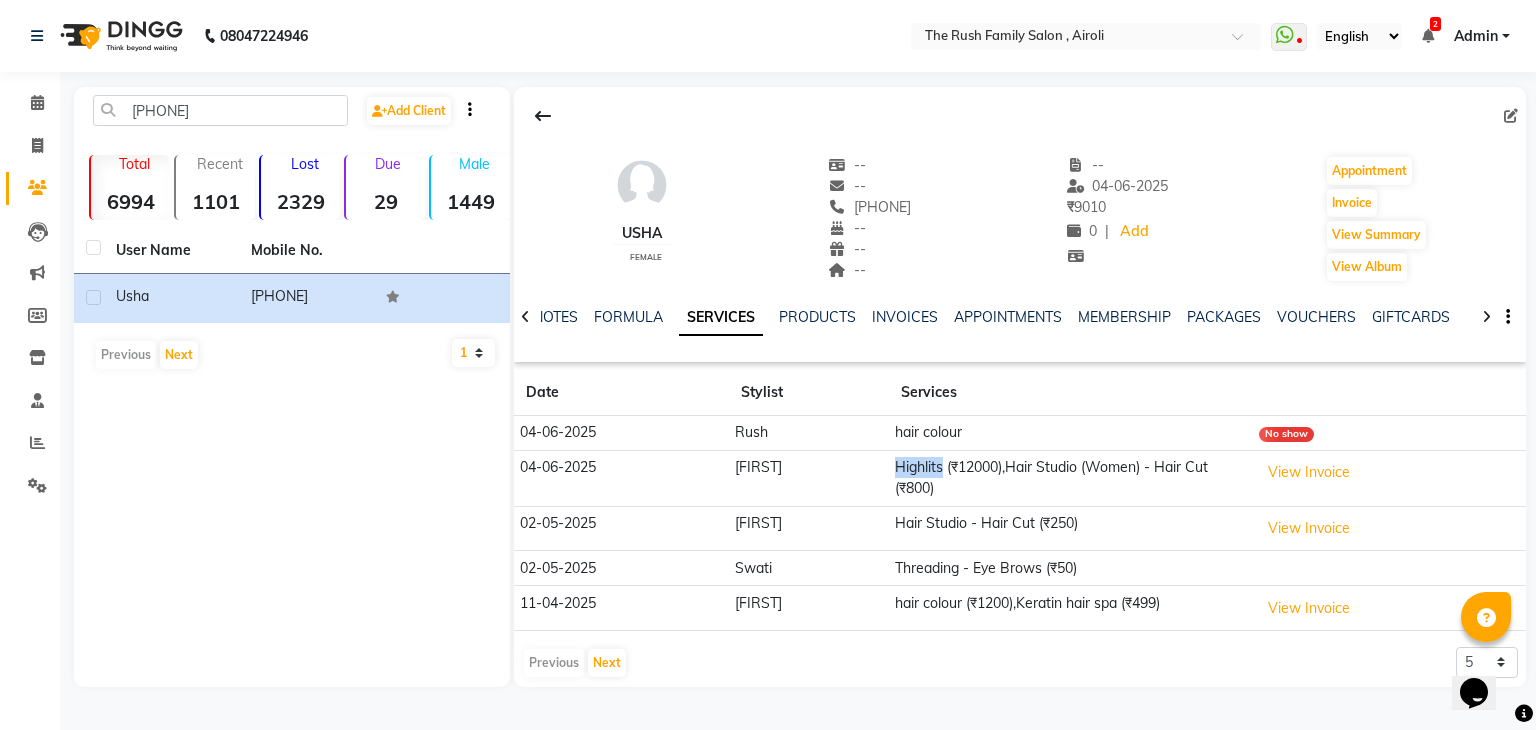 click on "Highlits  (₹12000),Hair Studio (Women) - Hair Cut (₹800)" 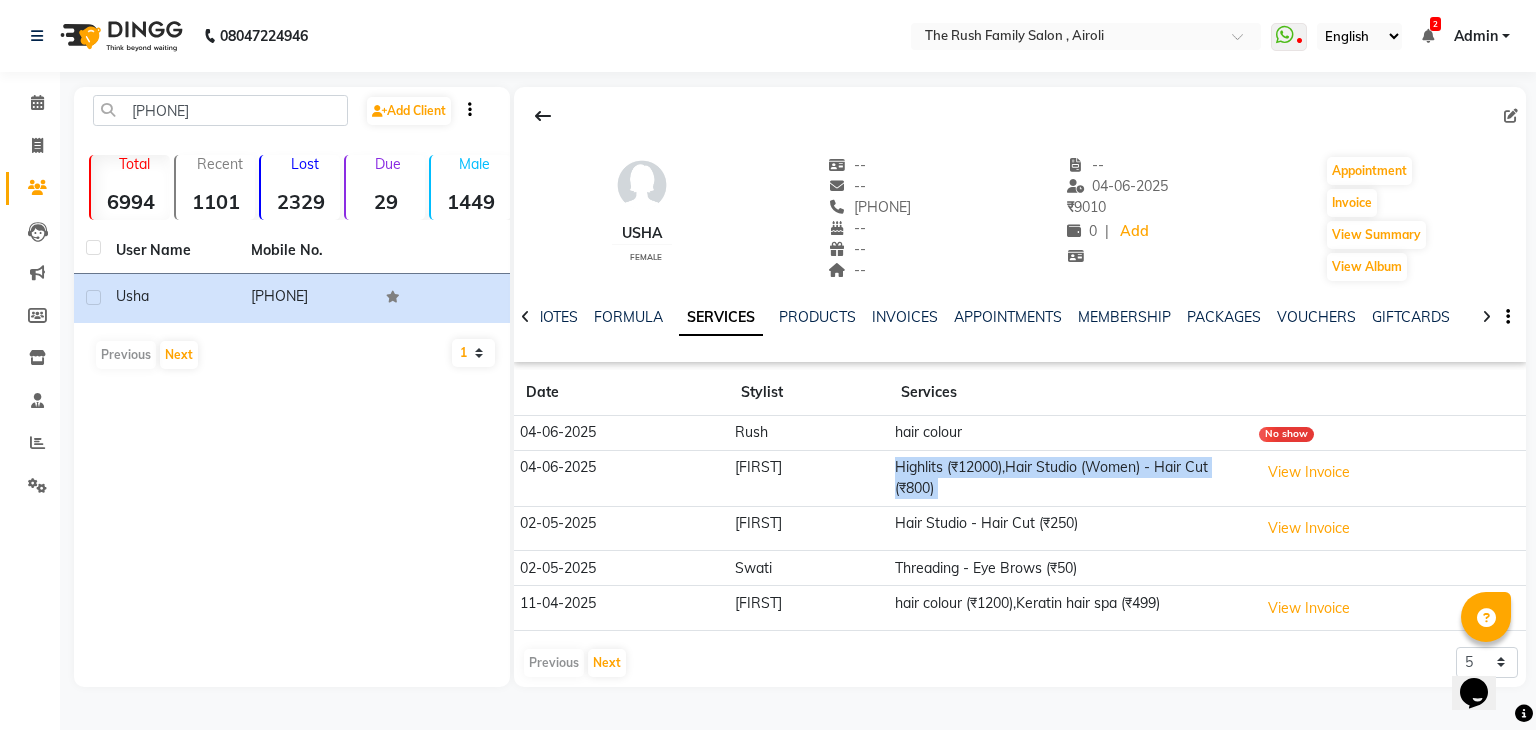 click on "Highlits  (₹12000),Hair Studio (Women) - Hair Cut (₹800)" 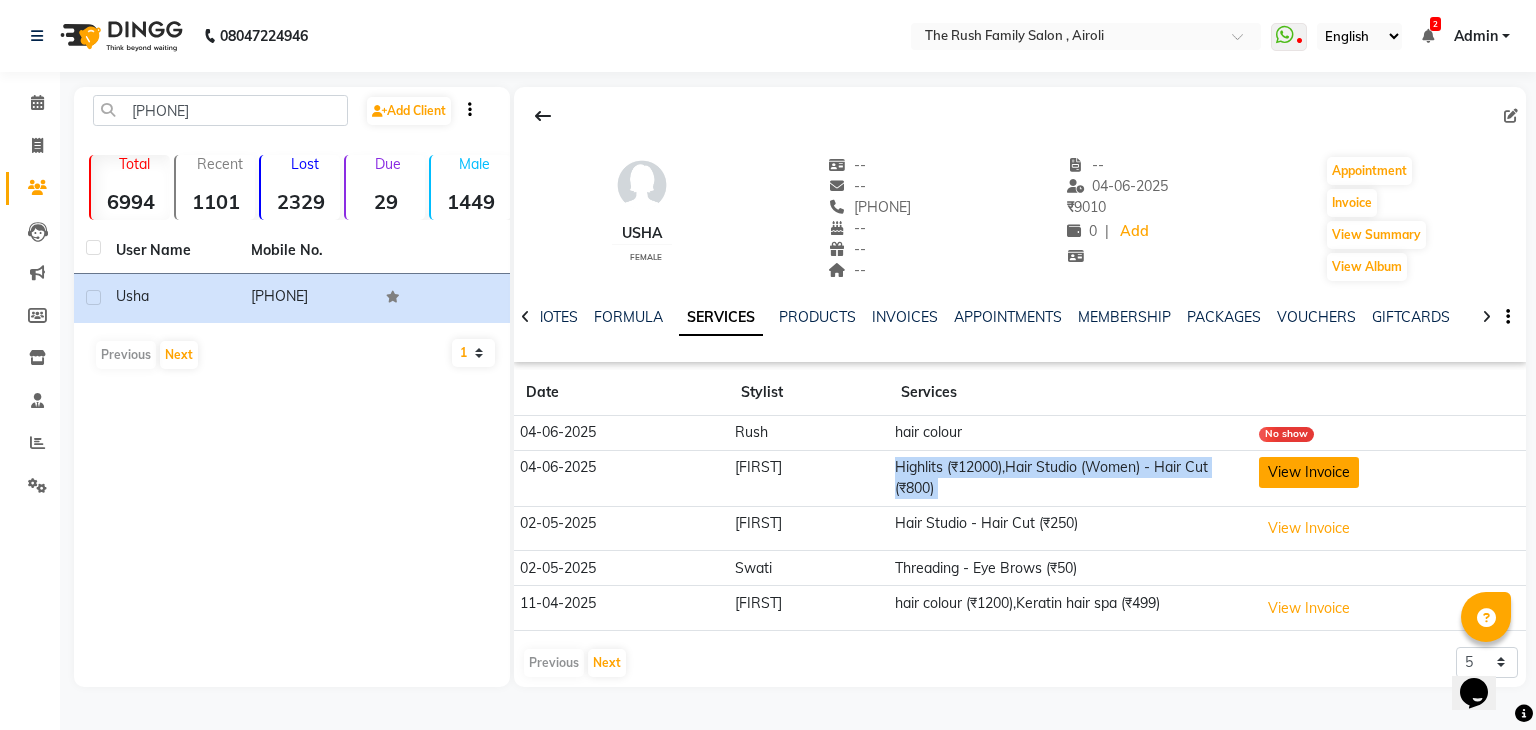 click on "View Invoice" 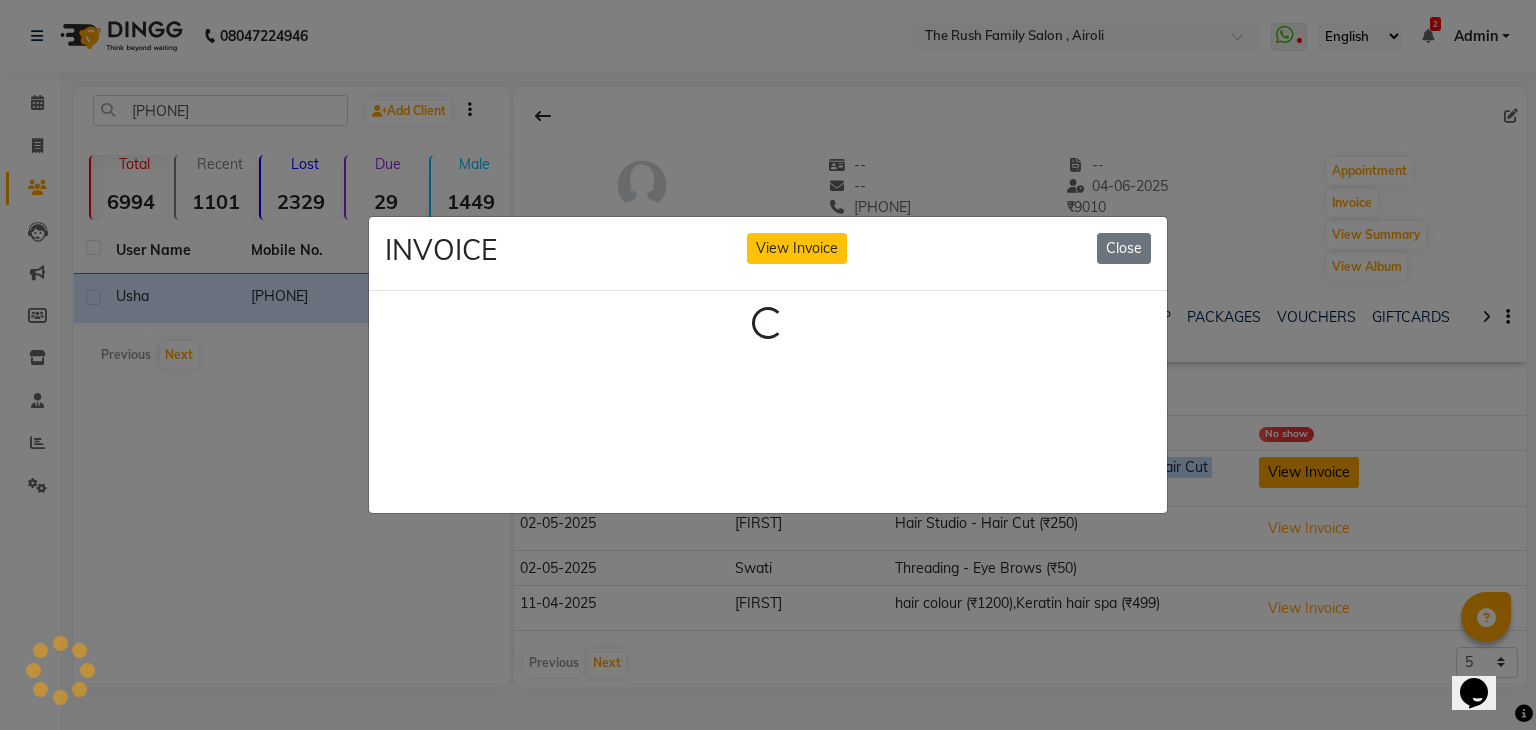 click on "INVOICE View Invoice Close Loading..." 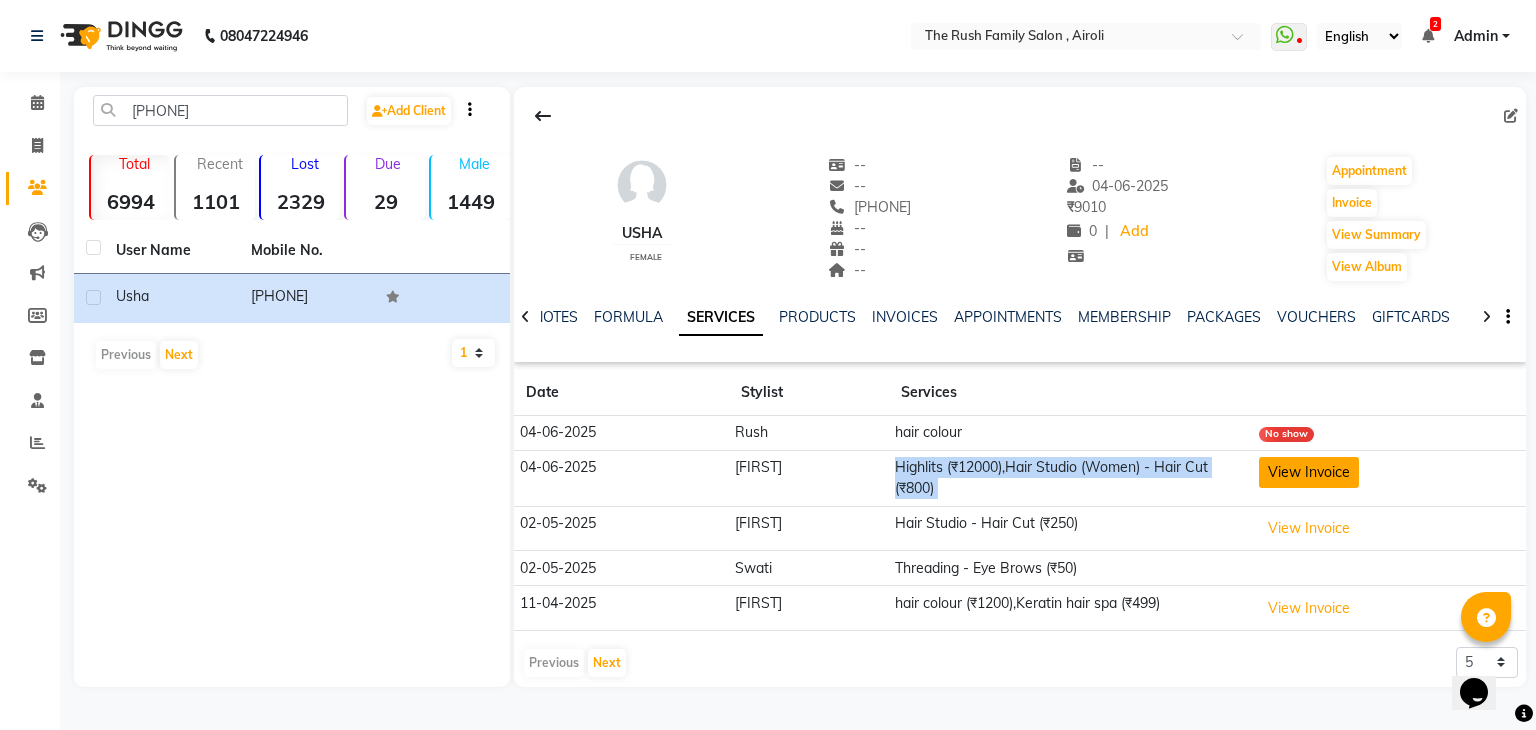 click on "View Invoice" 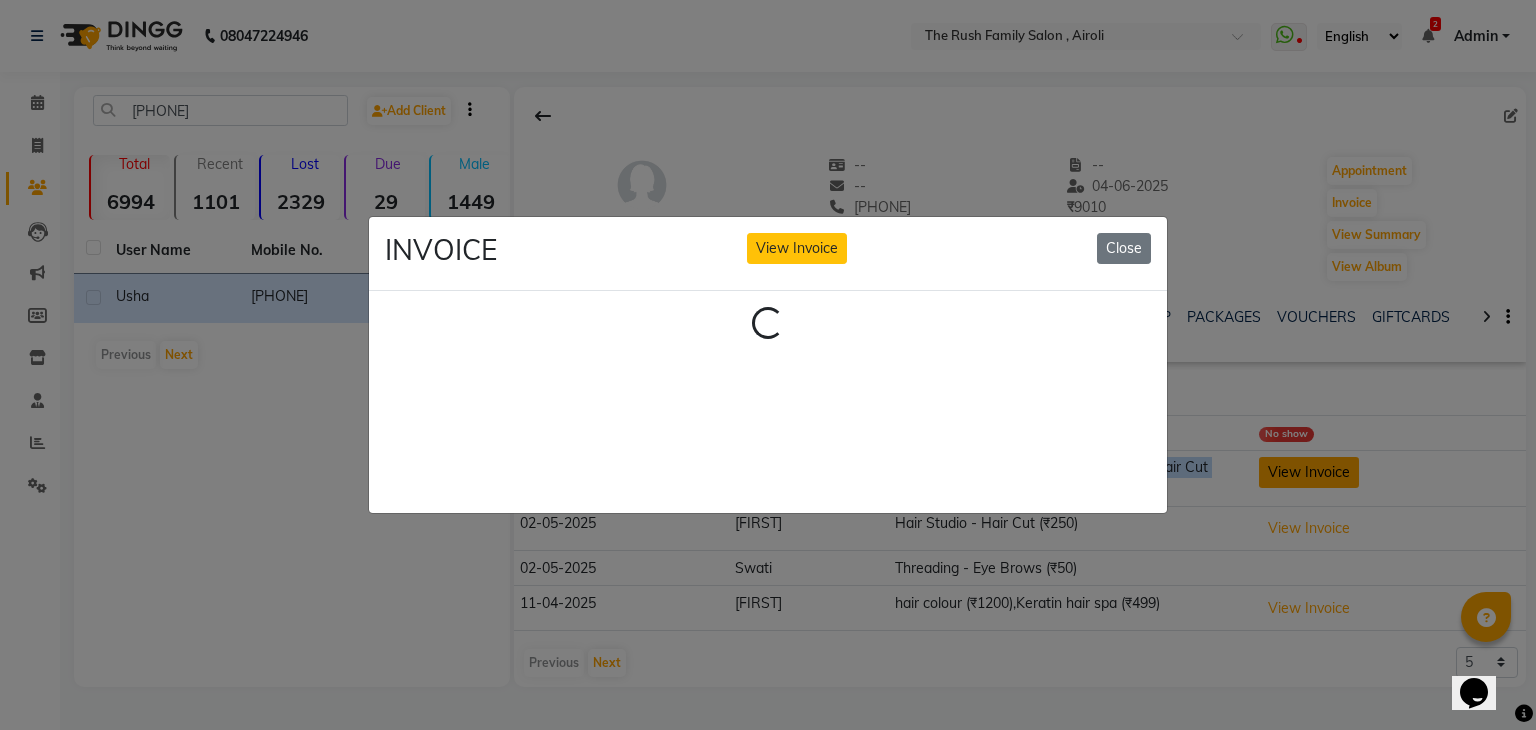 click on "INVOICE View Invoice Close Loading..." 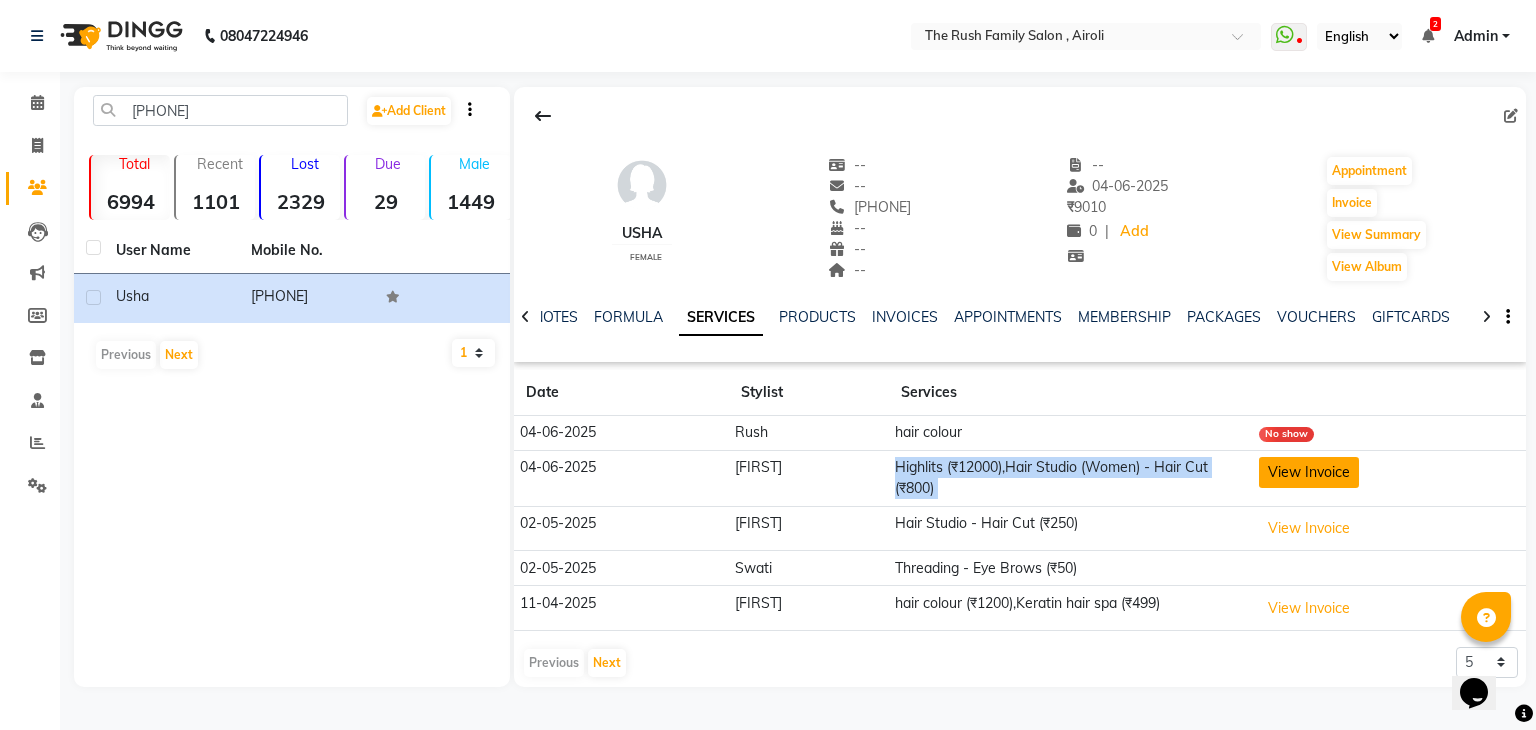 click on "View Invoice" 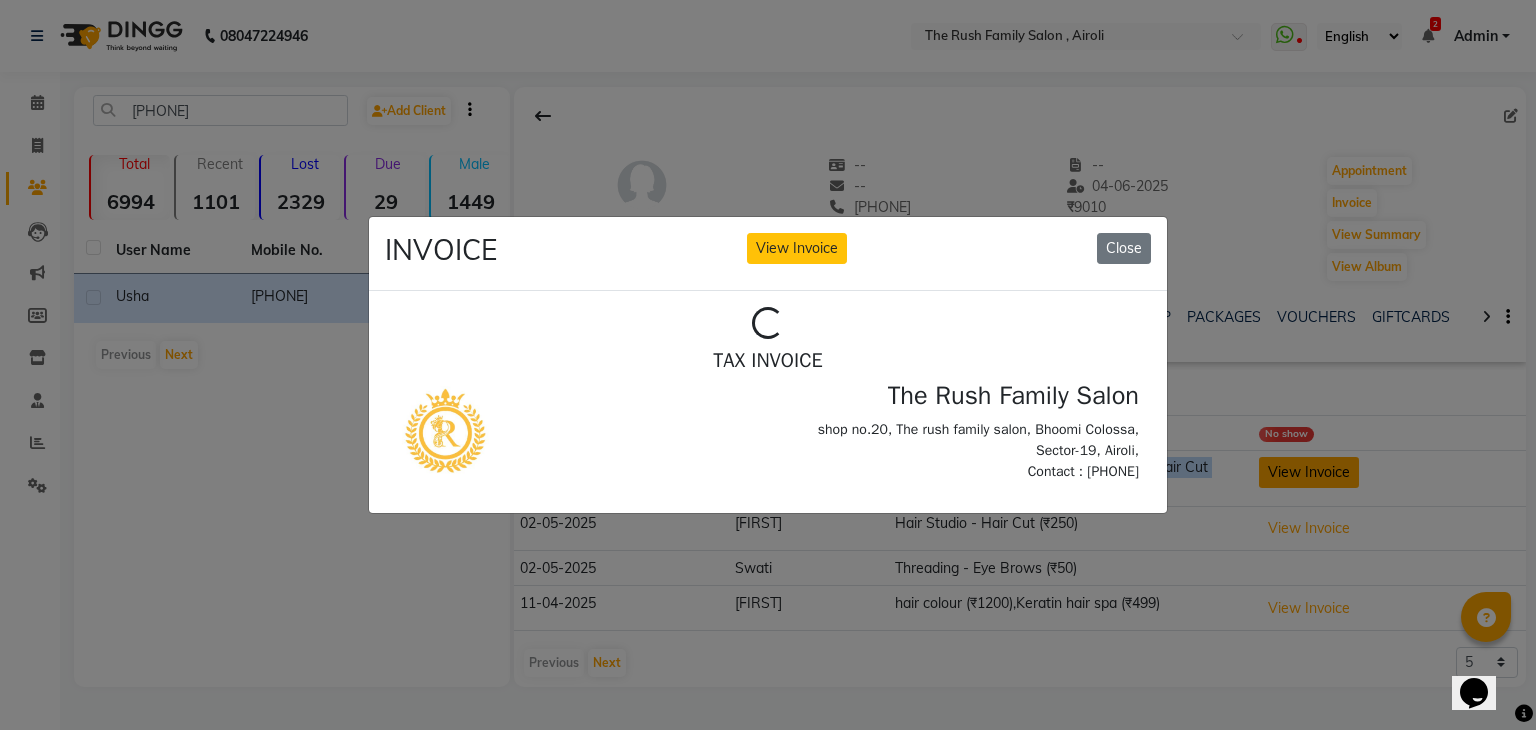 scroll, scrollTop: 0, scrollLeft: 0, axis: both 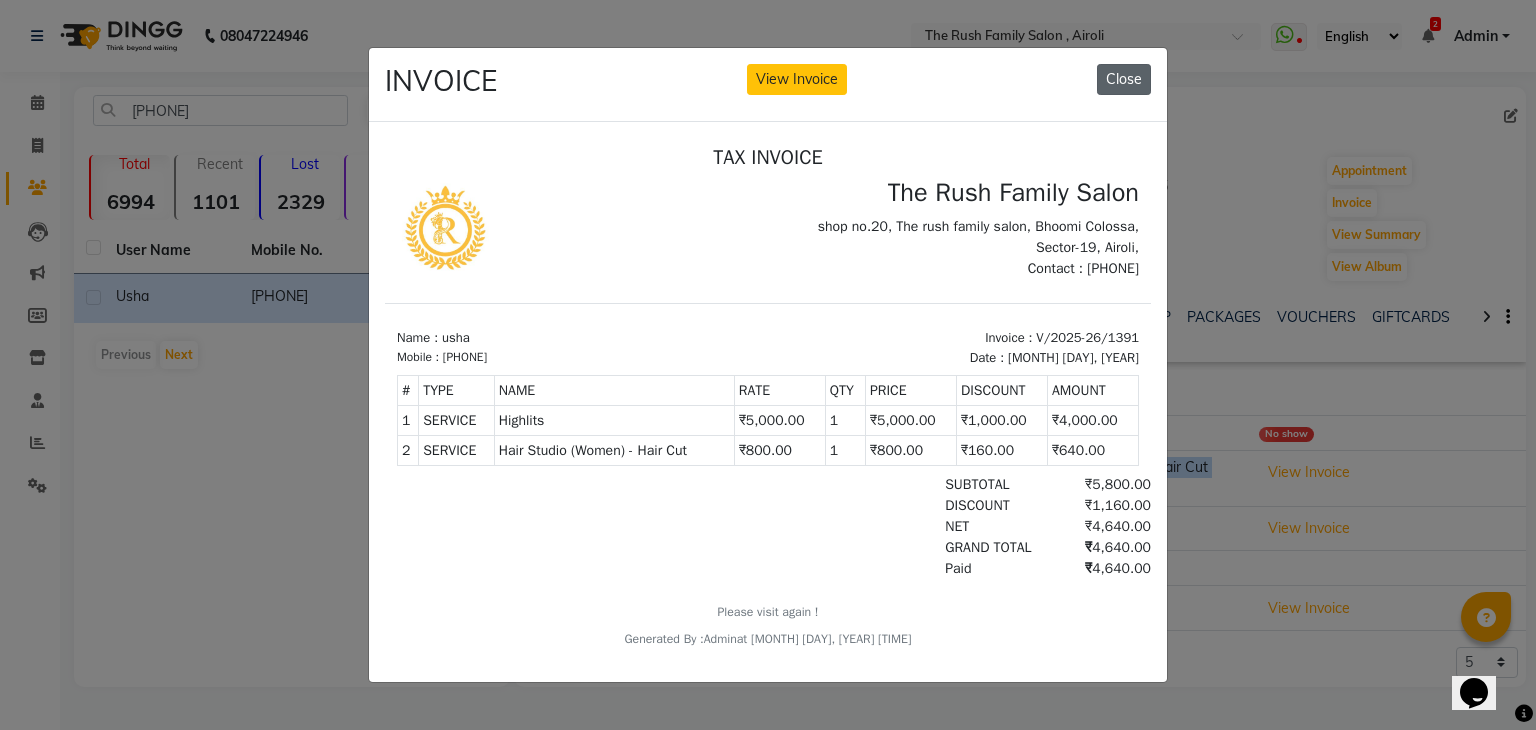 click on "Close" 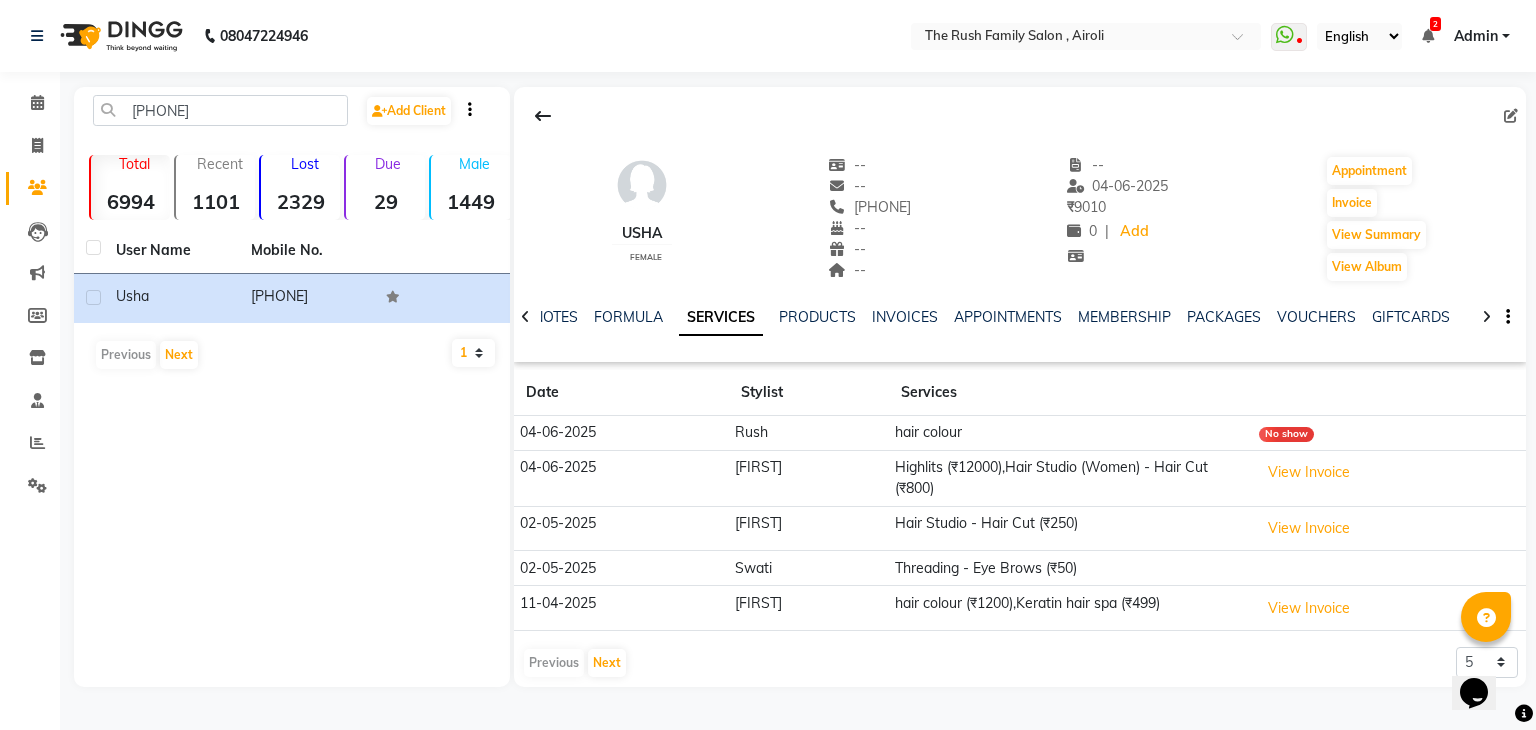 click on "hair colour" 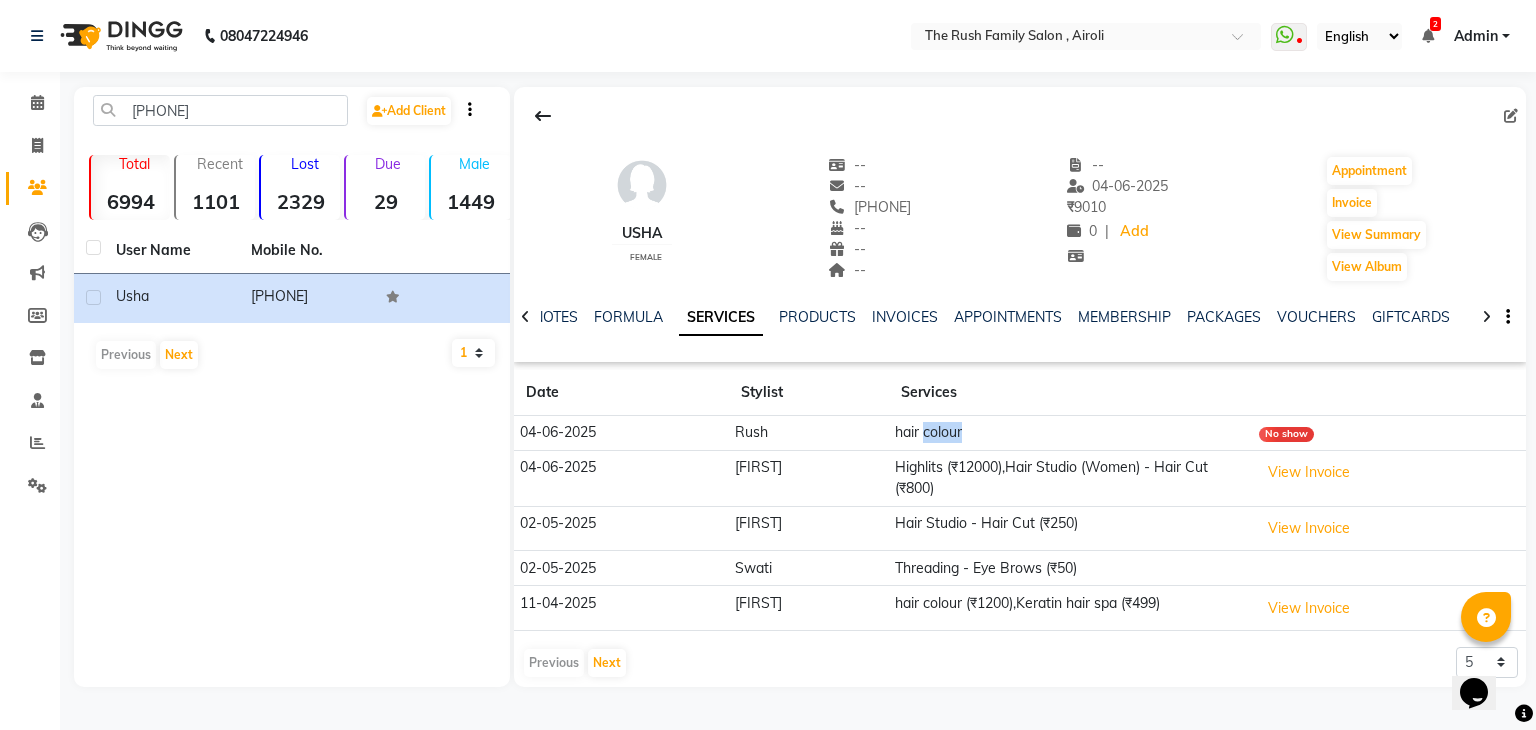 click on "hair colour" 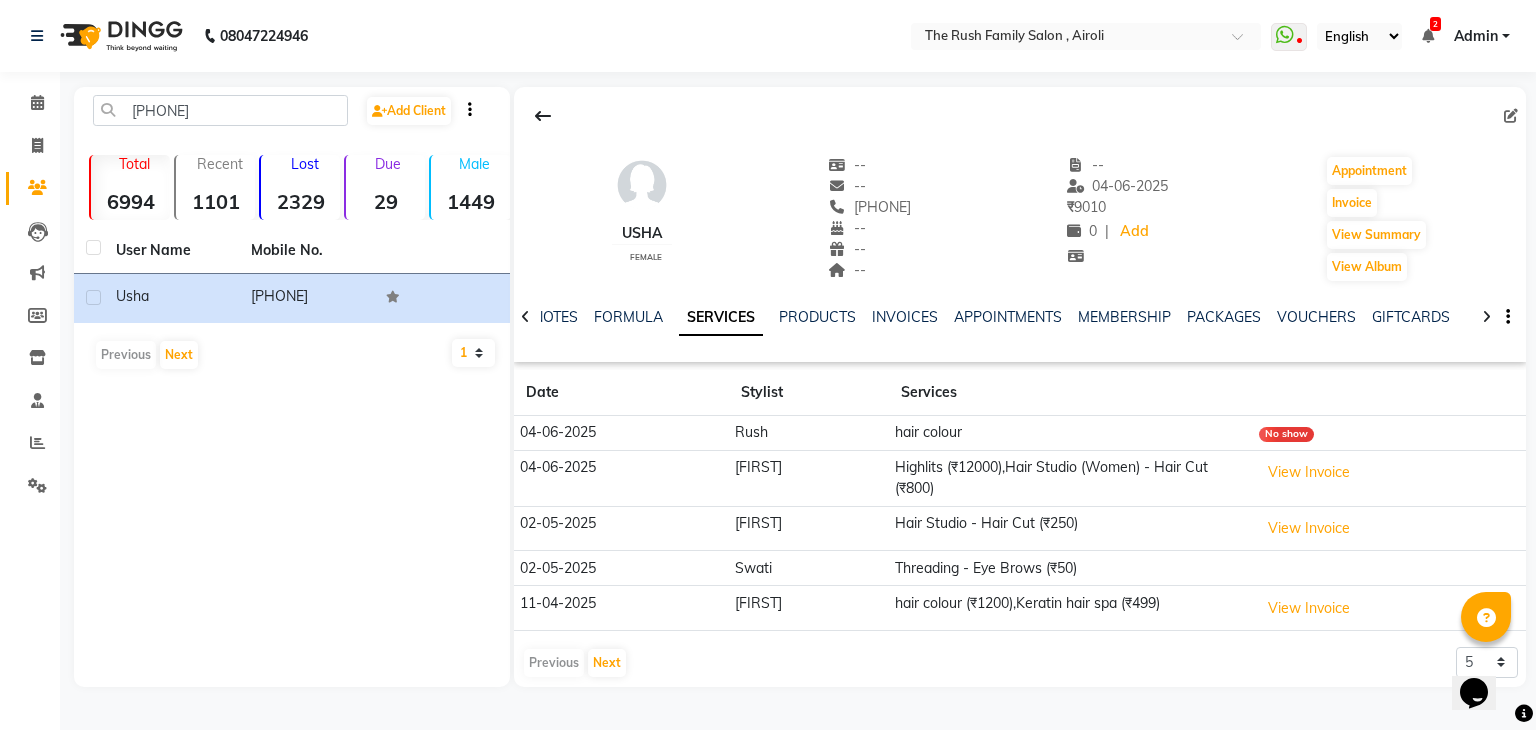 click on "hair colour" 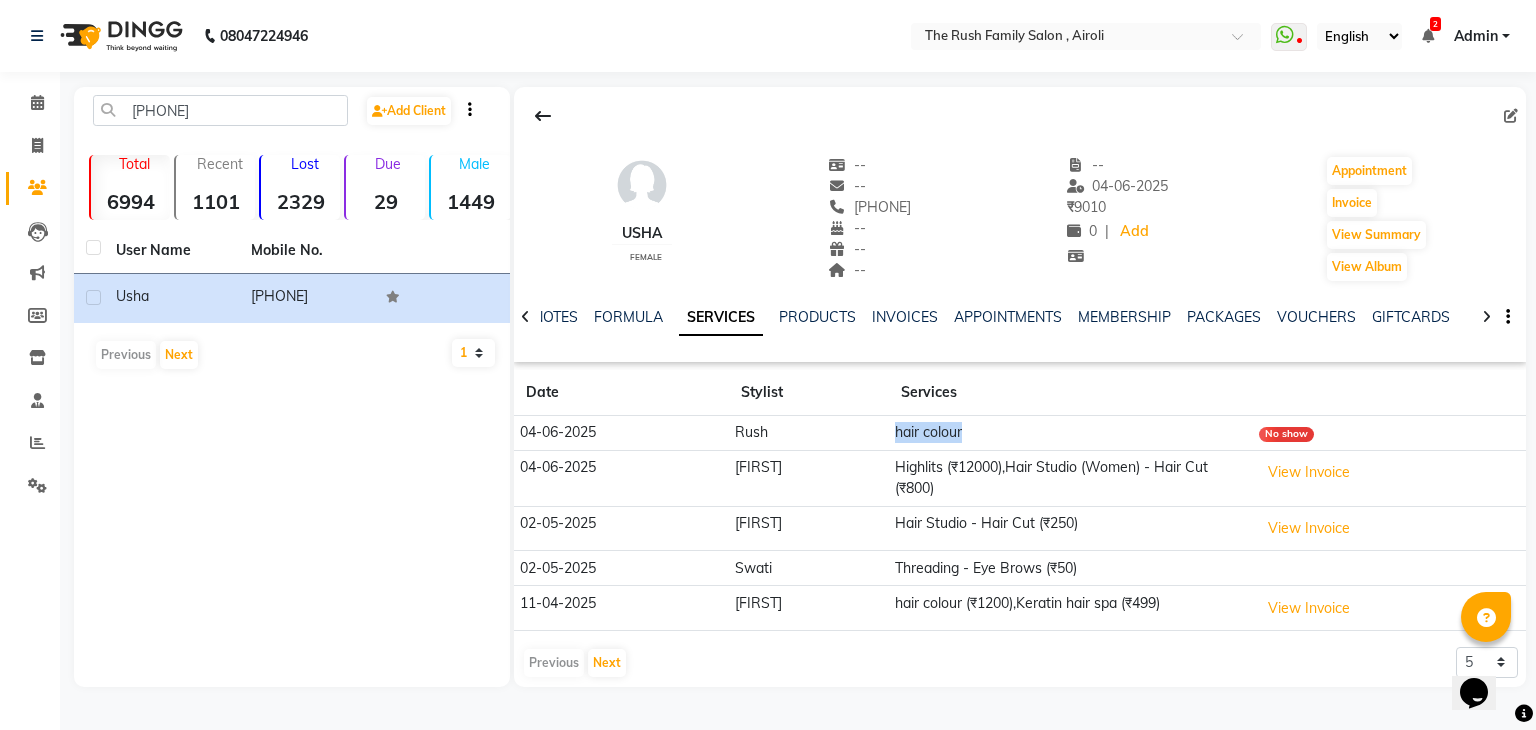 click on "hair colour" 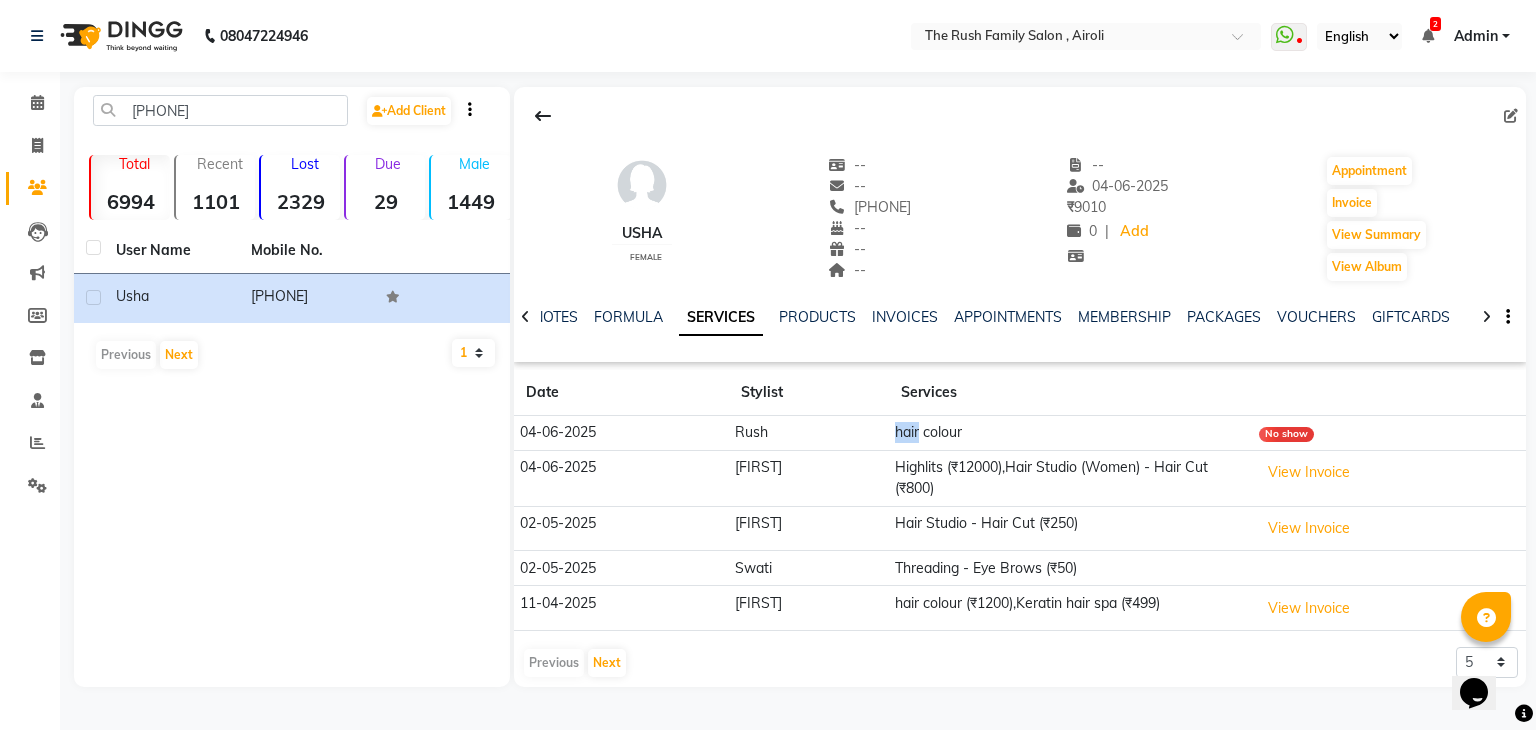 click on "hair colour" 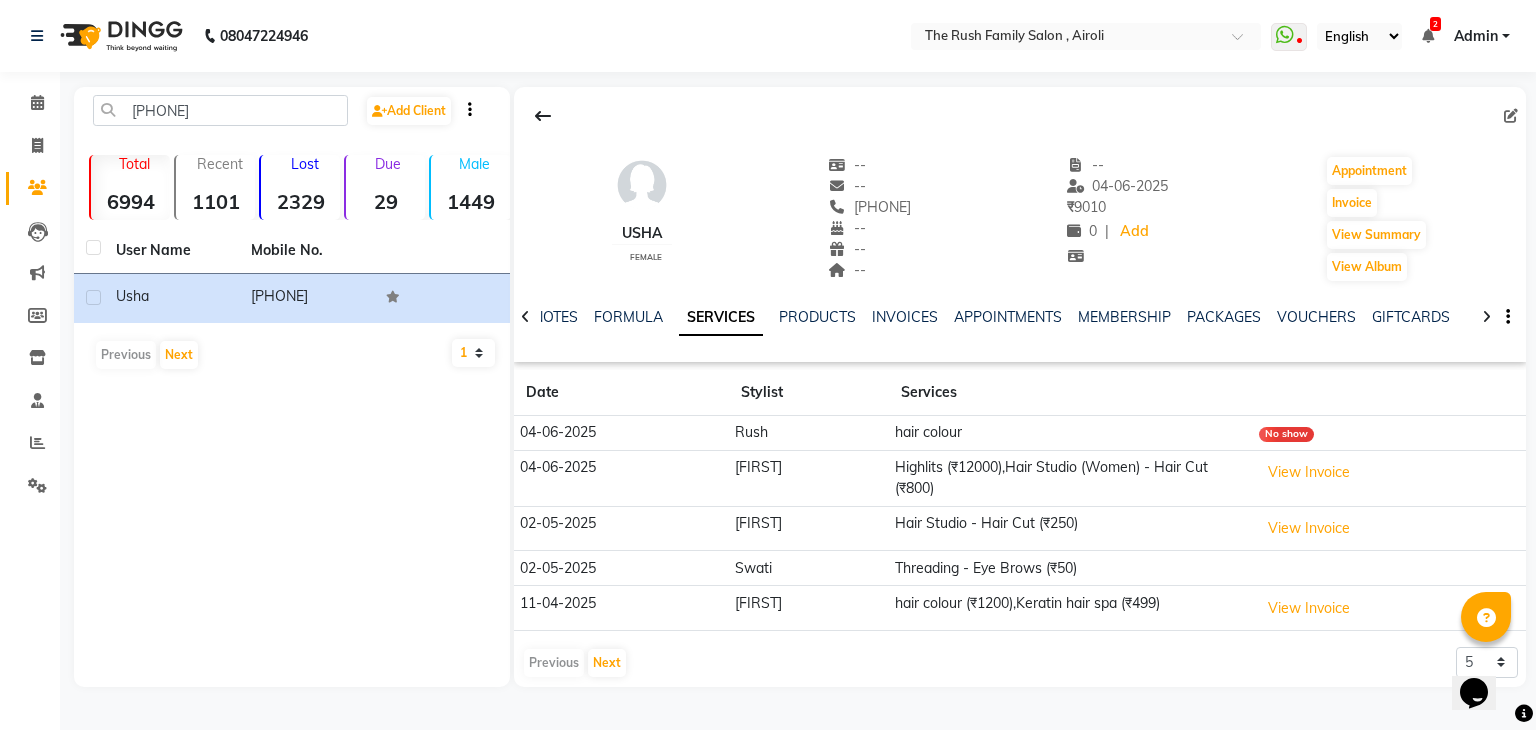 click on "Highlits  (₹12000),Hair Studio (Women) - Hair Cut (₹800)" 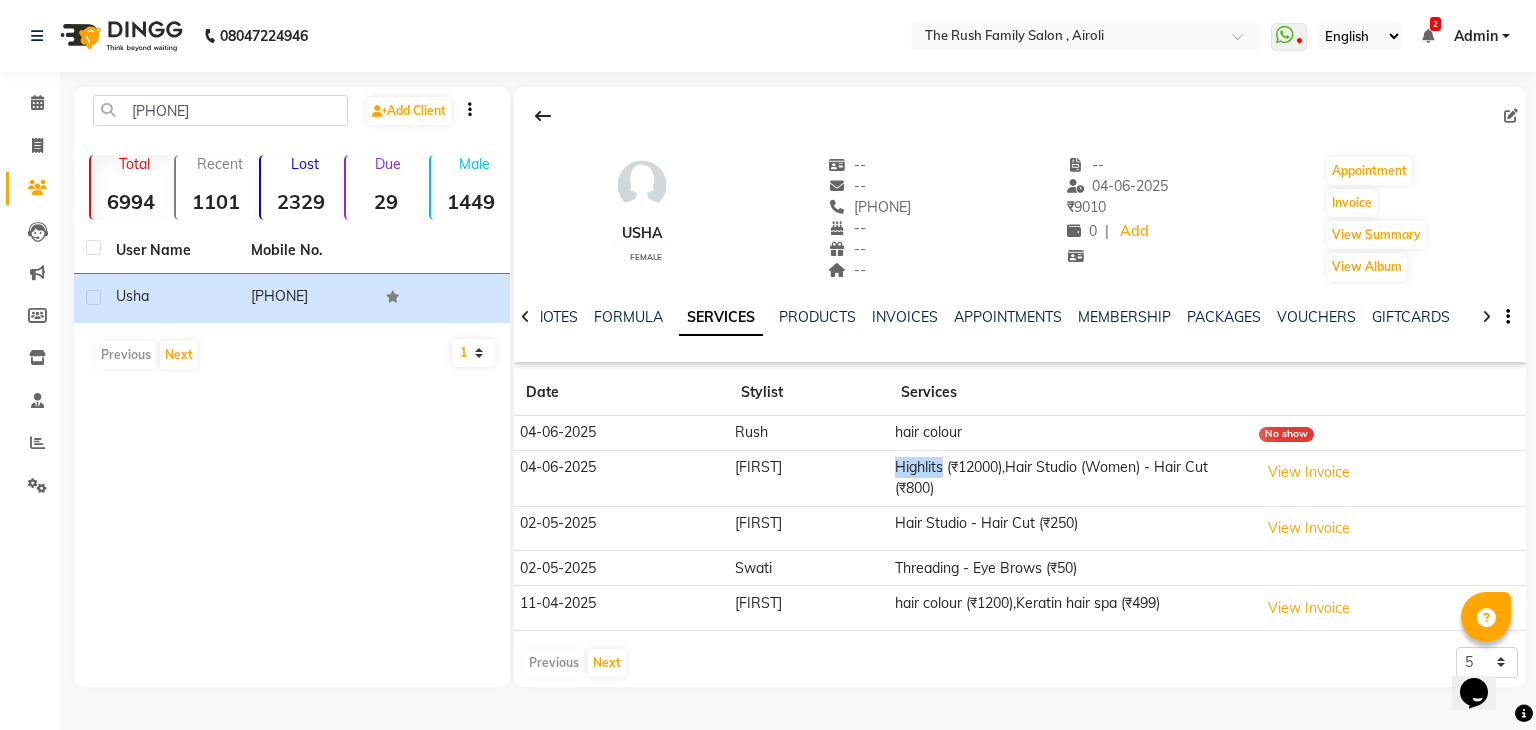 click on "Highlits  (₹12000),Hair Studio (Women) - Hair Cut (₹800)" 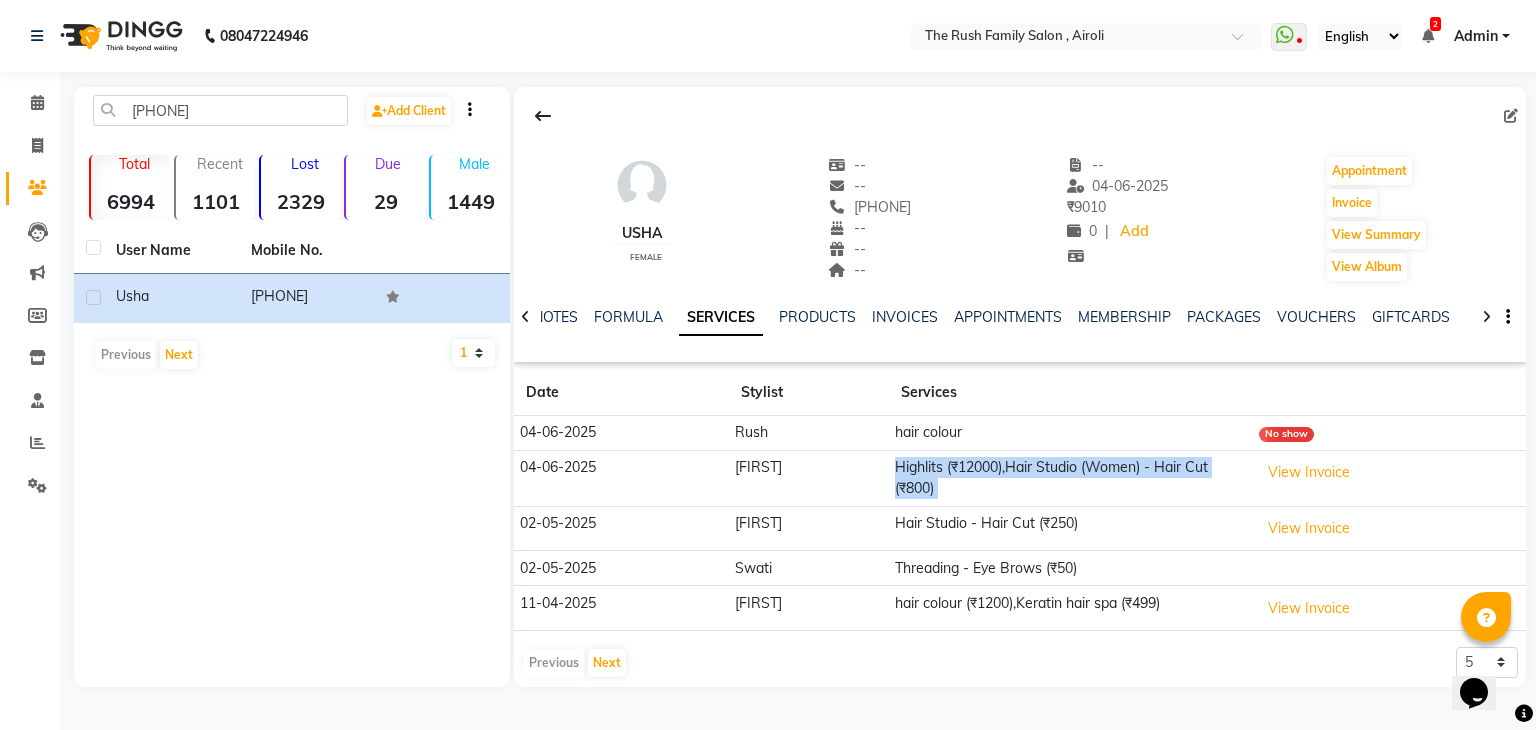 click on "Highlits  (₹12000),Hair Studio (Women) - Hair Cut (₹800)" 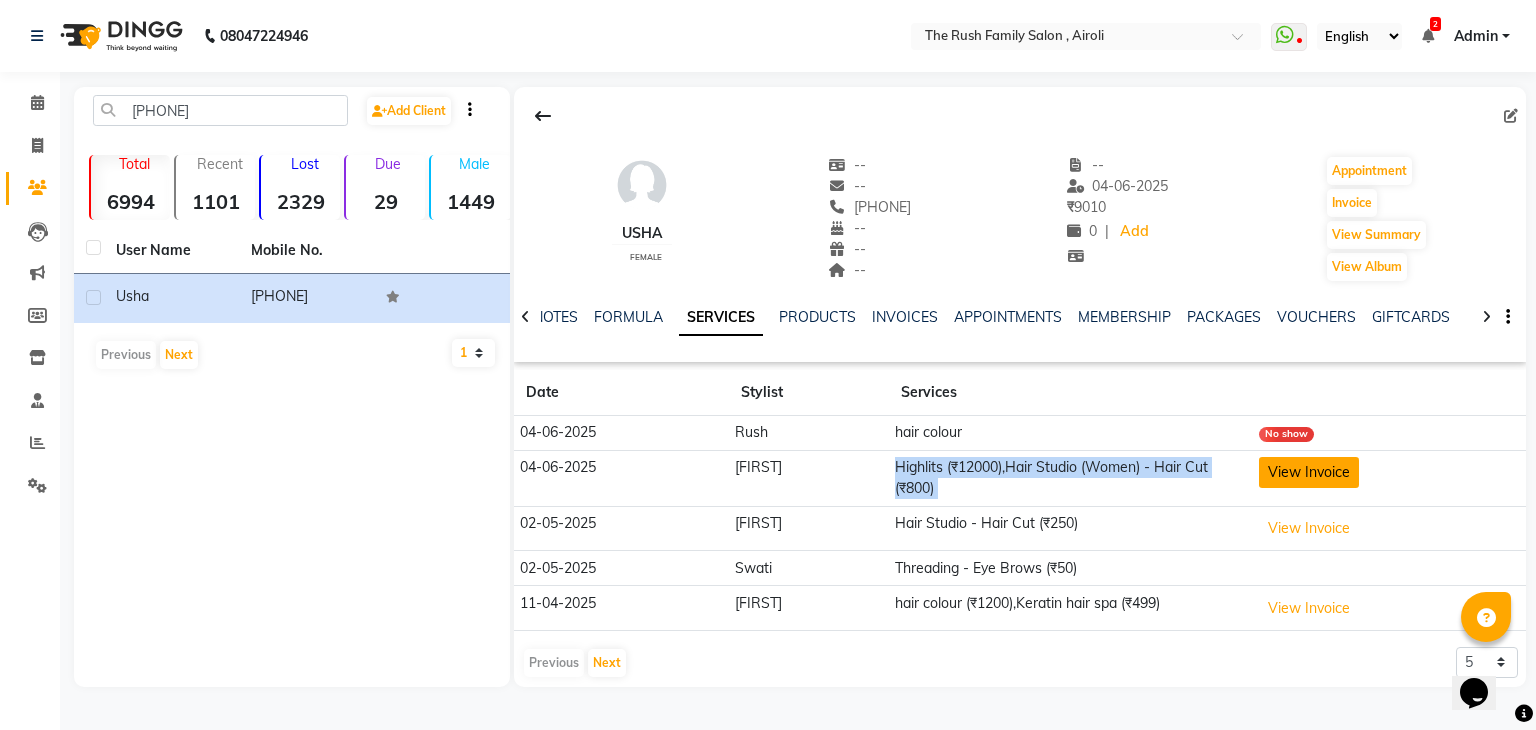 click on "View Invoice" 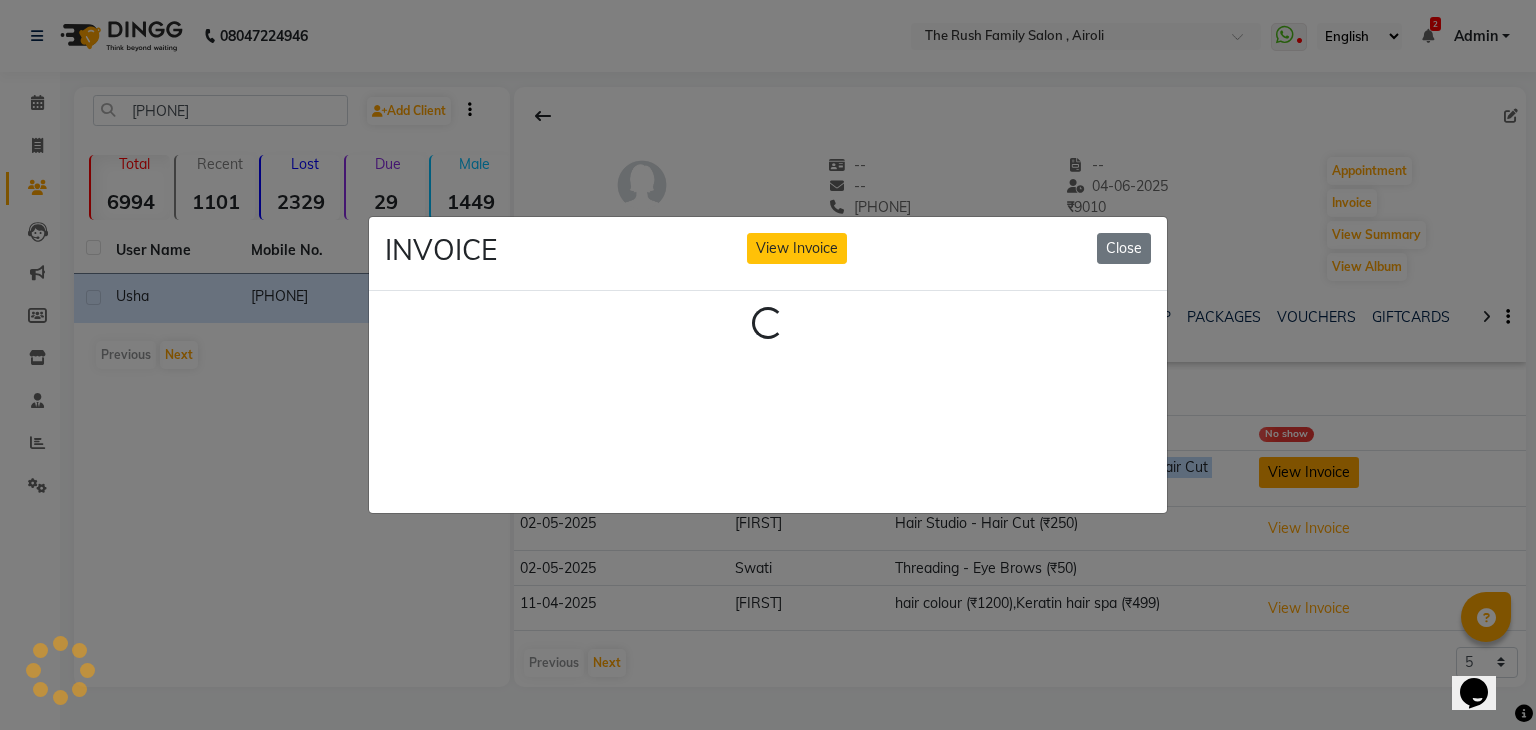 click on "INVOICE View Invoice Close Loading..." 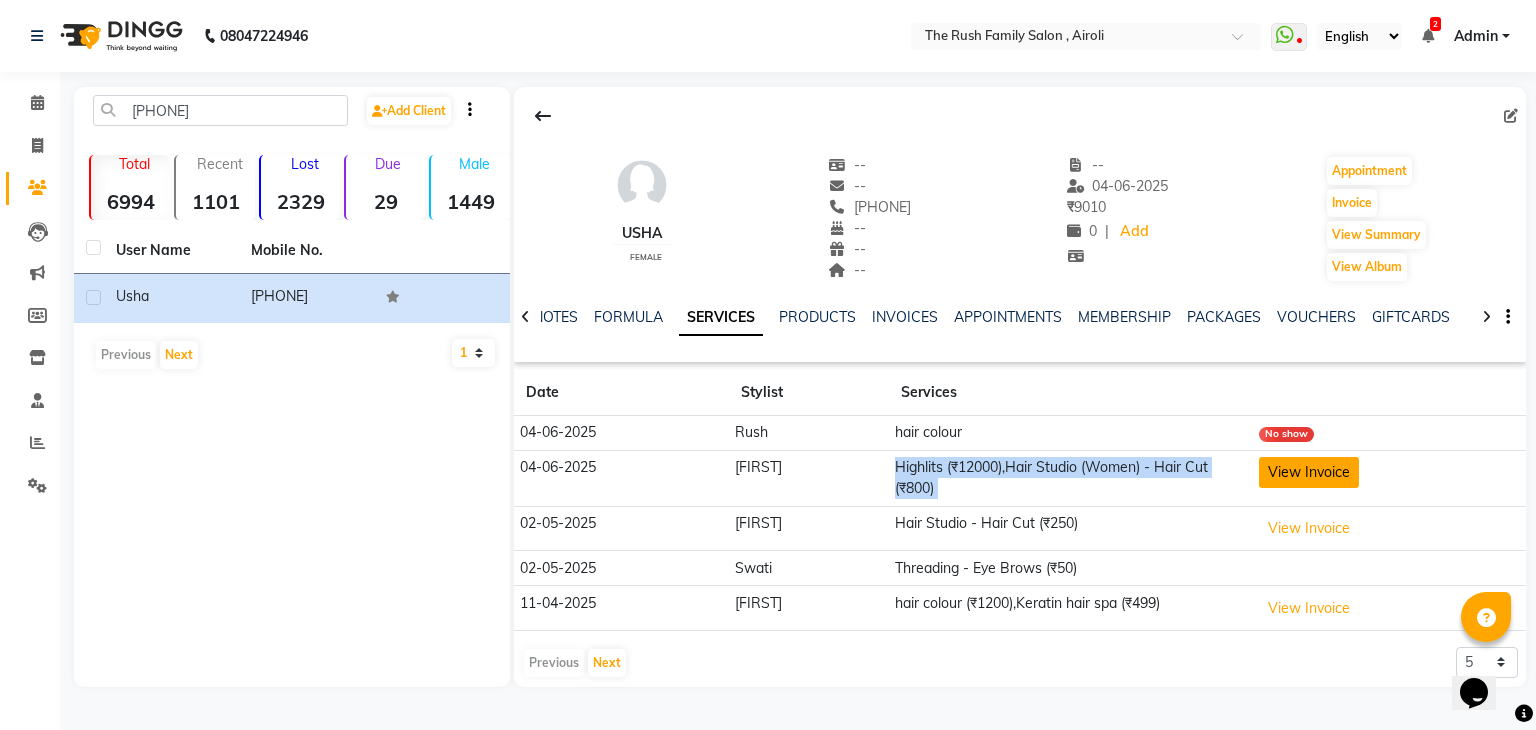 click on "View Invoice" 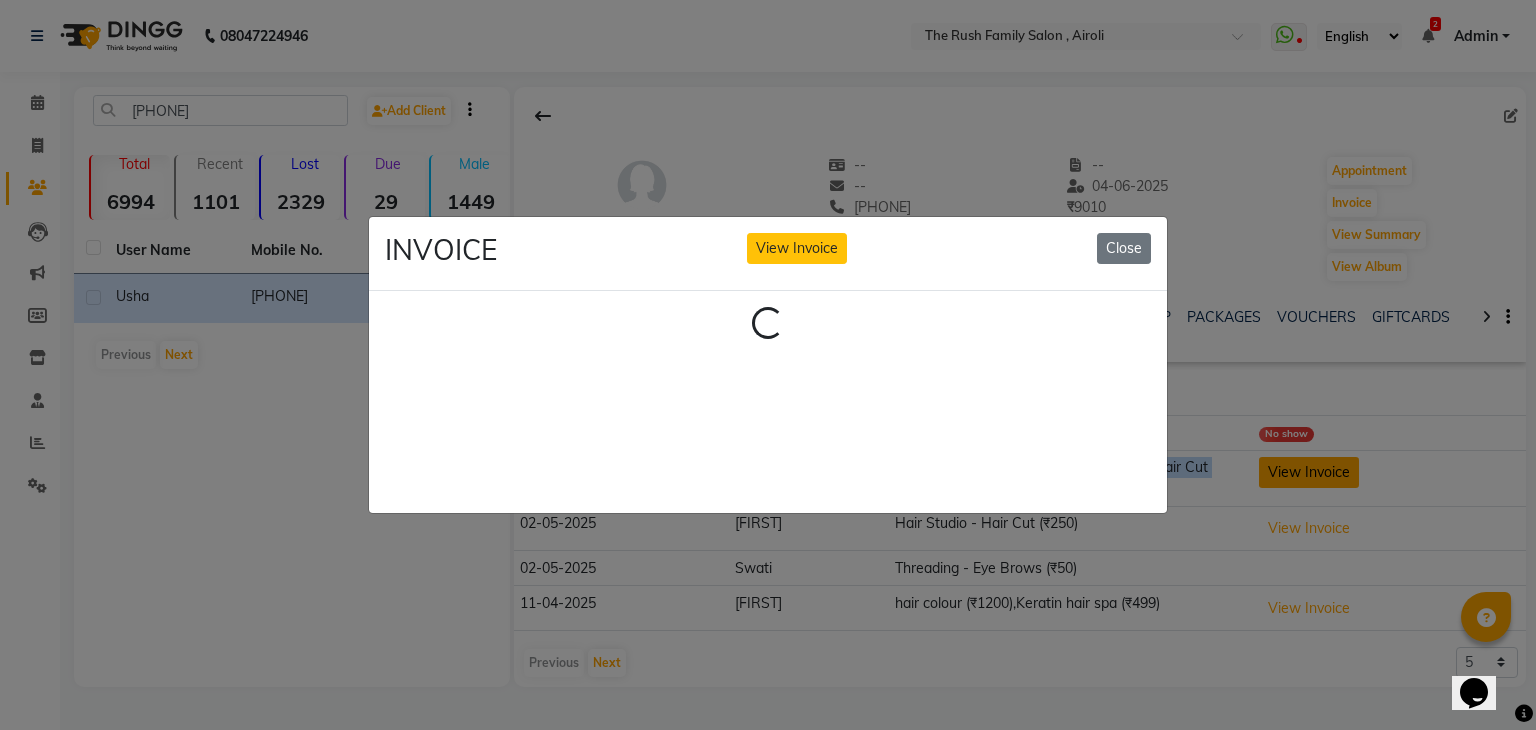 click on "INVOICE View Invoice Close Loading..." 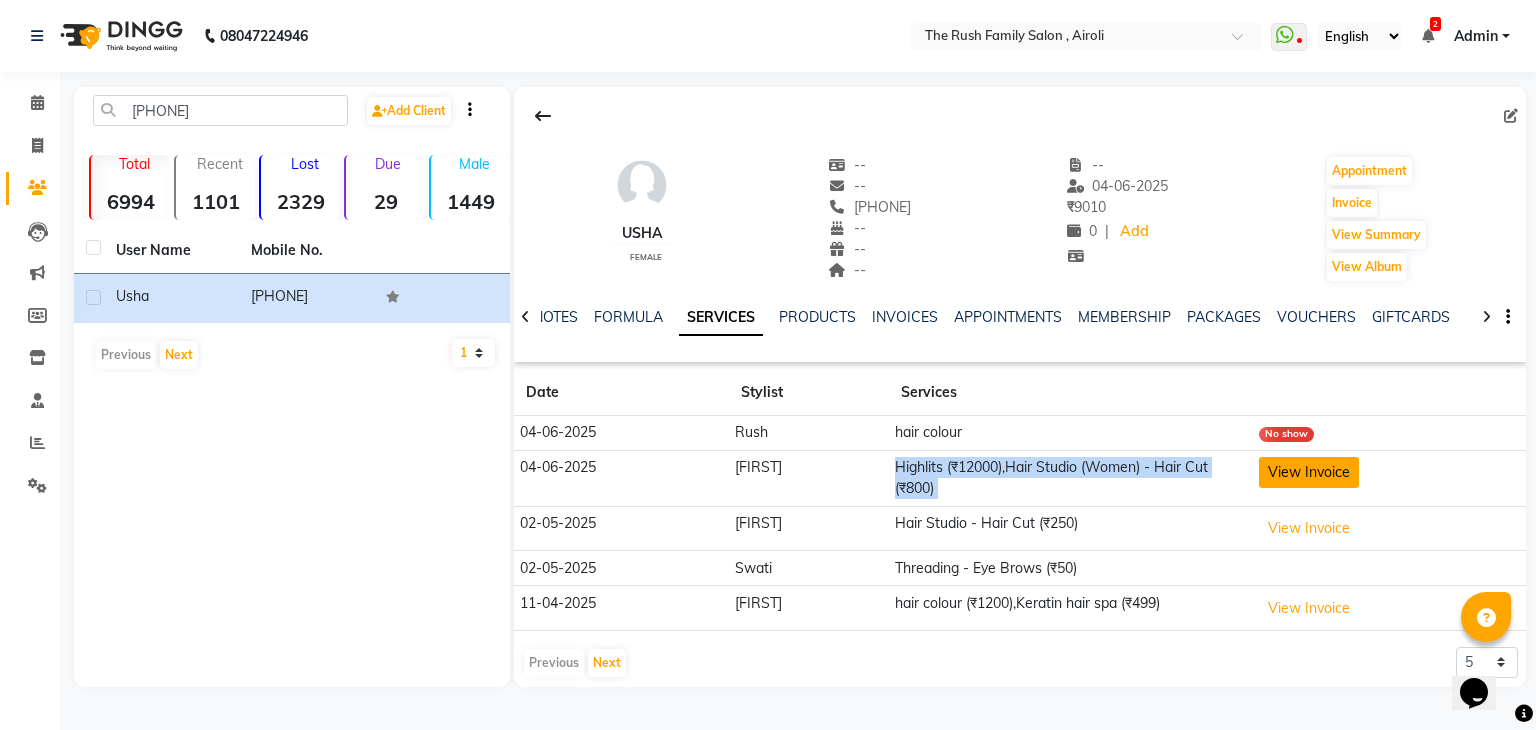 click on "View Invoice" 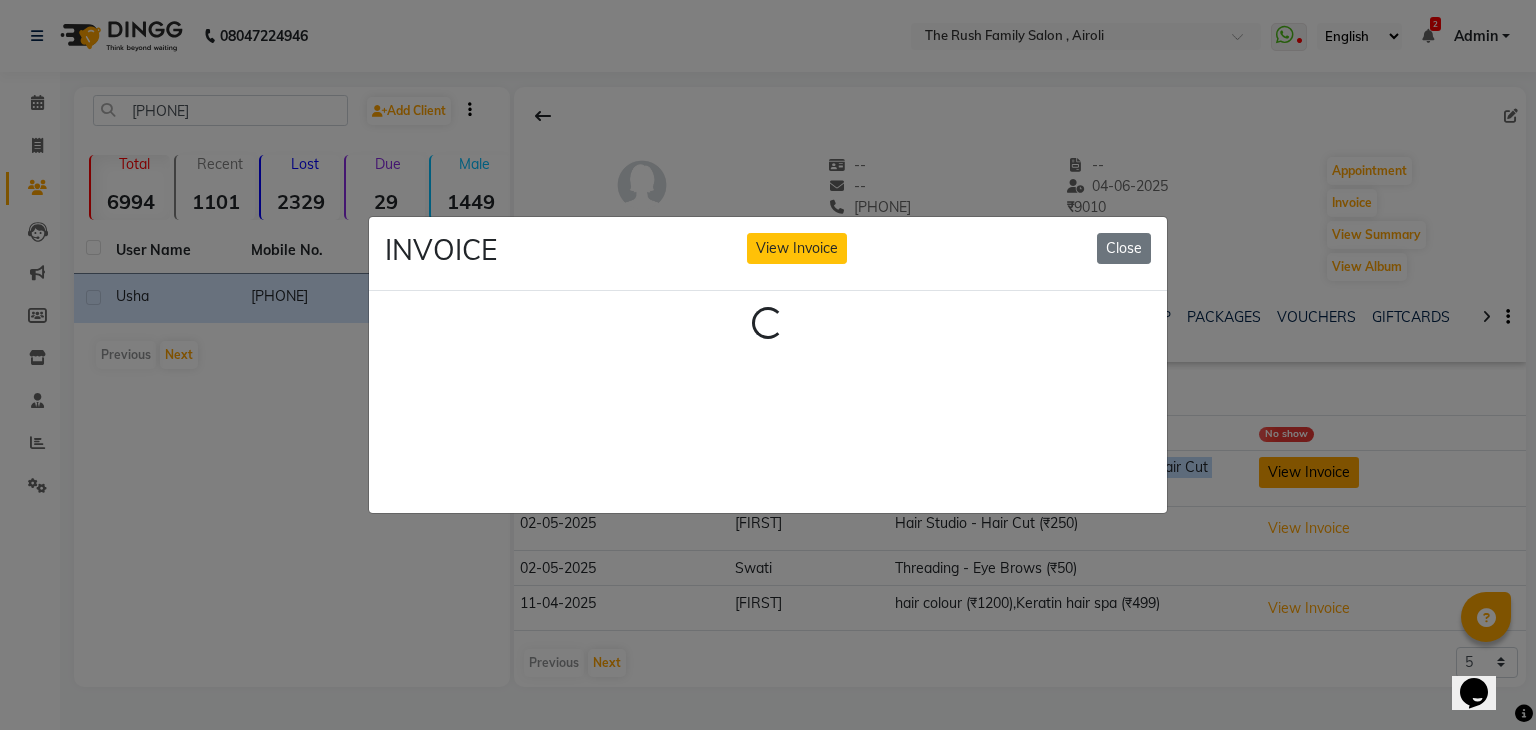 click on "INVOICE View Invoice Close Loading..." 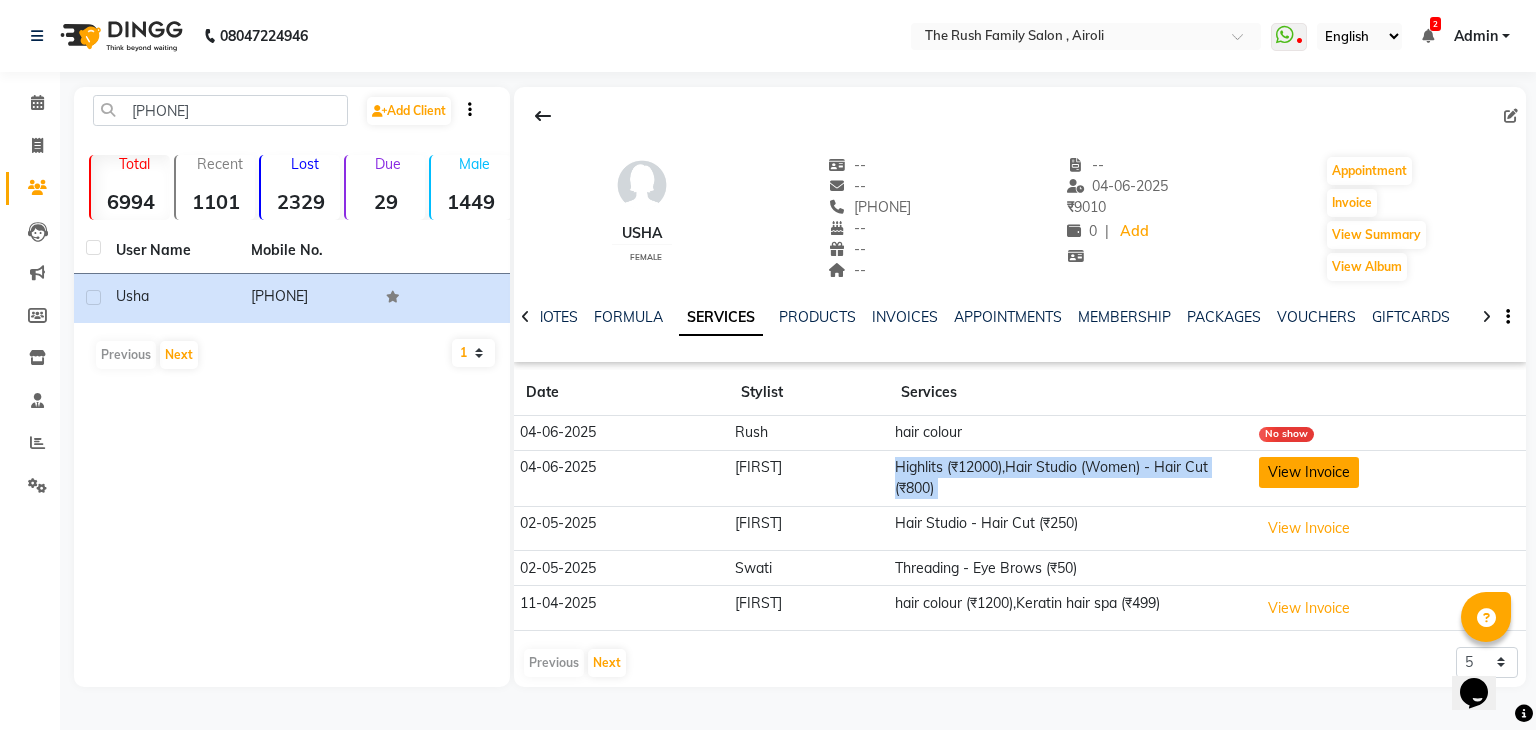 click on "View Invoice" 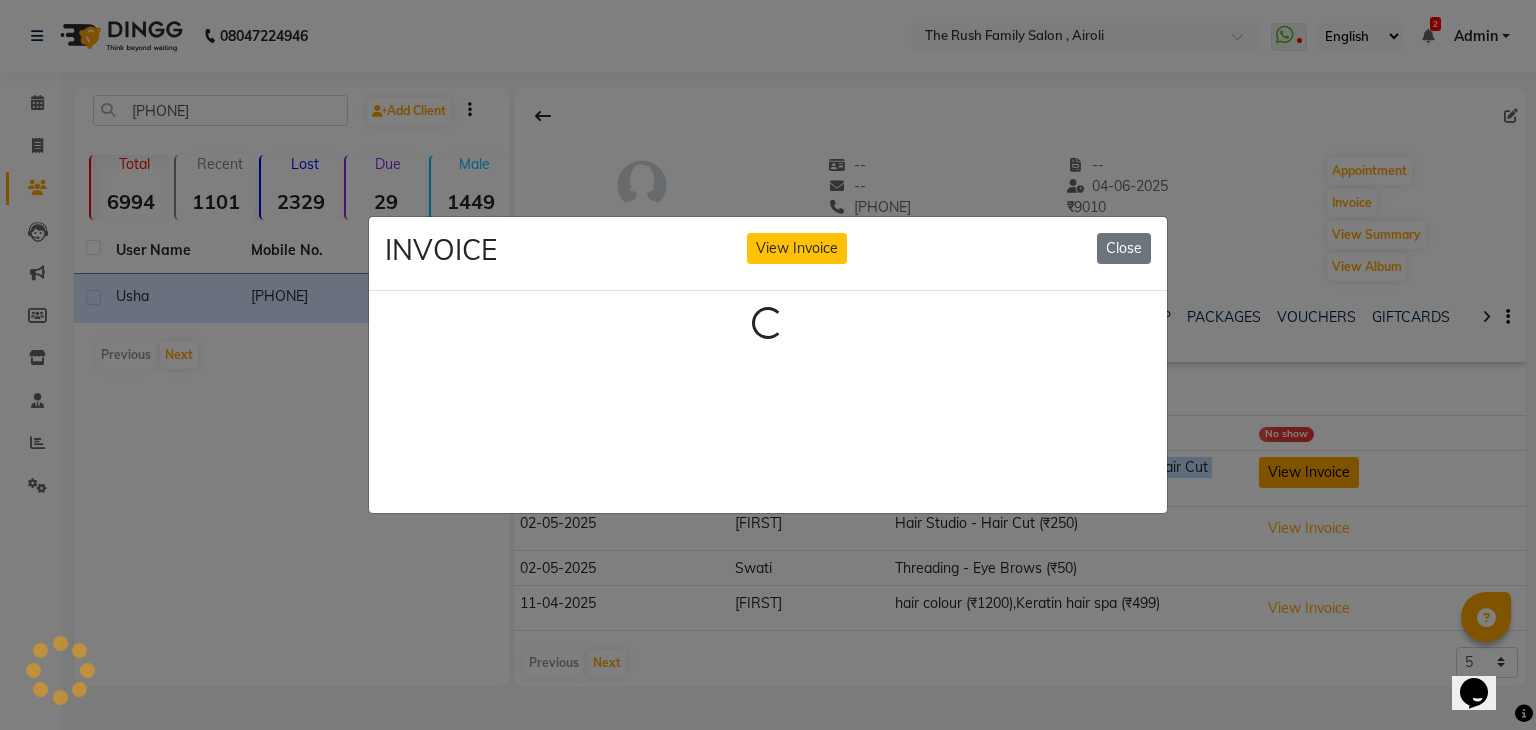 click on "INVOICE View Invoice Close Loading..." 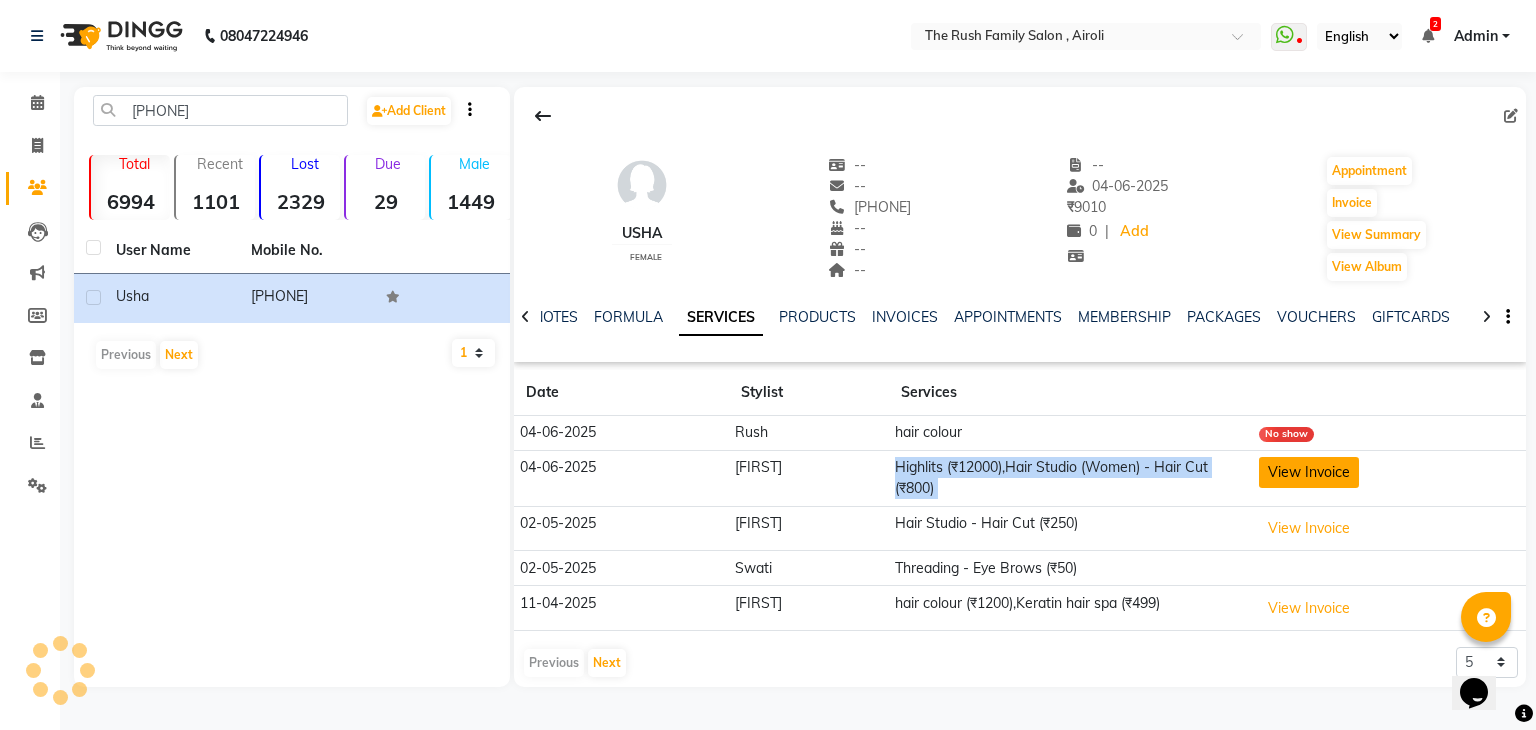 scroll, scrollTop: 0, scrollLeft: 0, axis: both 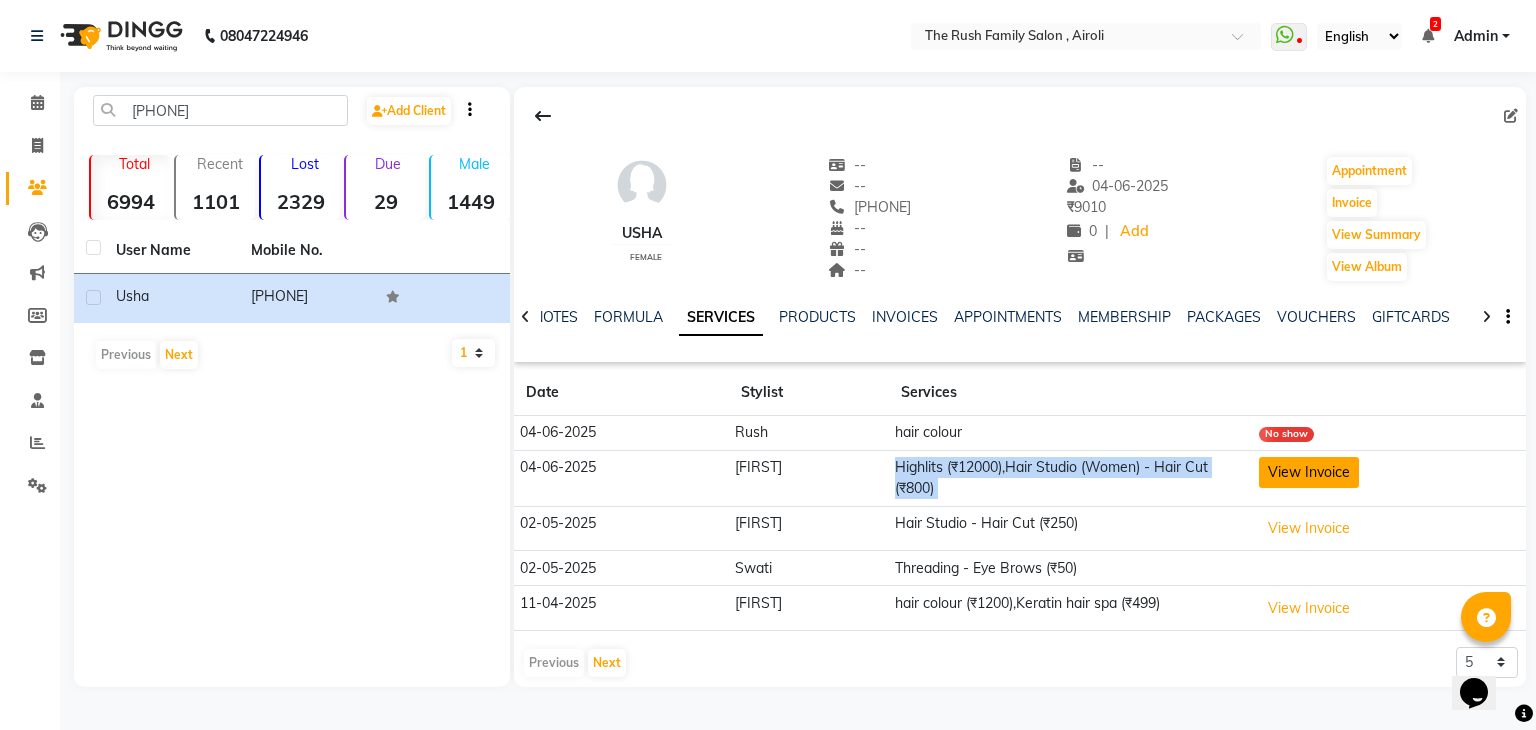 click on "View Invoice" 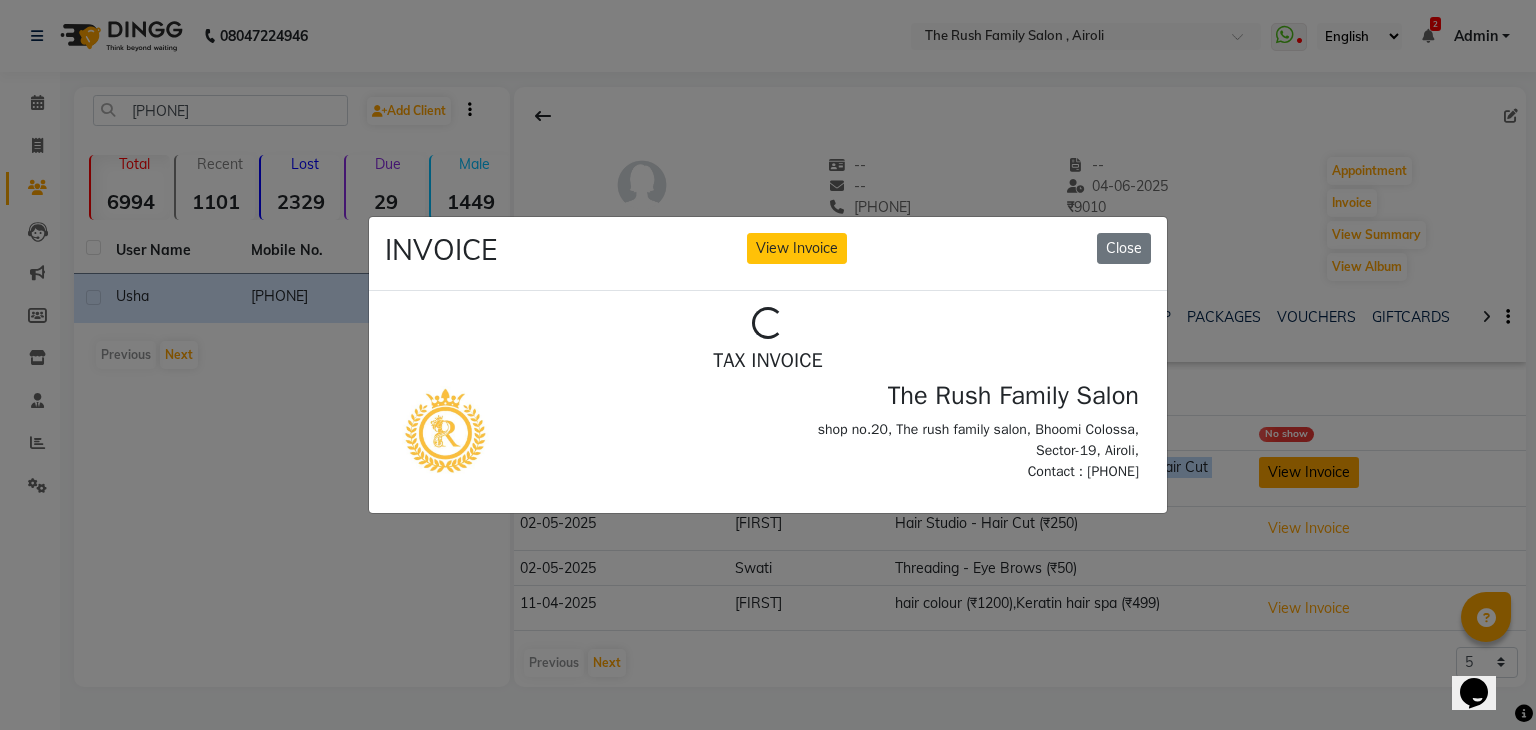 scroll, scrollTop: 0, scrollLeft: 0, axis: both 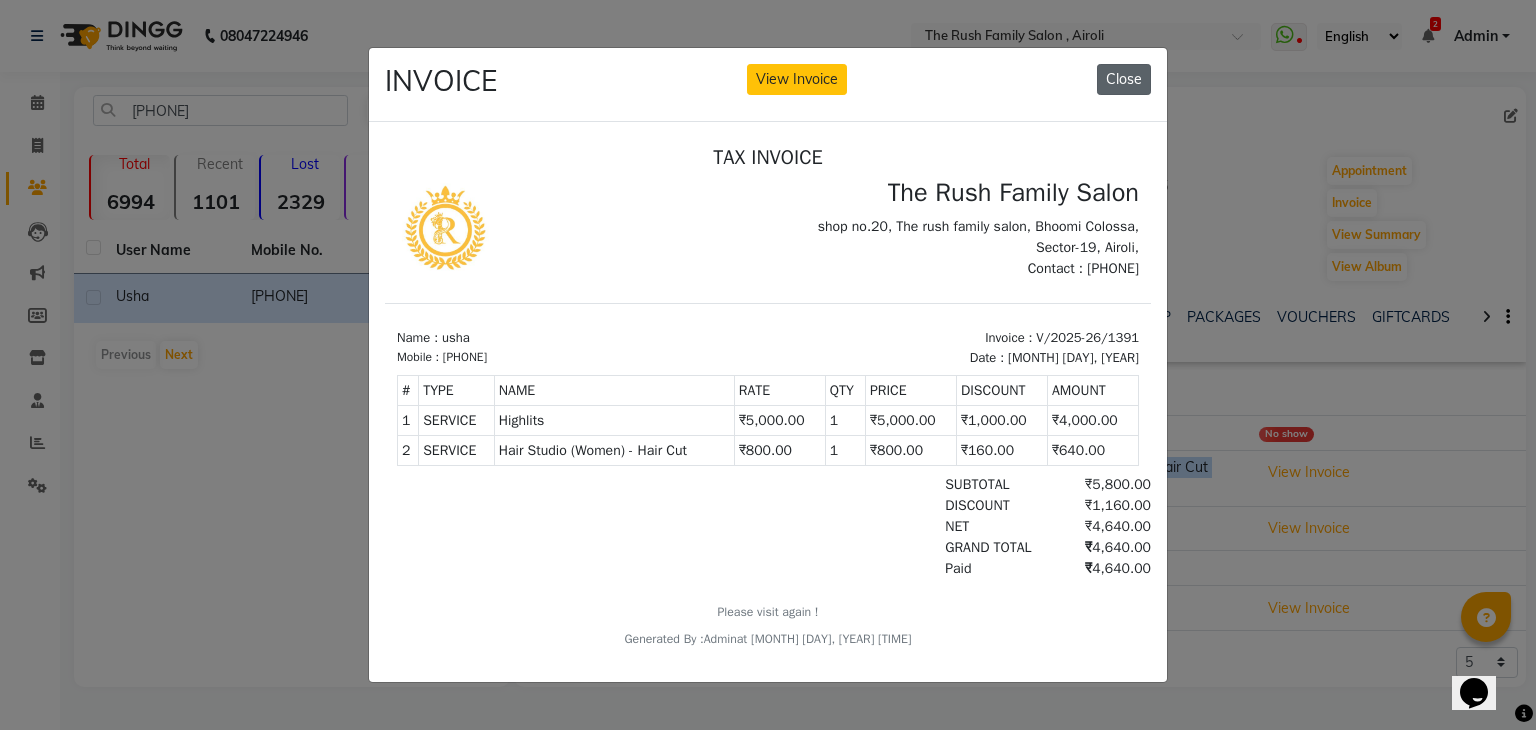 click on "Close" 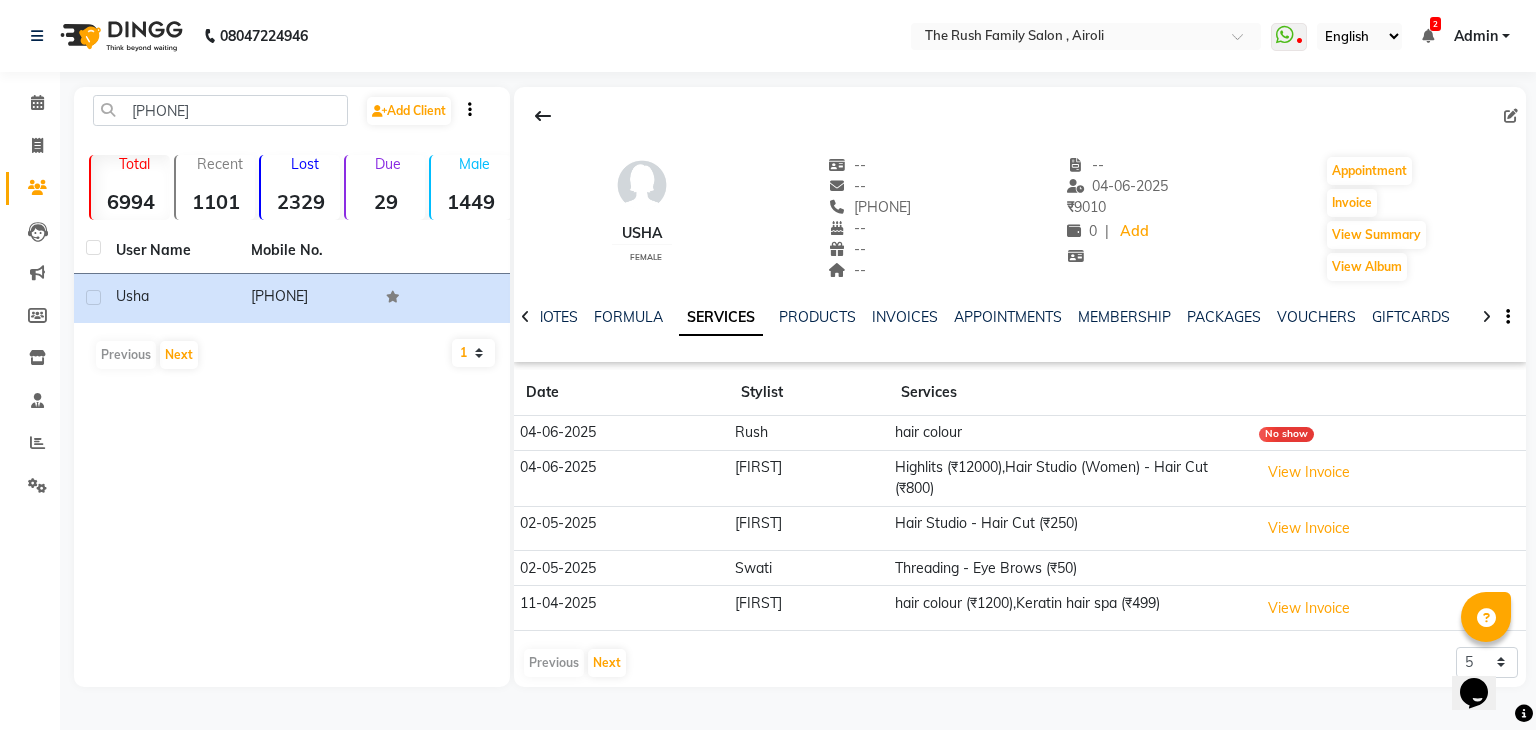 click on "hair colour" 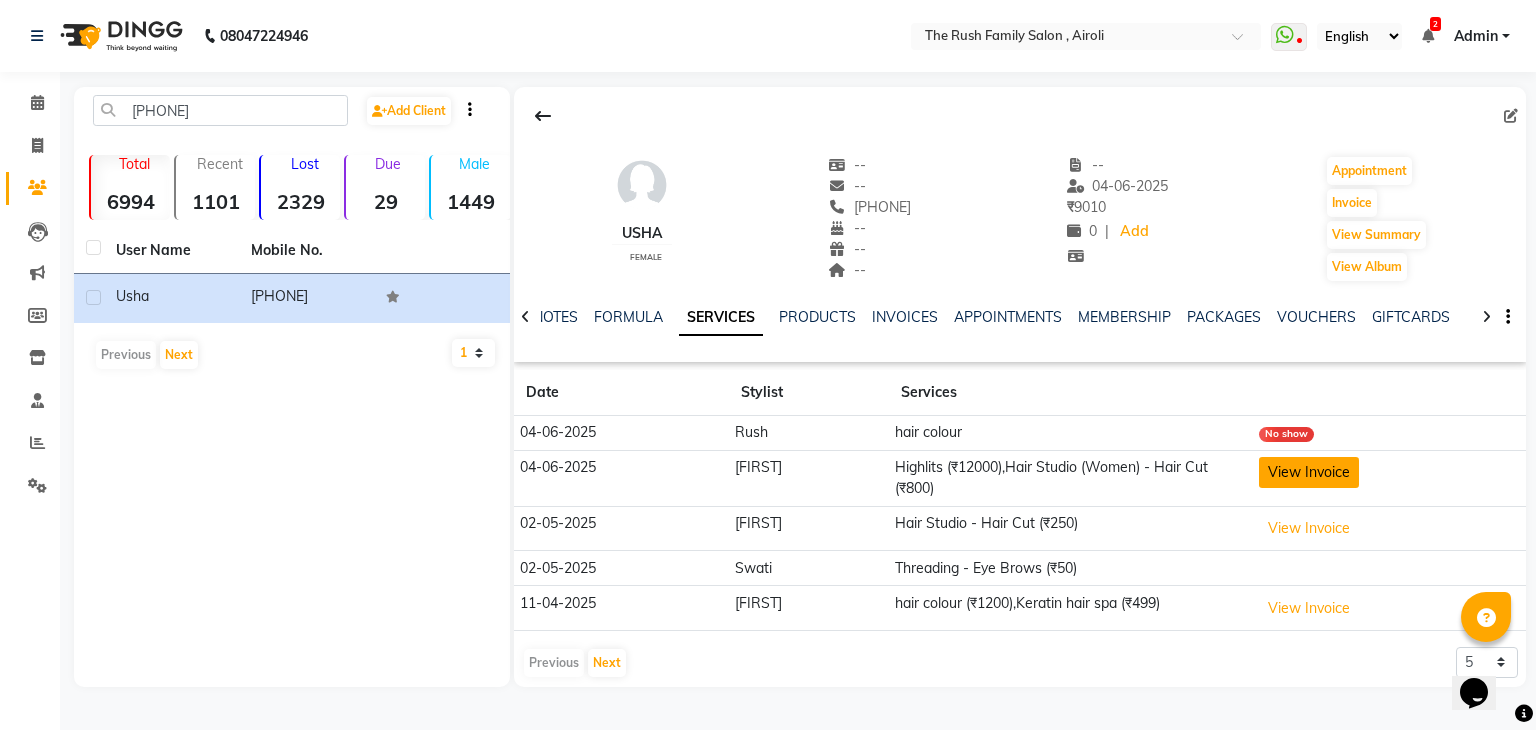 click on "View Invoice" 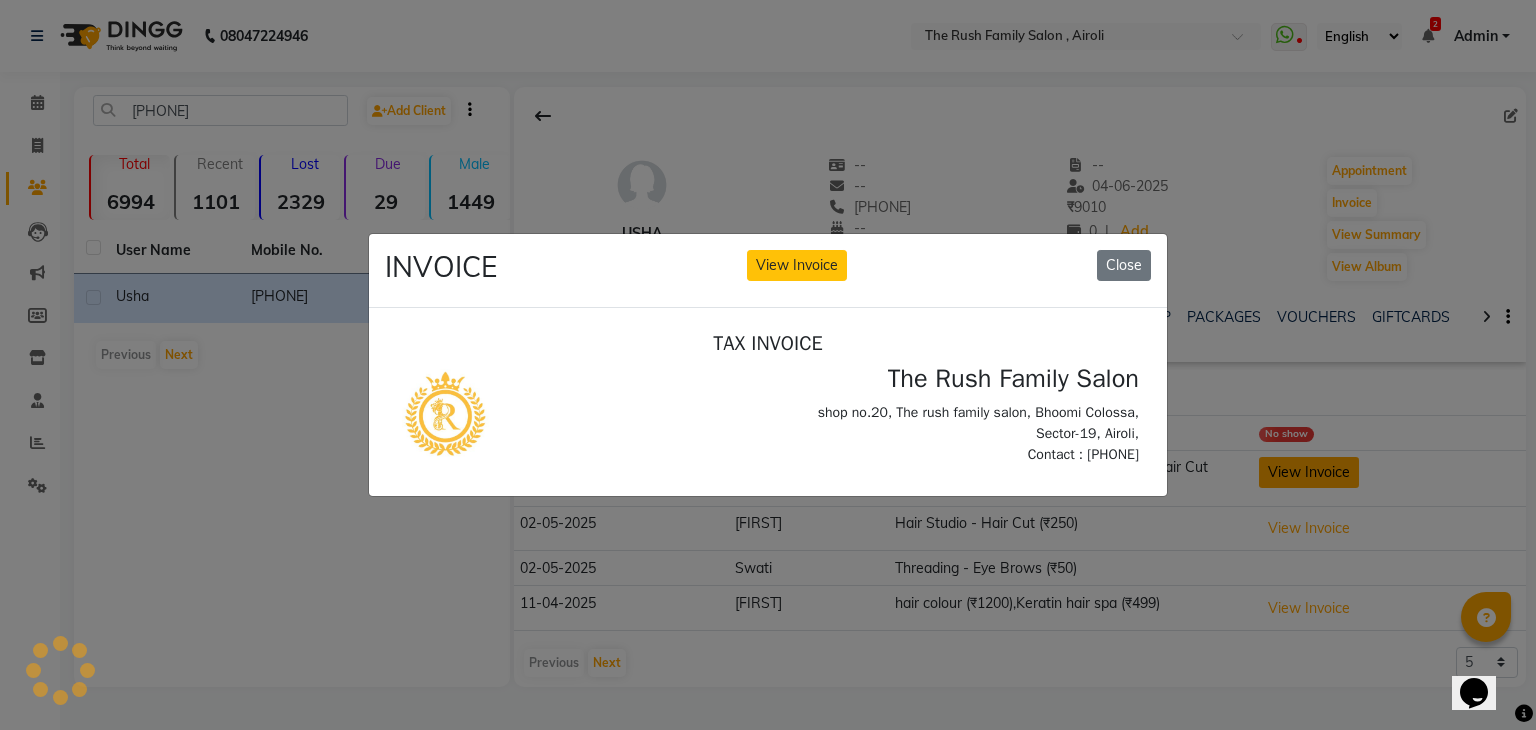 scroll, scrollTop: 0, scrollLeft: 0, axis: both 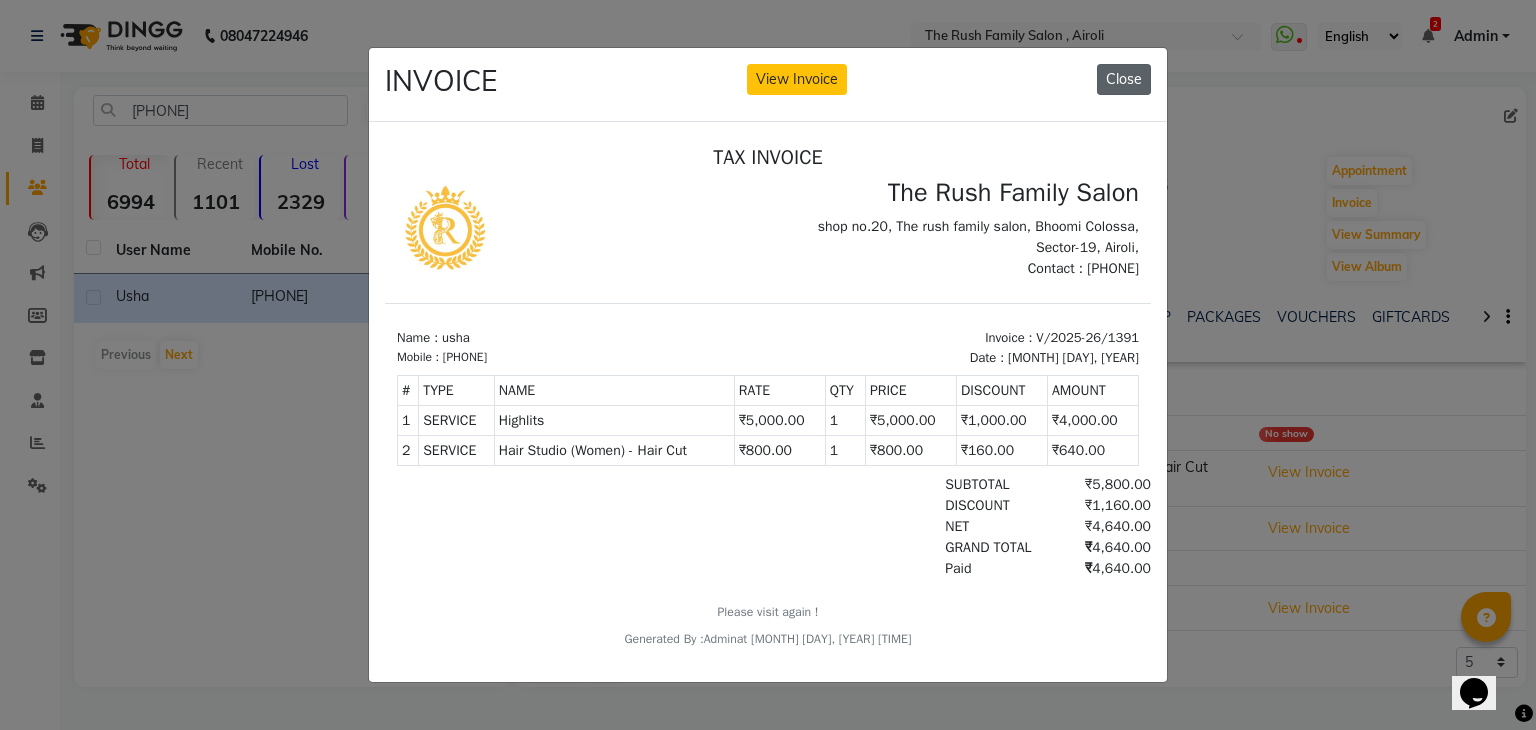 click on "Close" 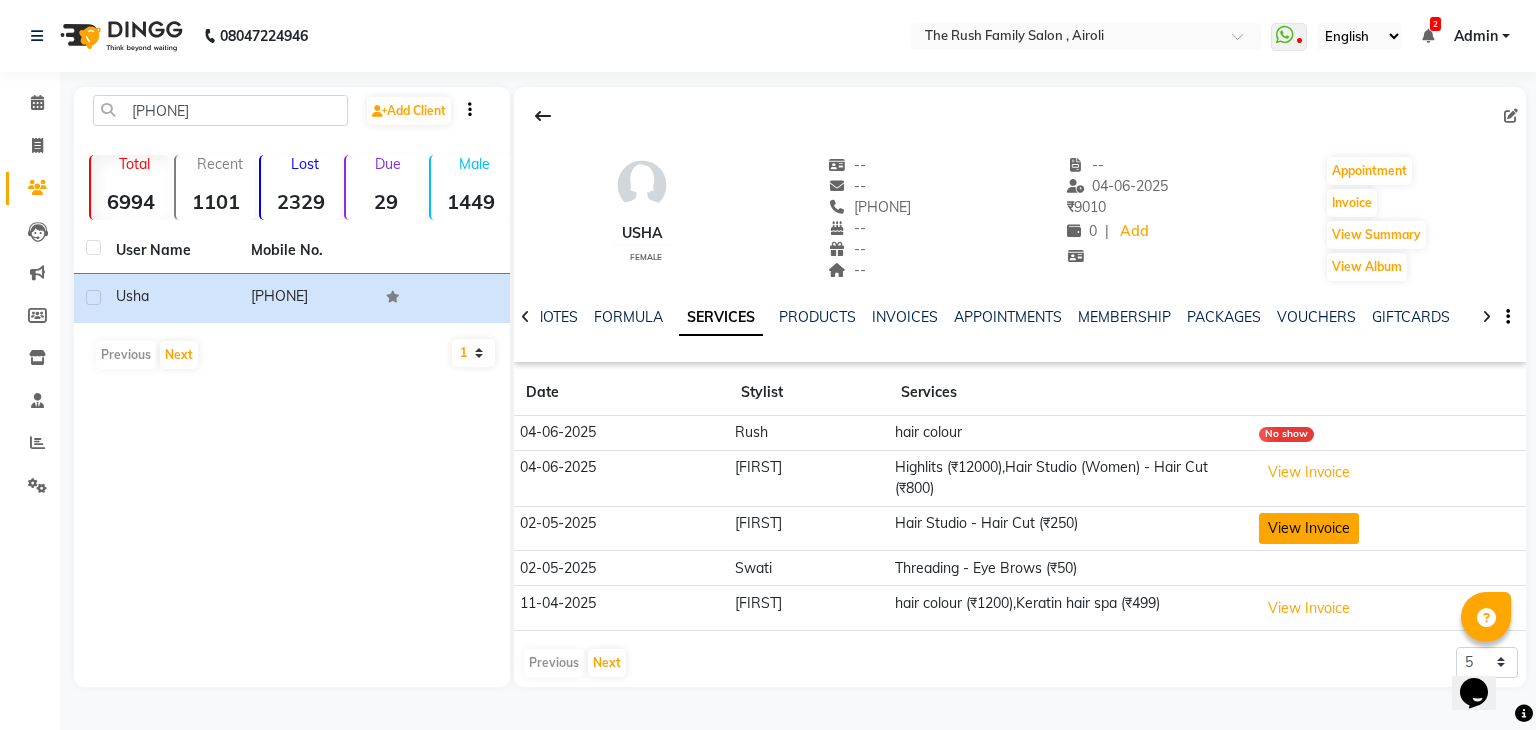 click on "View Invoice" 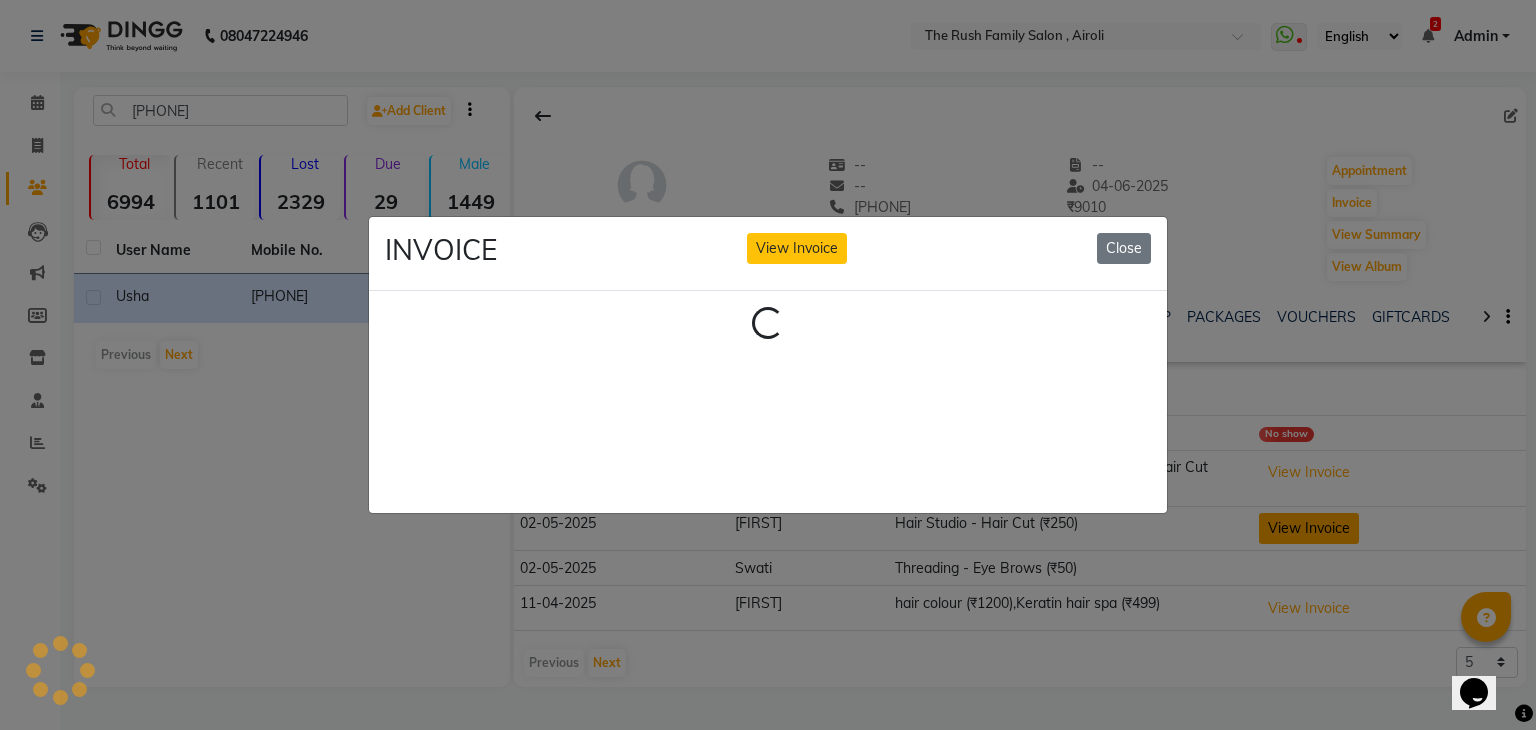 click on "INVOICE View Invoice Close Loading..." 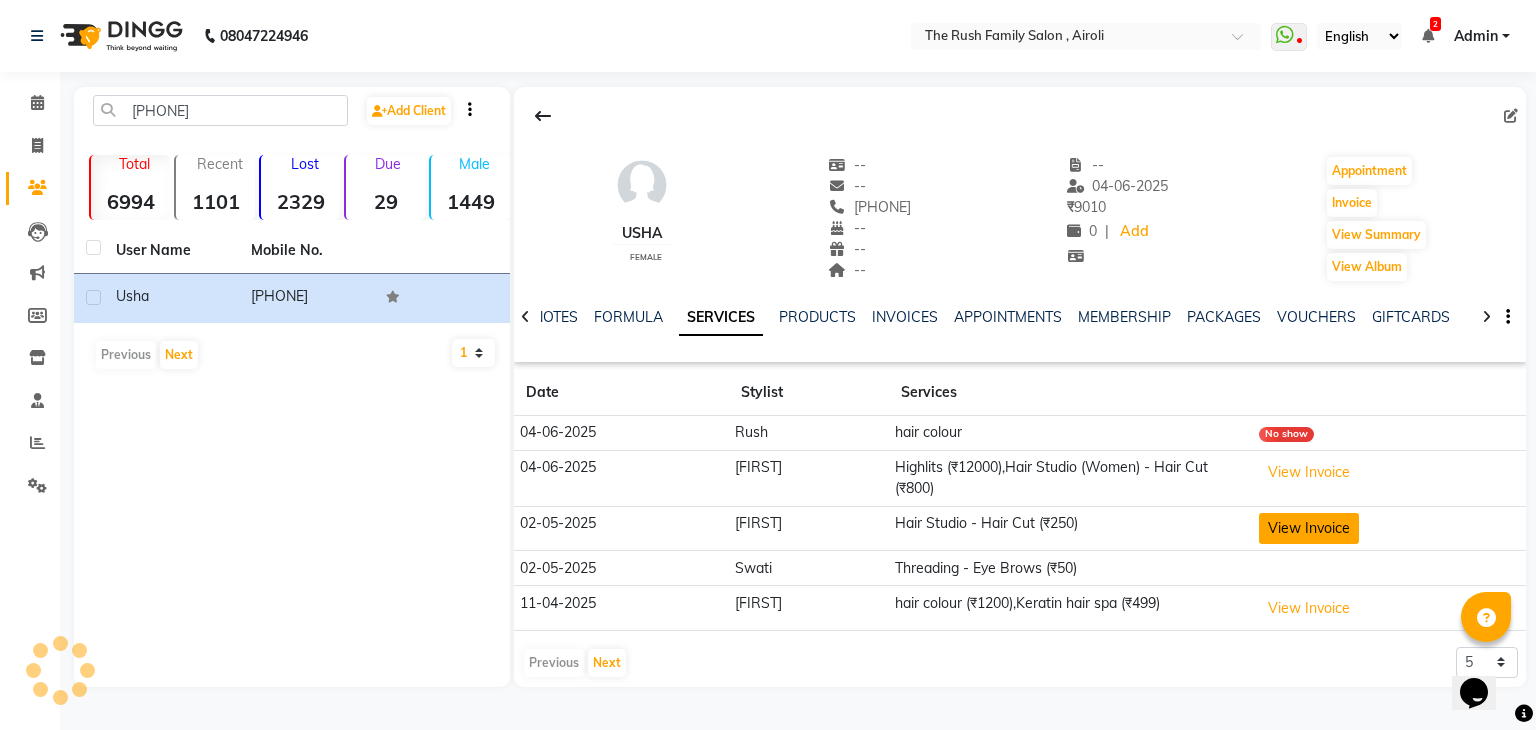 scroll, scrollTop: 0, scrollLeft: 0, axis: both 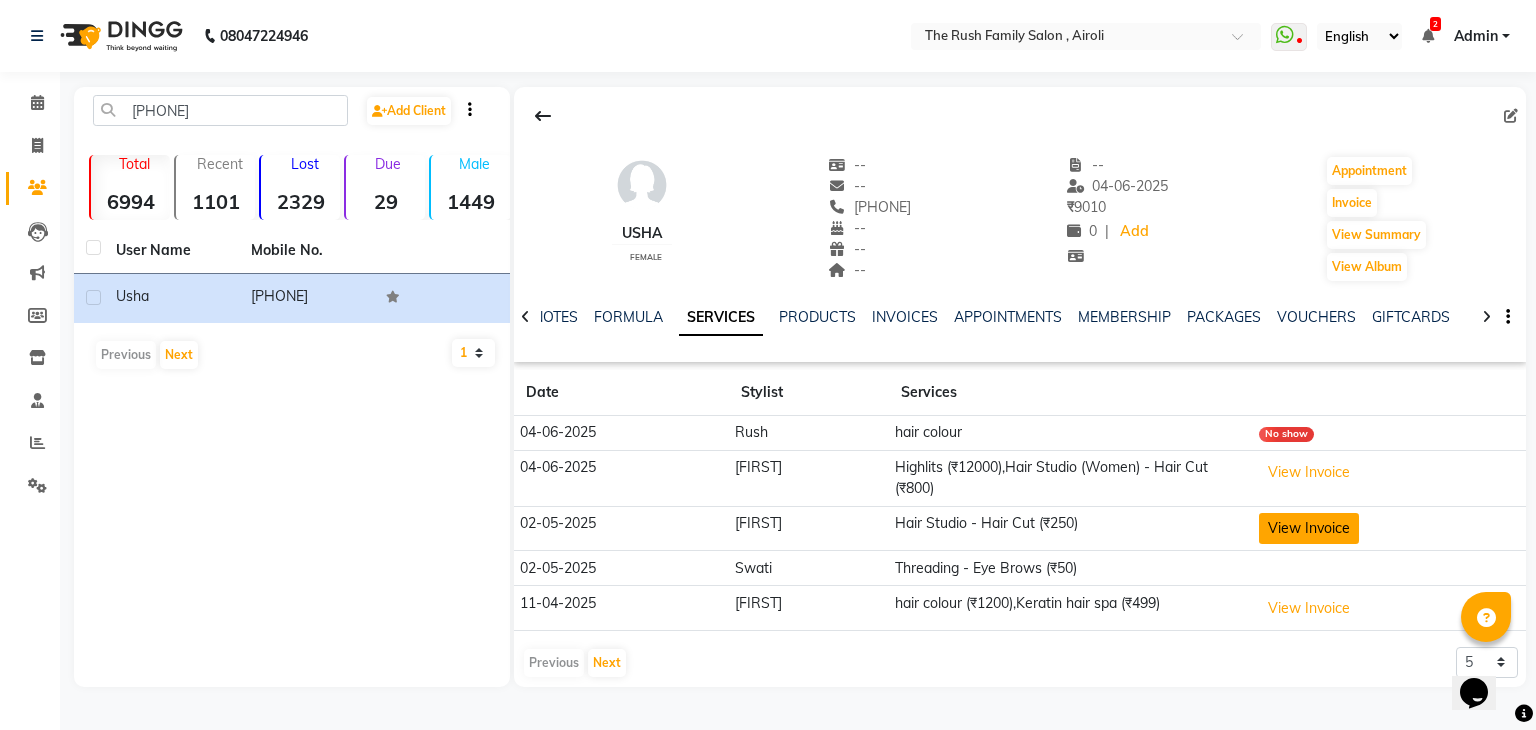 click on "View Invoice" 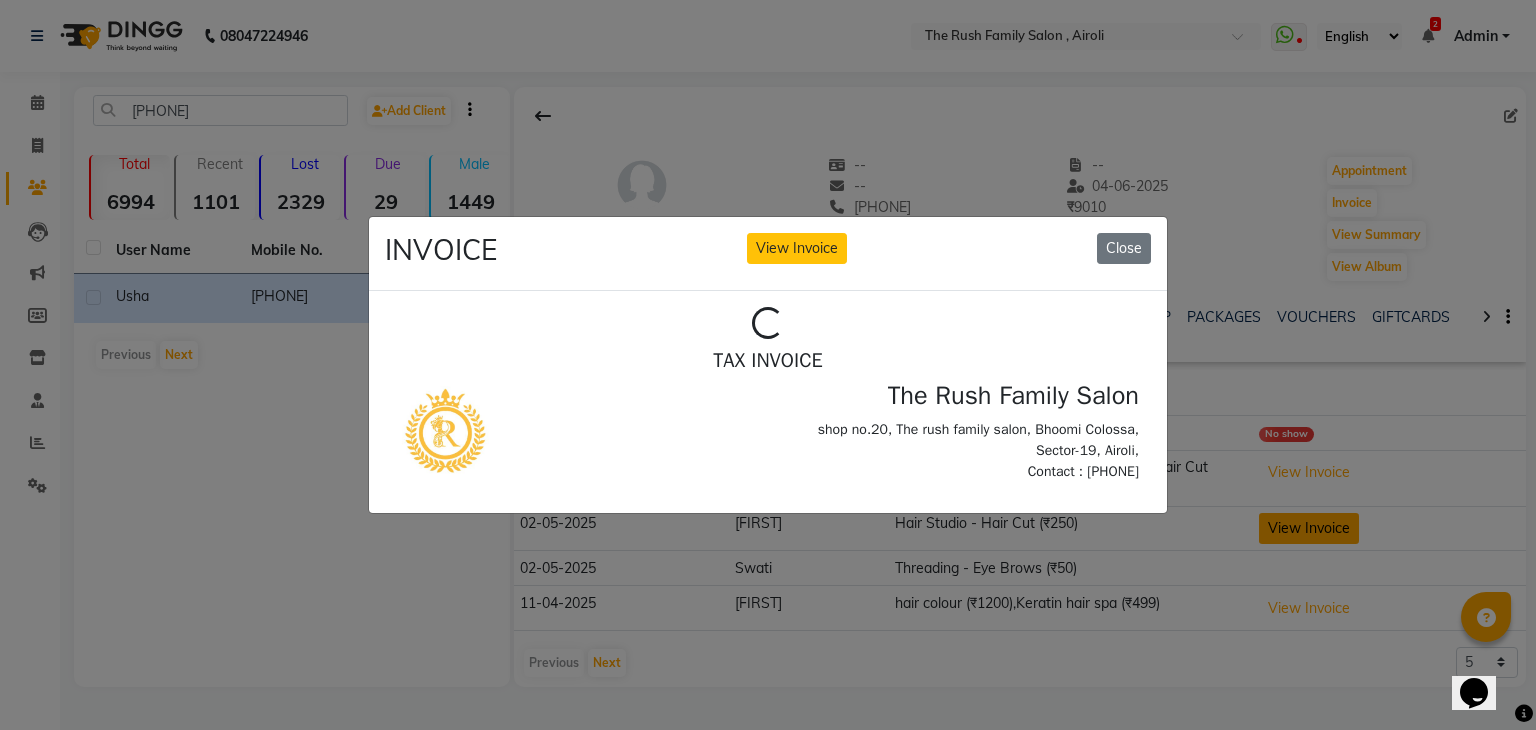 scroll, scrollTop: 0, scrollLeft: 0, axis: both 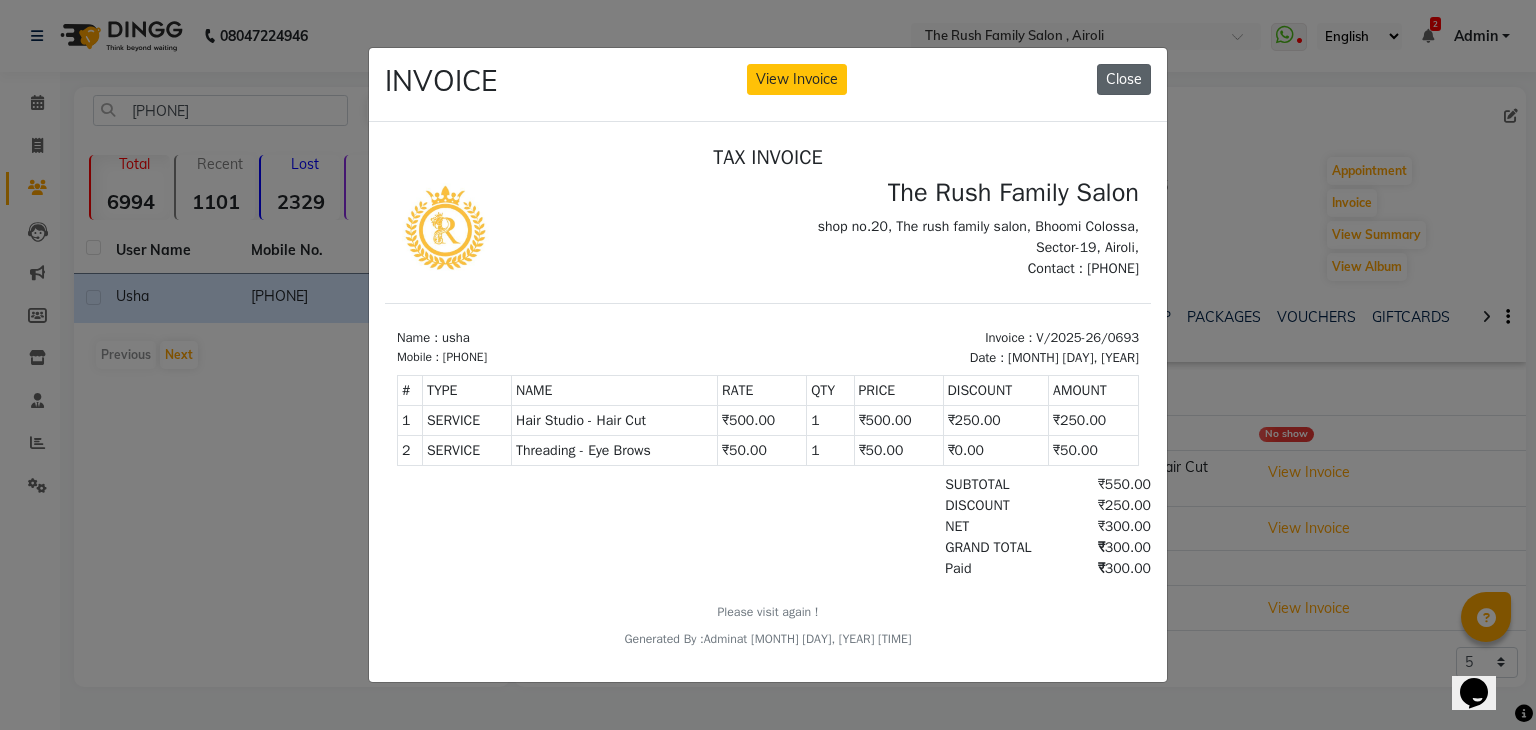 click on "Close" 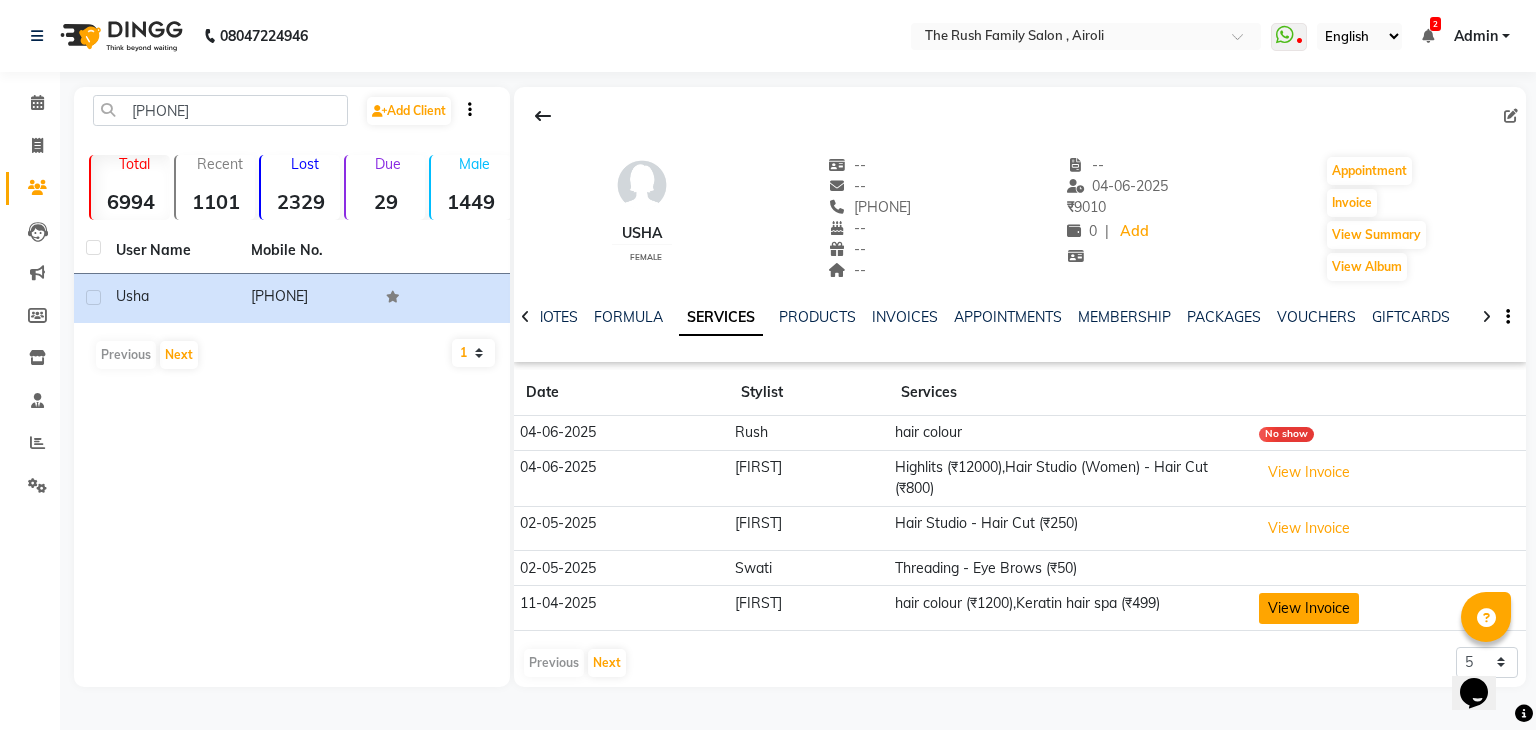 click on "View Invoice" 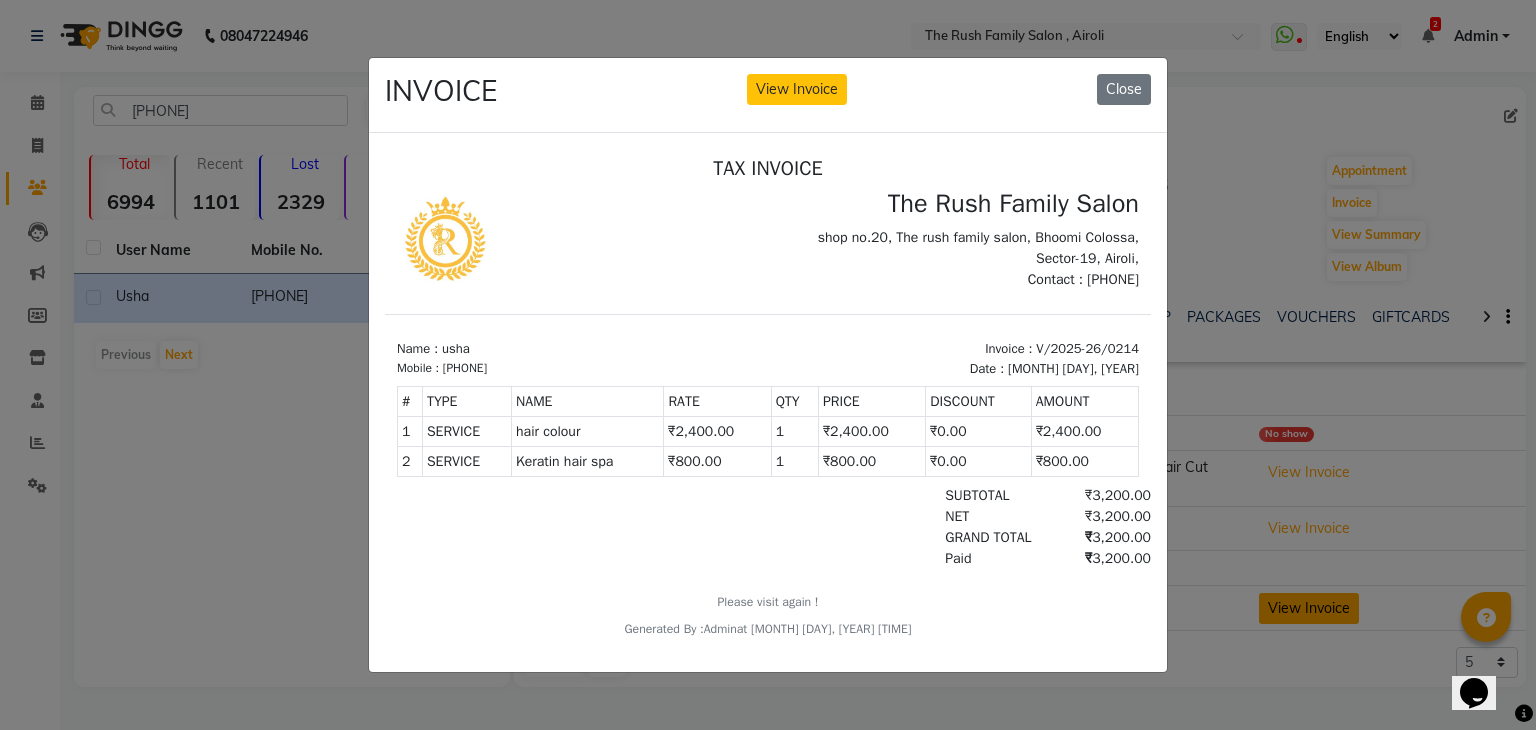 scroll, scrollTop: 0, scrollLeft: 0, axis: both 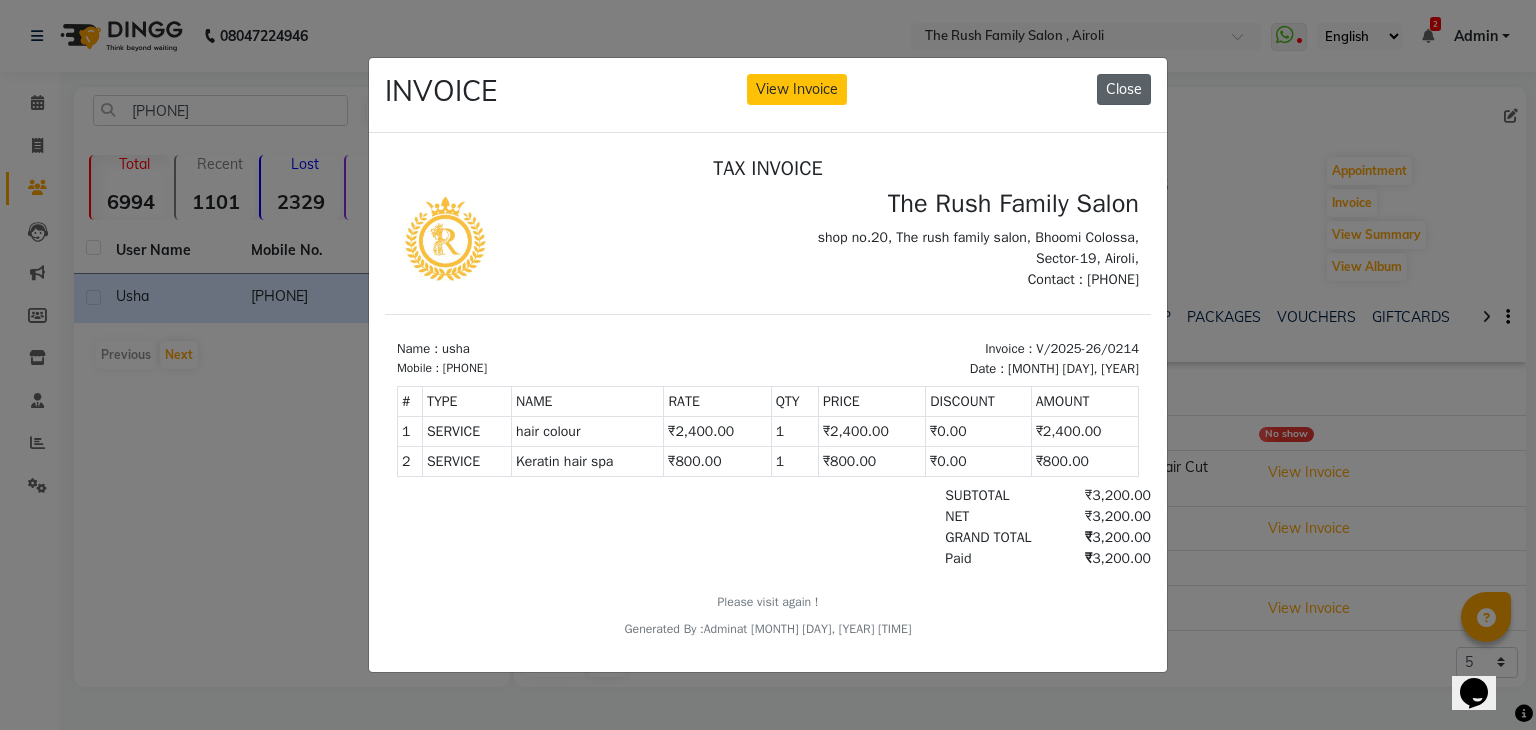 click on "Close" 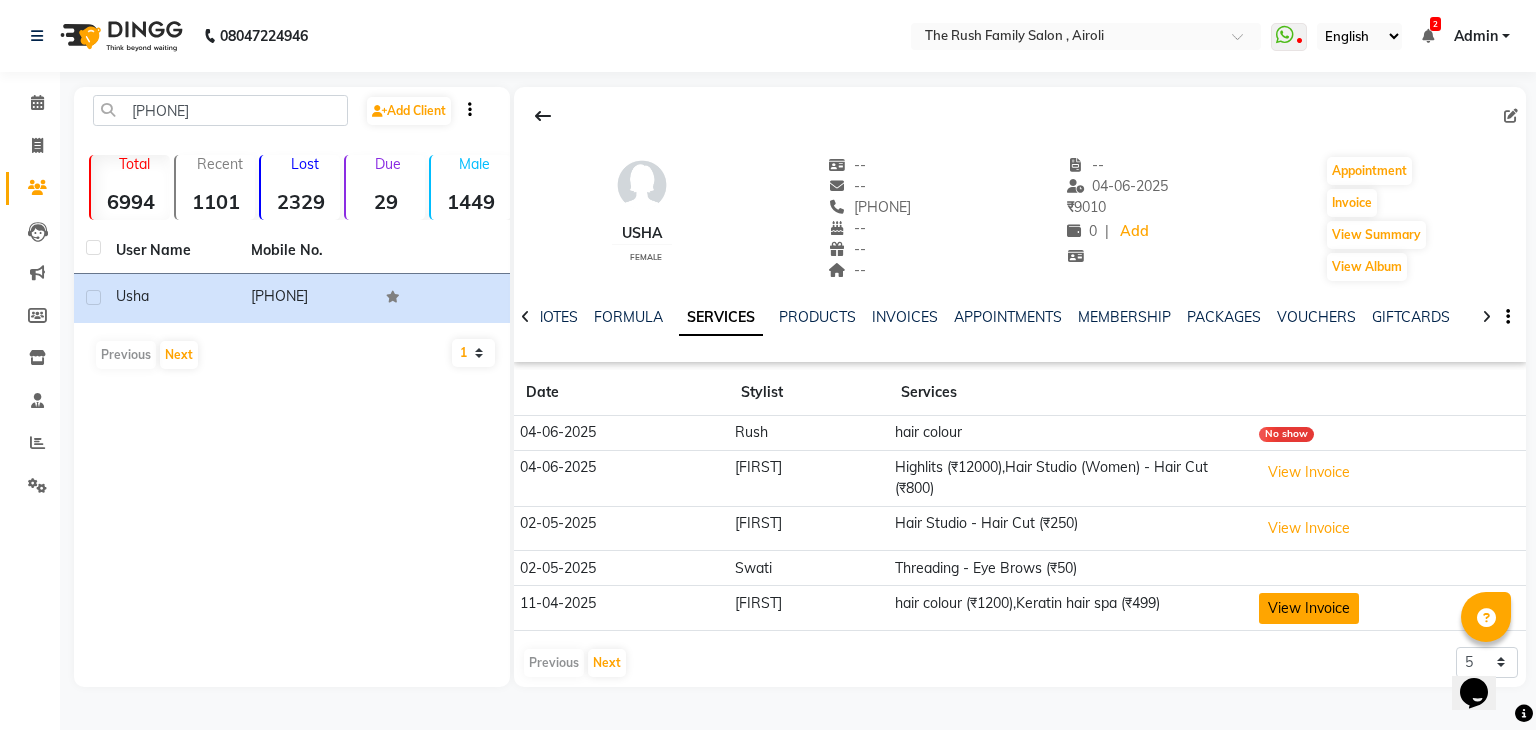 click on "View Invoice" 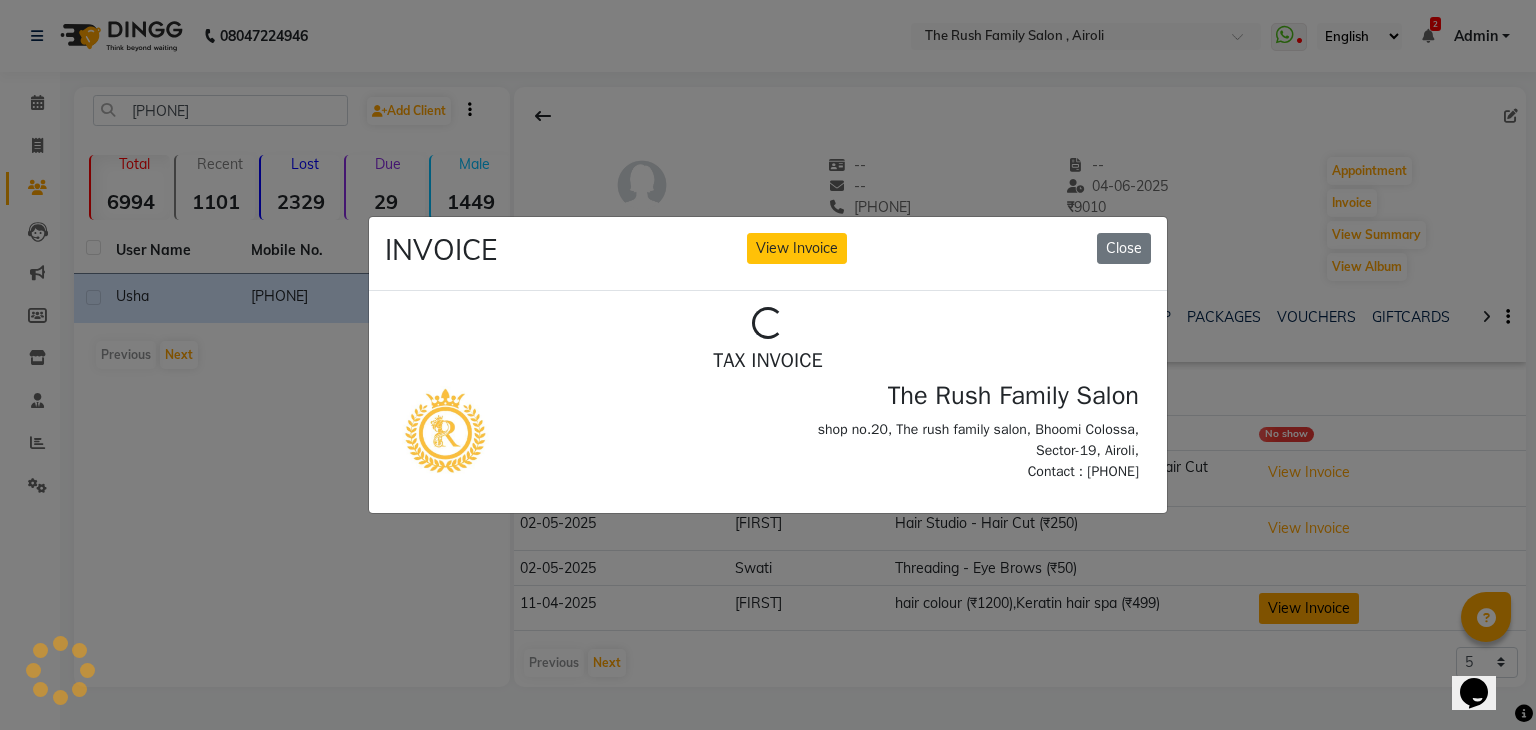 scroll, scrollTop: 0, scrollLeft: 0, axis: both 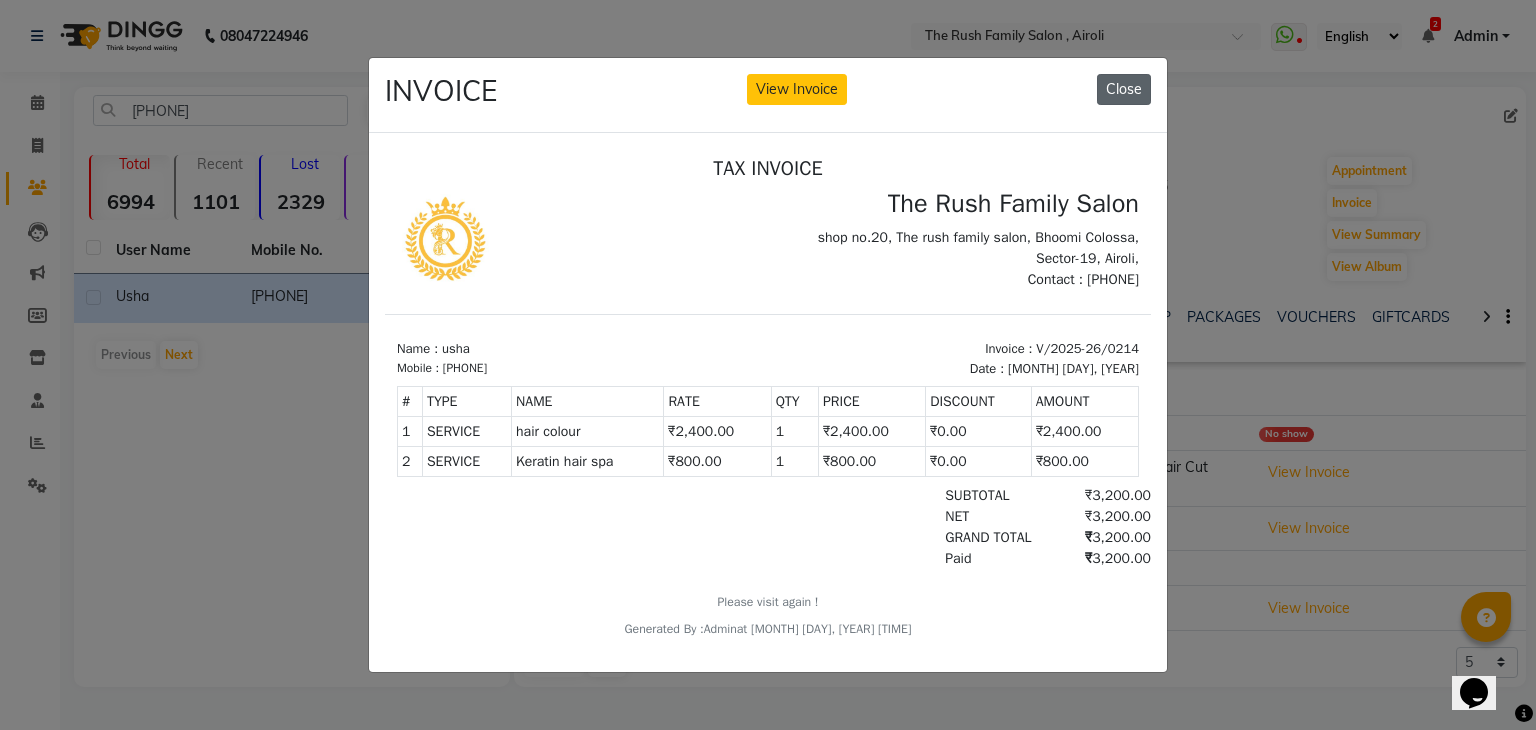 click on "Close" 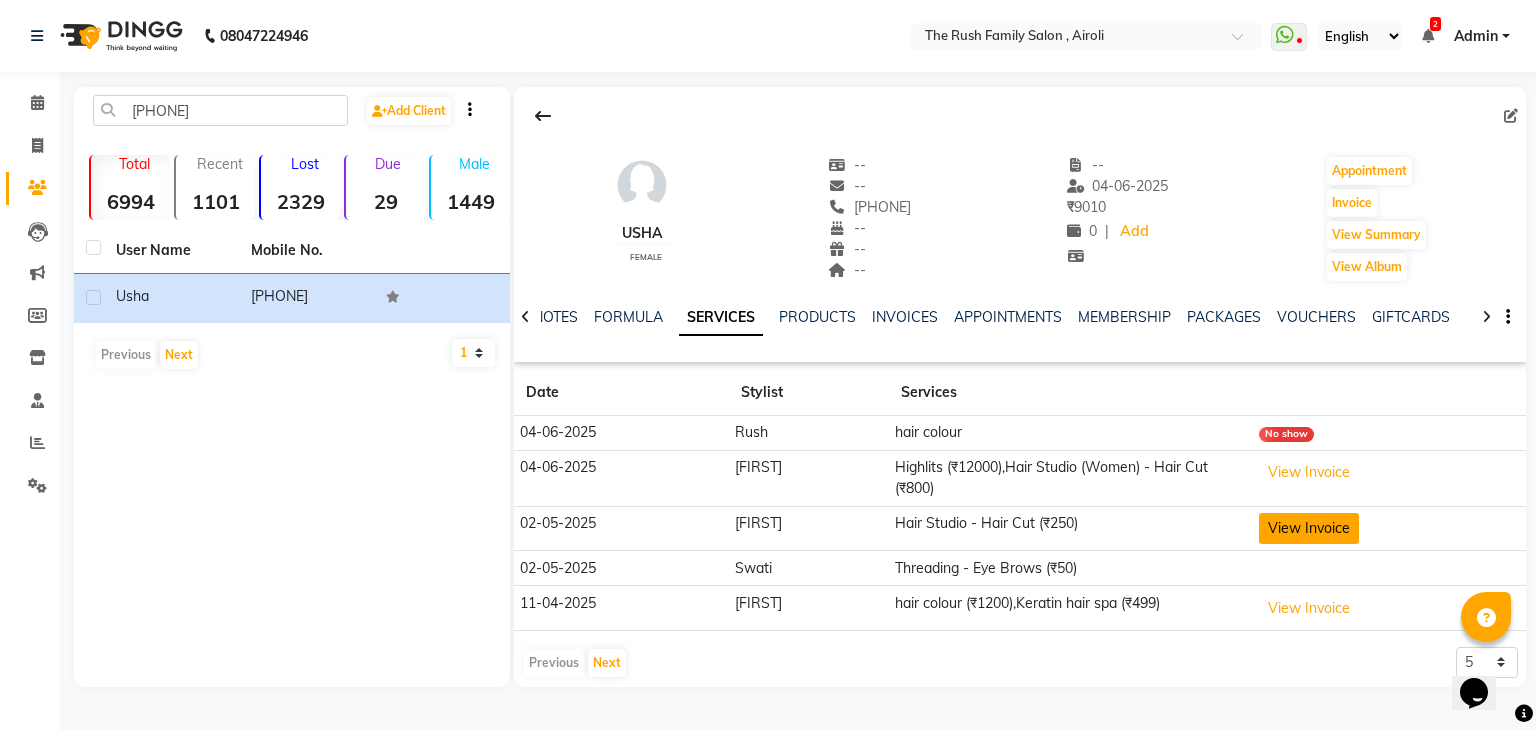 click on "View Invoice" 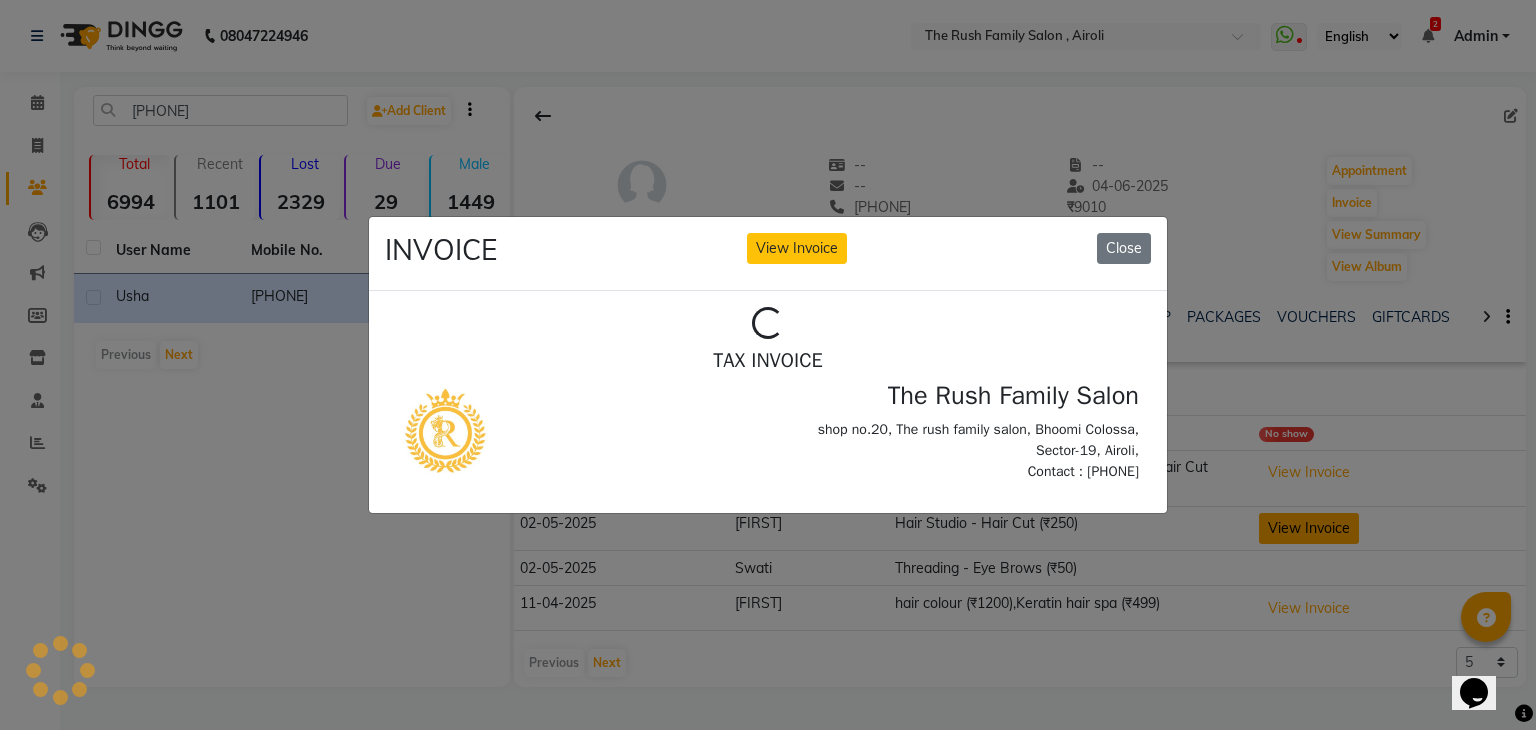 scroll, scrollTop: 0, scrollLeft: 0, axis: both 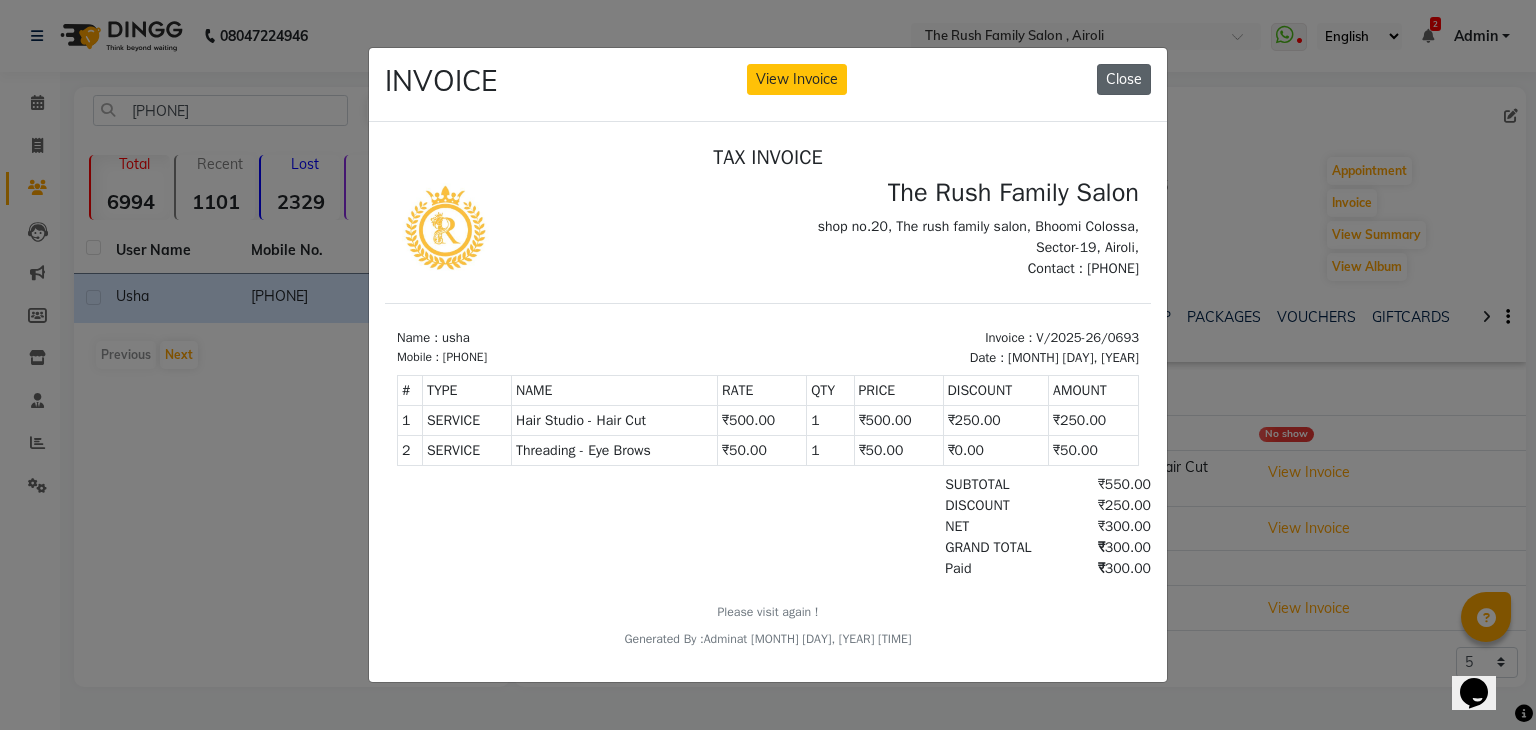 click on "Close" 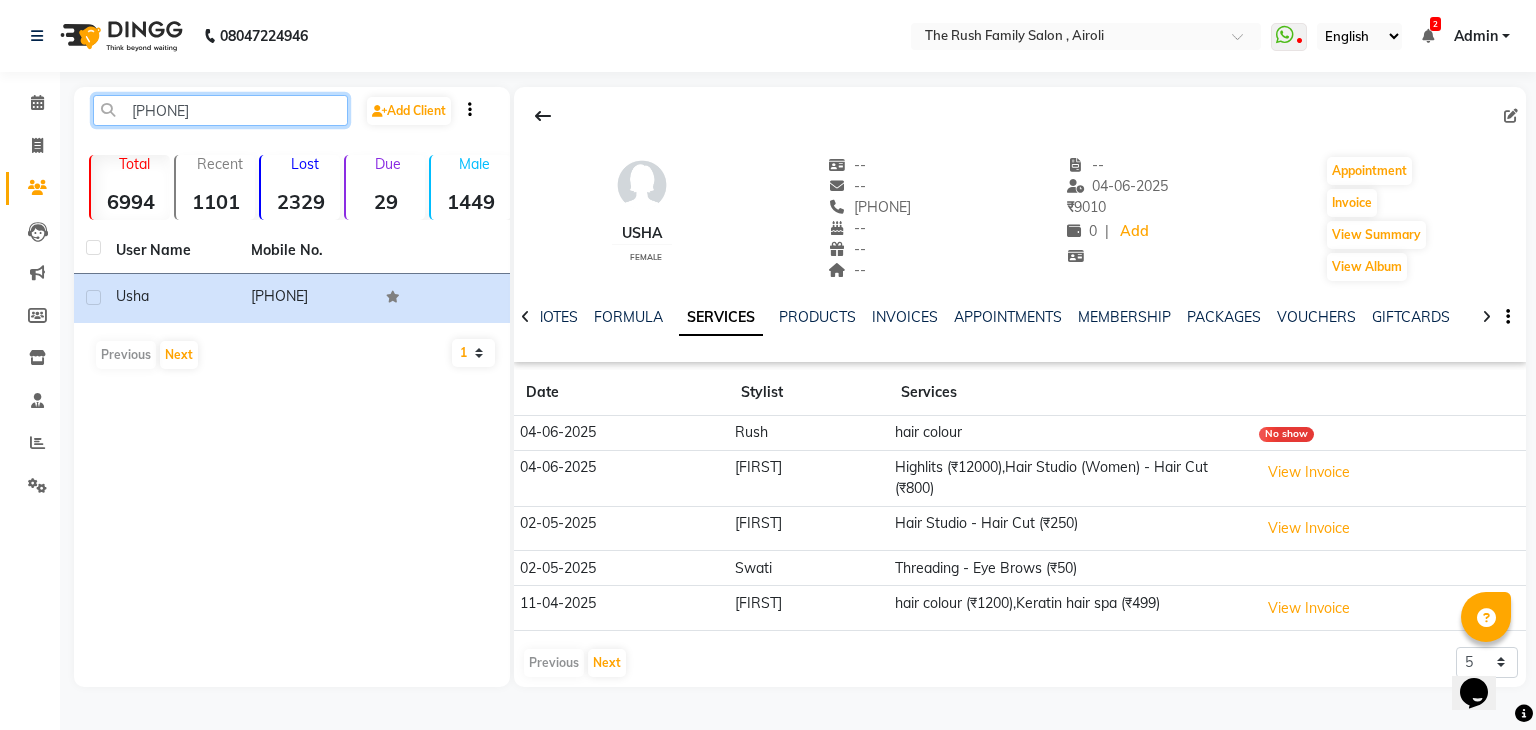 click on "[PHONE]" 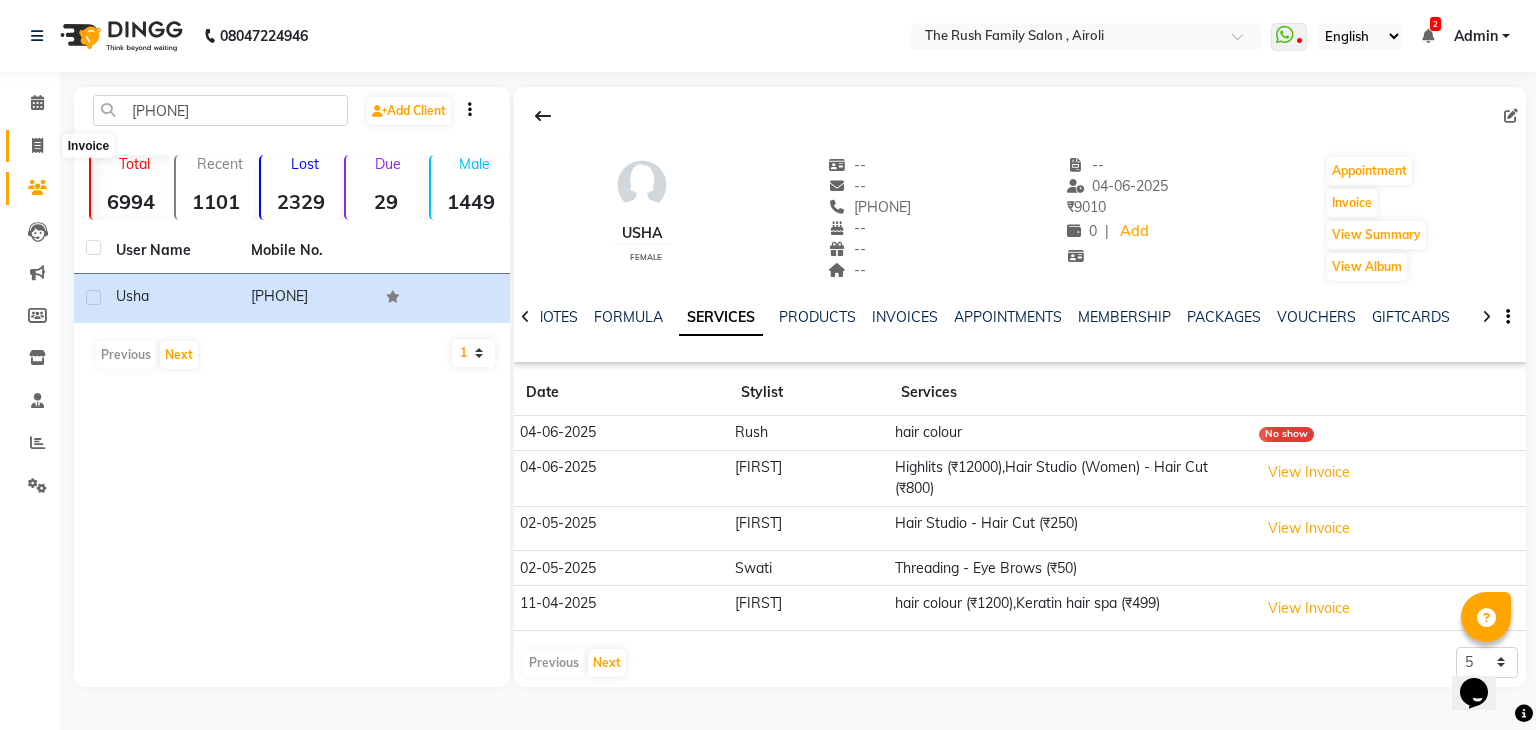 click 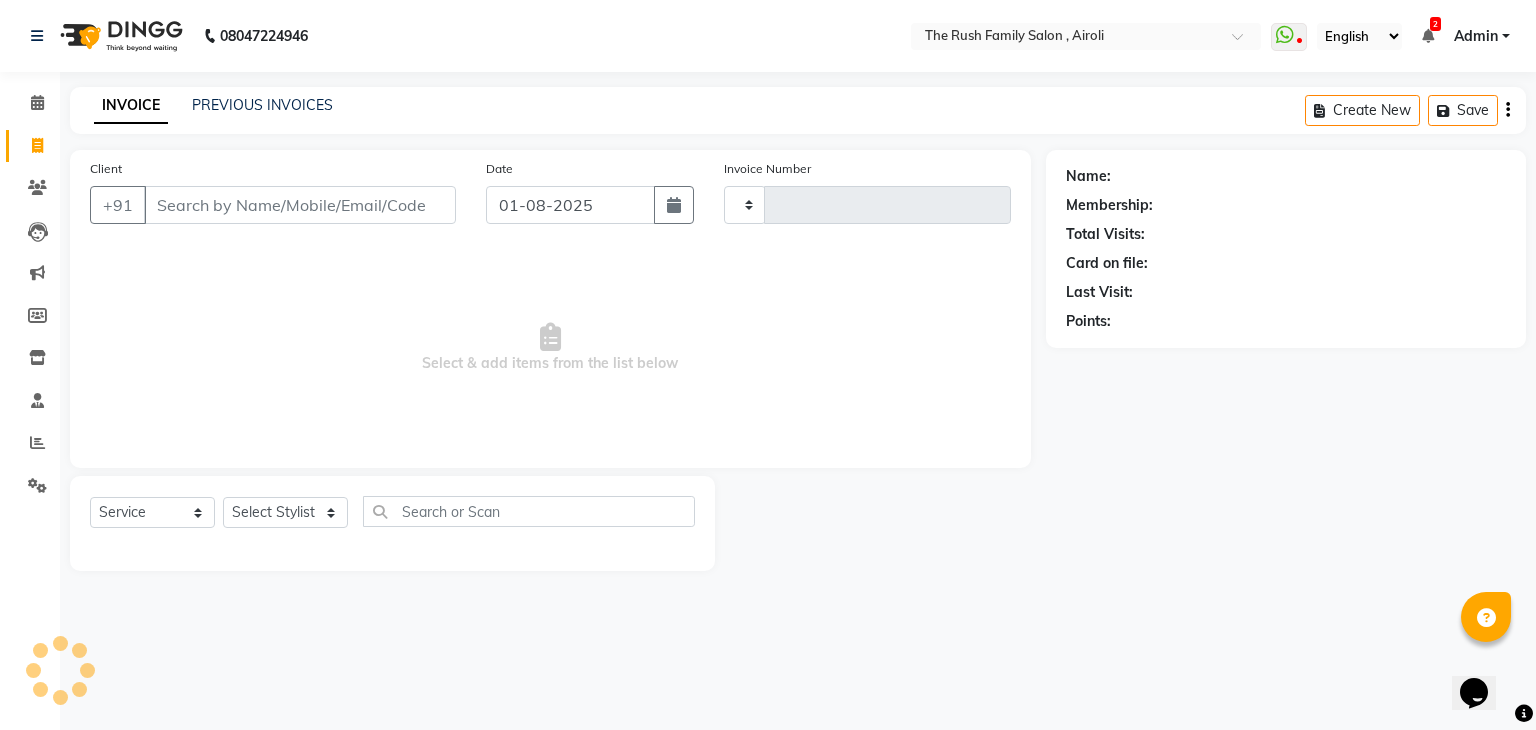 type on "2727" 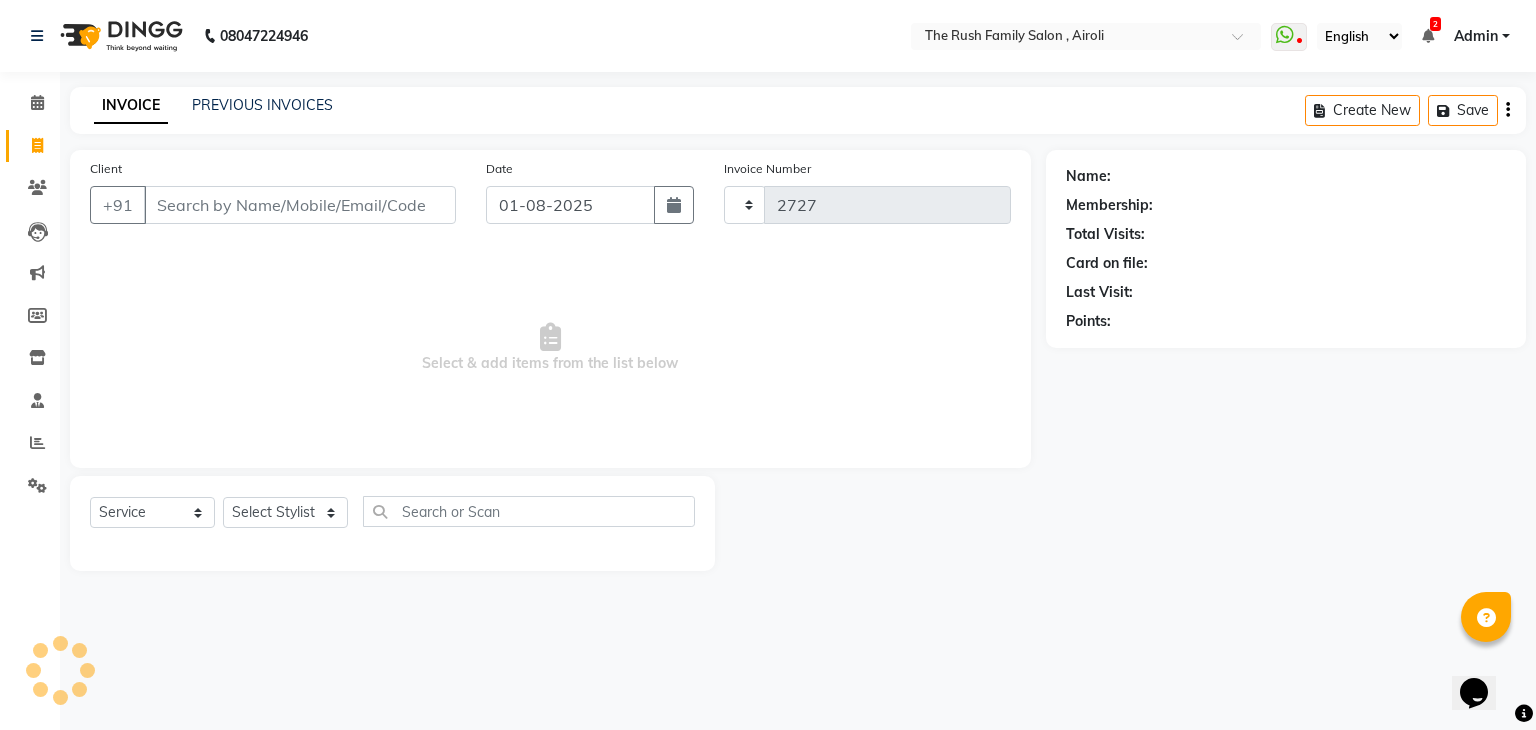 select on "5419" 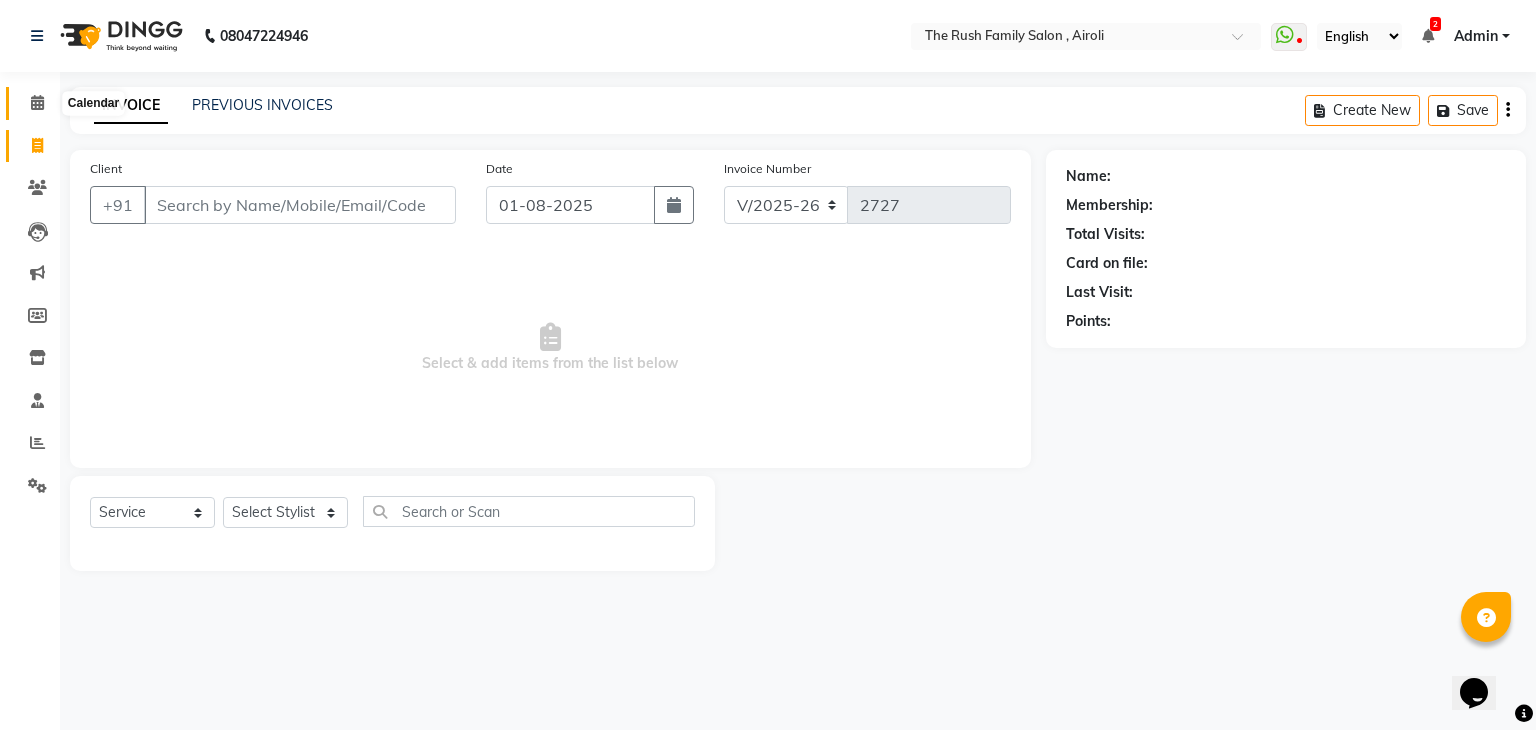 click 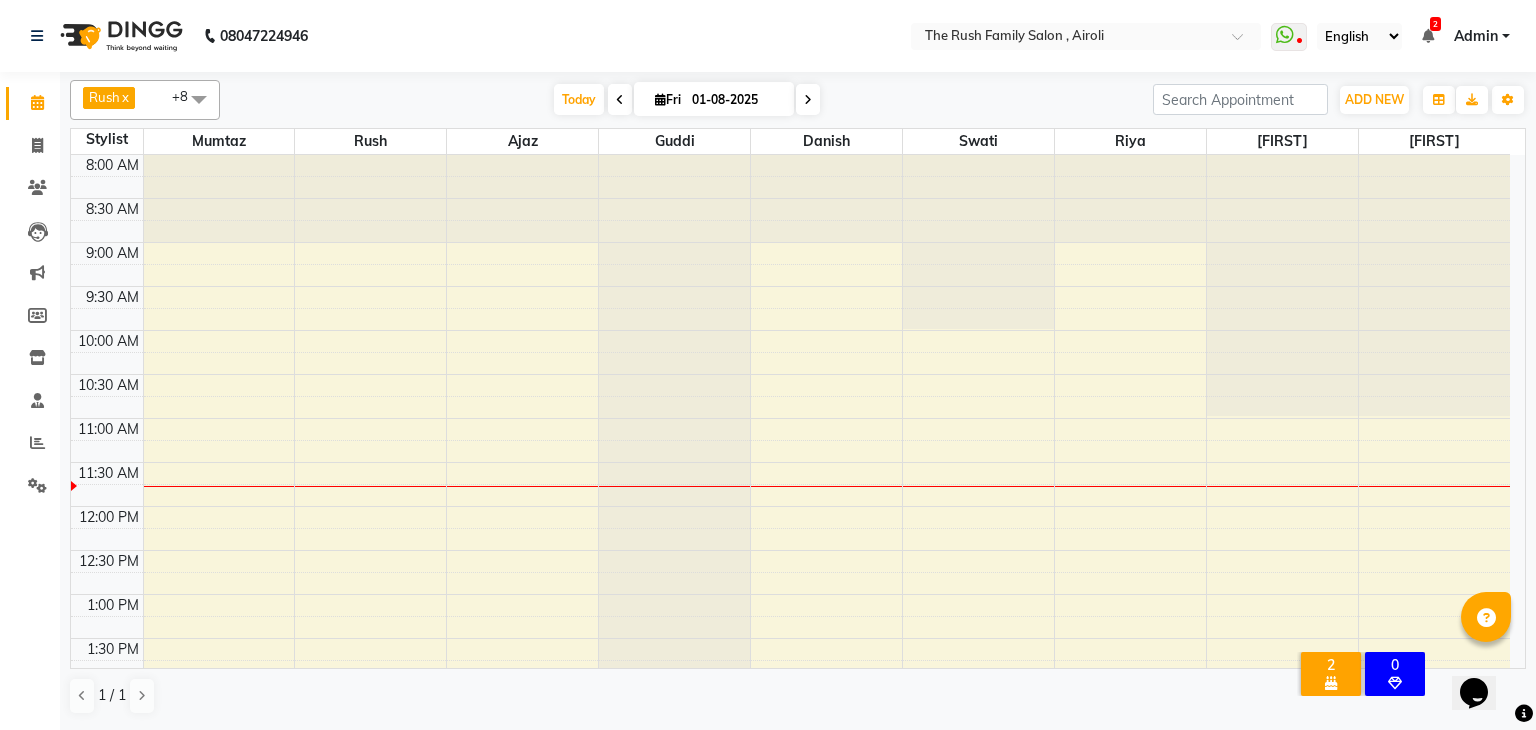 drag, startPoint x: 571, startPoint y: 252, endPoint x: 423, endPoint y: 268, distance: 148.86235 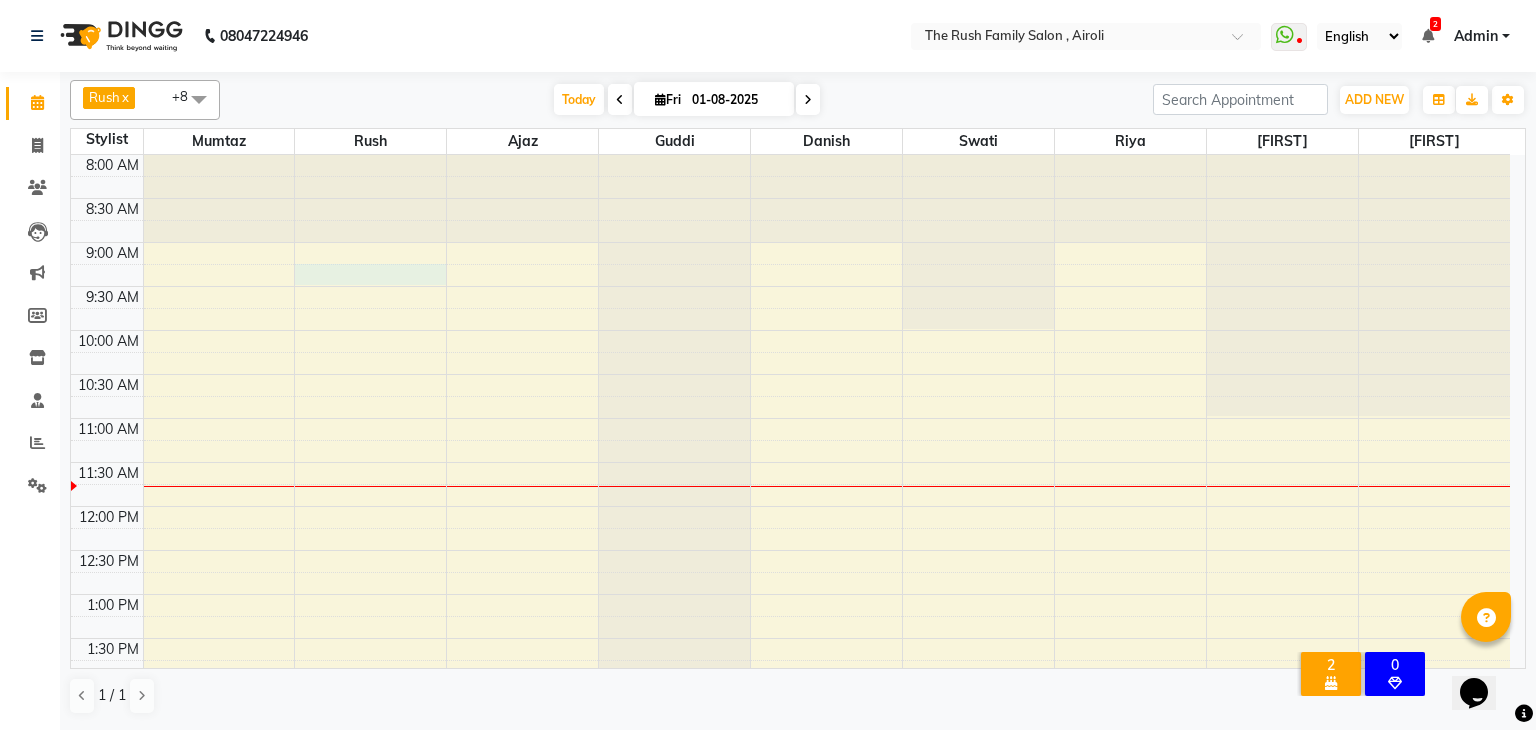 click on "8:00 AM 8:30 AM 9:00 AM 9:30 AM 10:00 AM 10:30 AM 11:00 AM 11:30 AM 12:00 PM 12:30 PM 1:00 PM 1:30 PM 2:00 PM 2:30 PM 3:00 PM 3:30 PM 4:00 PM 4:30 PM 5:00 PM 5:30 PM 6:00 PM 6:30 PM 7:00 PM 7:30 PM 8:00 PM 8:30 PM 9:00 PM 9:30 PM 10:00 PM 10:30 PM" at bounding box center [790, 814] 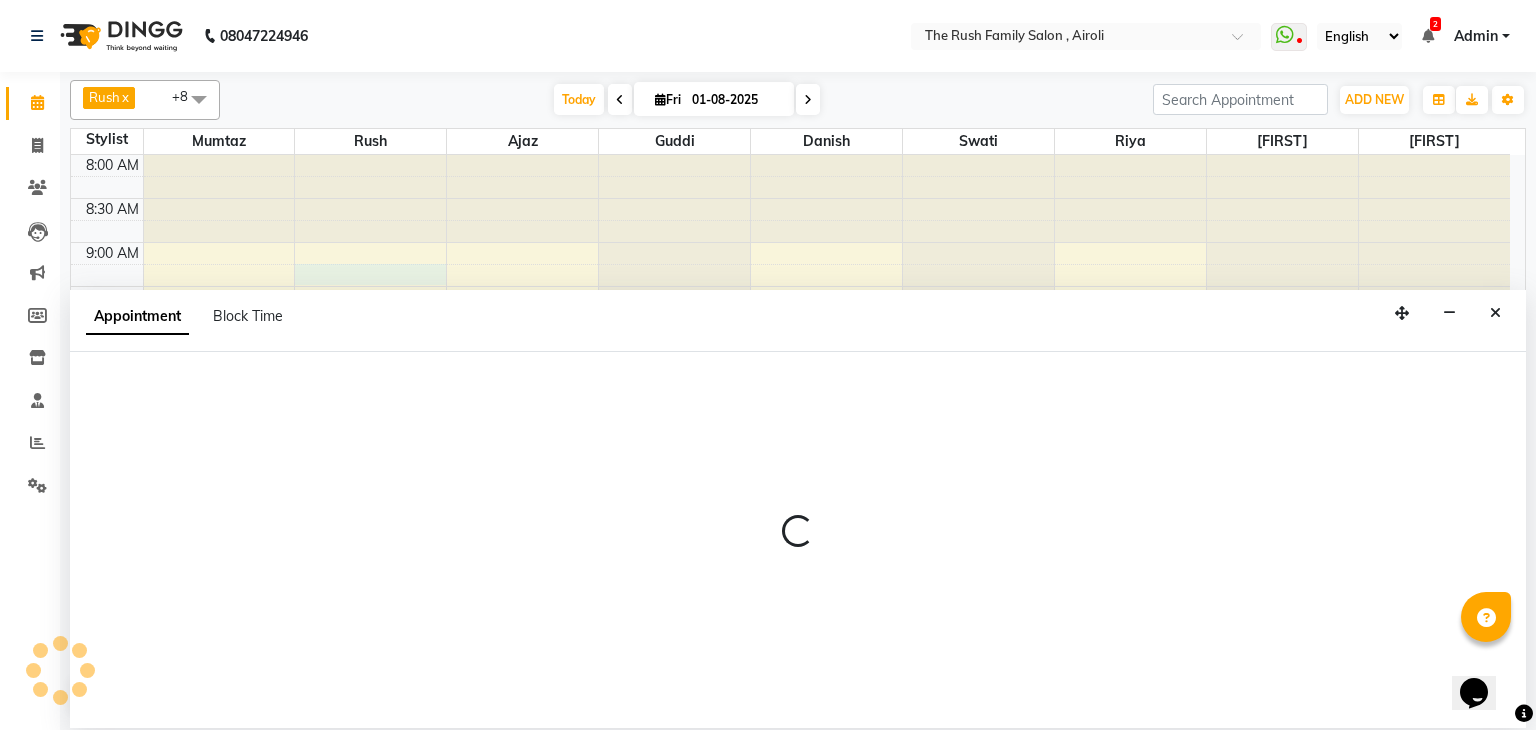 select on "53299" 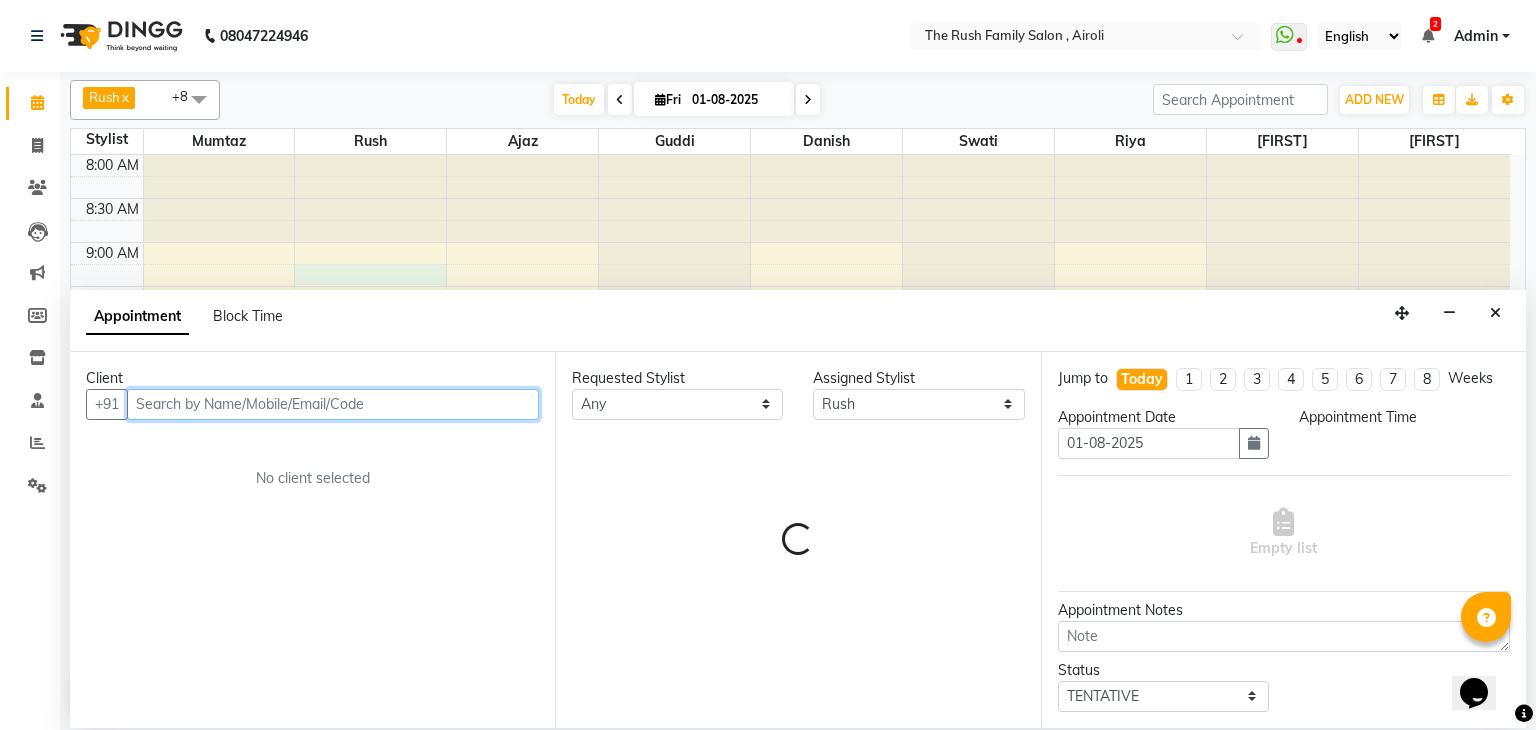 select on "555" 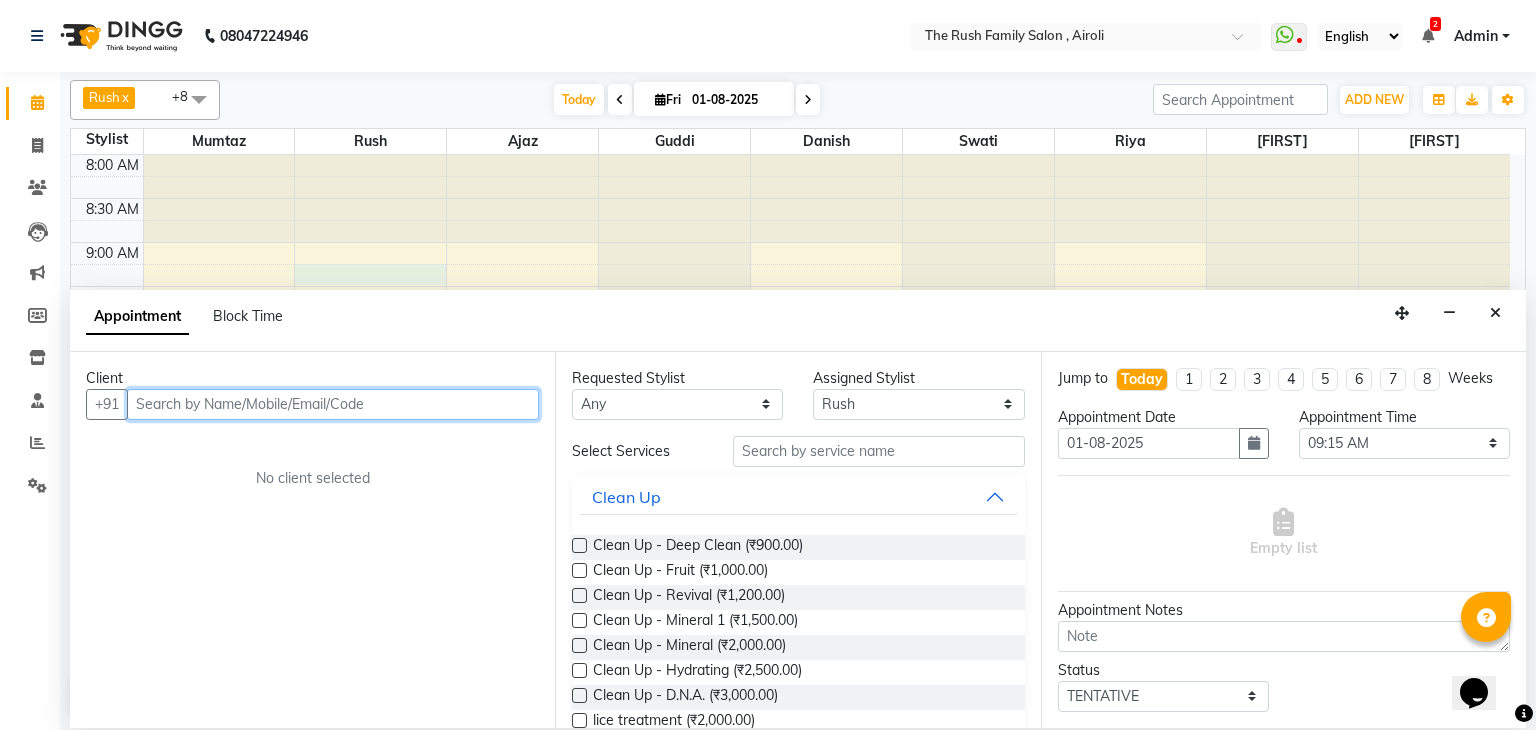 click at bounding box center [333, 404] 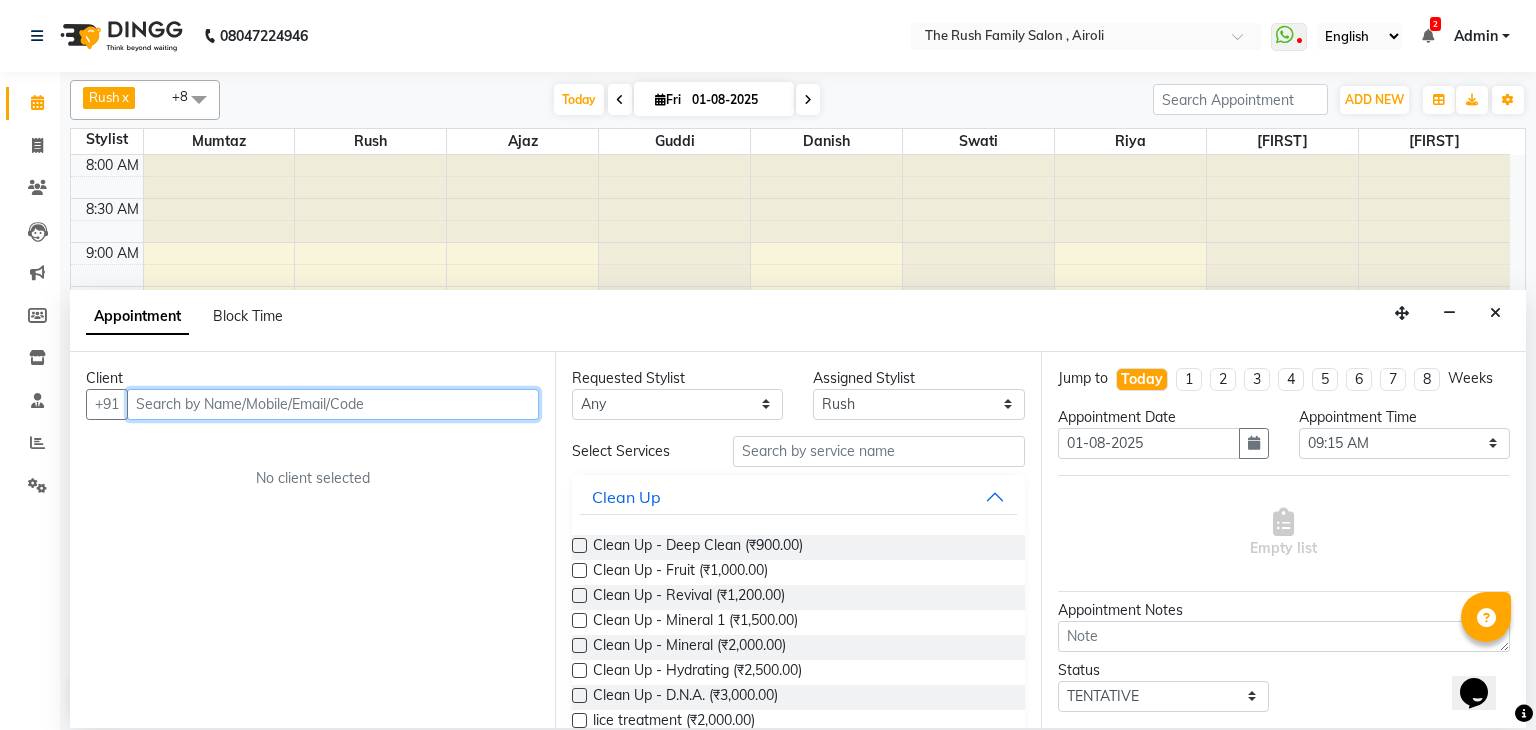 paste on "[PHONE]" 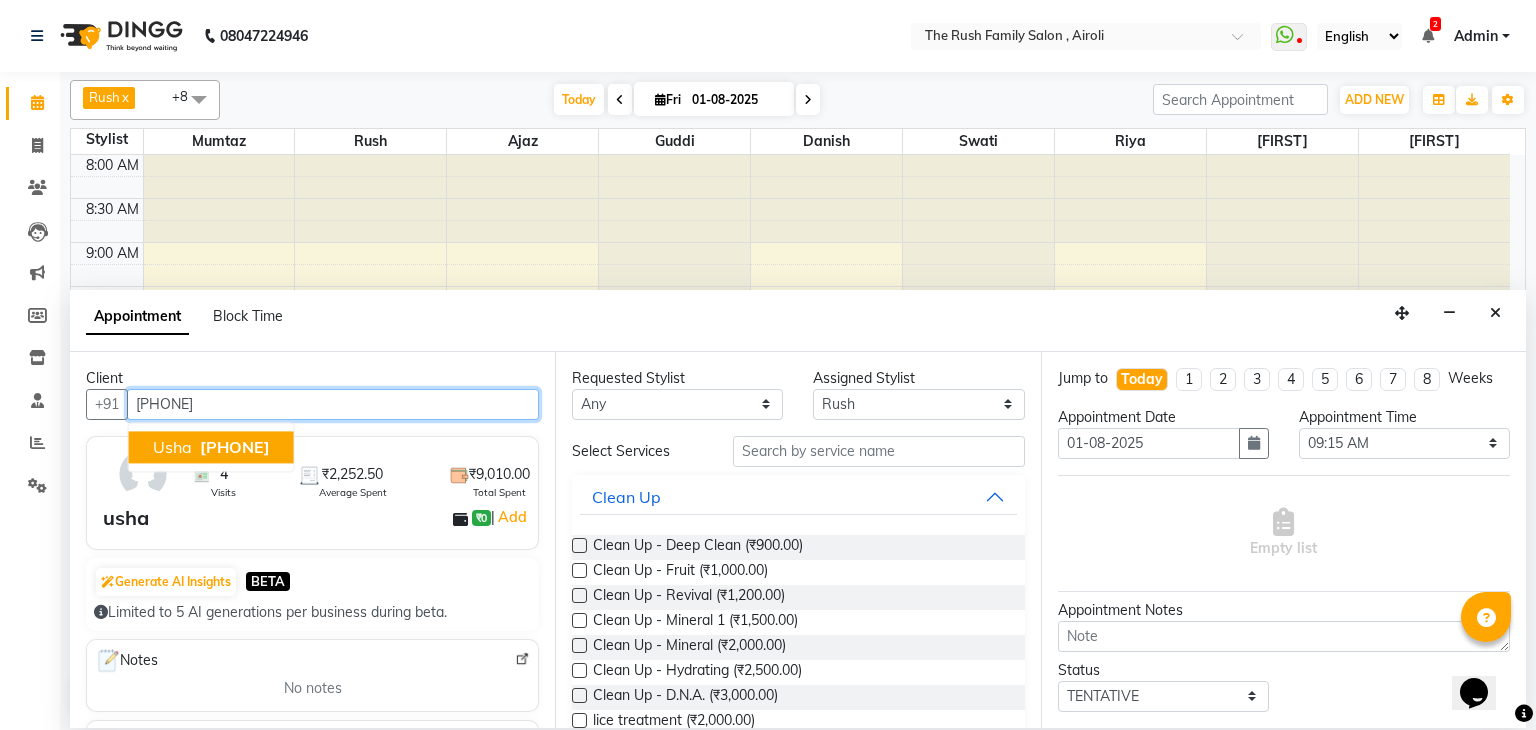 click on "[PHONE]" at bounding box center (235, 447) 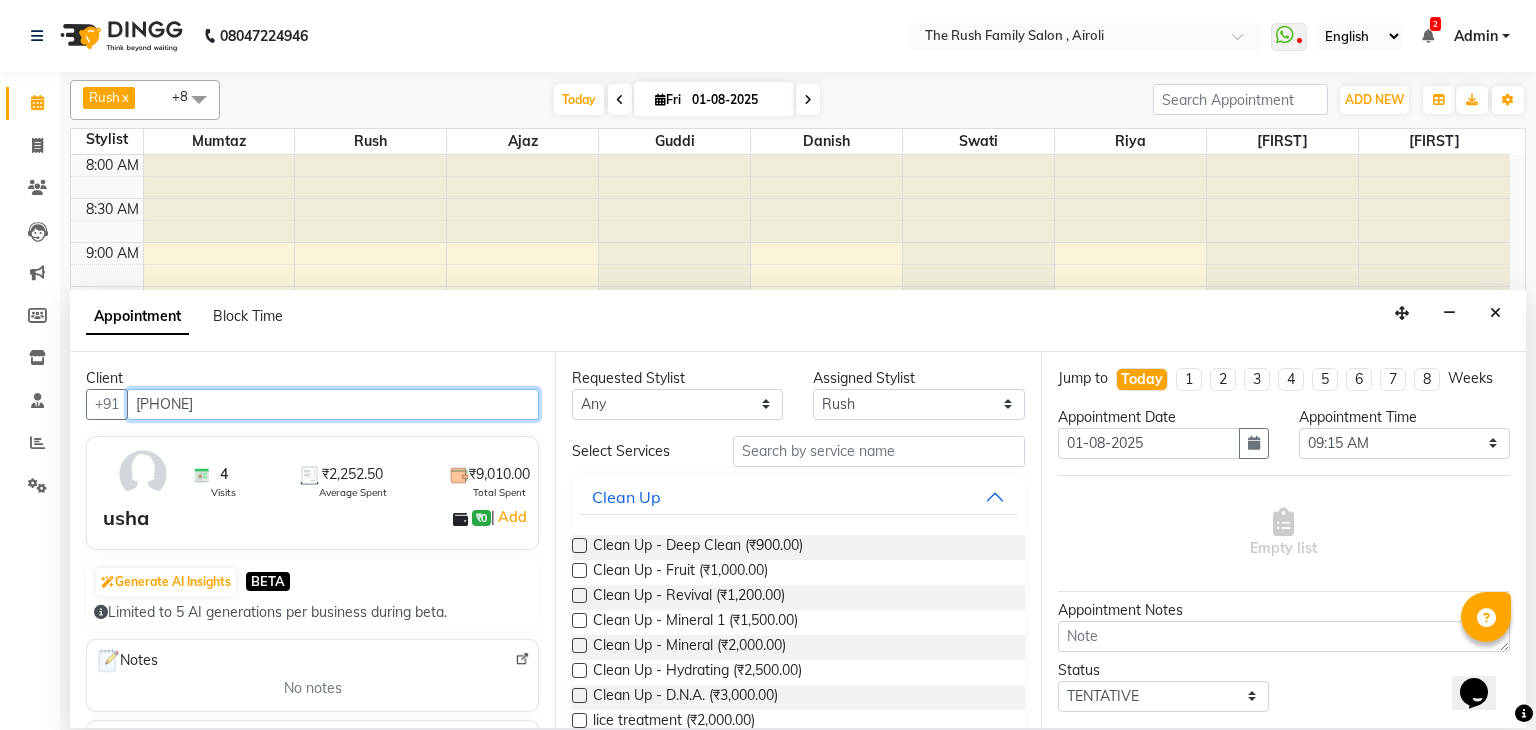 type on "[PHONE]" 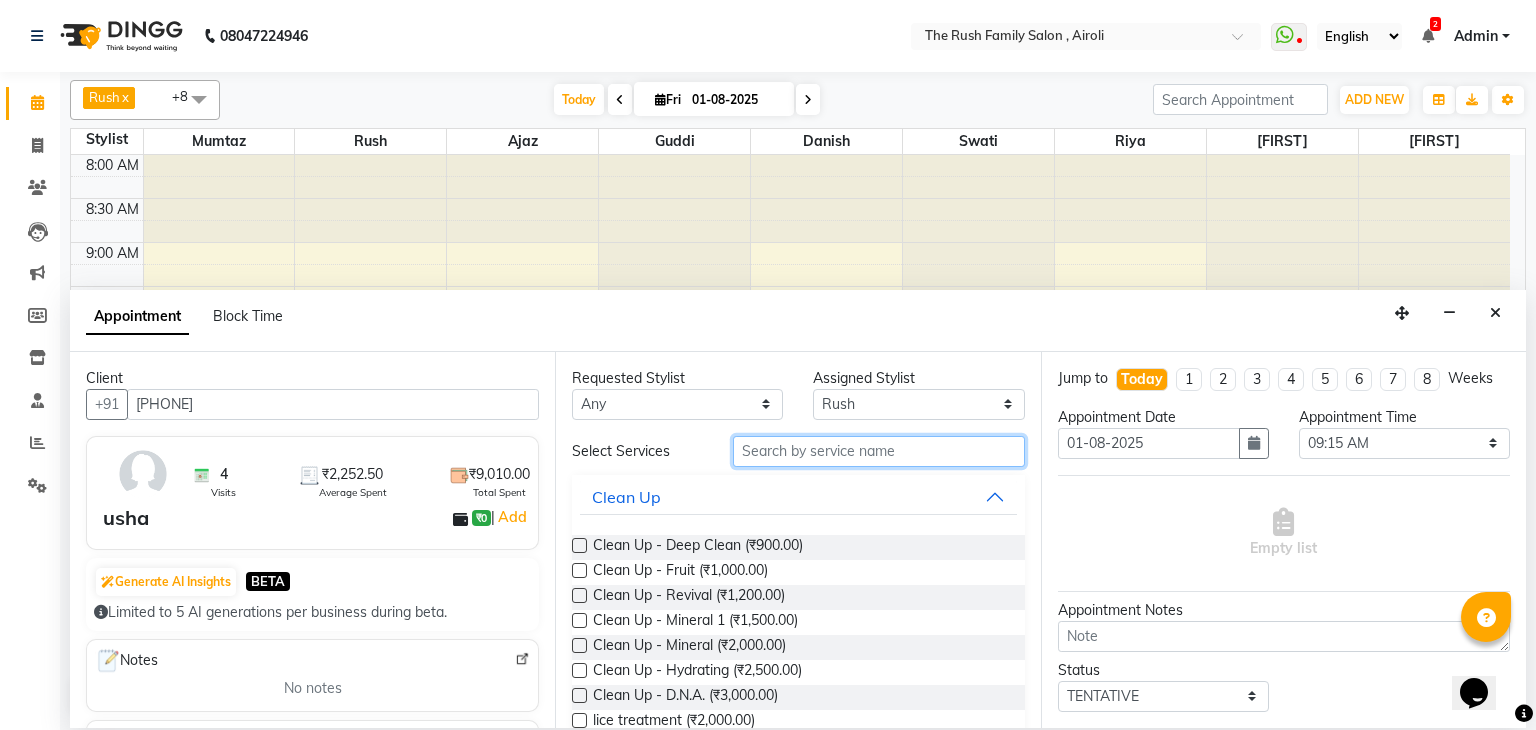 click at bounding box center (879, 451) 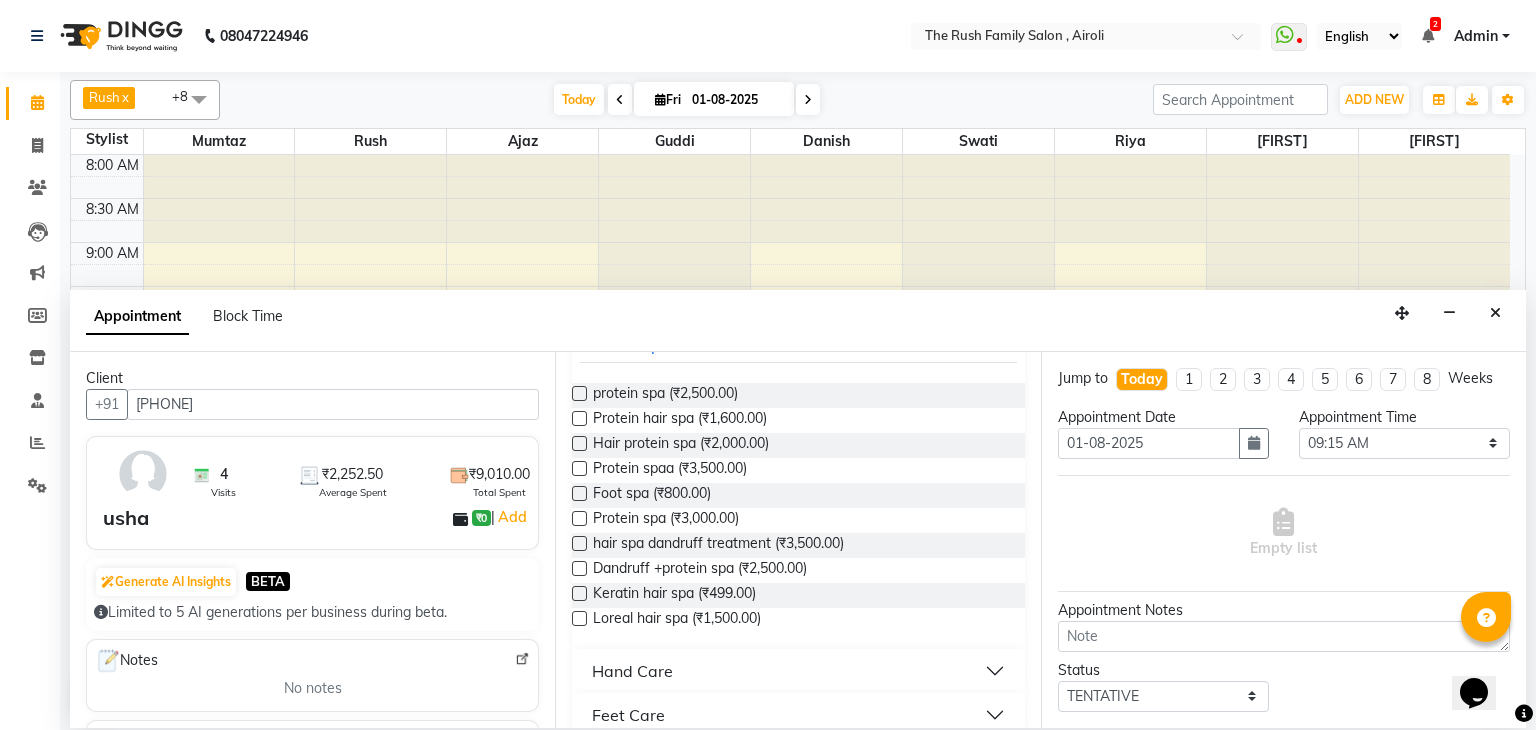 scroll, scrollTop: 154, scrollLeft: 0, axis: vertical 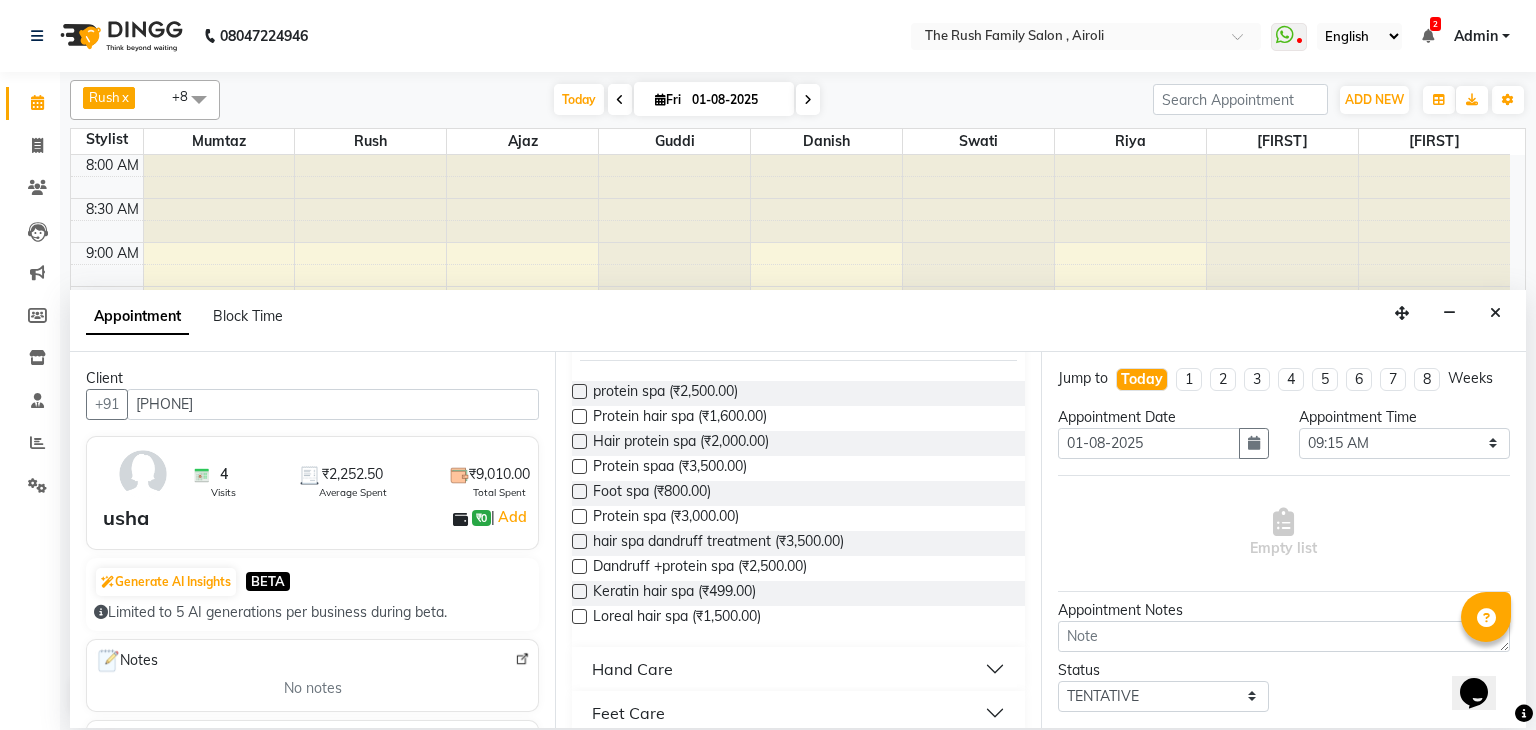 type on "spa" 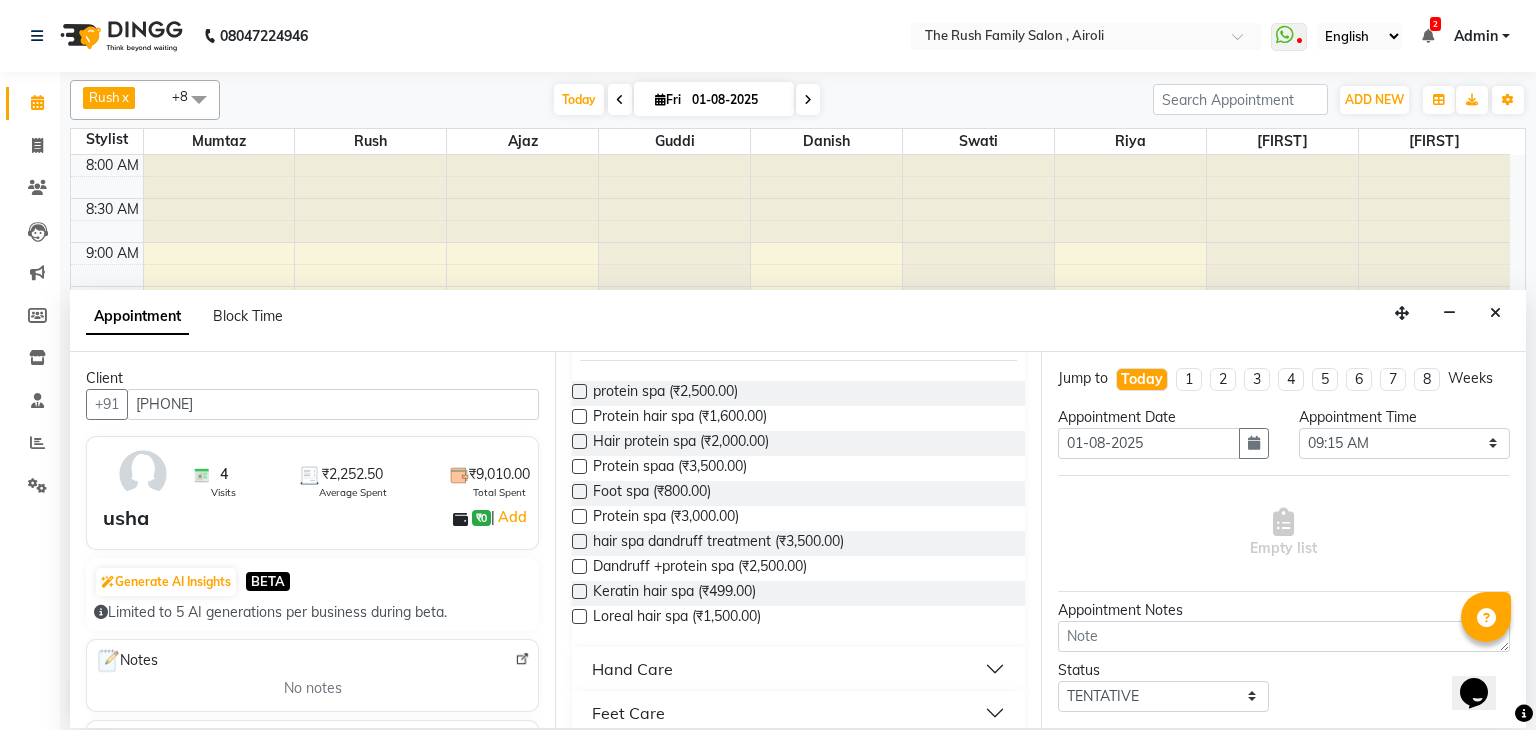 click at bounding box center [579, 591] 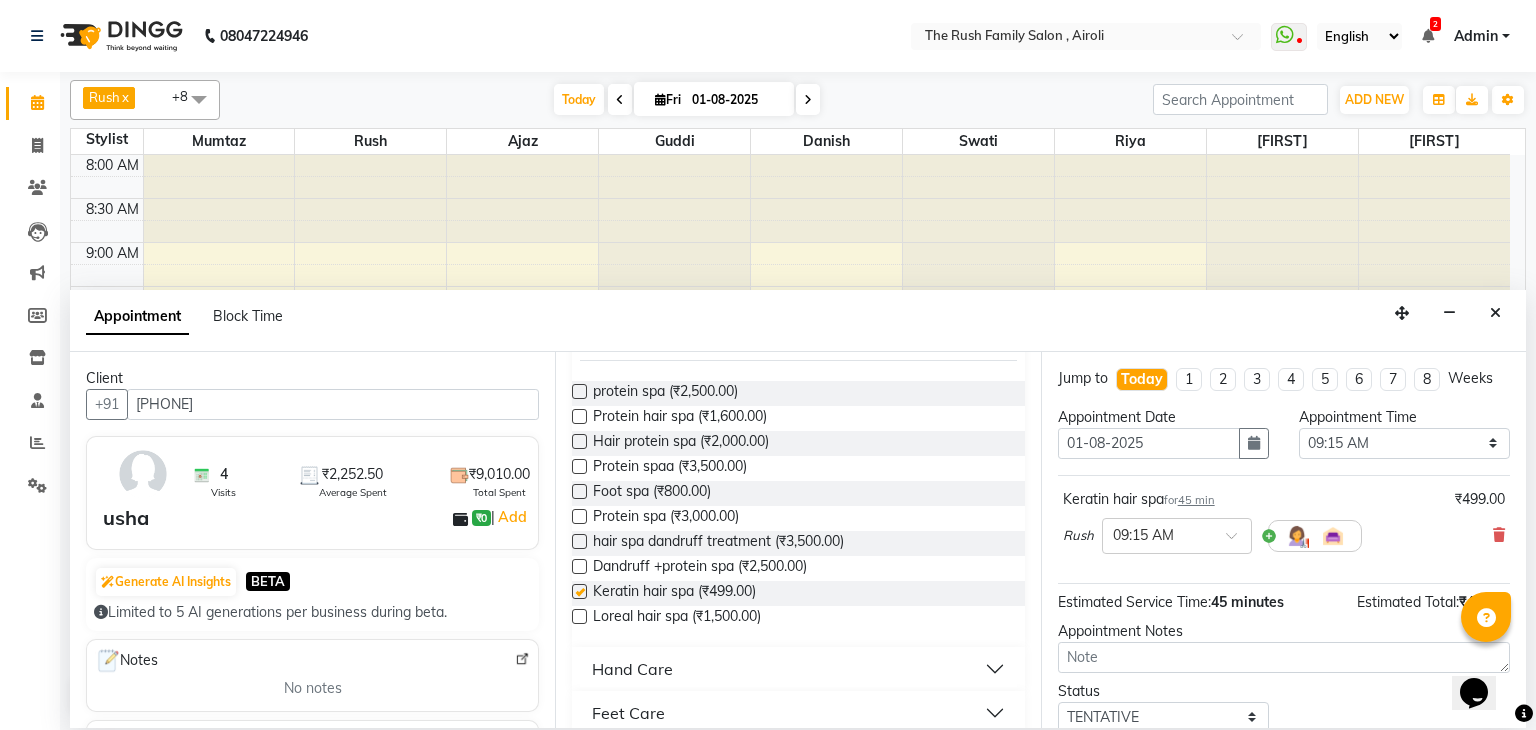 checkbox on "false" 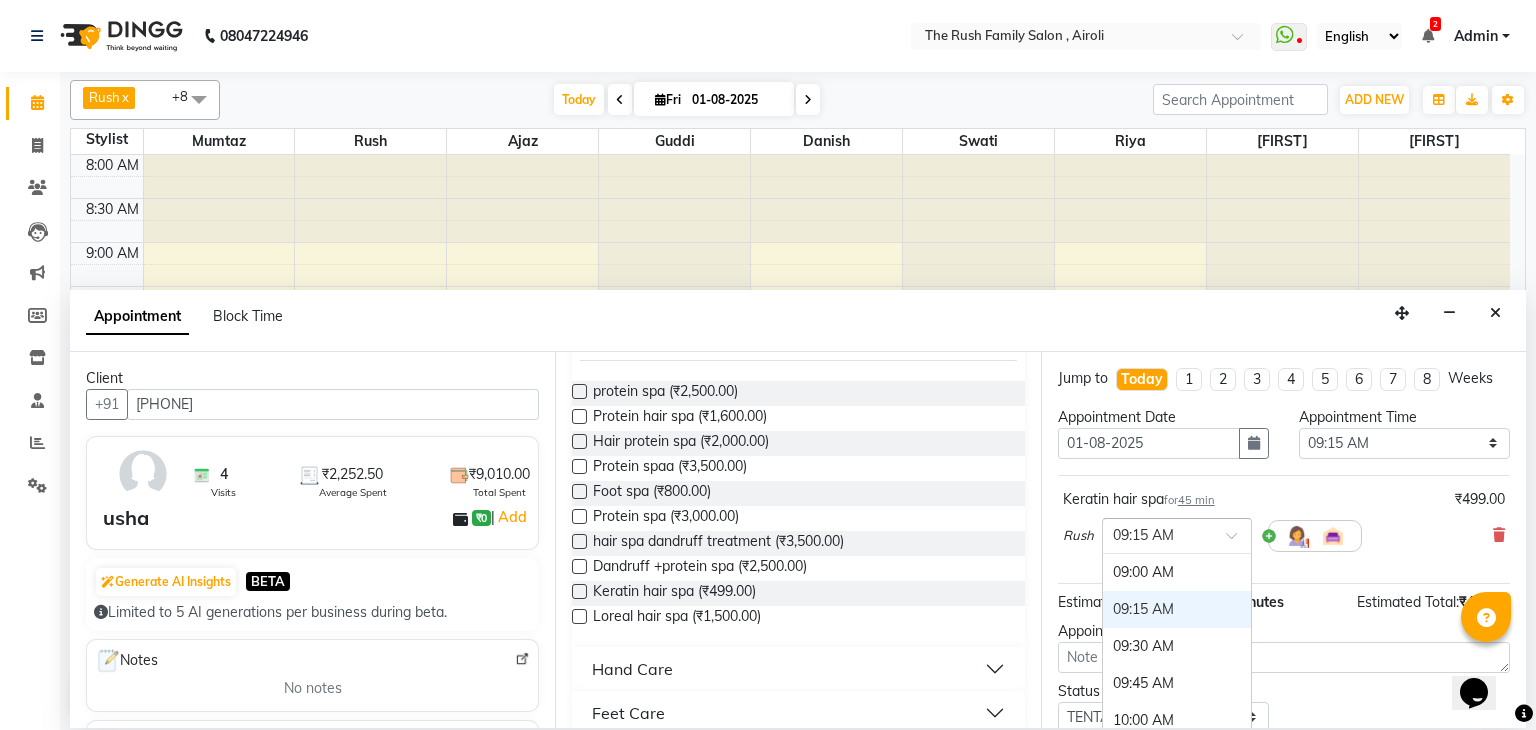 click at bounding box center (1177, 534) 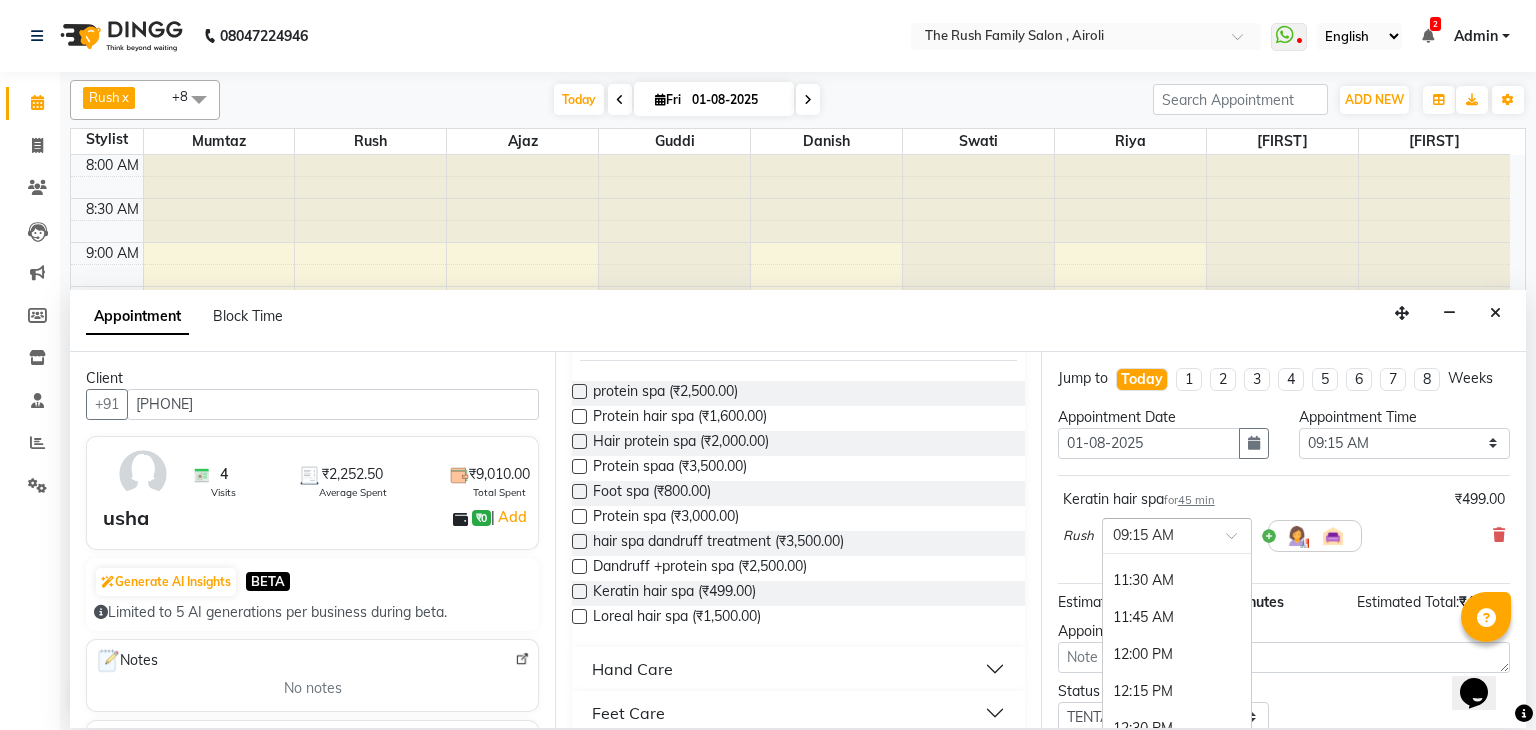 scroll, scrollTop: 378, scrollLeft: 0, axis: vertical 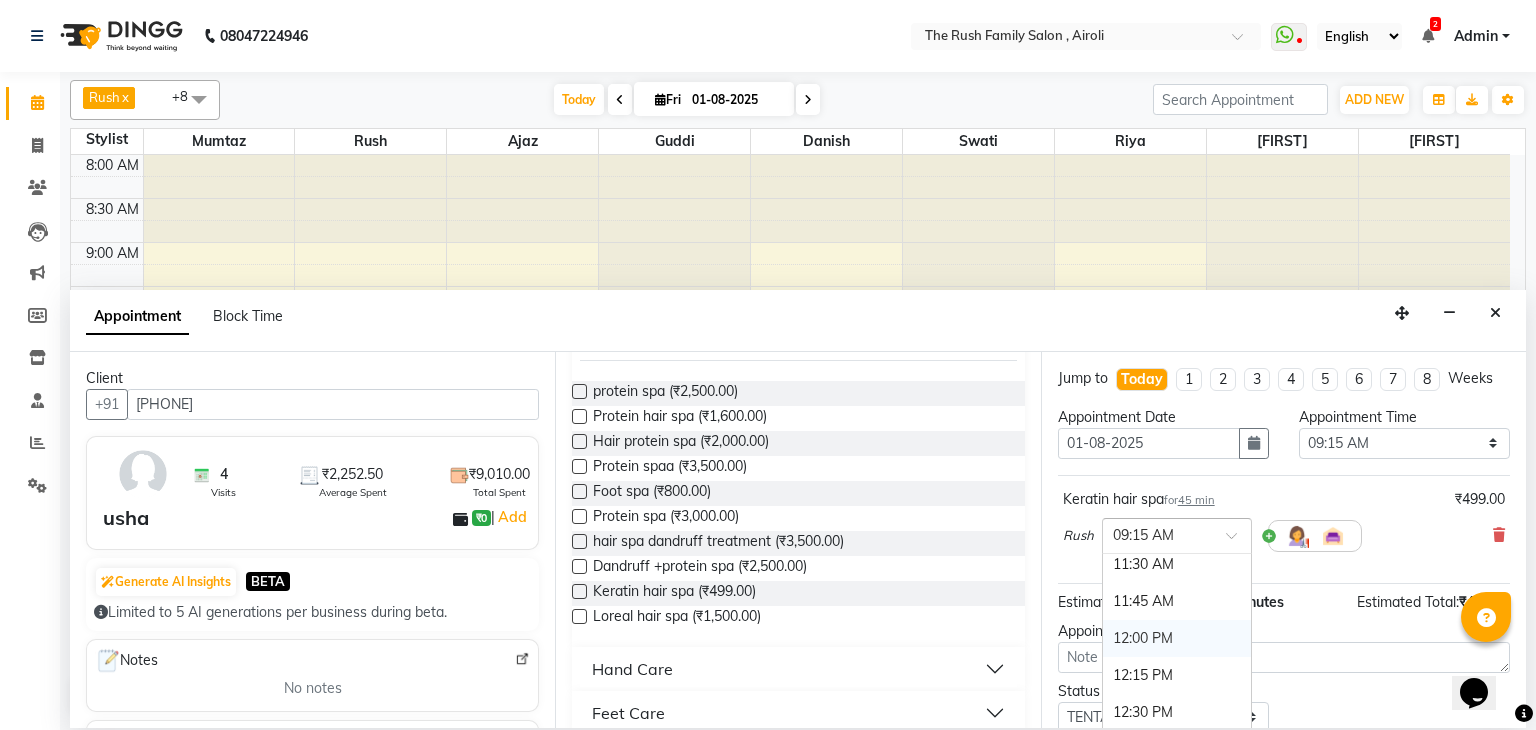 click on "12:00 PM" at bounding box center [1177, 638] 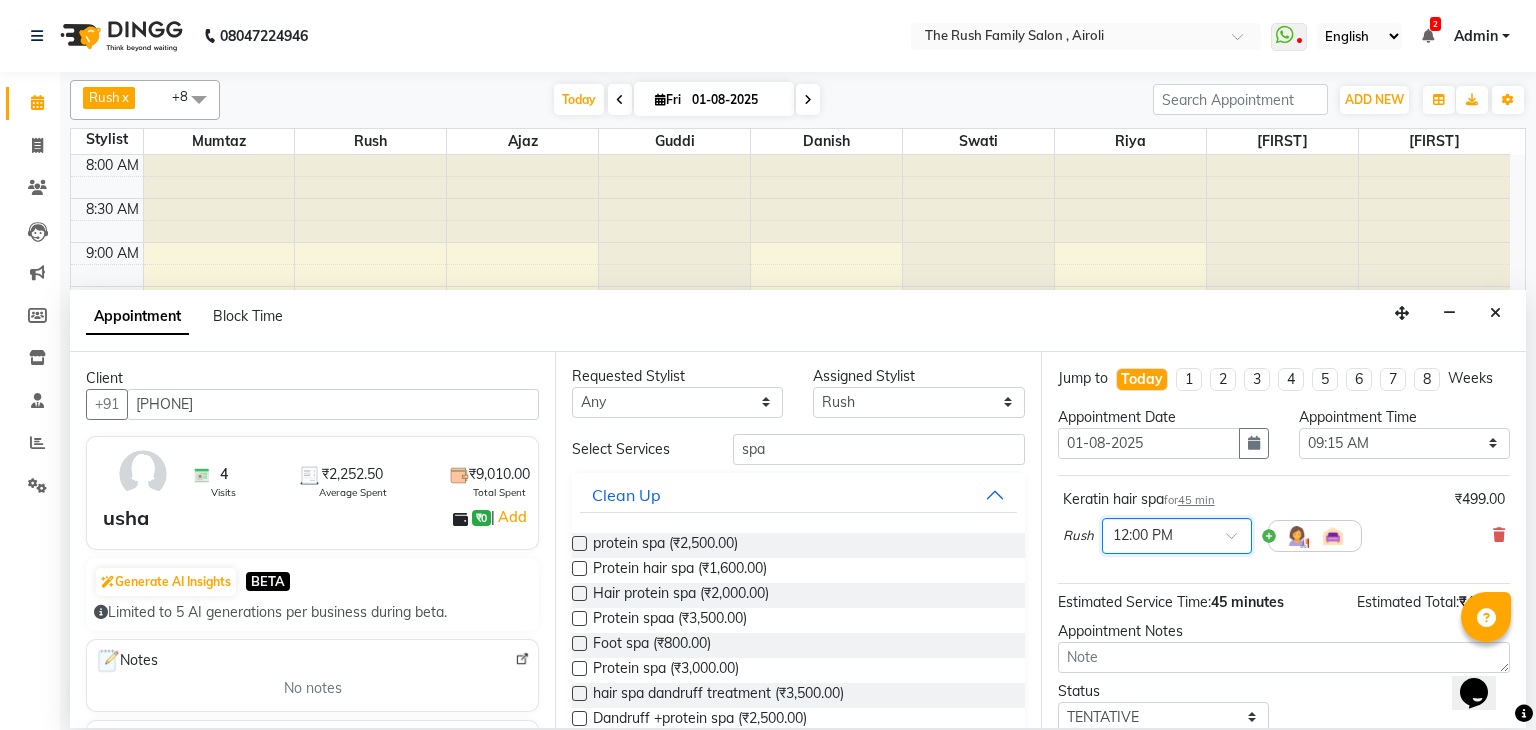scroll, scrollTop: 0, scrollLeft: 0, axis: both 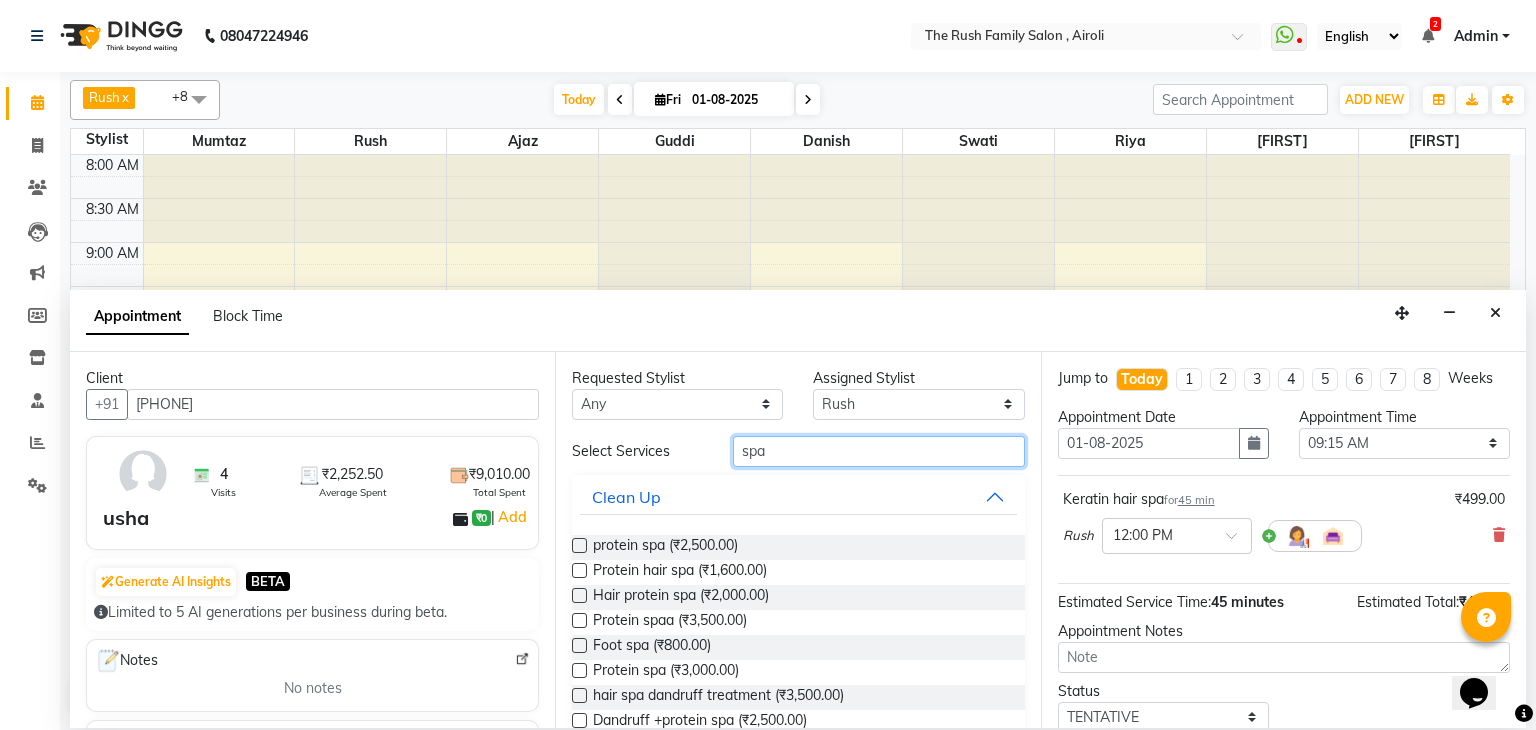 click on "spa" at bounding box center (879, 451) 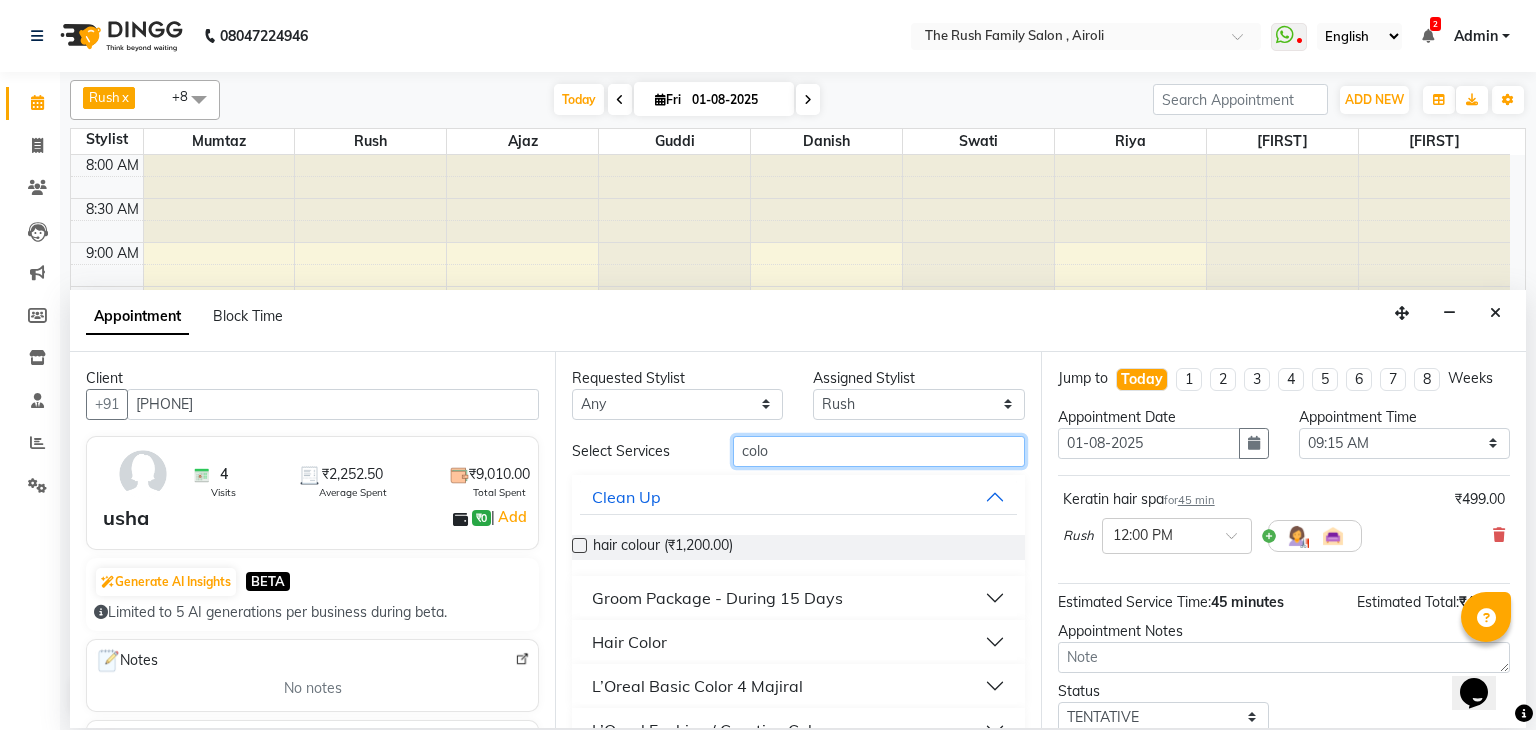 type on "colo" 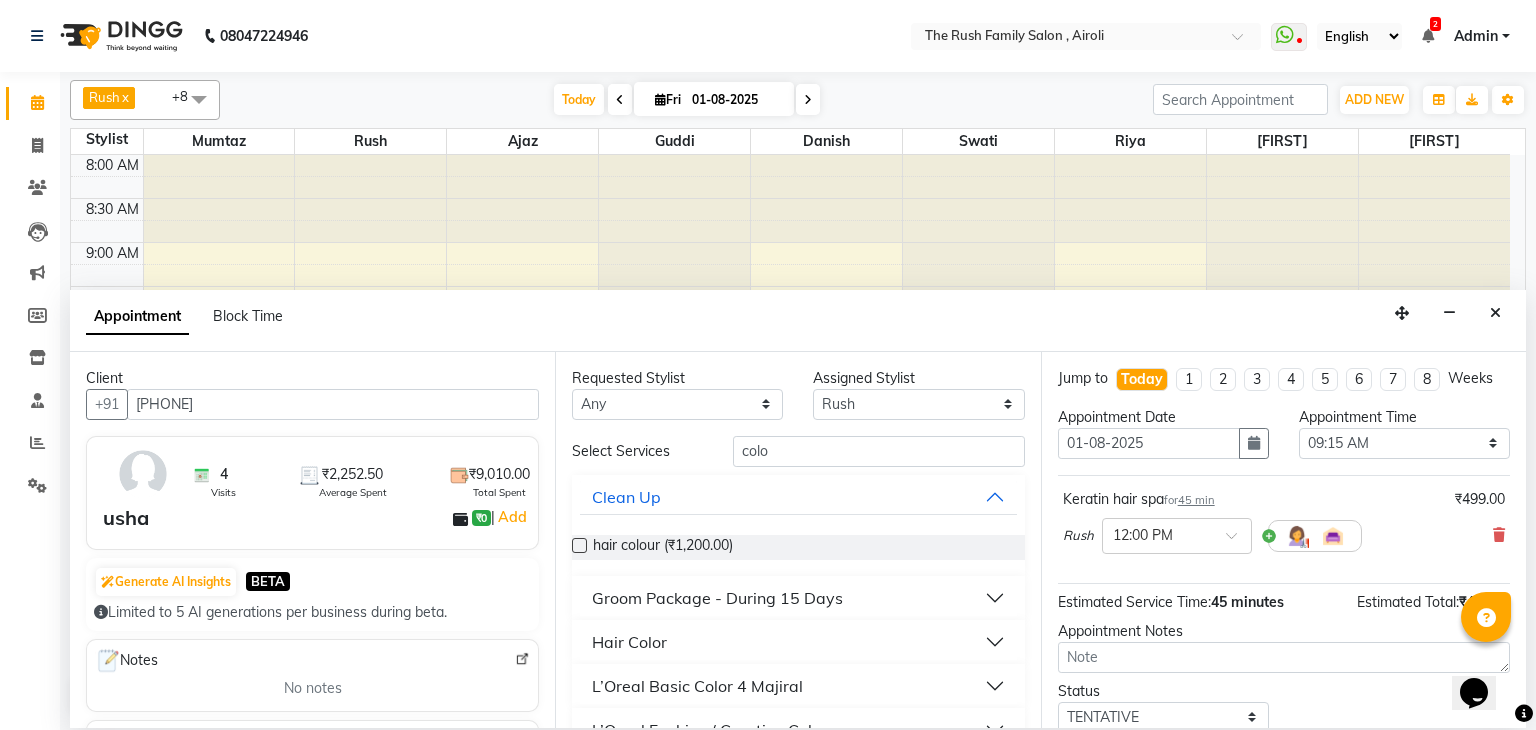 click at bounding box center [579, 545] 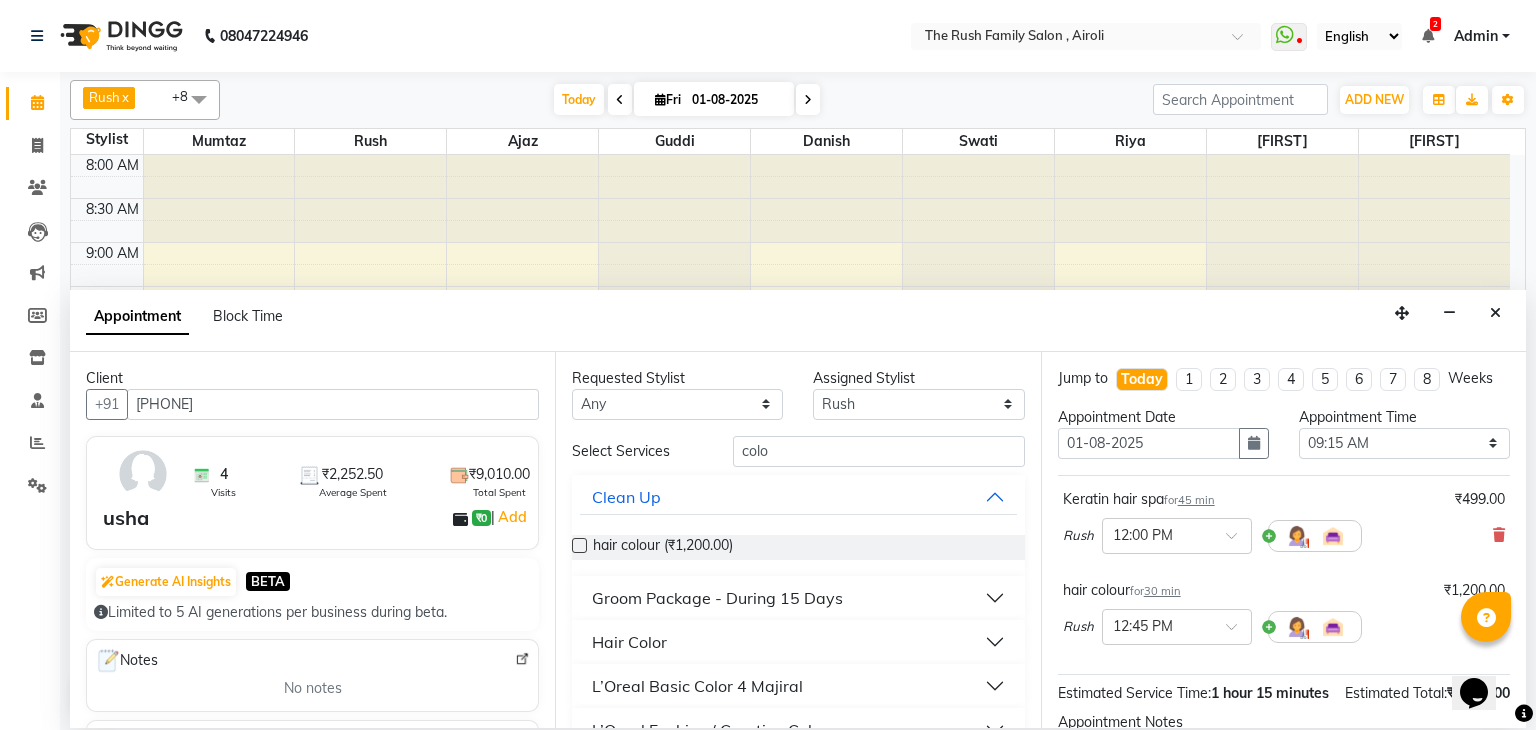 click at bounding box center [579, 545] 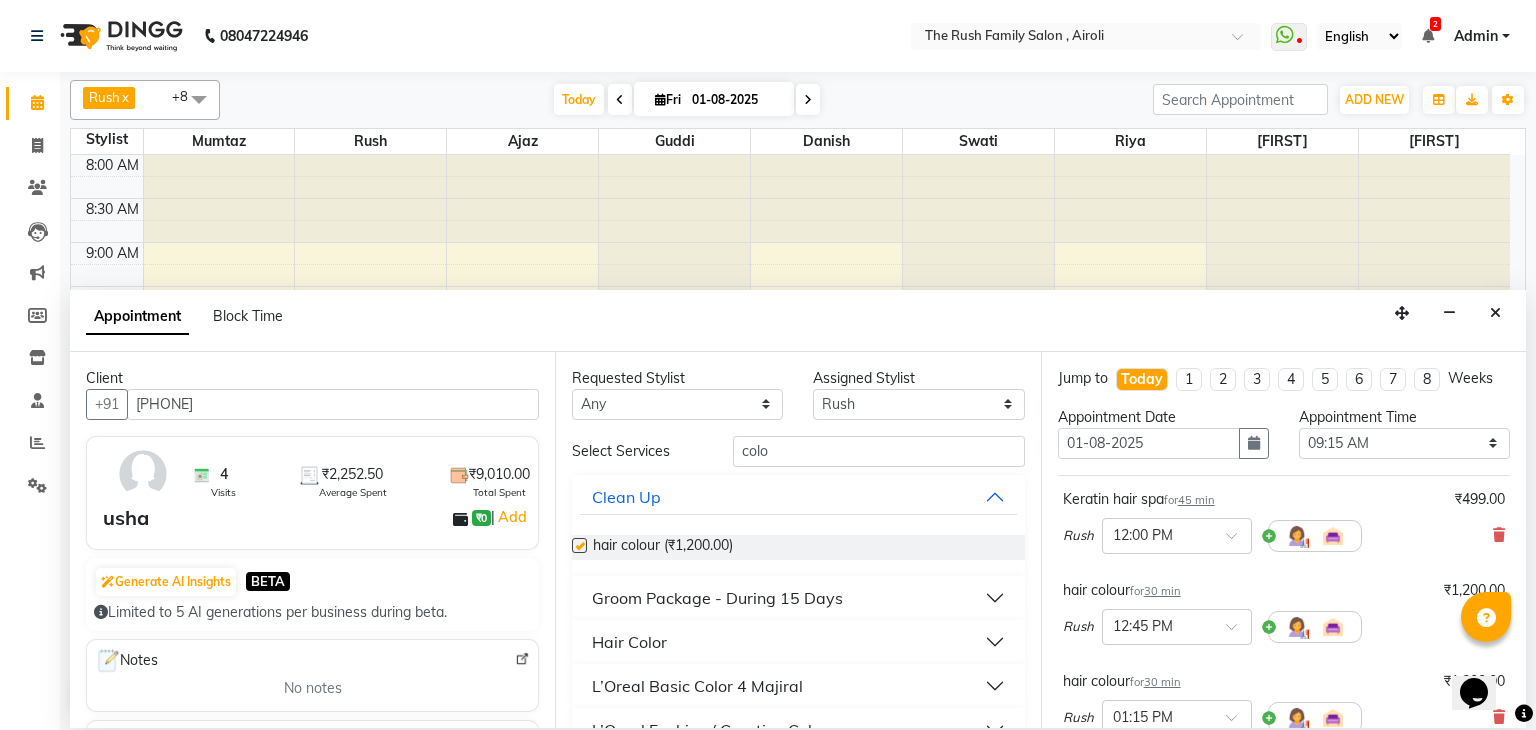 checkbox on "false" 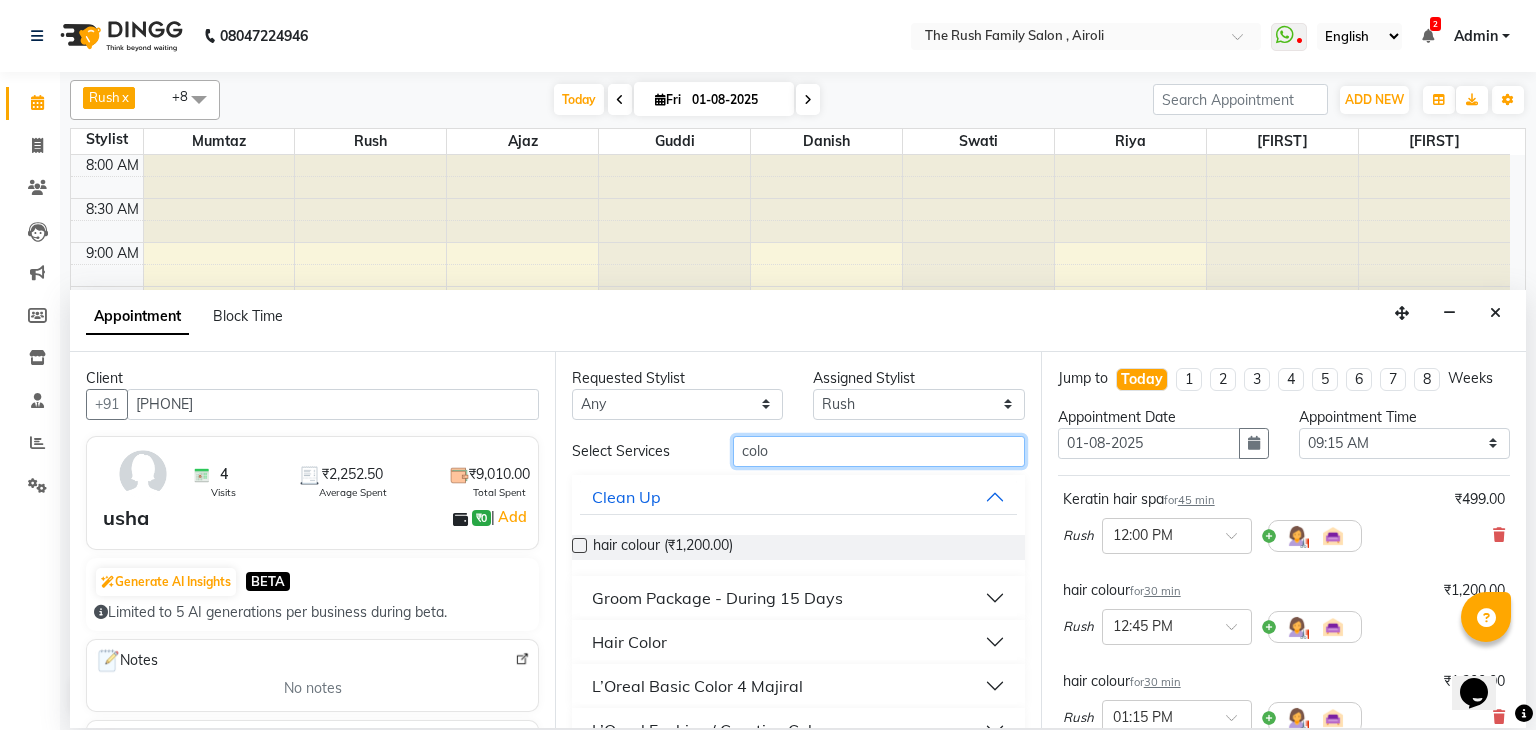 click on "colo" at bounding box center (879, 451) 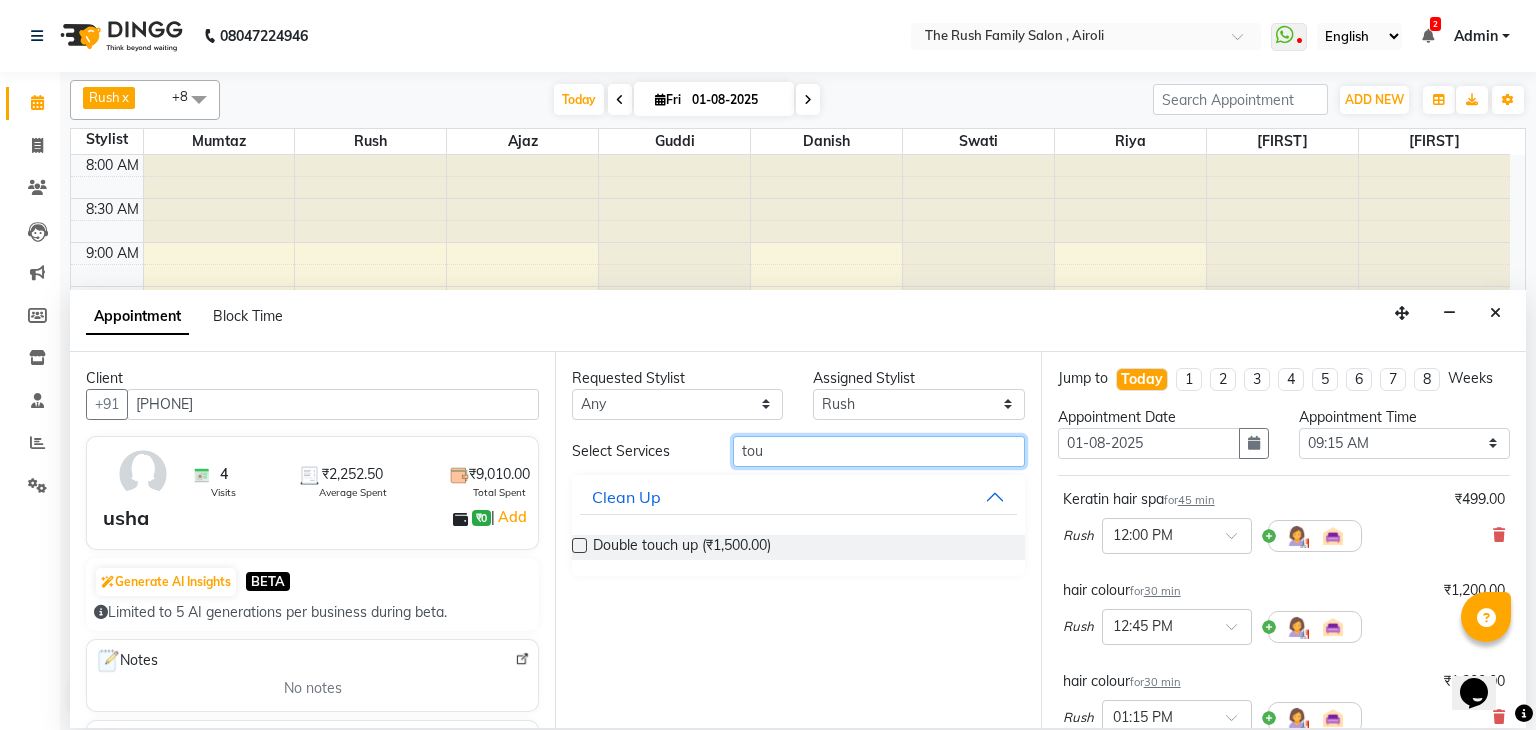 type on "tou" 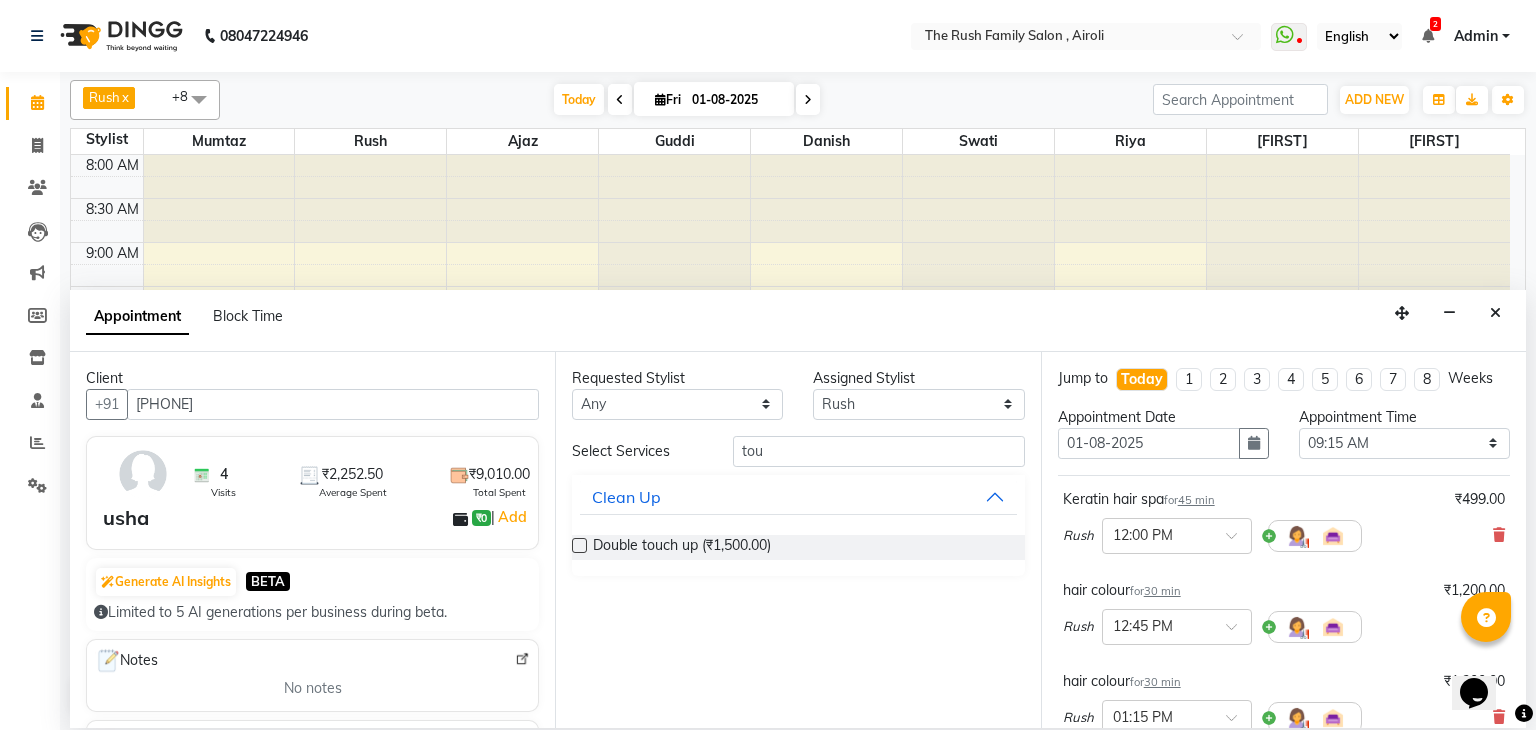 click at bounding box center (579, 545) 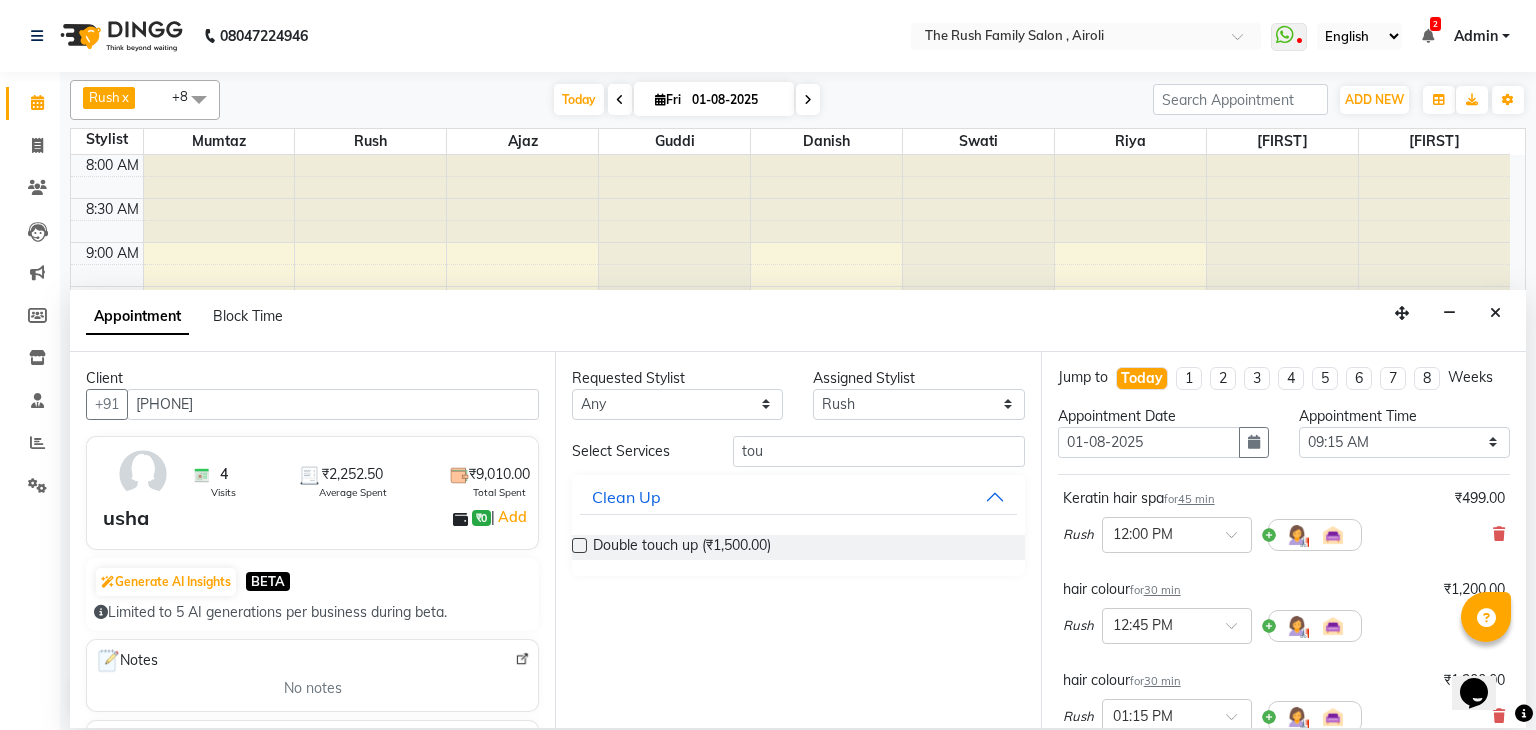 scroll, scrollTop: 0, scrollLeft: 0, axis: both 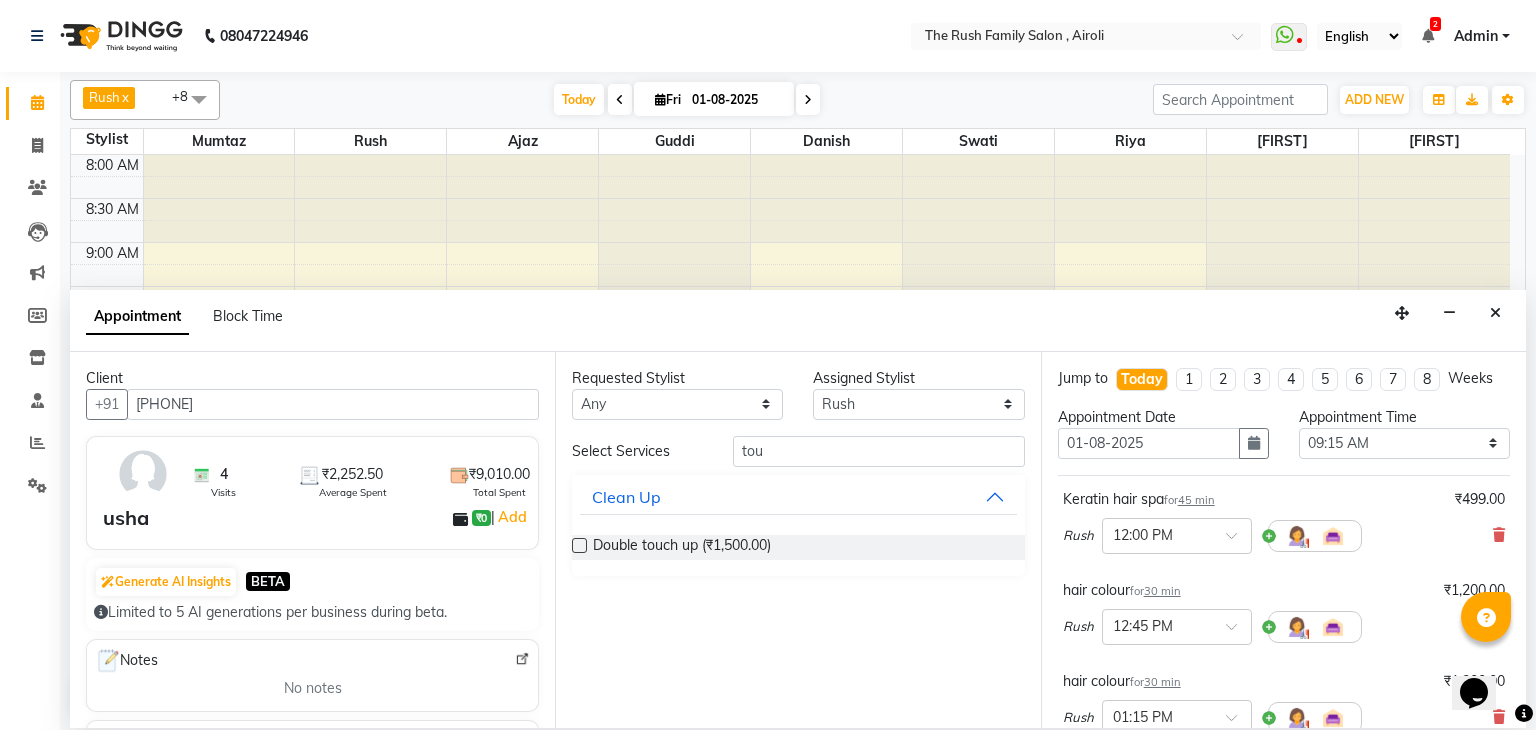 click at bounding box center (579, 545) 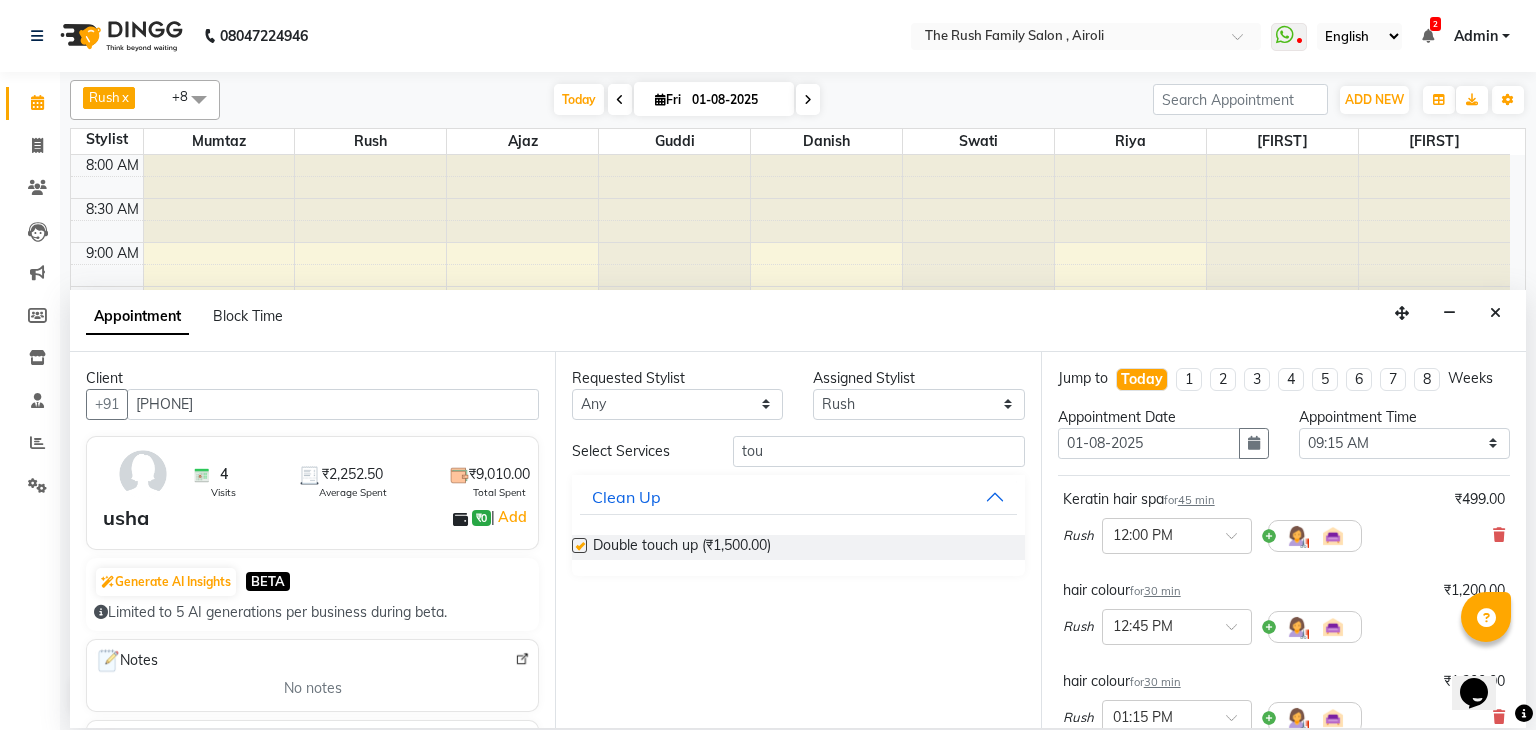 click at bounding box center [579, 545] 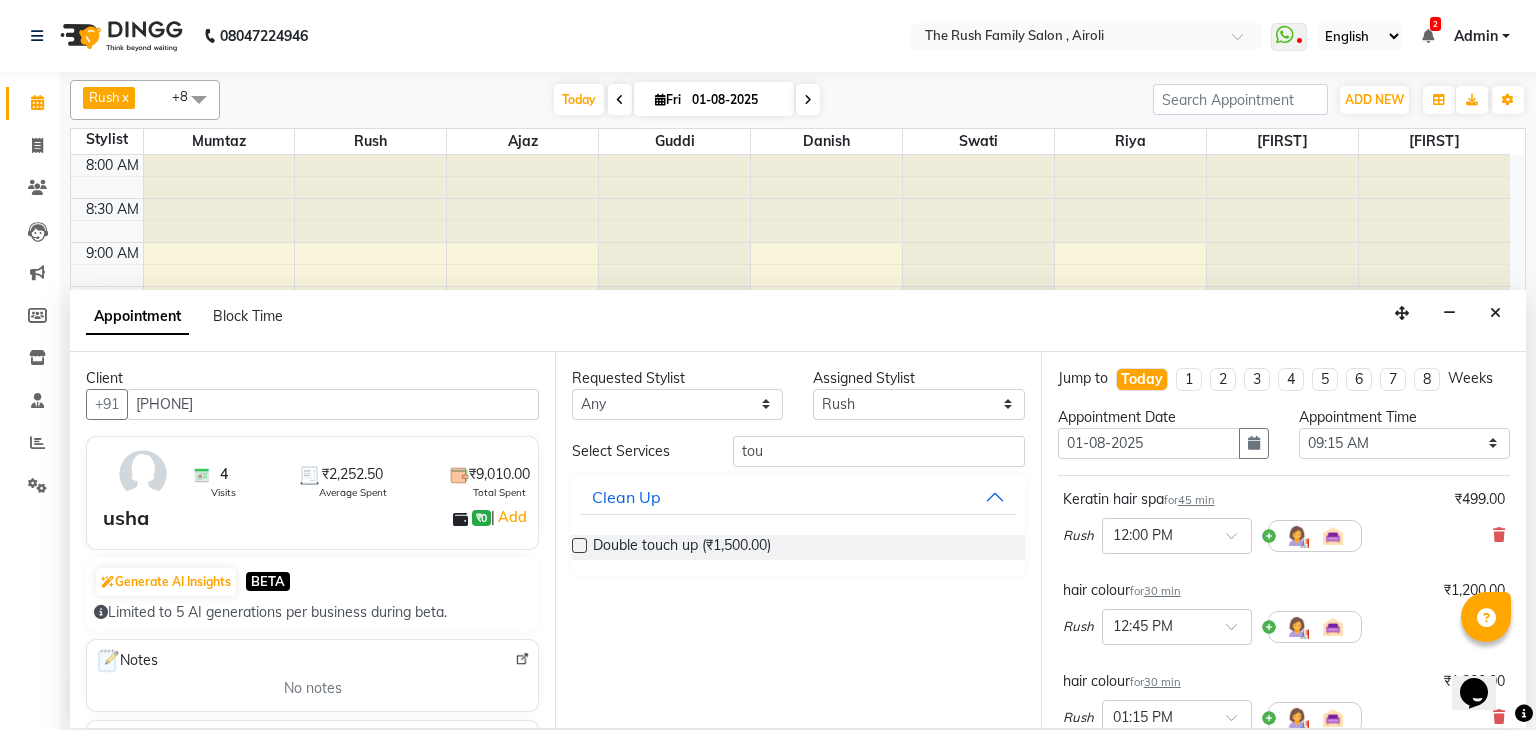 click at bounding box center (579, 545) 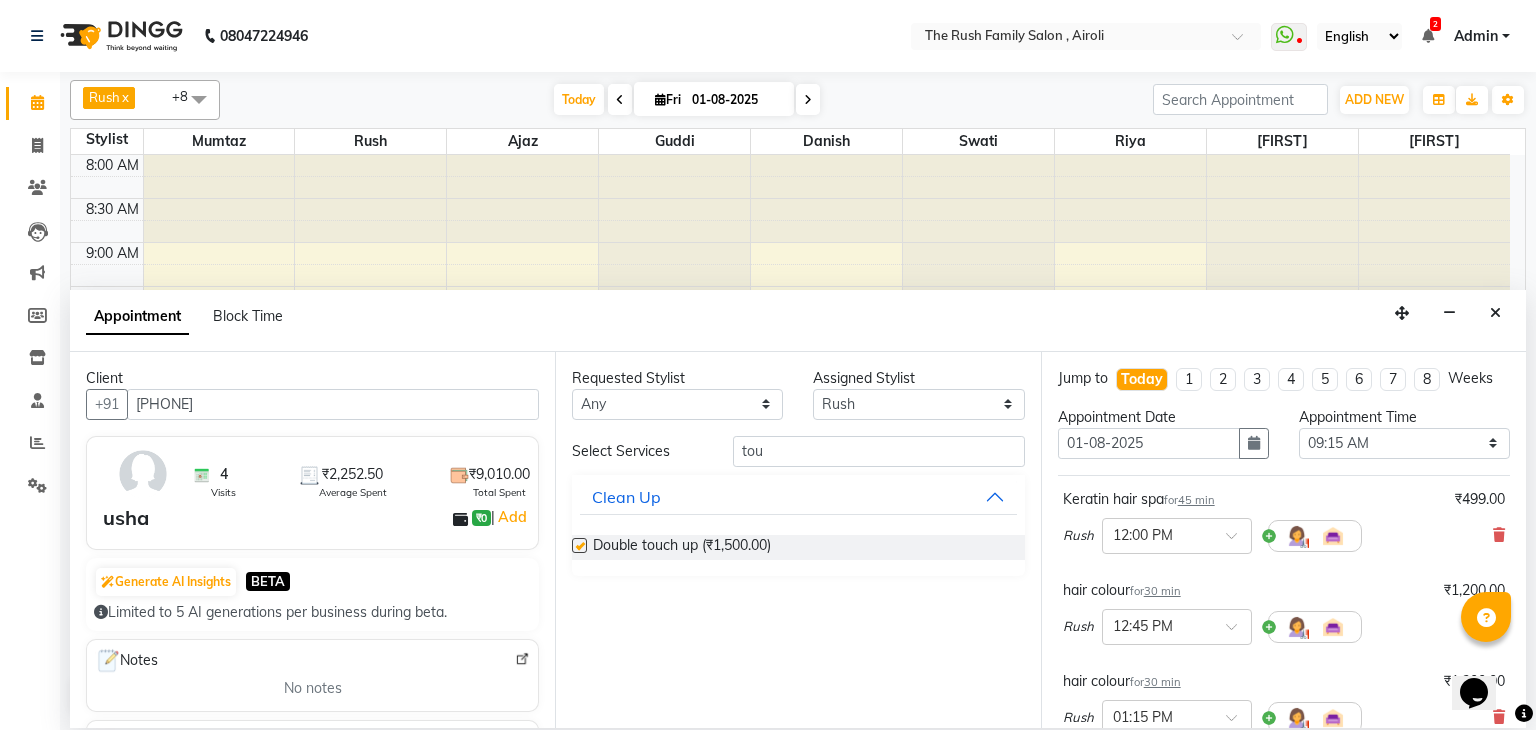 click at bounding box center (579, 545) 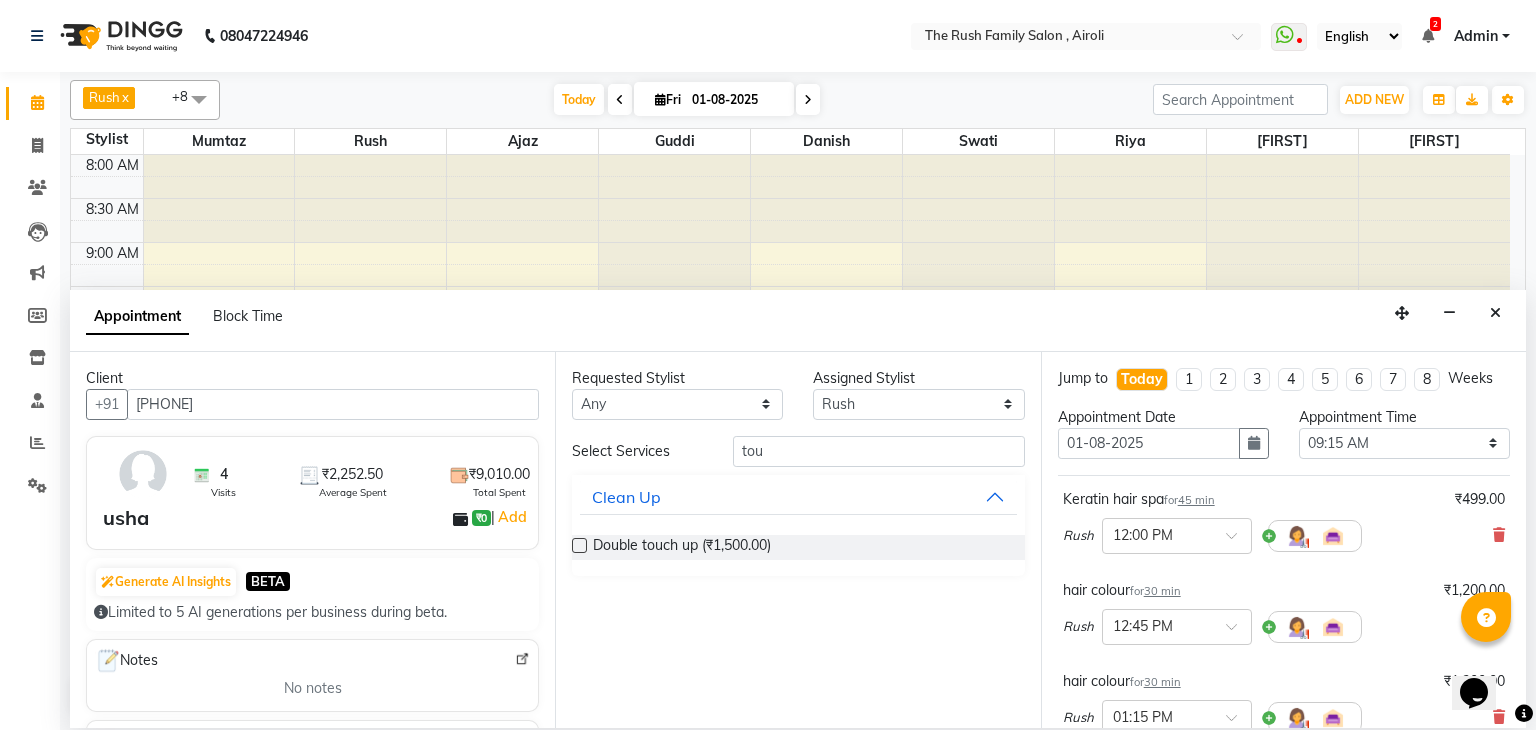 click at bounding box center [579, 545] 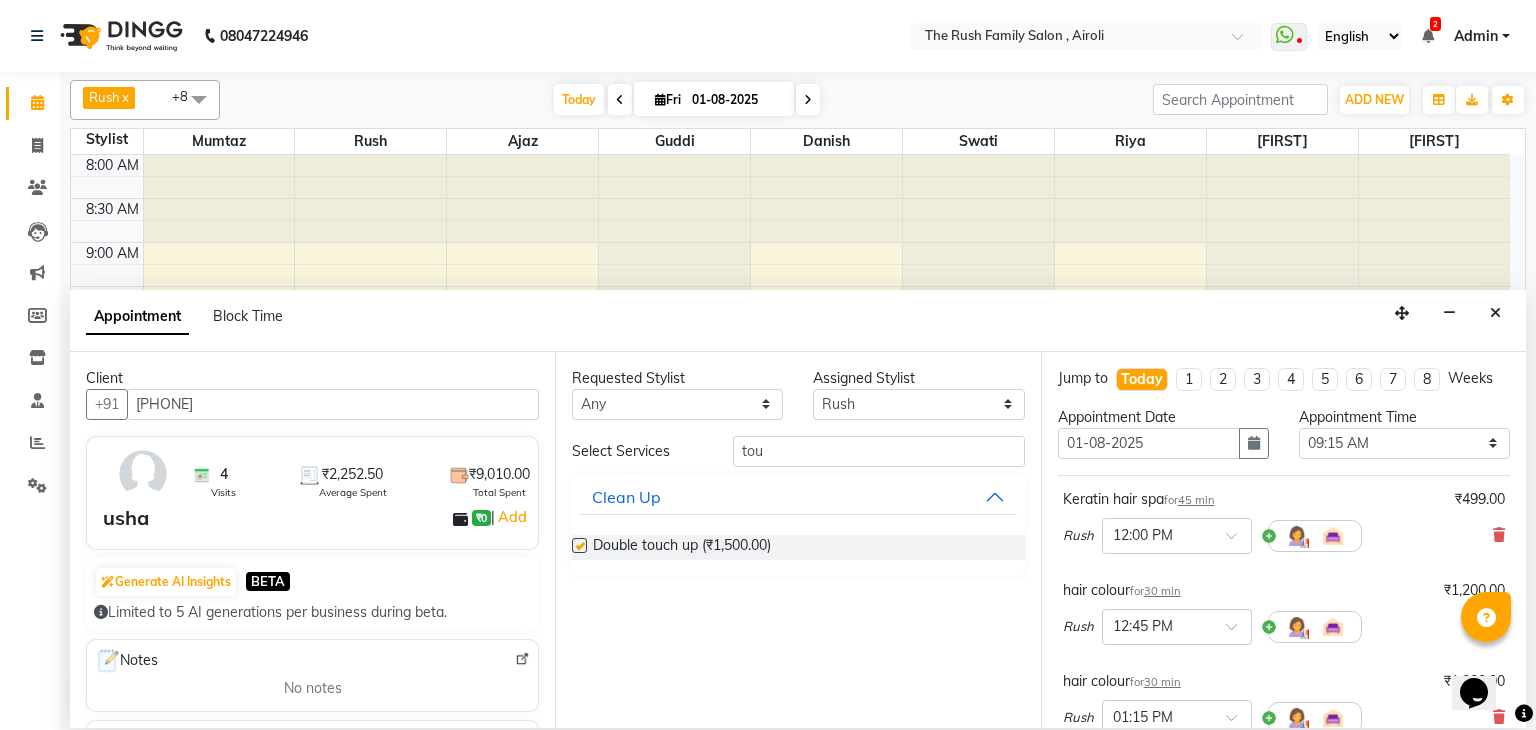checkbox on "false" 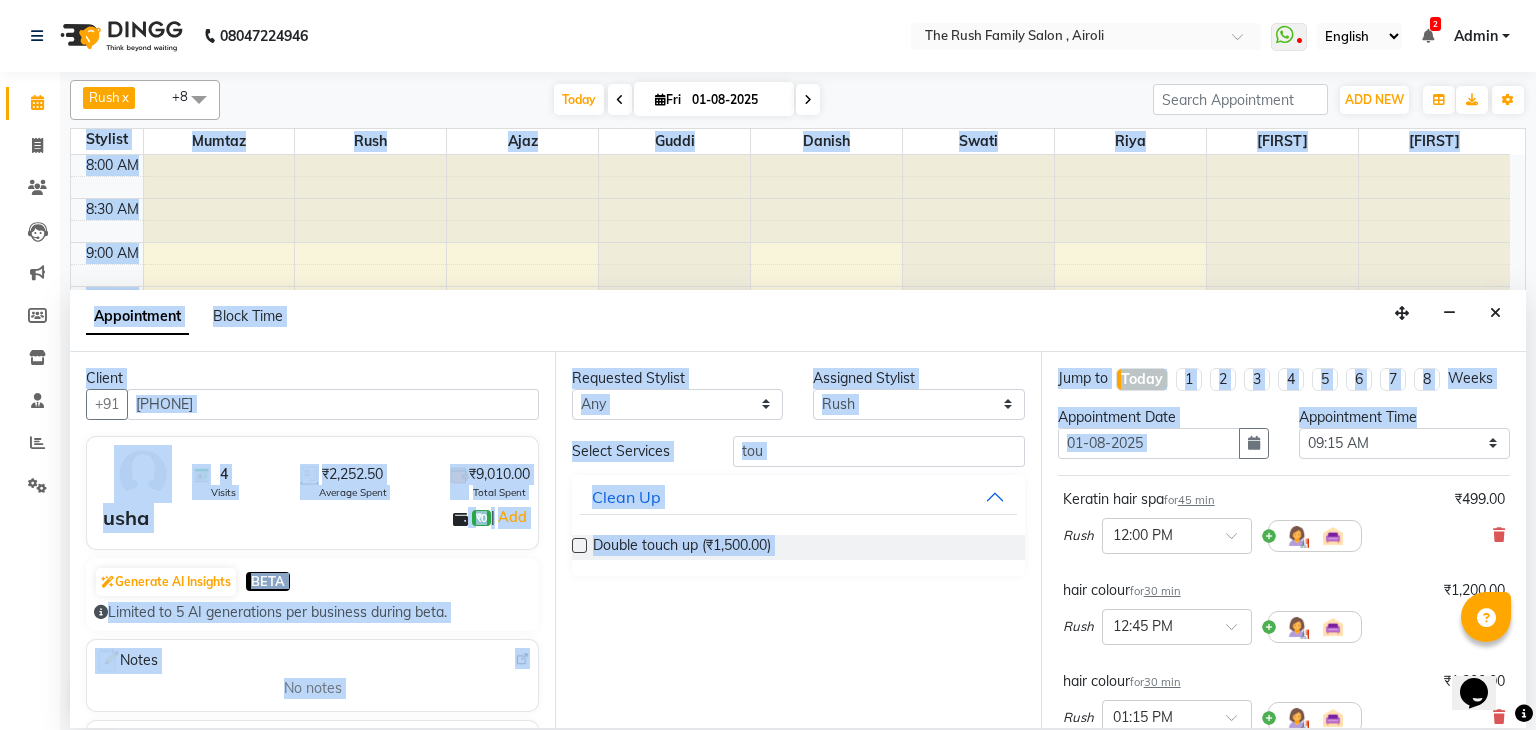 drag, startPoint x: 1530, startPoint y: 432, endPoint x: 1525, endPoint y: 469, distance: 37.336308 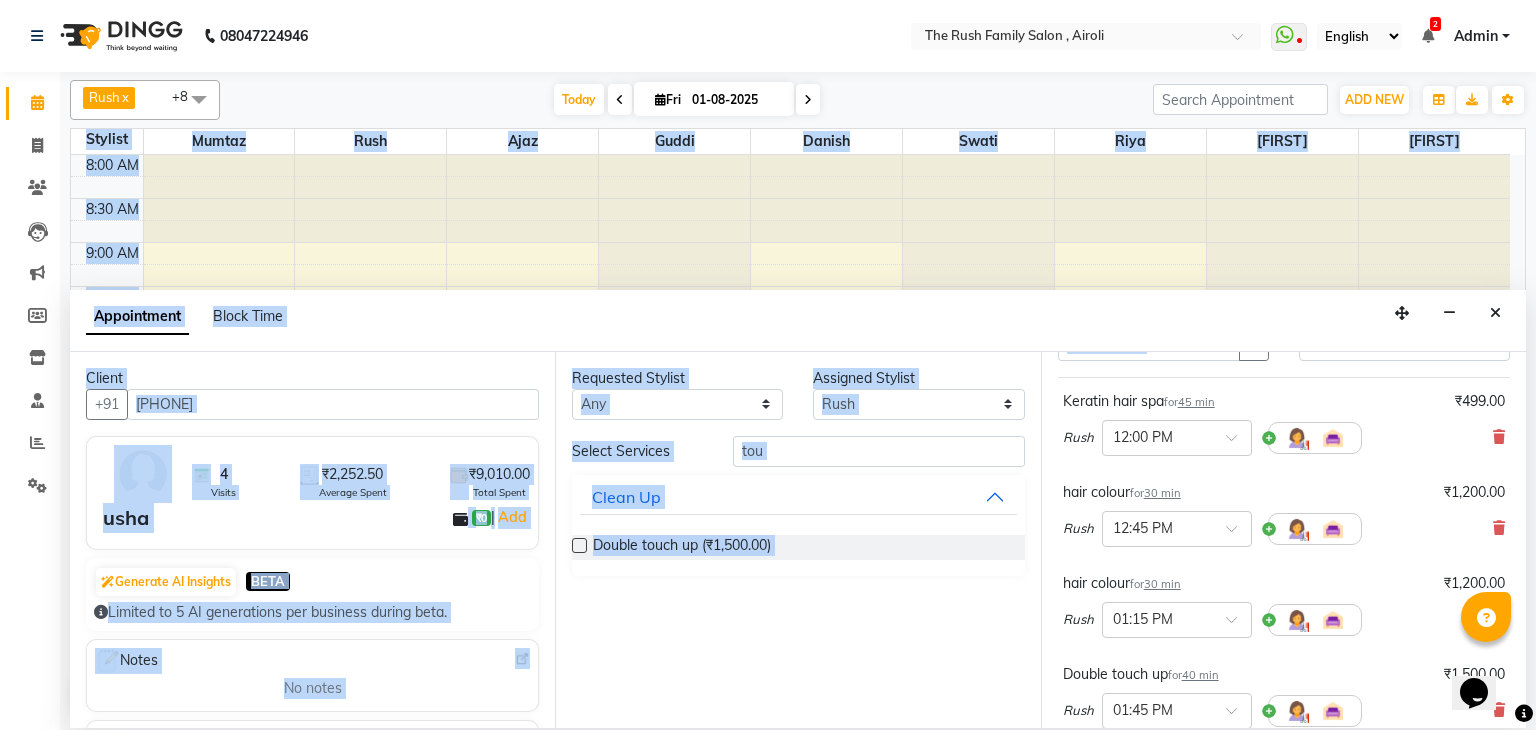 scroll, scrollTop: 123, scrollLeft: 0, axis: vertical 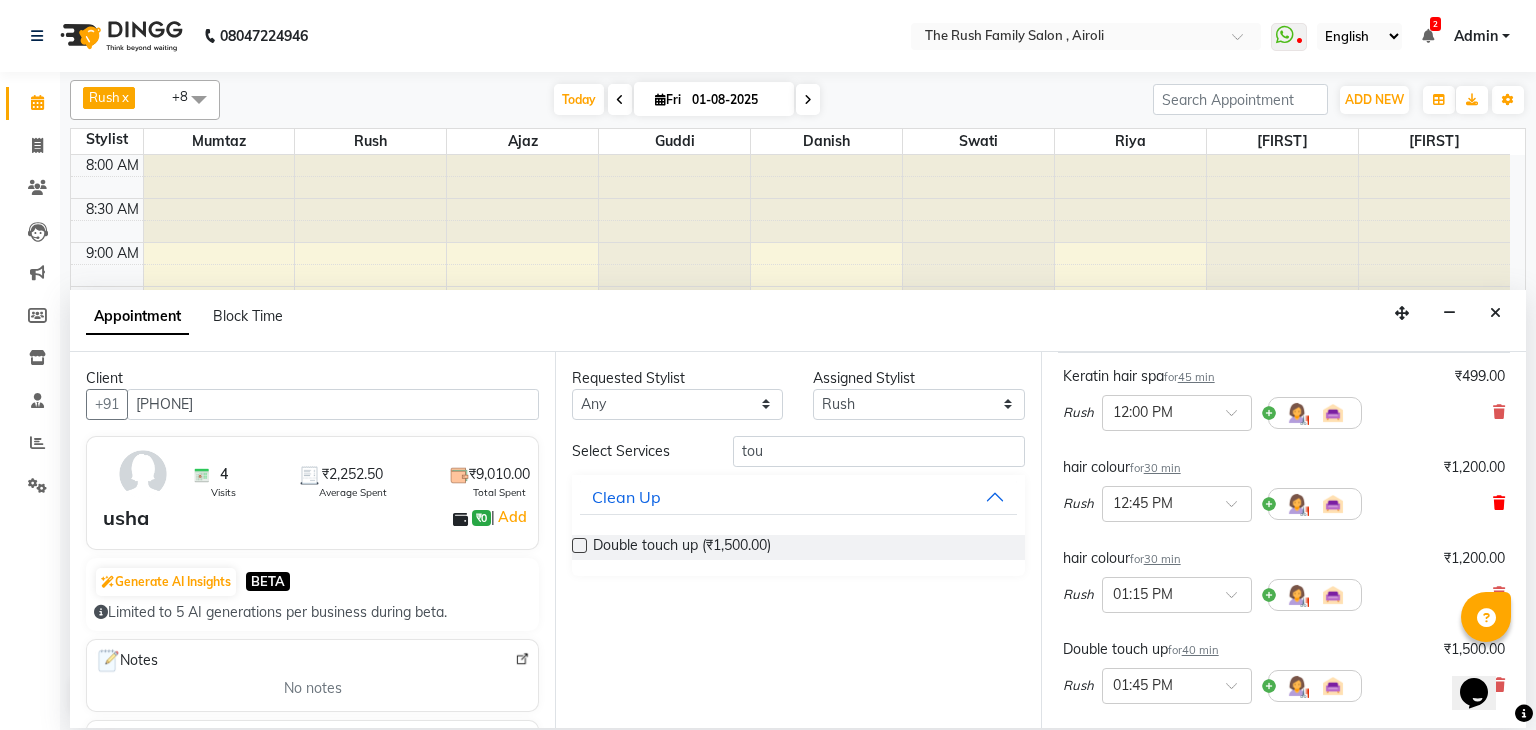 click at bounding box center [1499, 503] 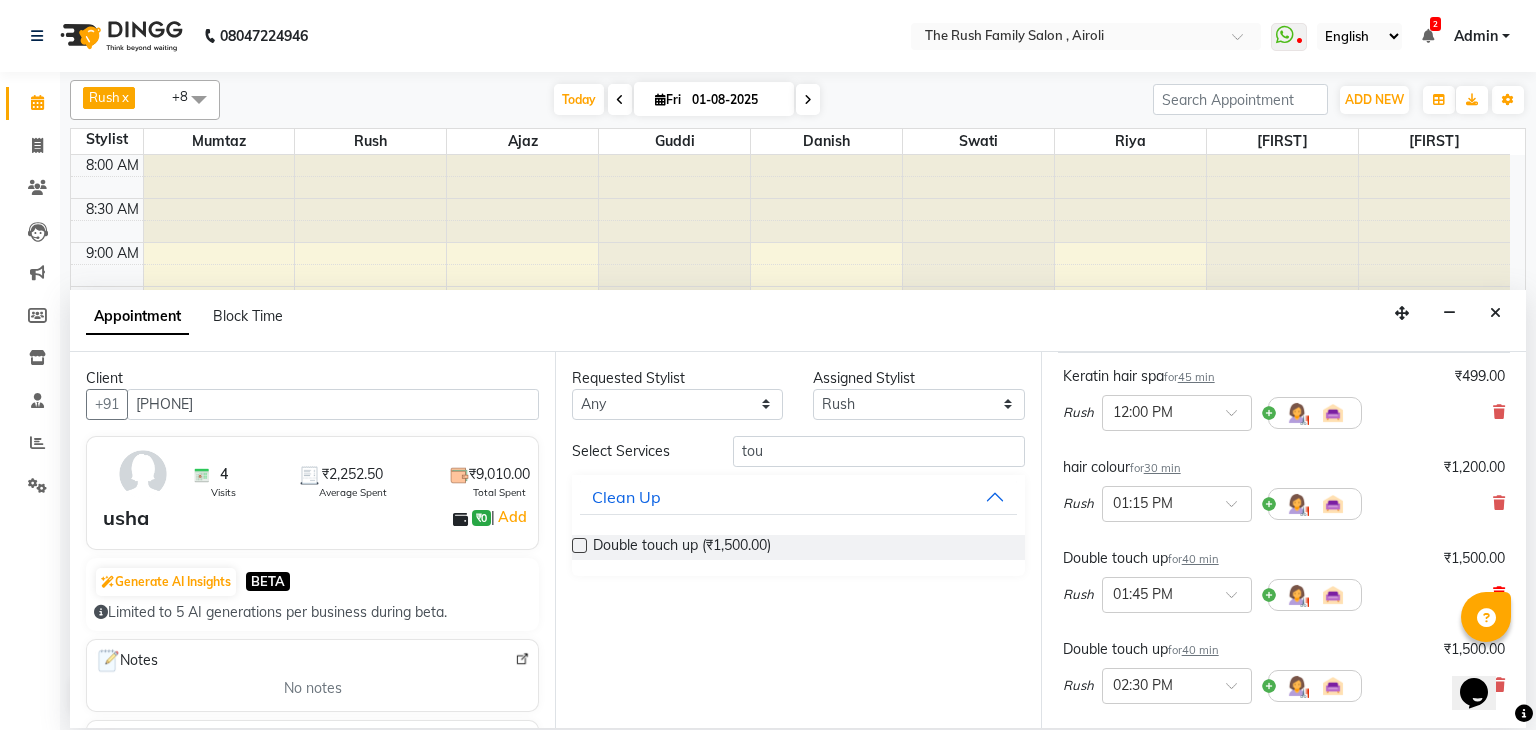 click at bounding box center (1499, 594) 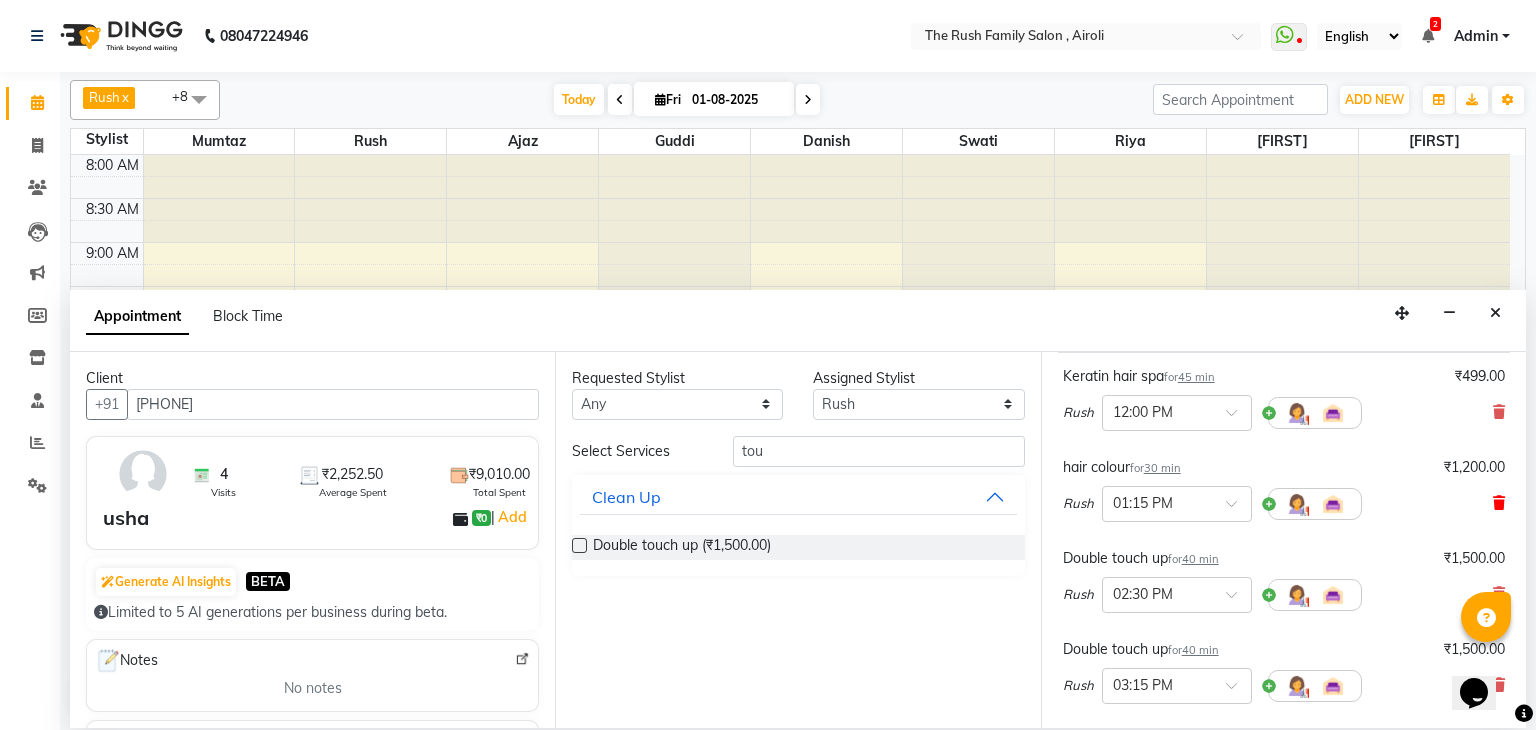 click at bounding box center [1499, 503] 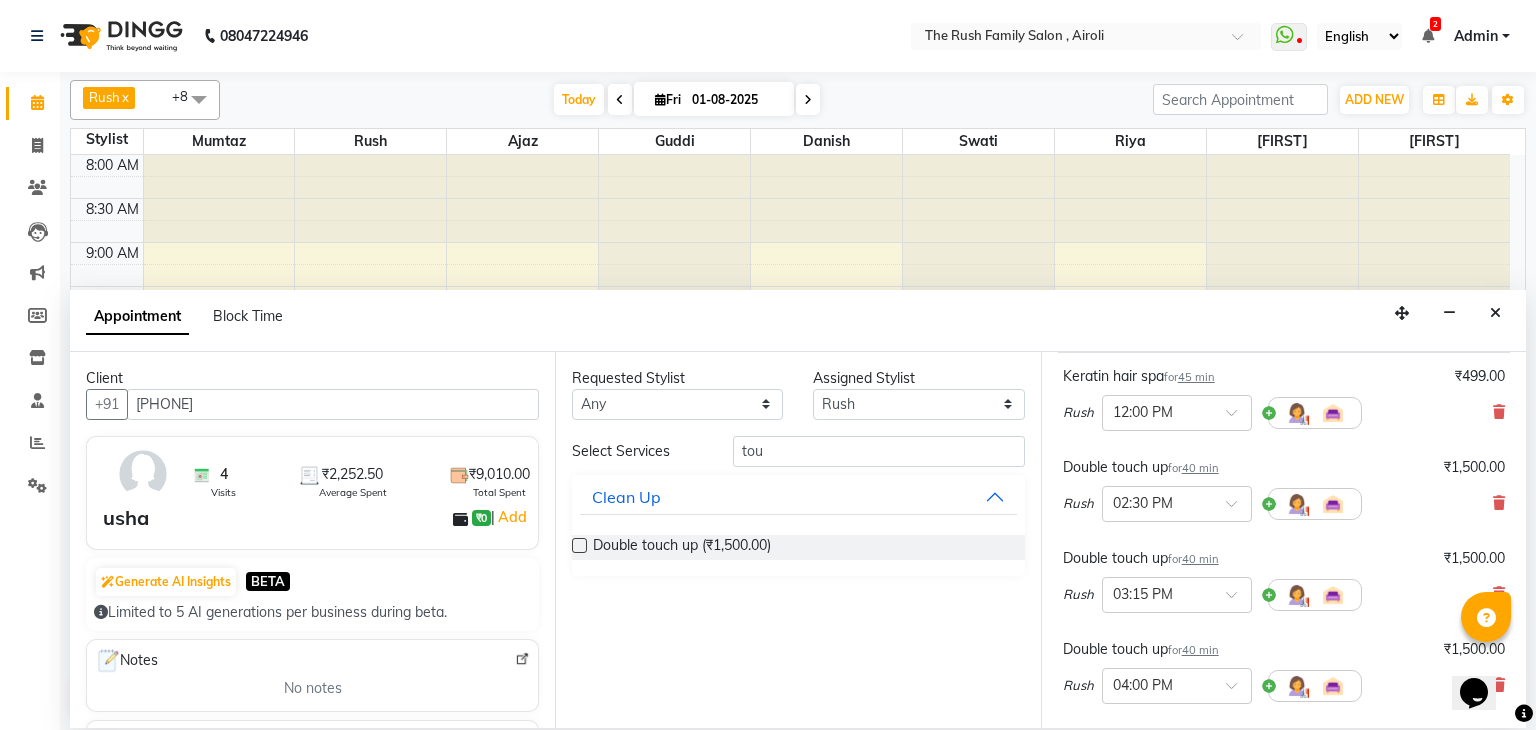 click at bounding box center [1499, 503] 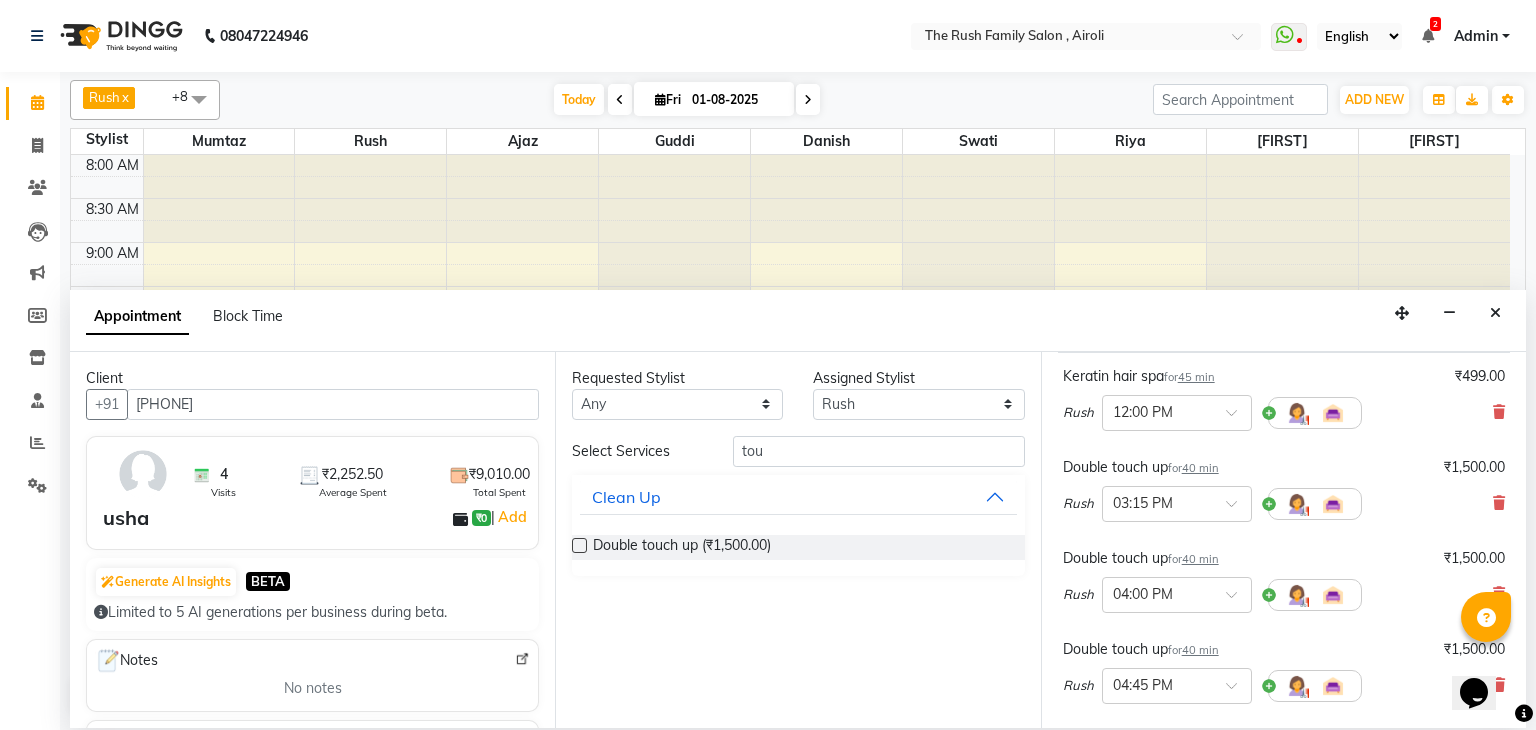 click at bounding box center [1499, 503] 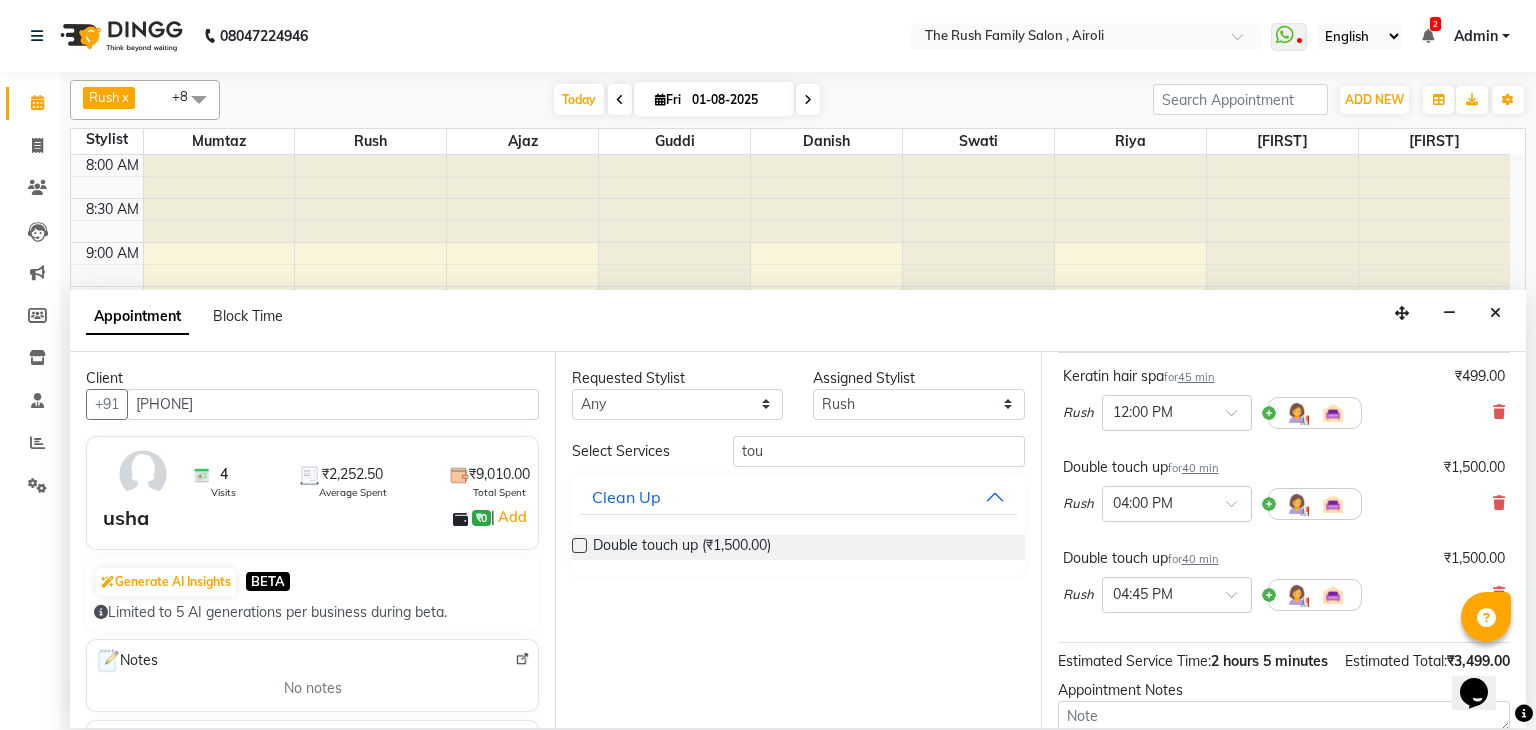 click at bounding box center (1499, 503) 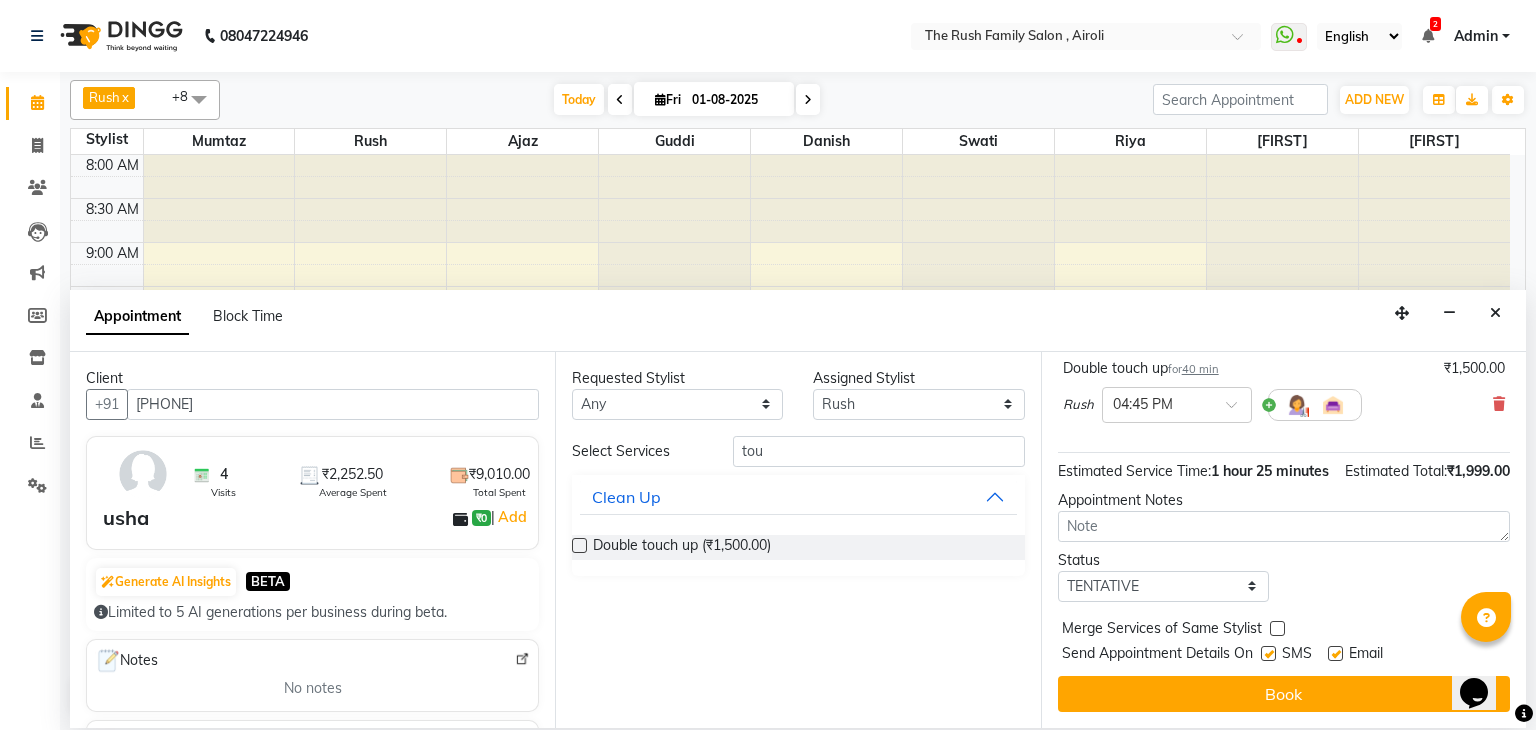 scroll, scrollTop: 242, scrollLeft: 0, axis: vertical 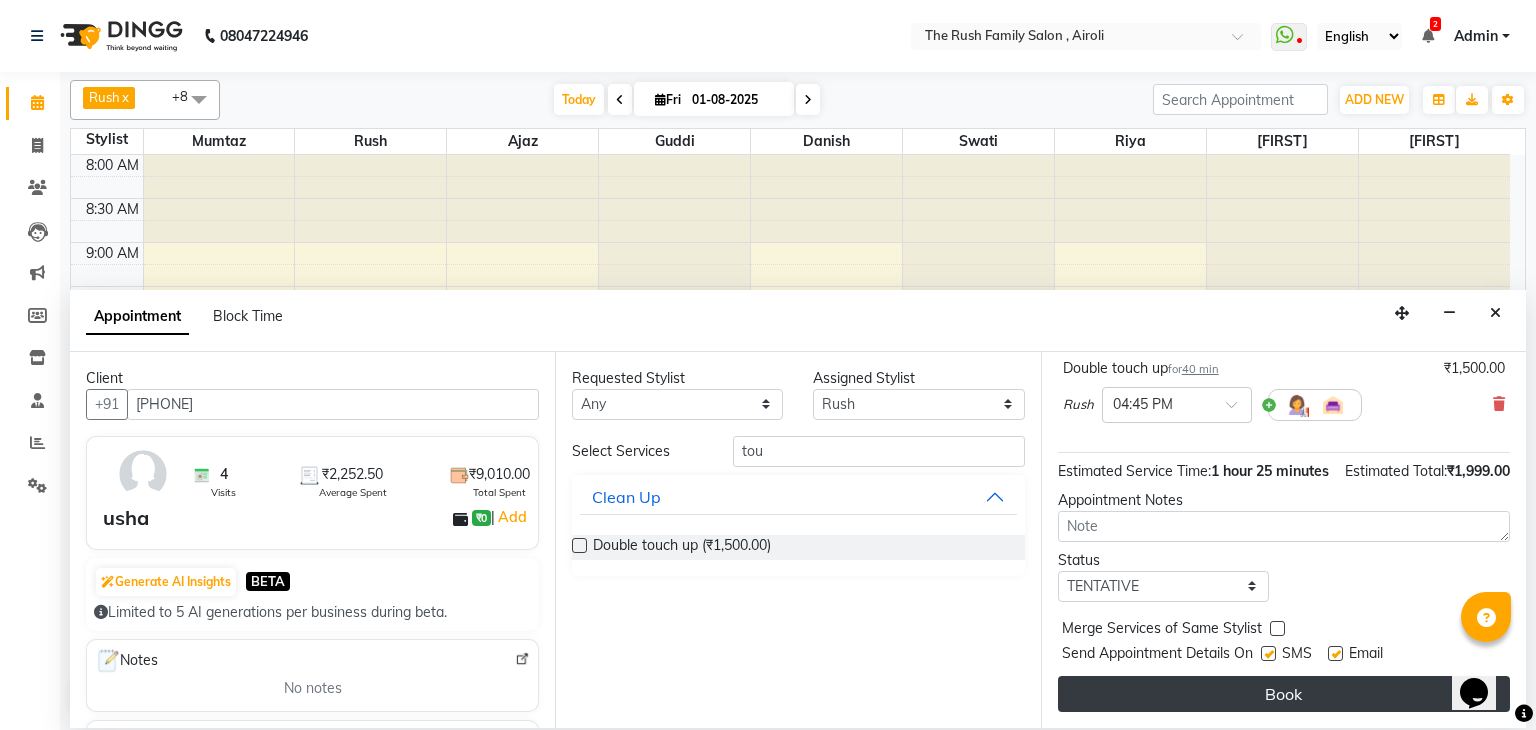 click on "Book" at bounding box center (1284, 694) 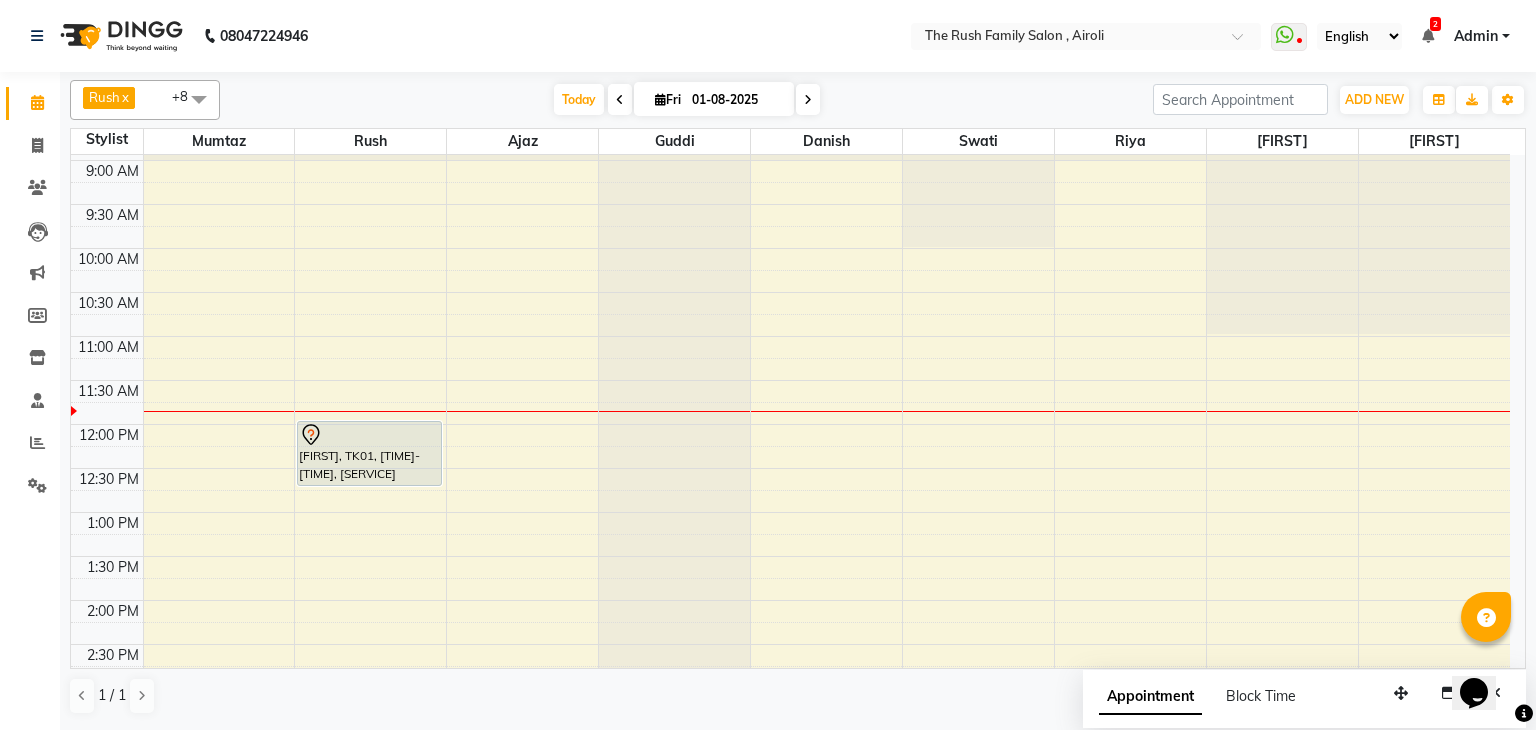 scroll, scrollTop: 0, scrollLeft: 0, axis: both 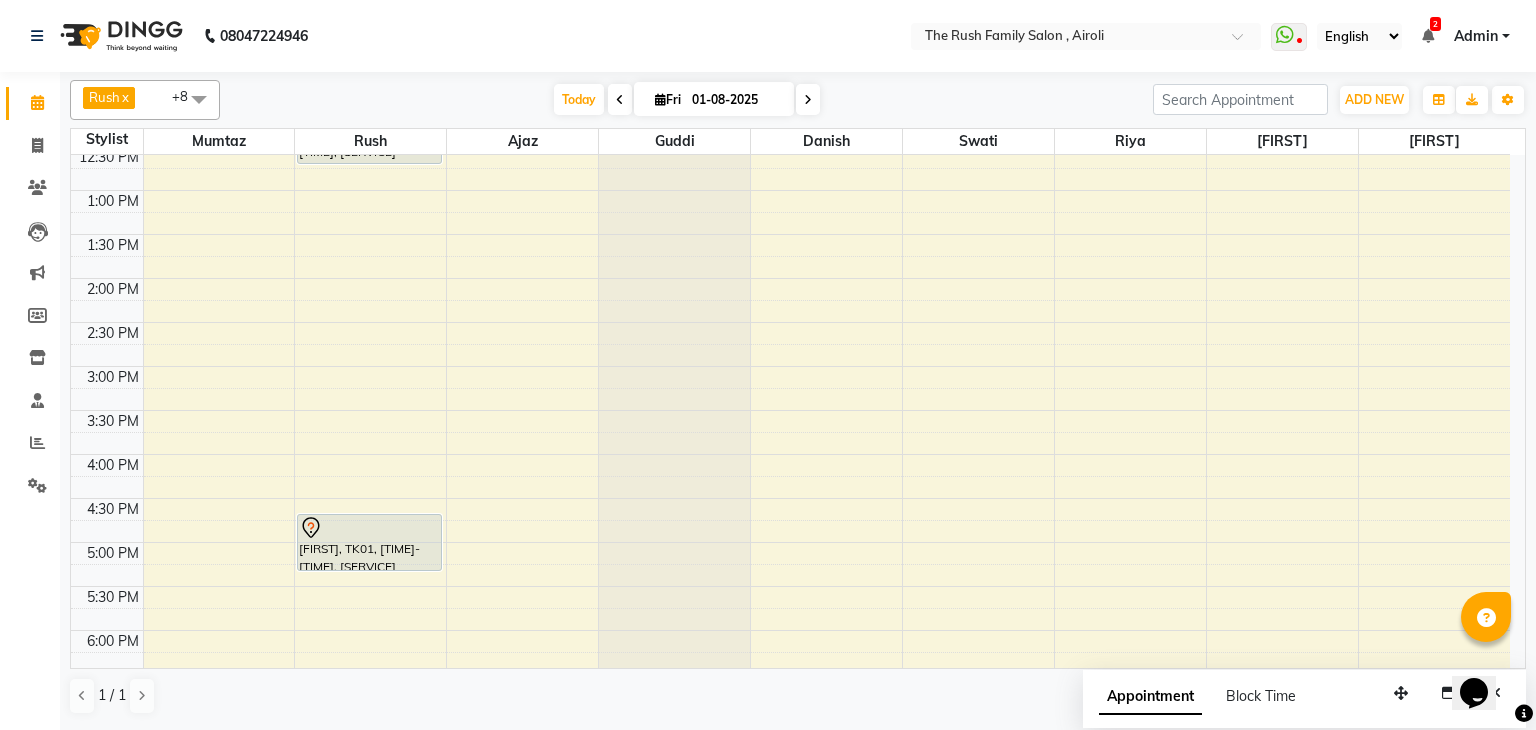 click at bounding box center [674, -249] 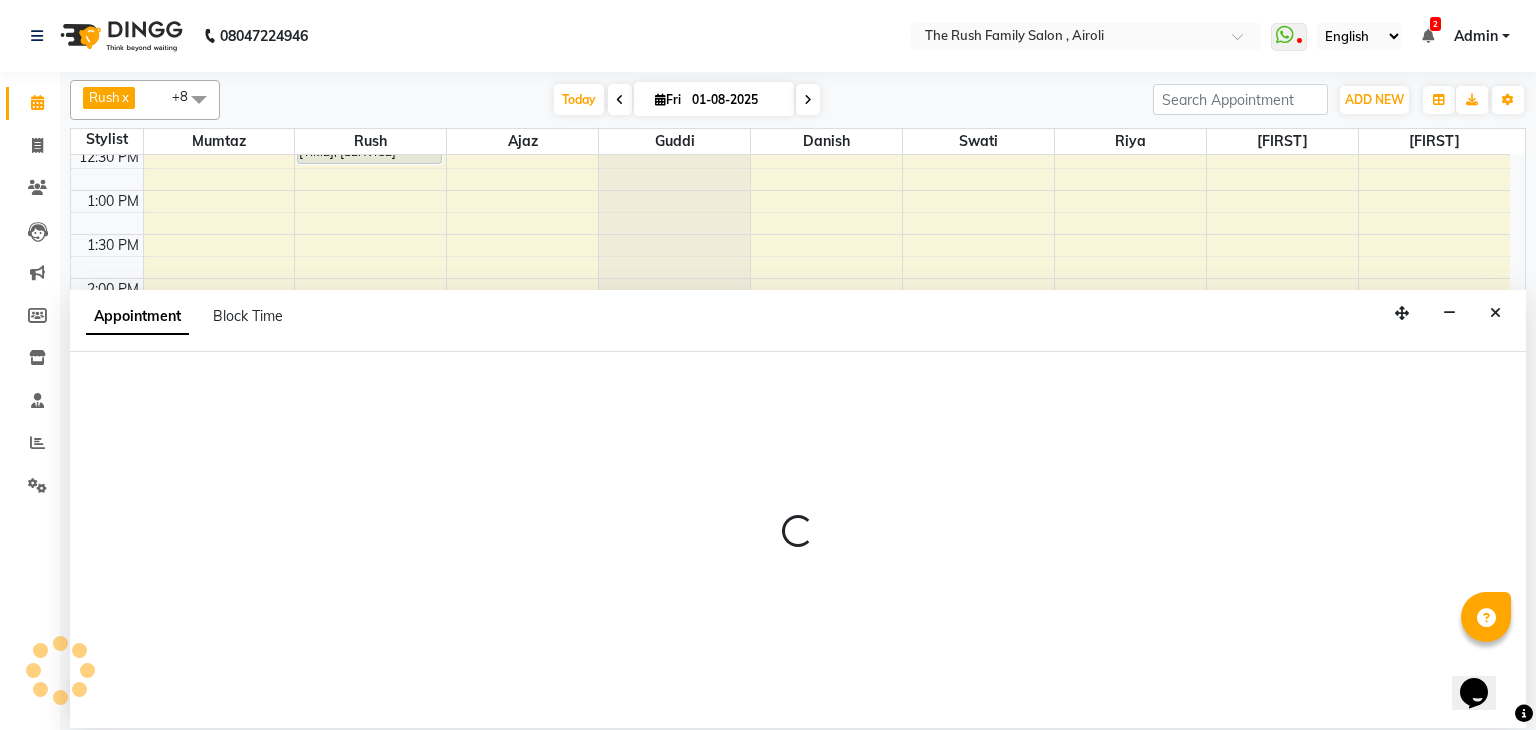 select on "60158" 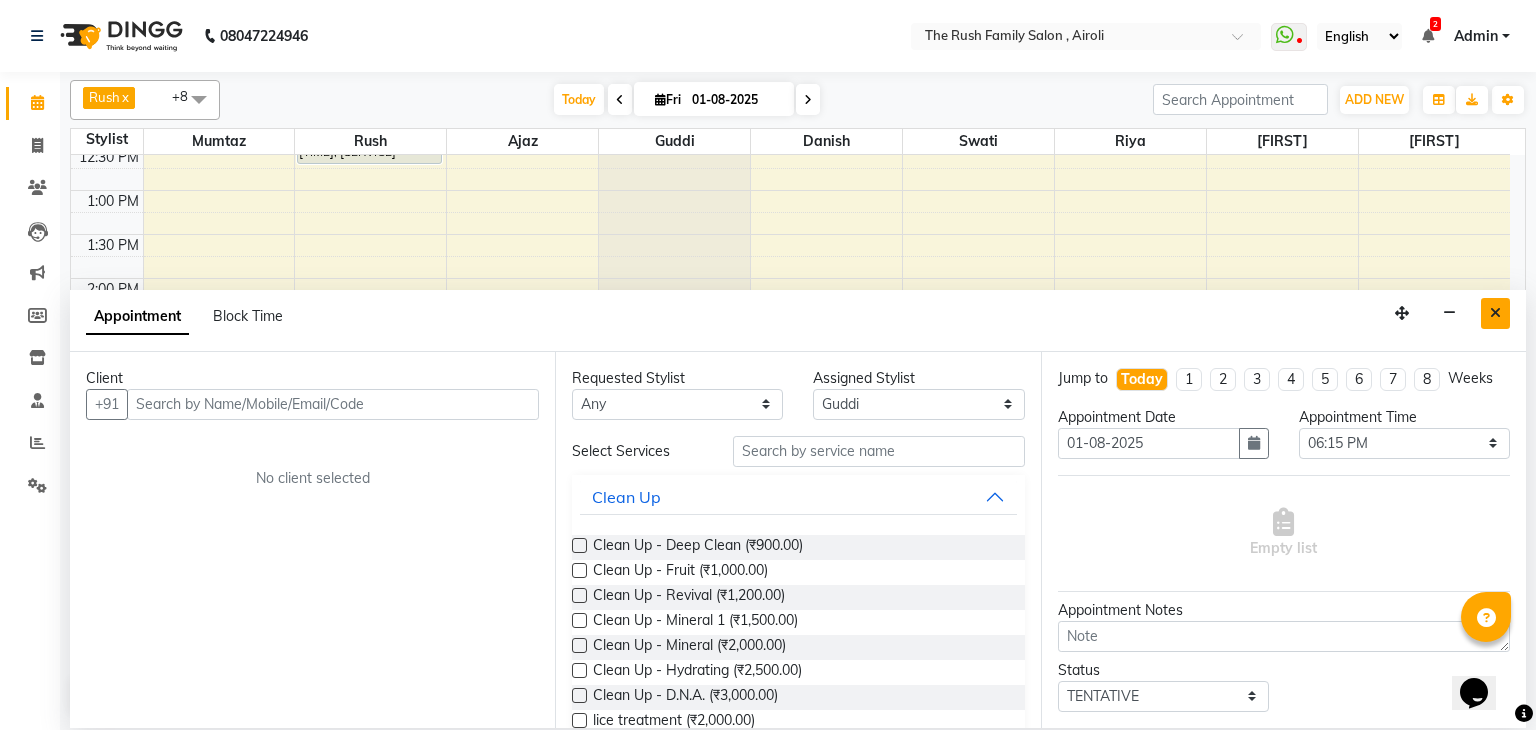 click at bounding box center [1495, 313] 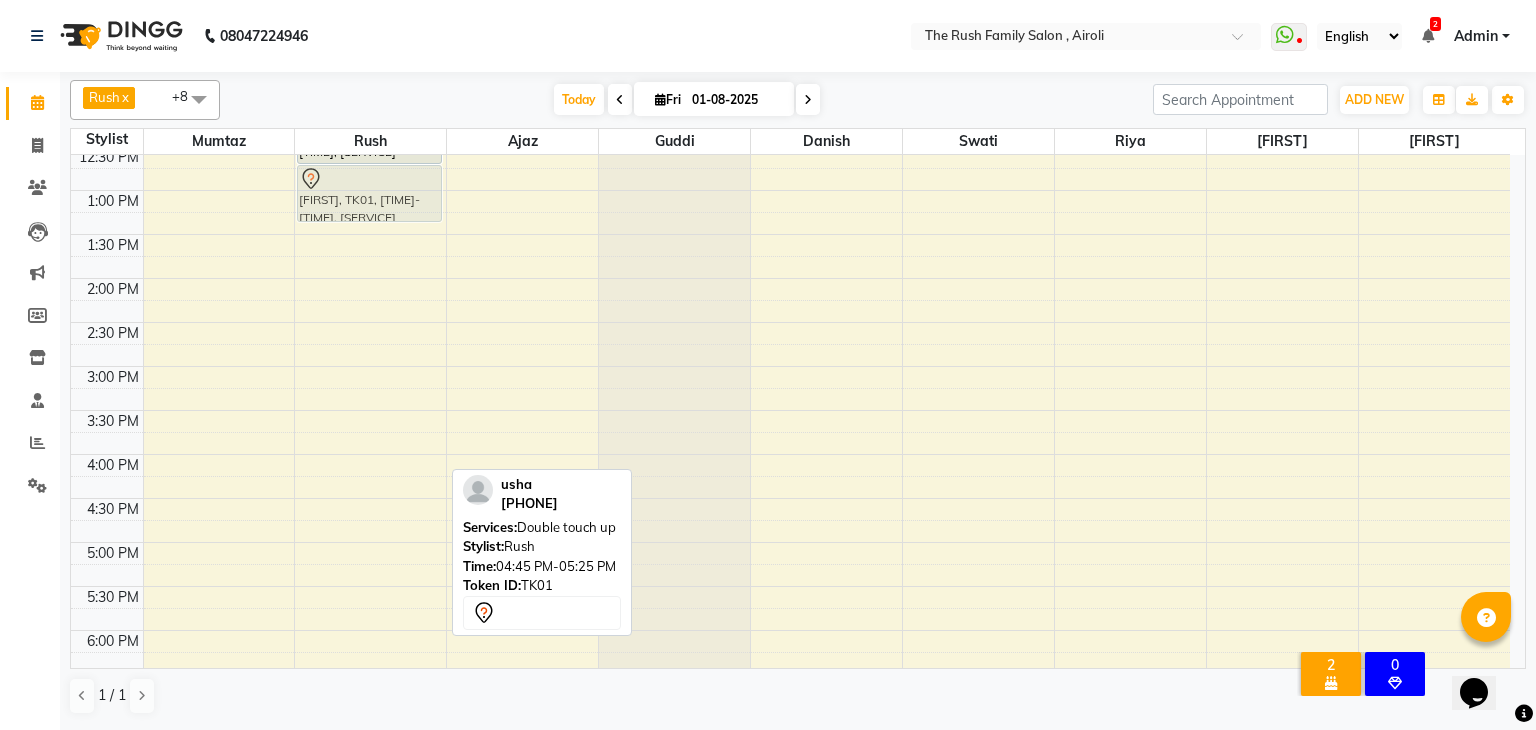 drag, startPoint x: 323, startPoint y: 558, endPoint x: 392, endPoint y: 221, distance: 343.99127 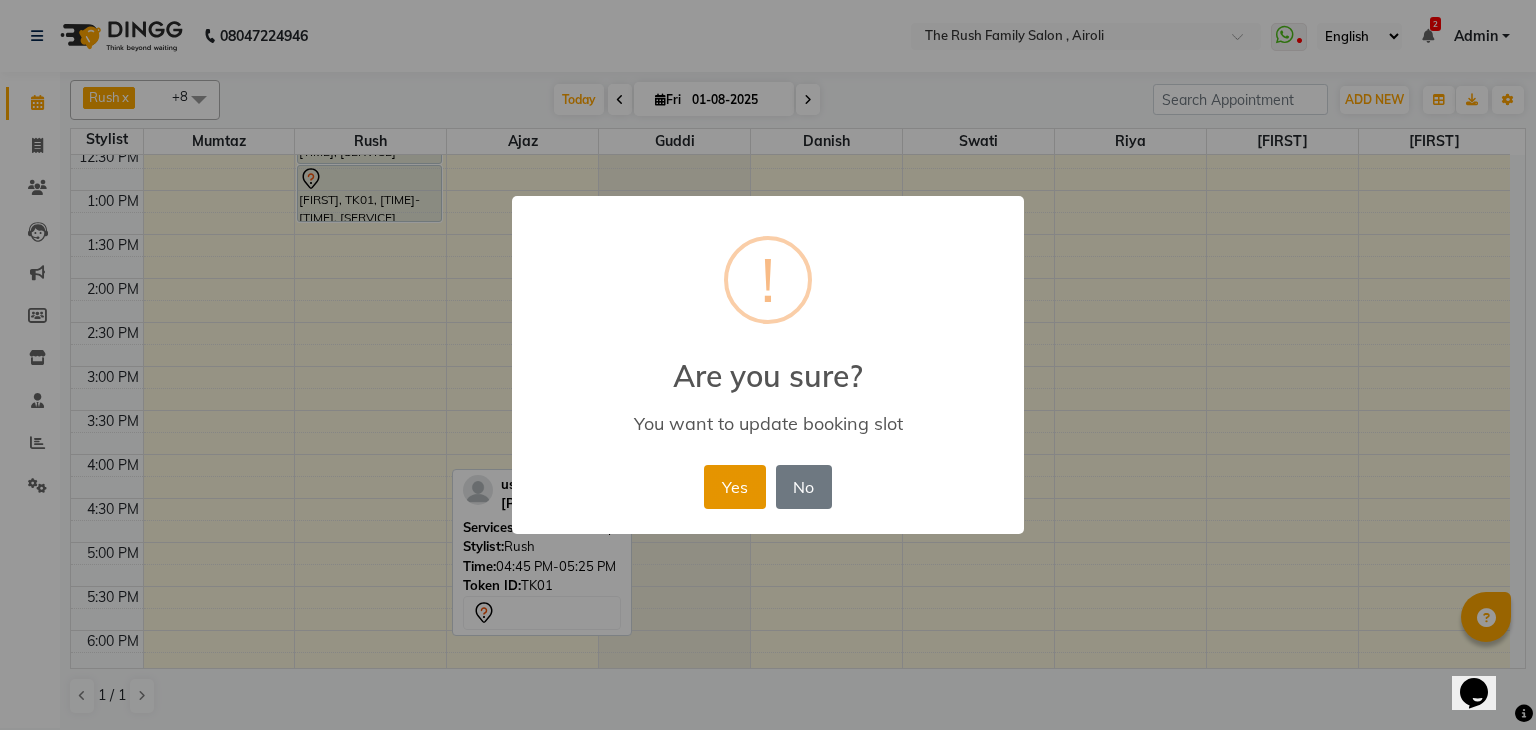 click on "Yes" at bounding box center [734, 487] 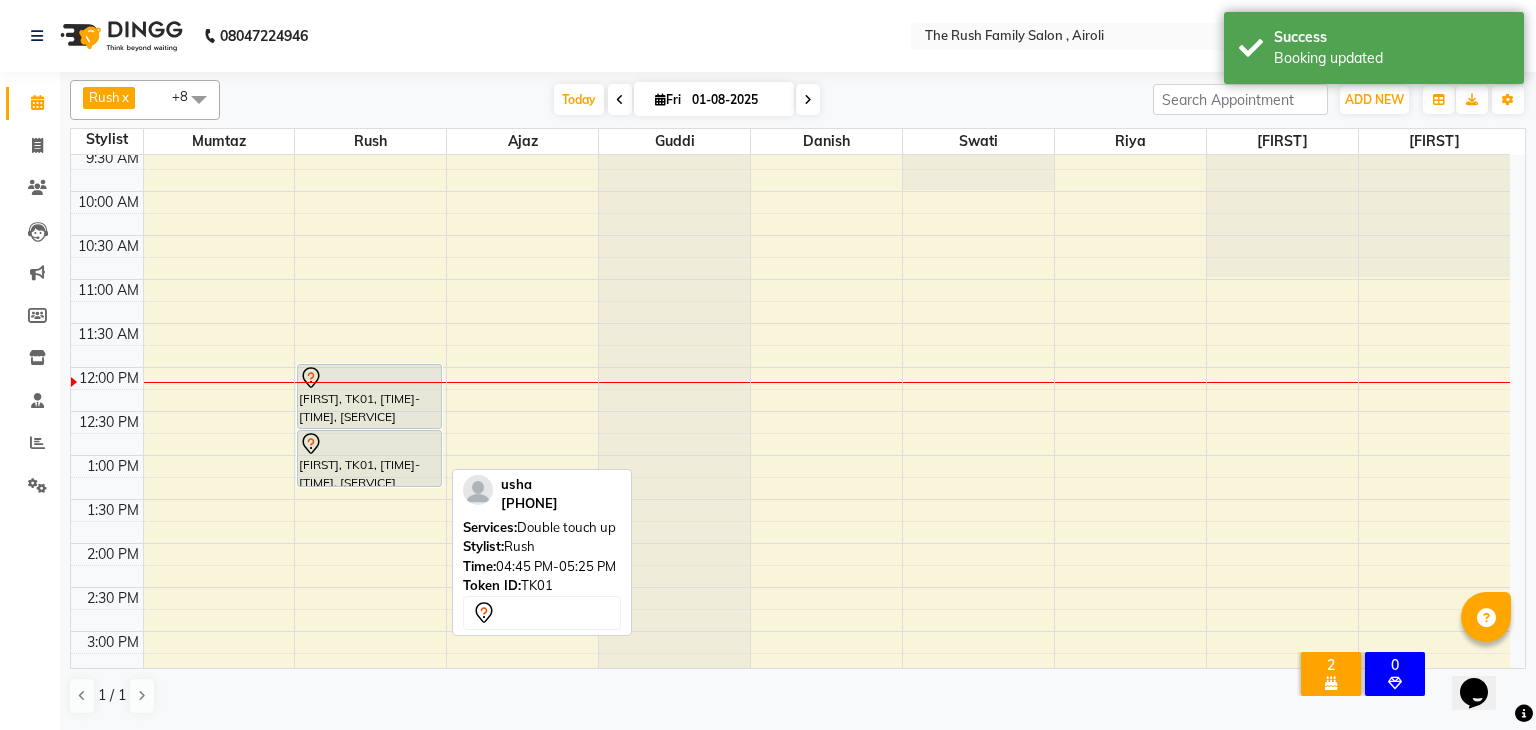 scroll, scrollTop: 159, scrollLeft: 0, axis: vertical 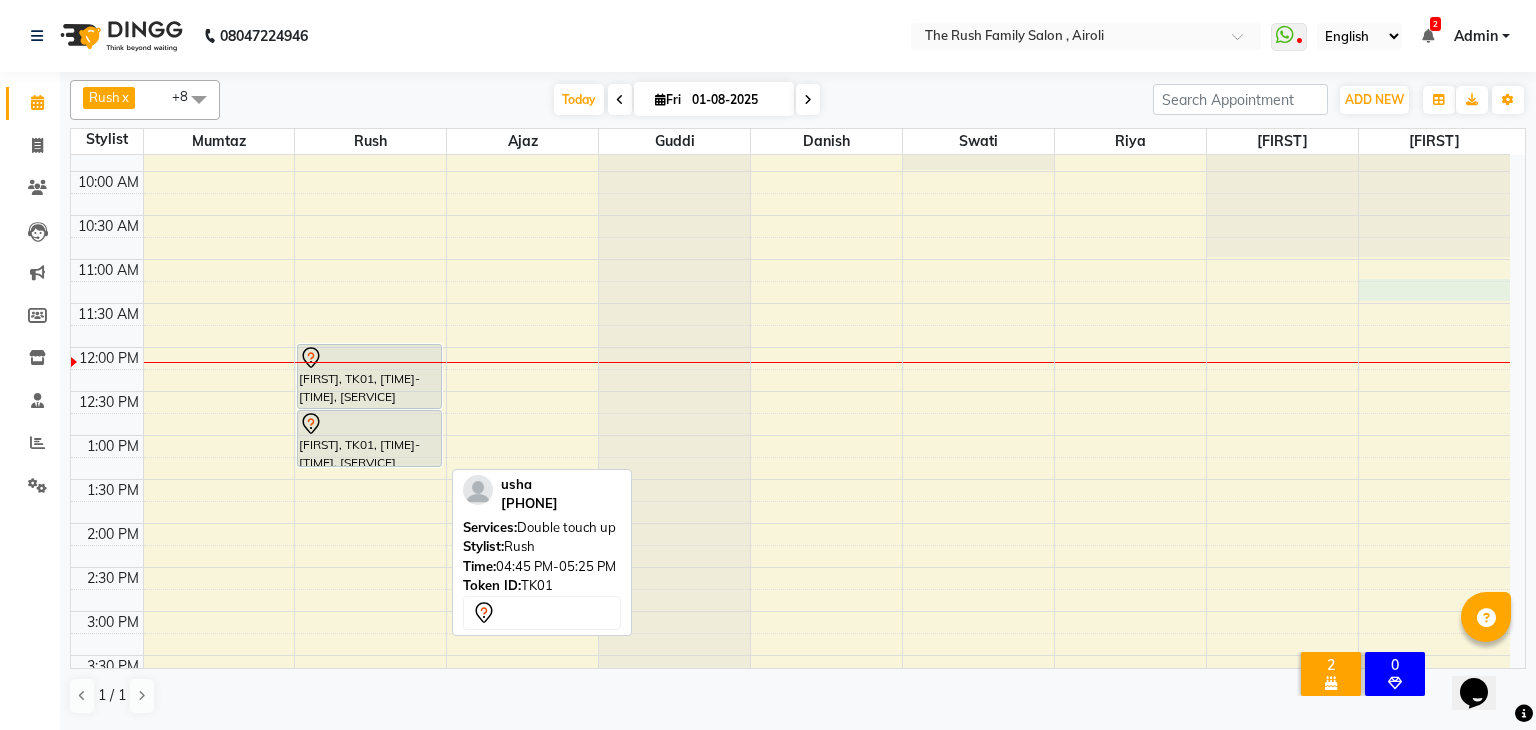 click on "8:00 AM 8:30 AM 9:00 AM 9:30 AM 10:00 AM 10:30 AM 11:00 AM 11:30 AM 12:00 PM 12:30 PM 1:00 PM 1:30 PM 2:00 PM 2:30 PM 3:00 PM 3:30 PM 4:00 PM 4:30 PM 5:00 PM 5:30 PM 6:00 PM 6:30 PM 7:00 PM 7:30 PM 8:00 PM 8:30 PM 9:00 PM 9:30 PM 10:00 PM 10:30 PM [FIRST], TK01, [TIME]-[TIME], [SERVICE] [FIRST], TK01, [TIME]-[TIME], [SERVICE]" at bounding box center [790, 655] 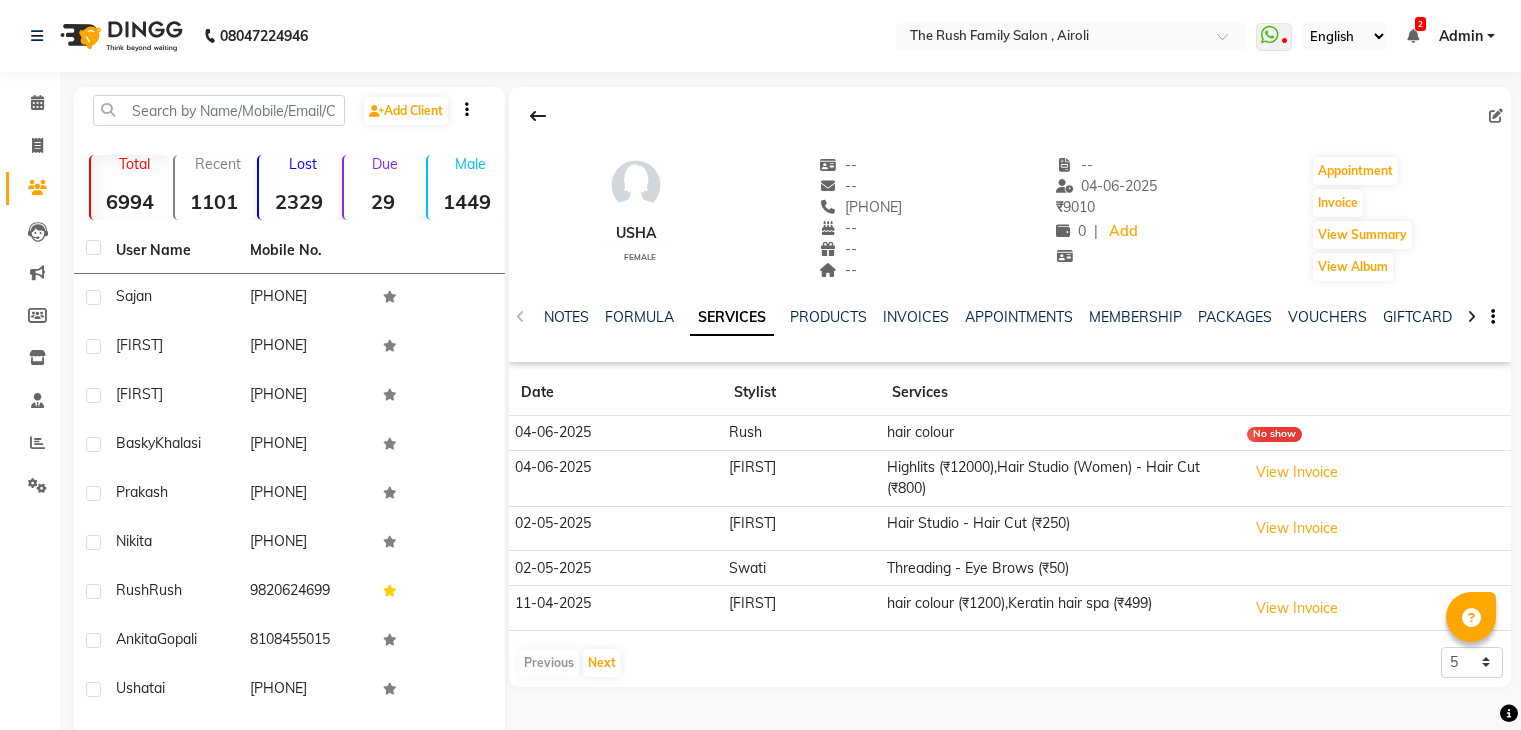 scroll, scrollTop: 0, scrollLeft: 0, axis: both 